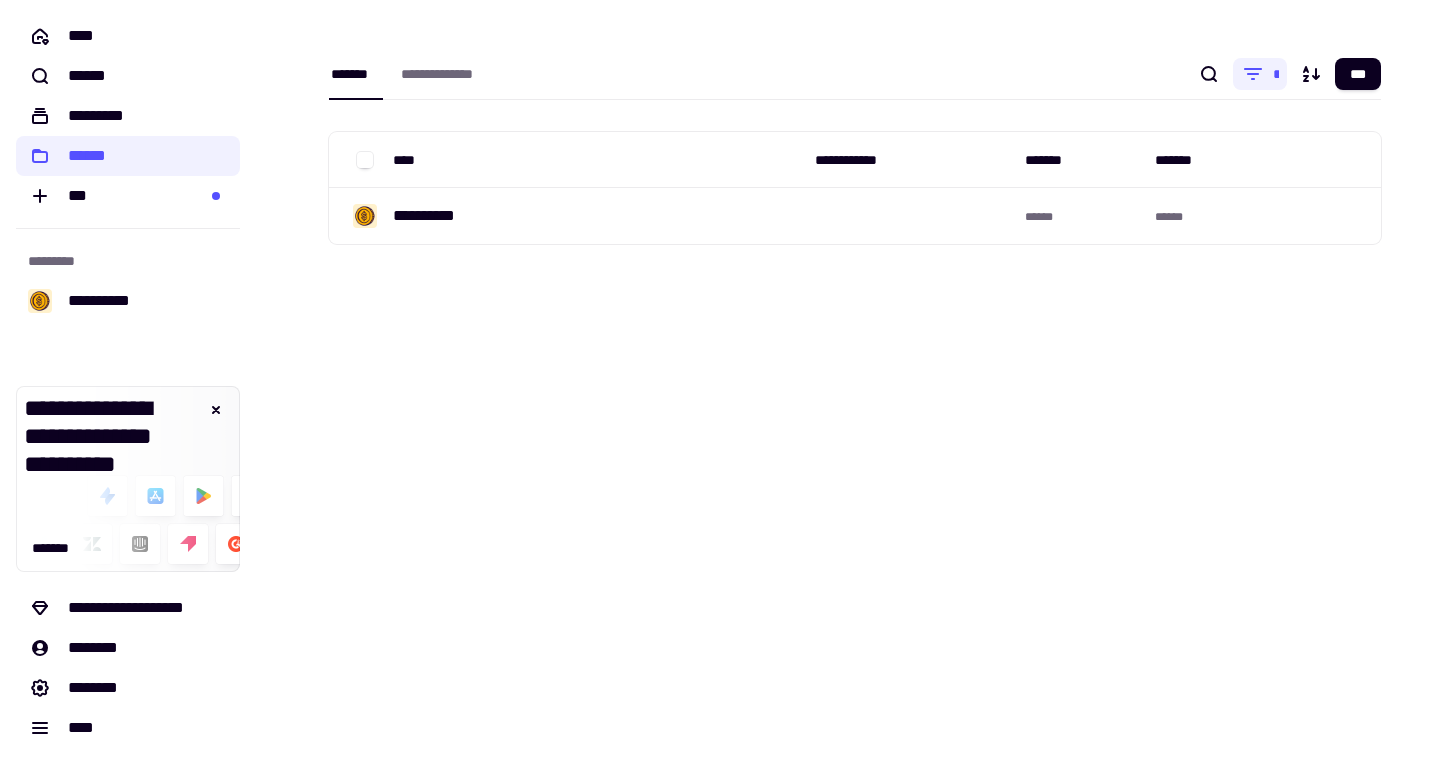 scroll, scrollTop: 0, scrollLeft: 0, axis: both 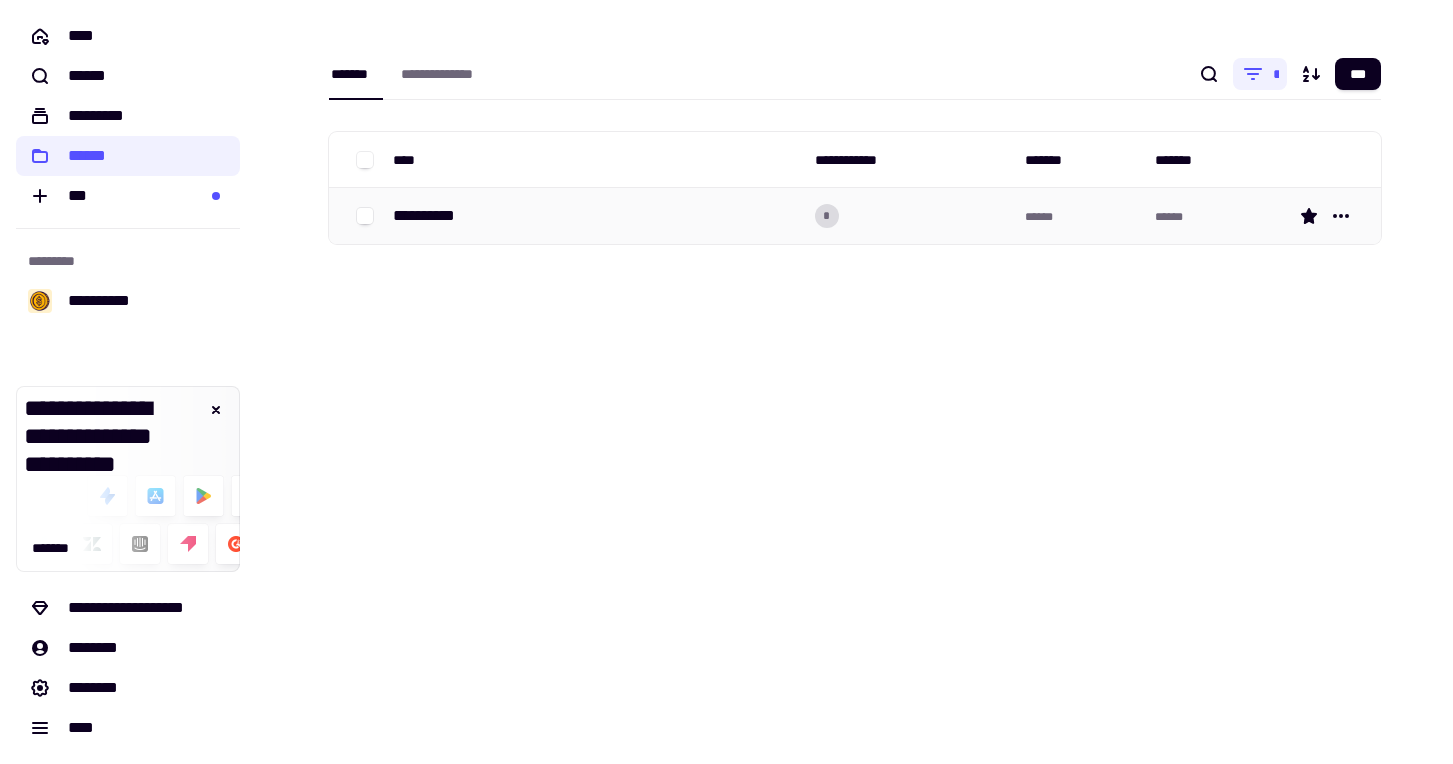 click on "**********" at bounding box center (432, 216) 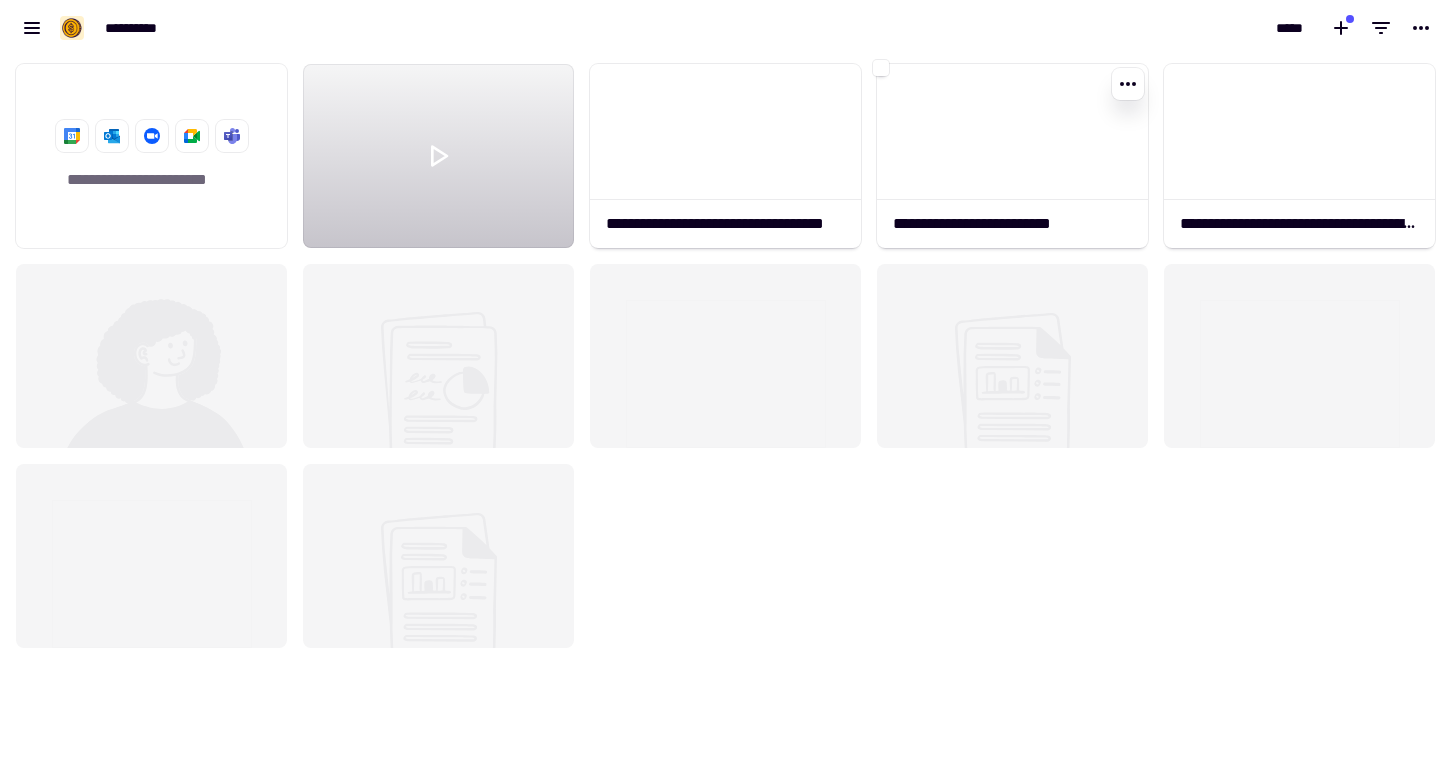 scroll, scrollTop: 1, scrollLeft: 1, axis: both 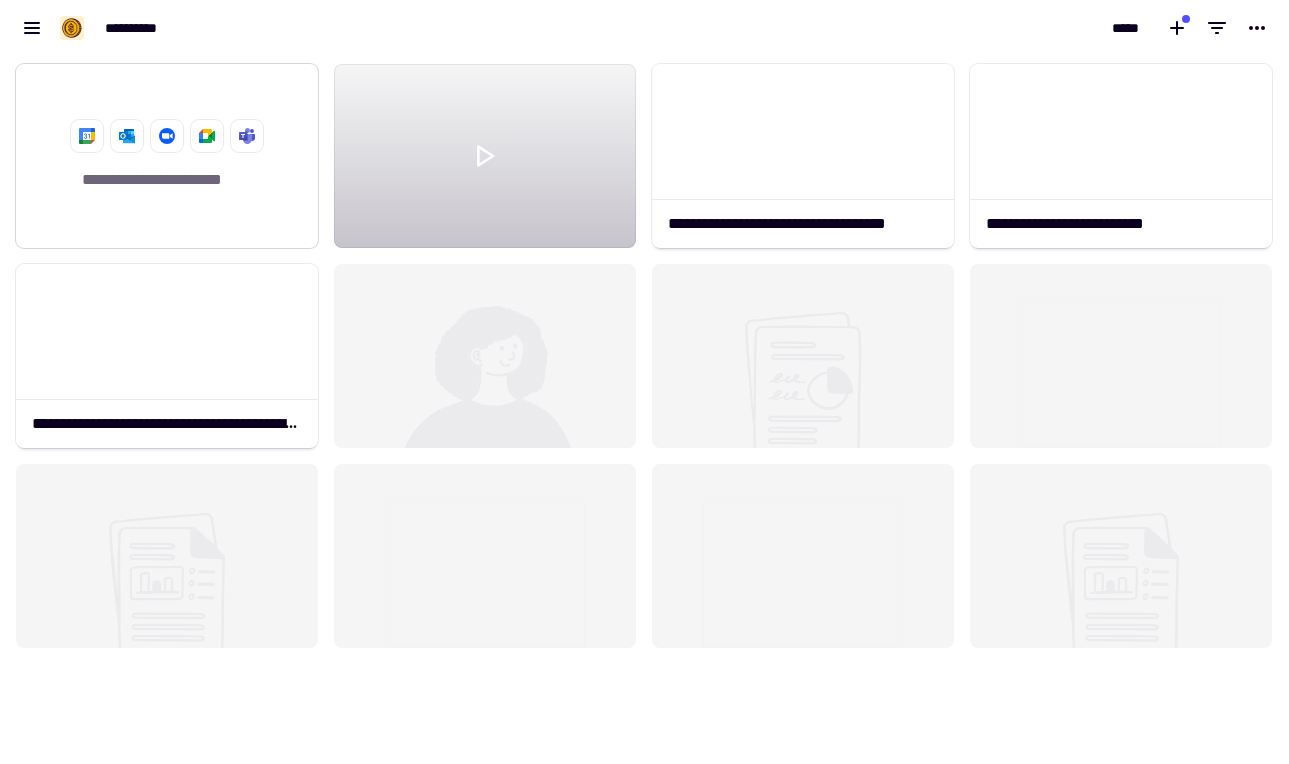 click on "**********" 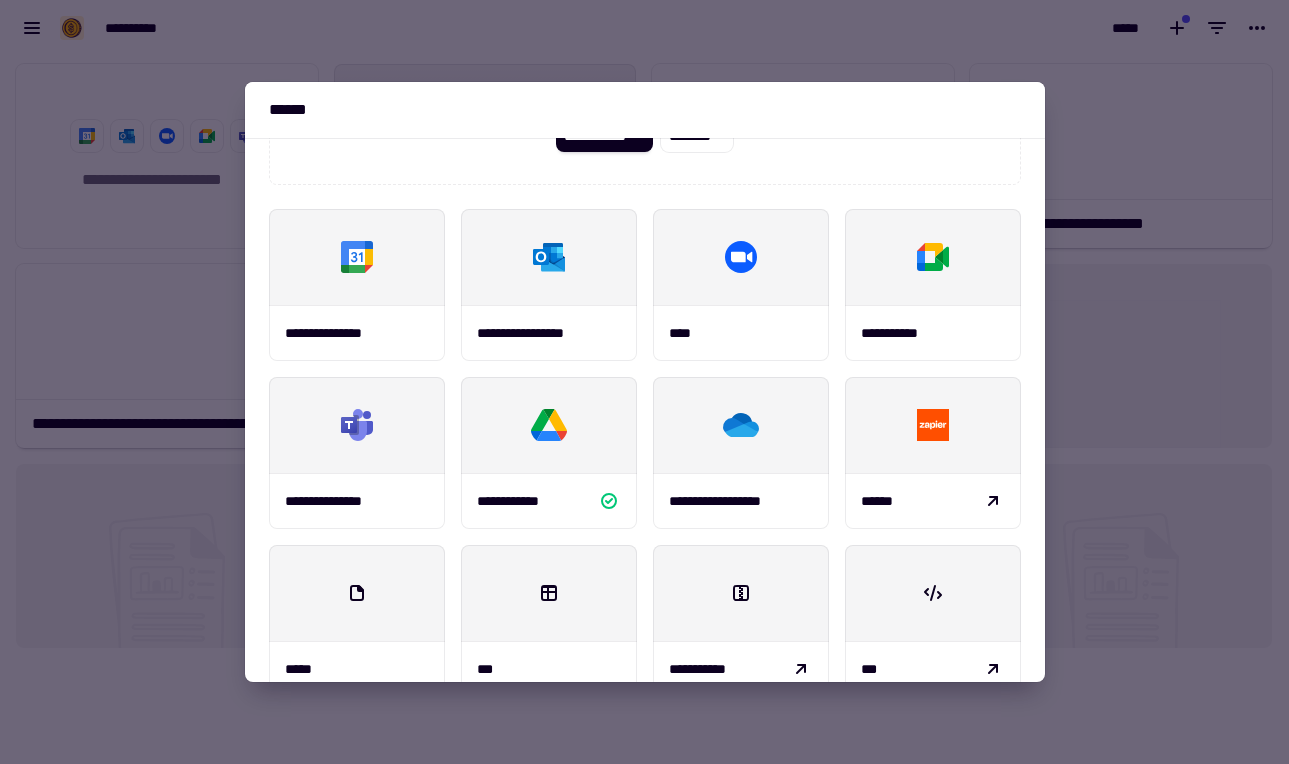 scroll, scrollTop: 221, scrollLeft: 0, axis: vertical 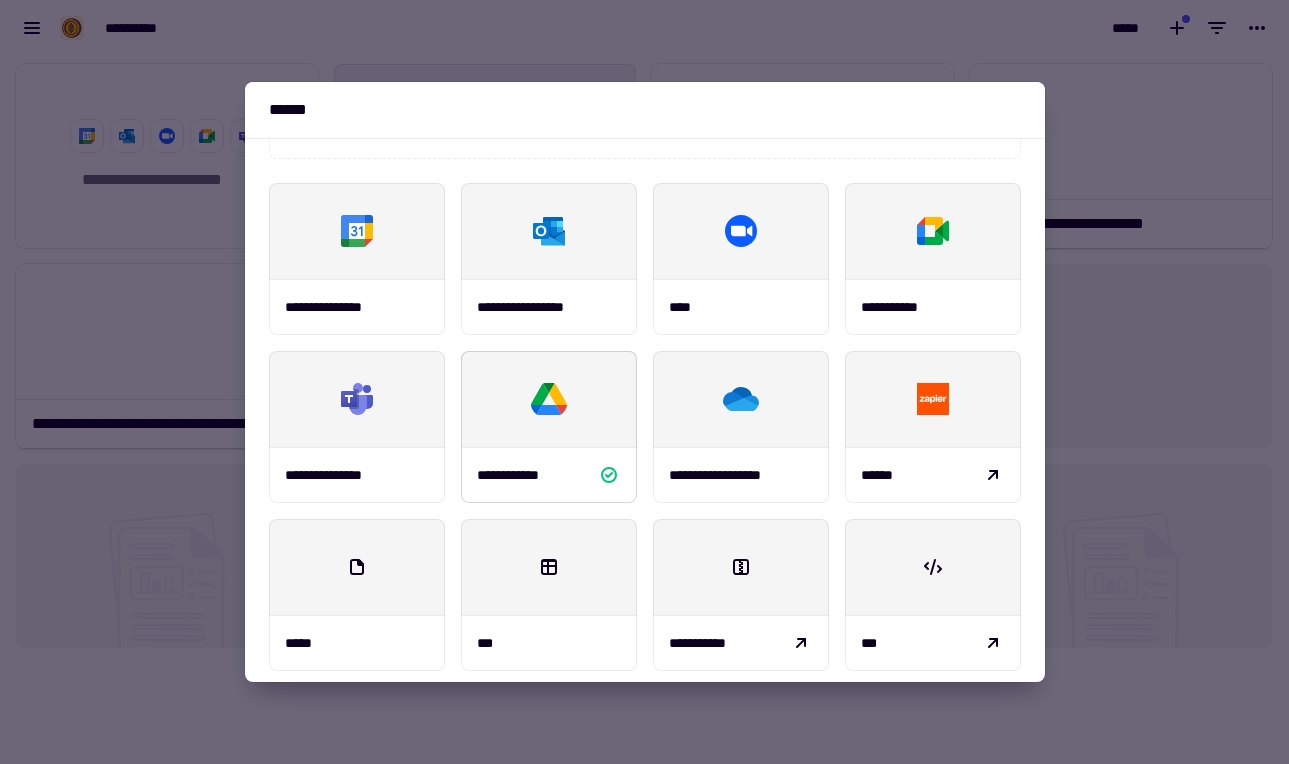 click at bounding box center [549, 399] 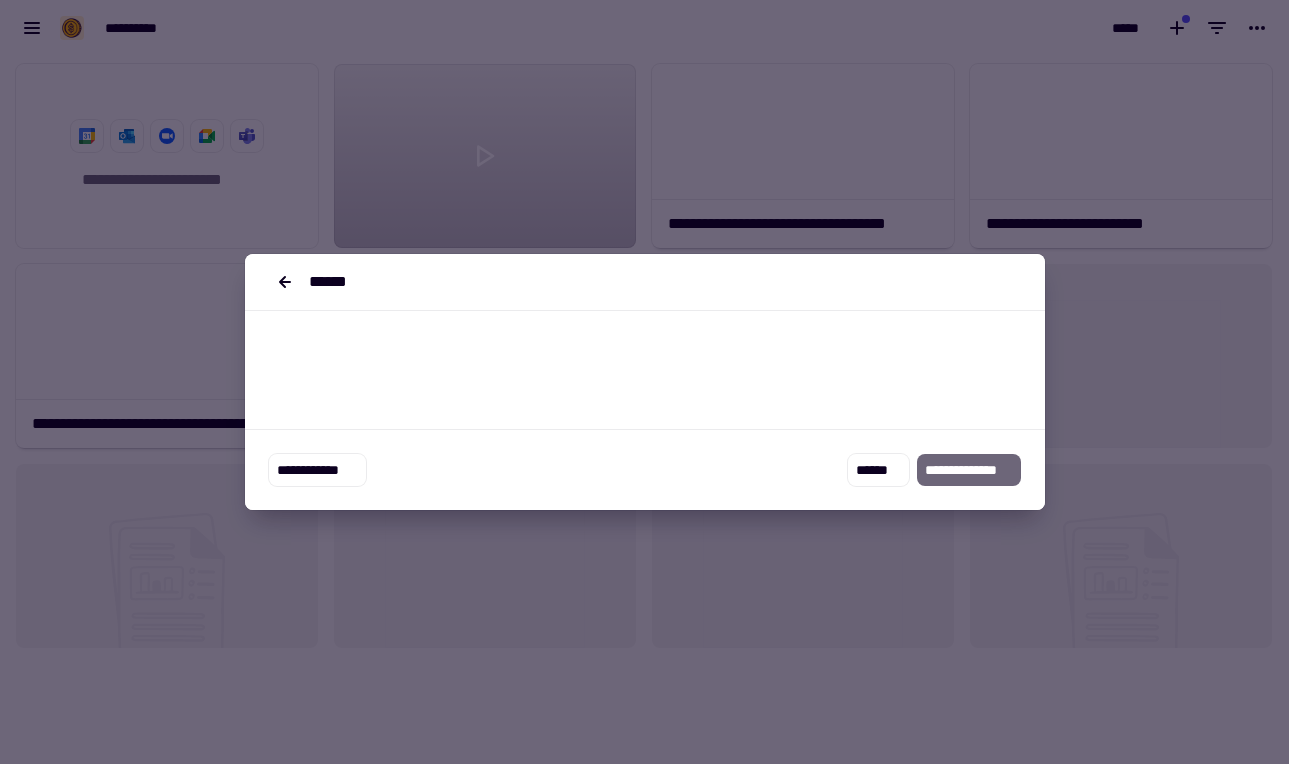 scroll, scrollTop: 0, scrollLeft: 0, axis: both 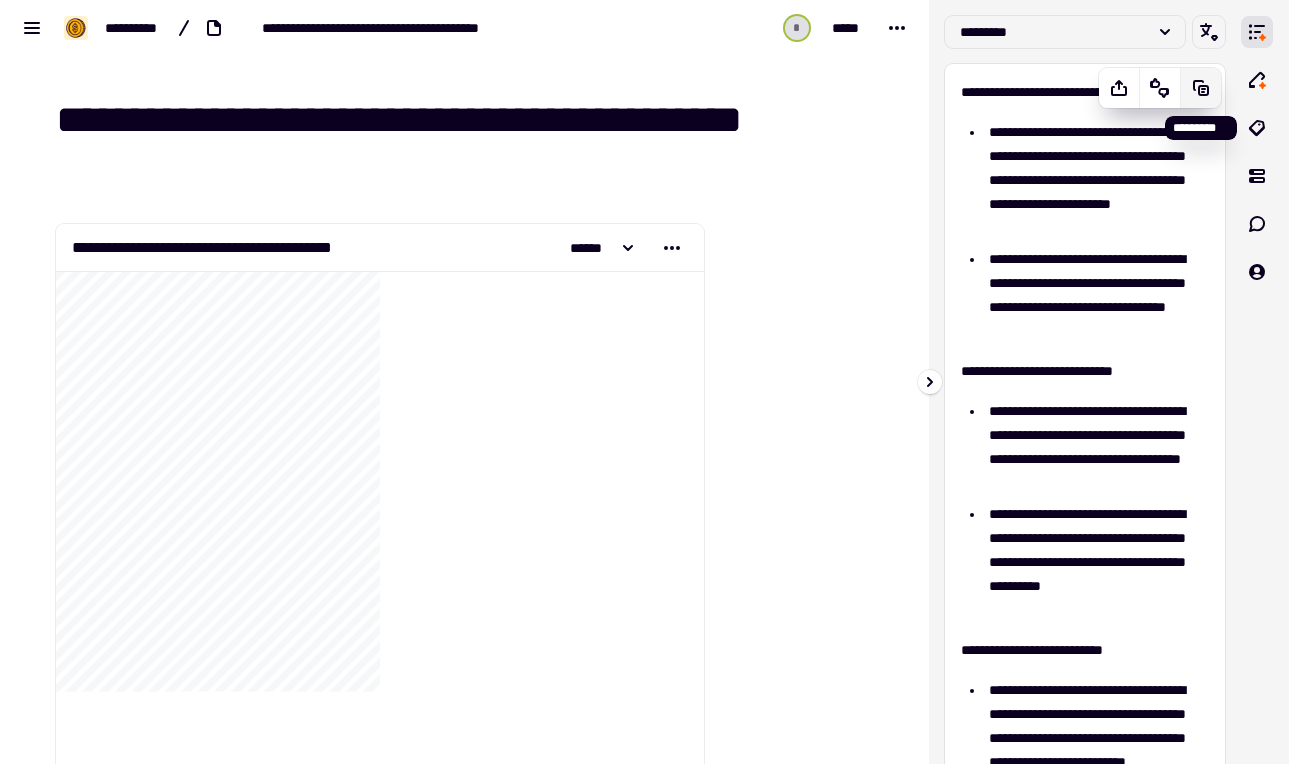 click 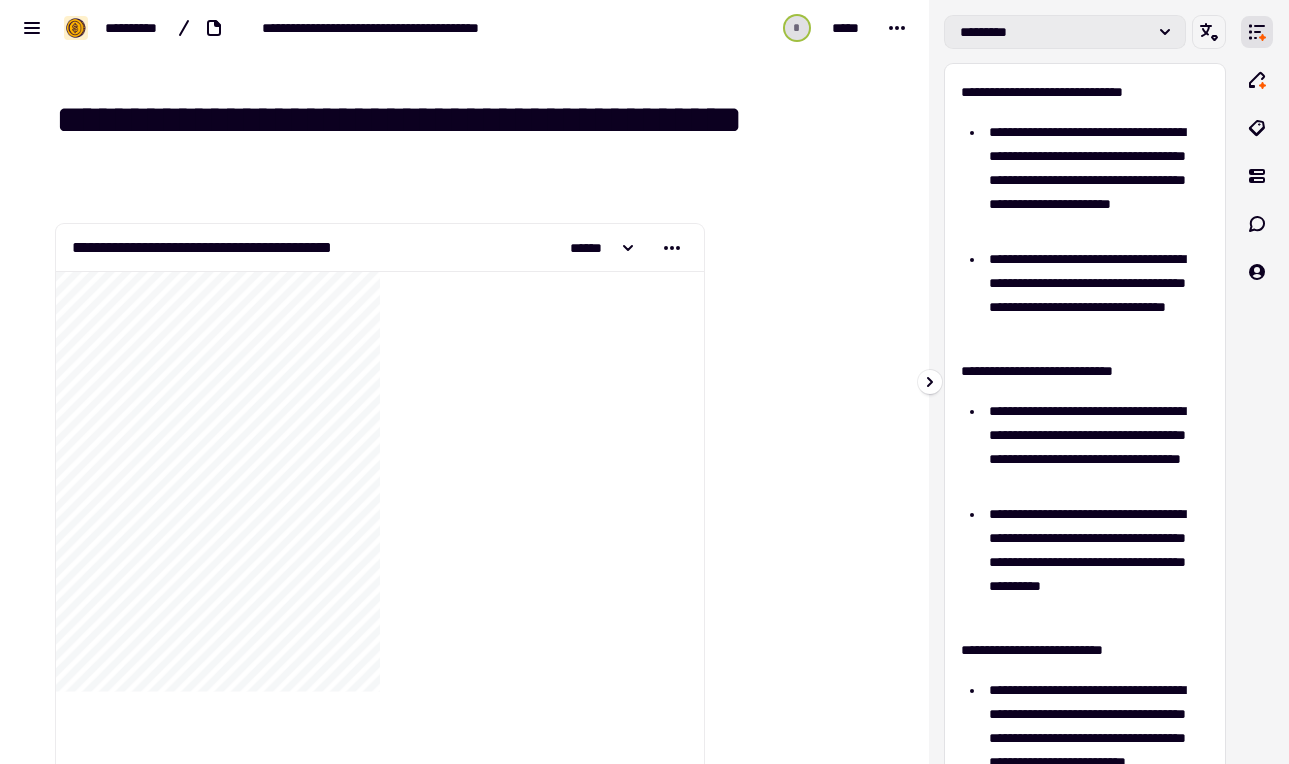 click on "*********" 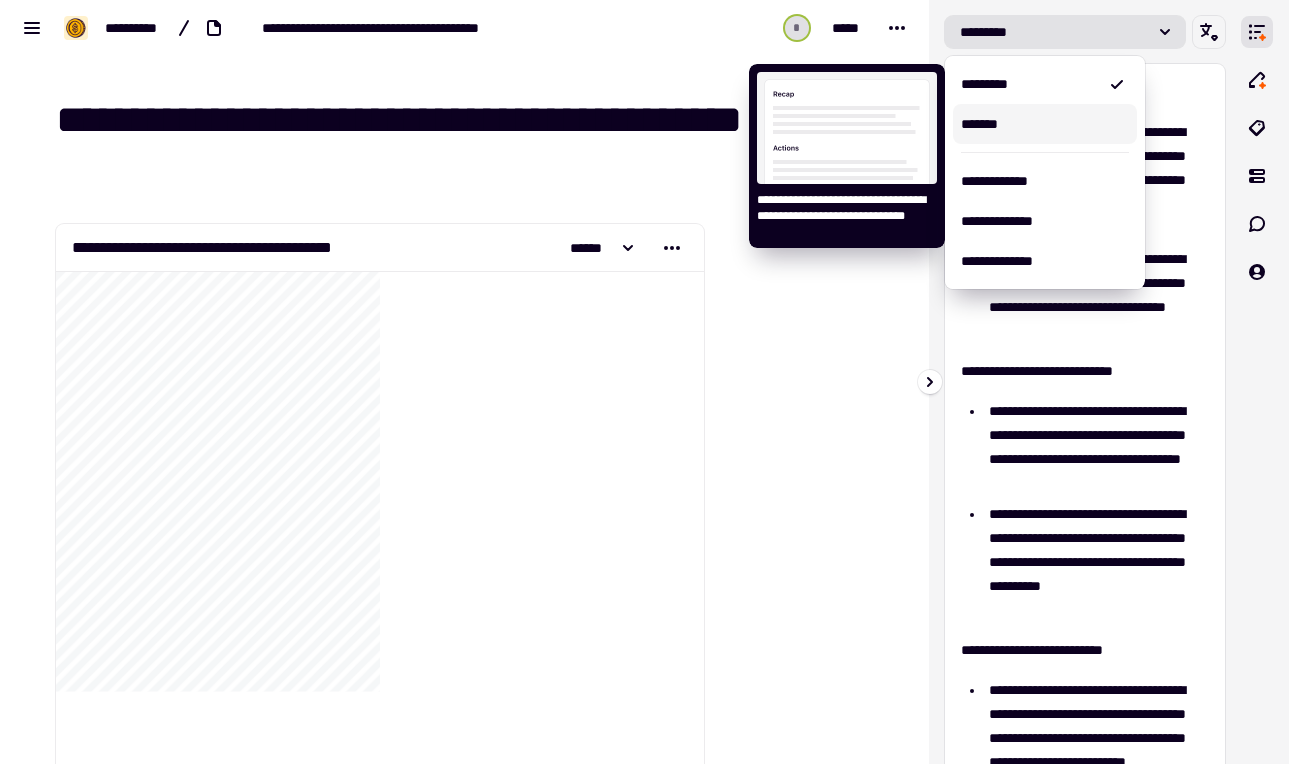 click on "*******" at bounding box center [1045, 124] 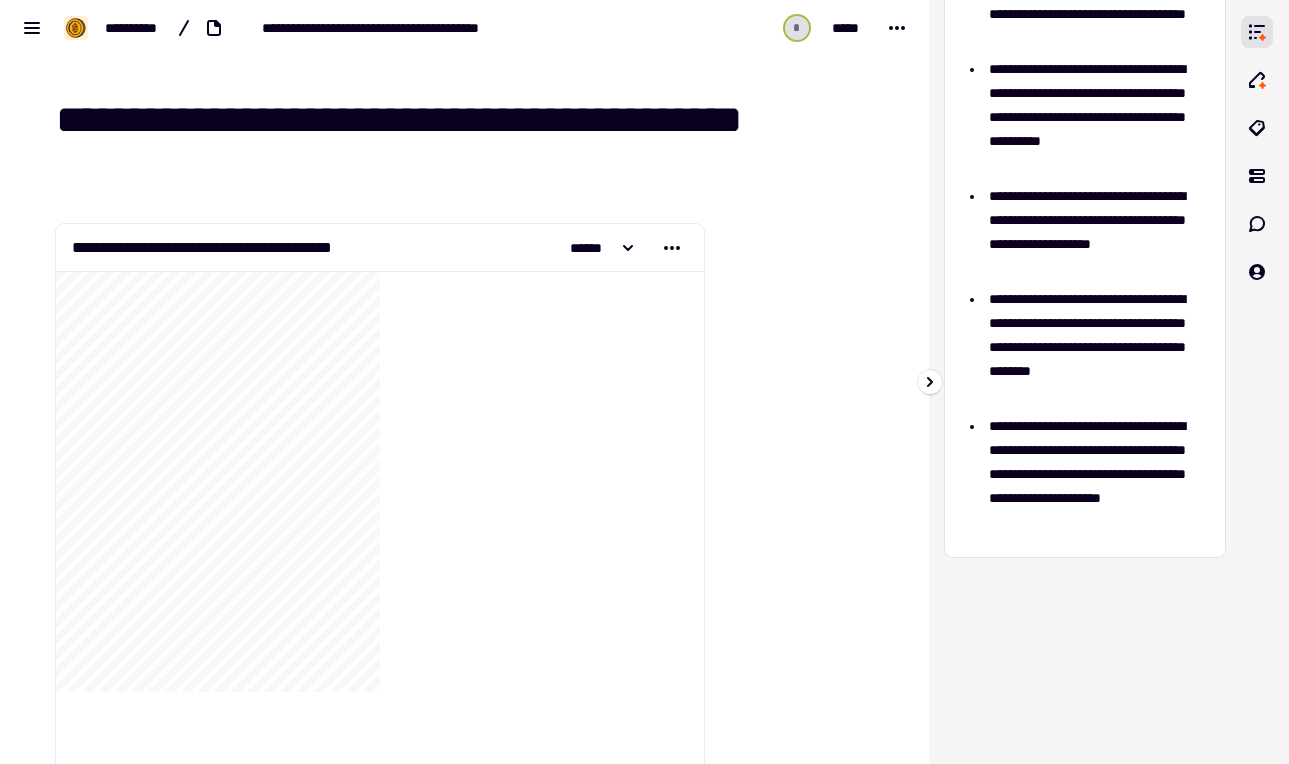 scroll, scrollTop: 0, scrollLeft: 0, axis: both 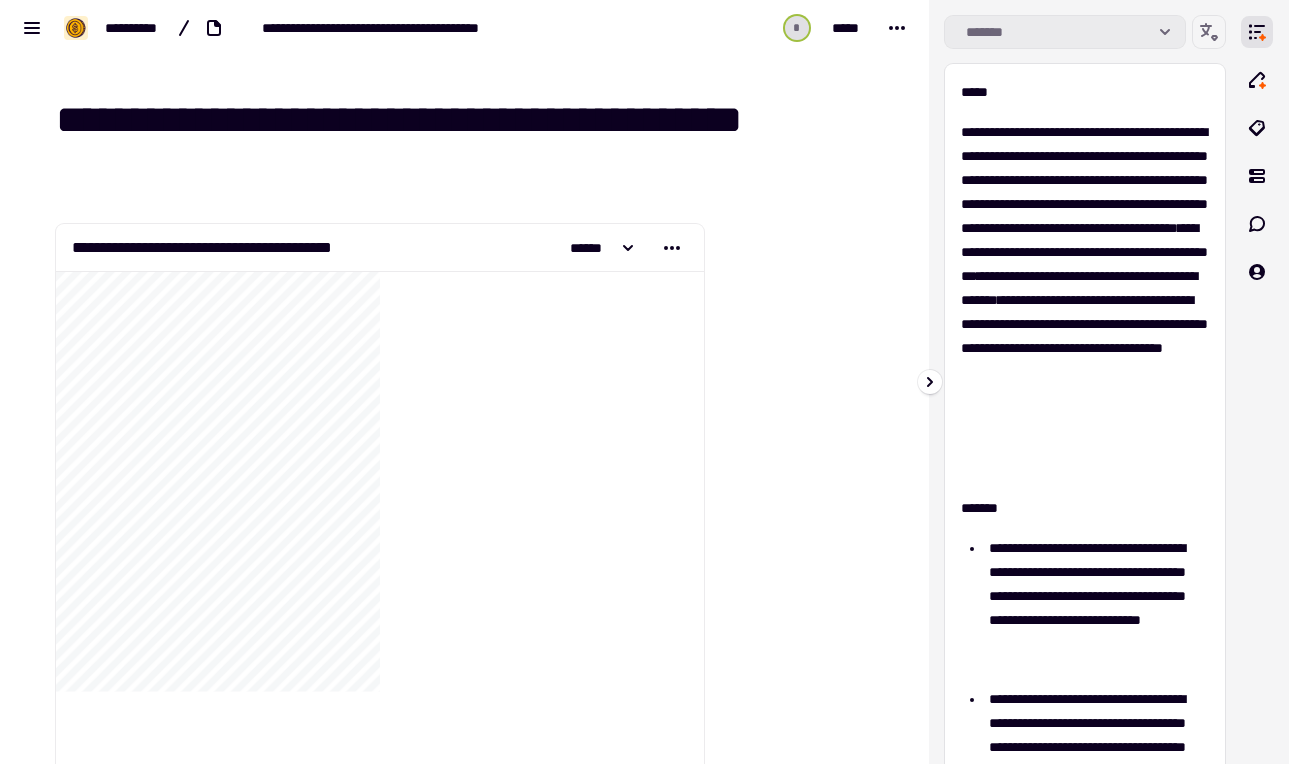 click on "*******" 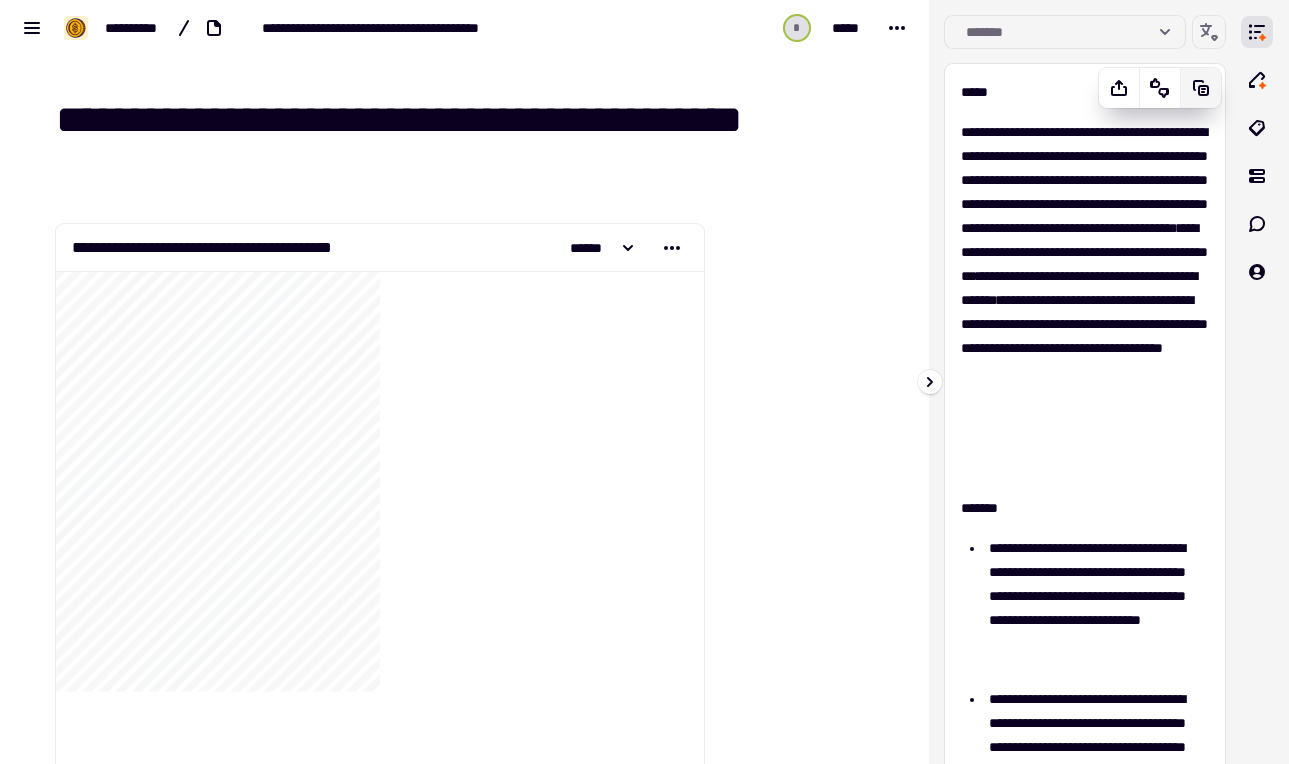click 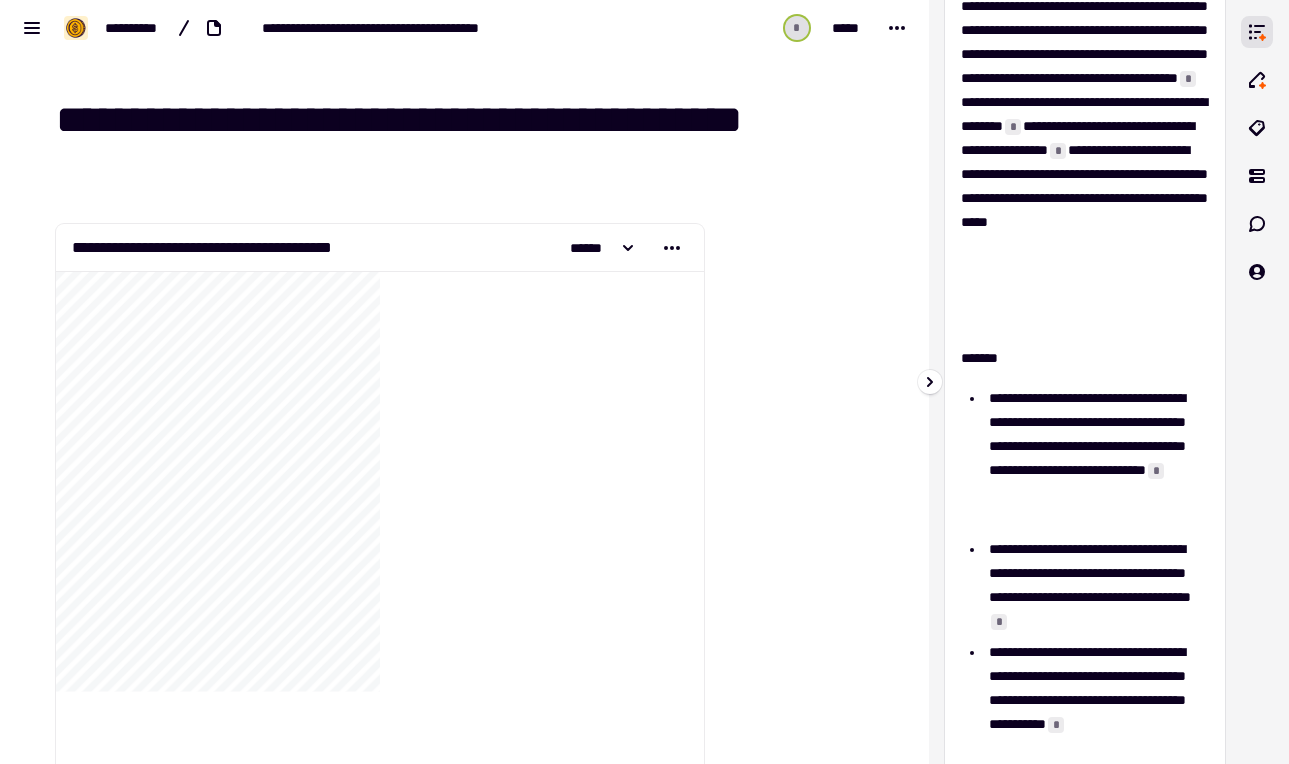 scroll, scrollTop: 0, scrollLeft: 0, axis: both 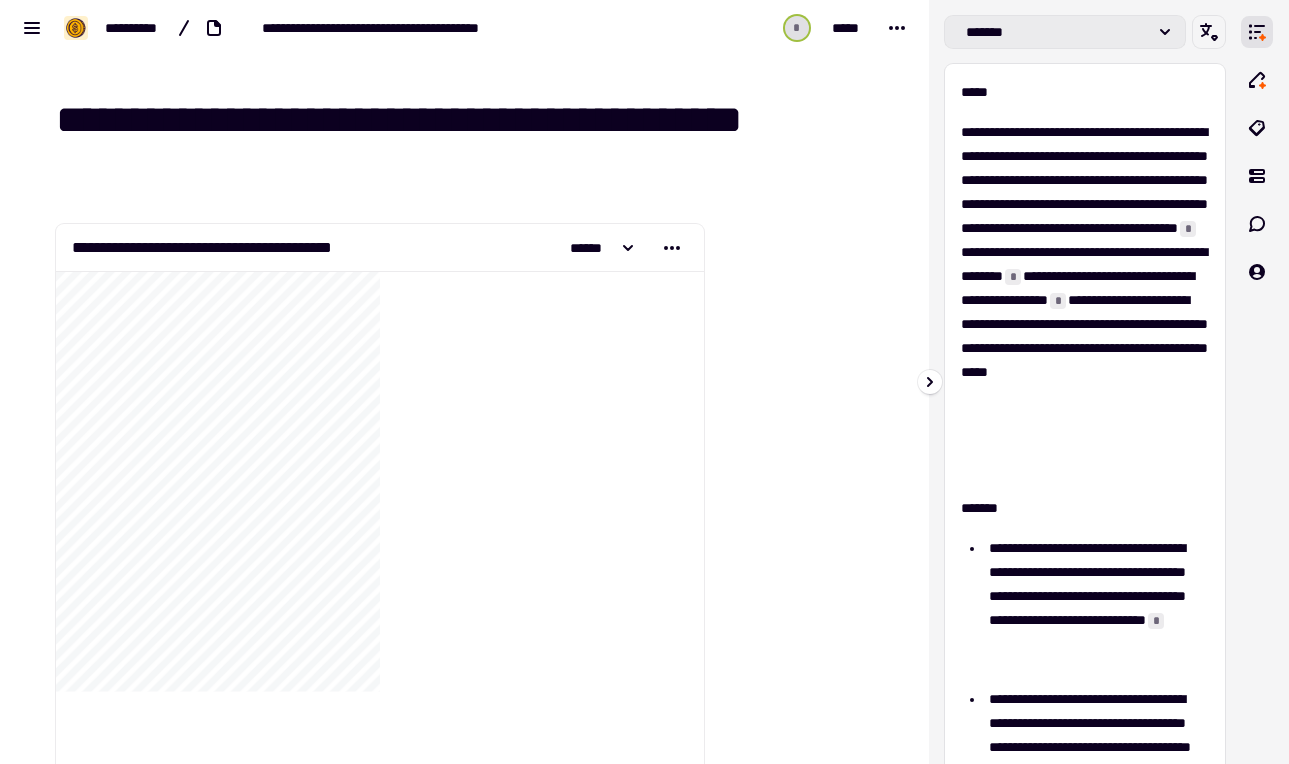 click 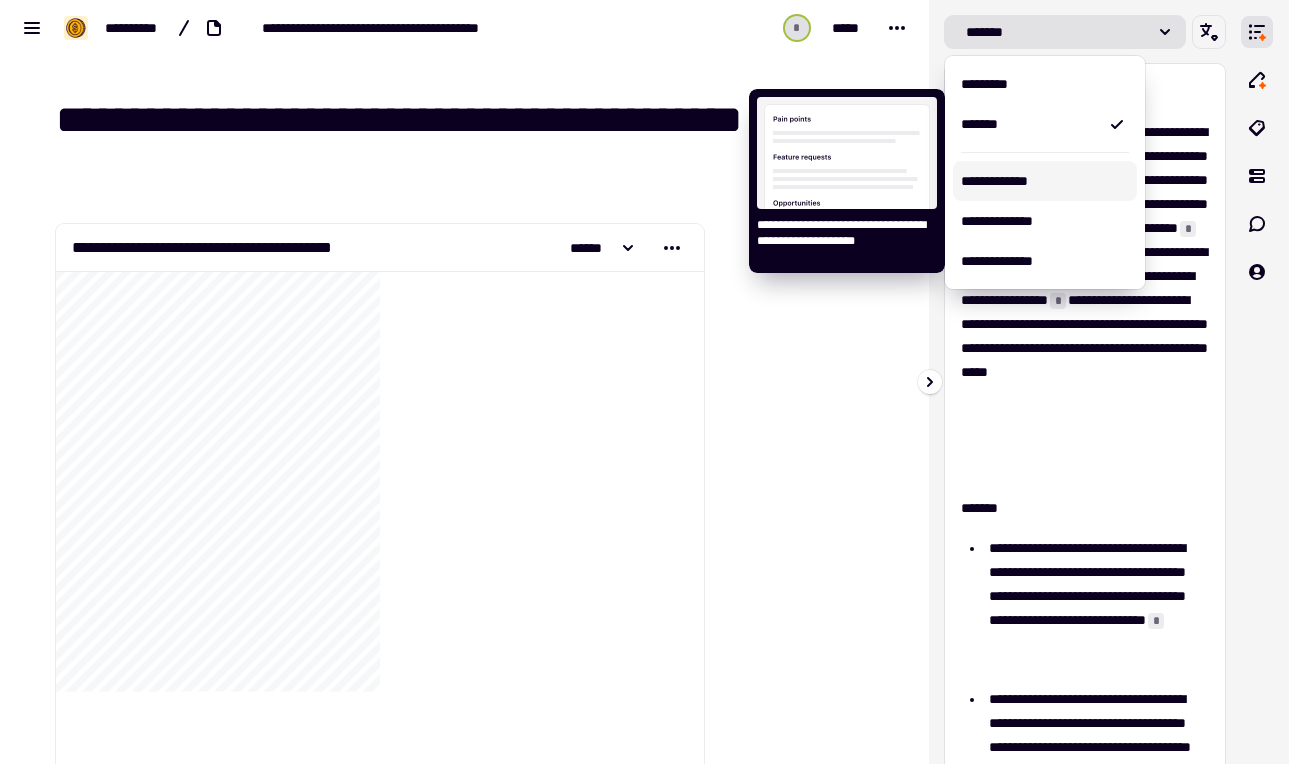 click on "**********" at bounding box center [1045, 181] 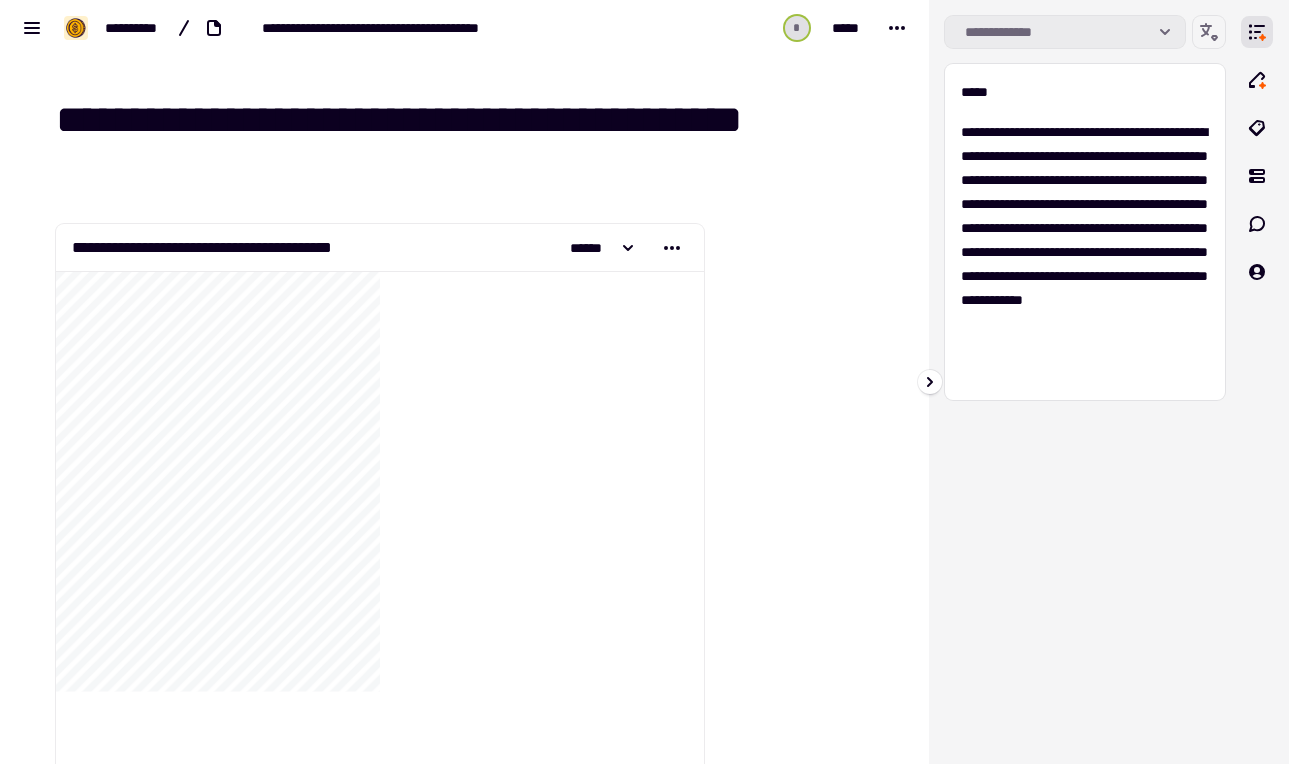 click 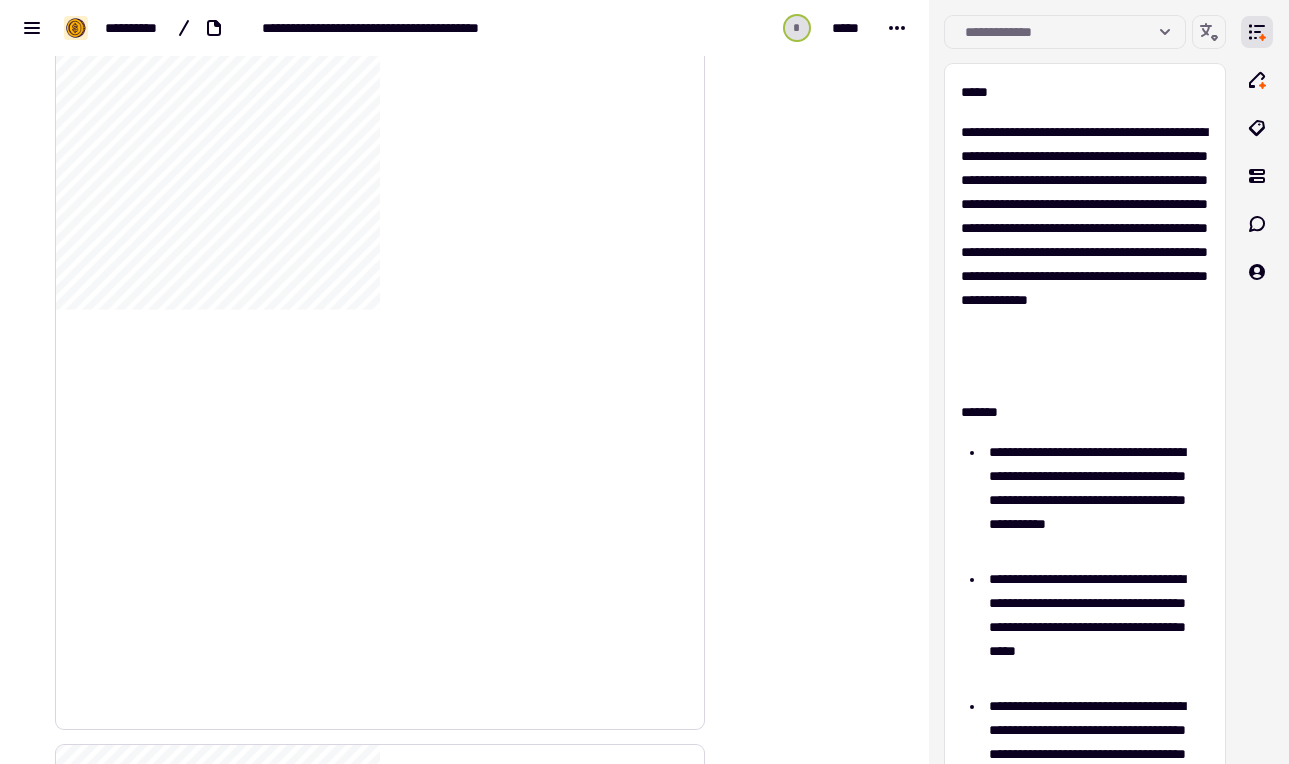 scroll, scrollTop: 0, scrollLeft: 0, axis: both 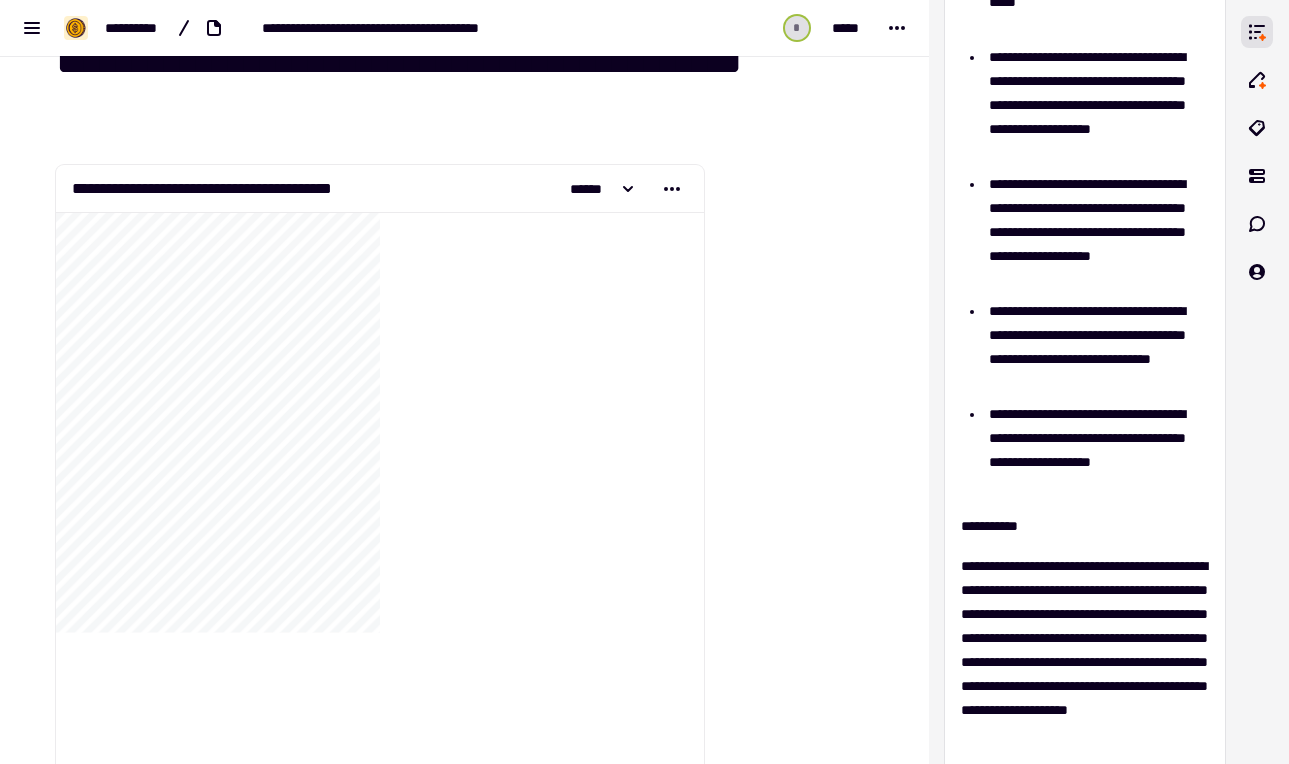 click at bounding box center (802, 7979) 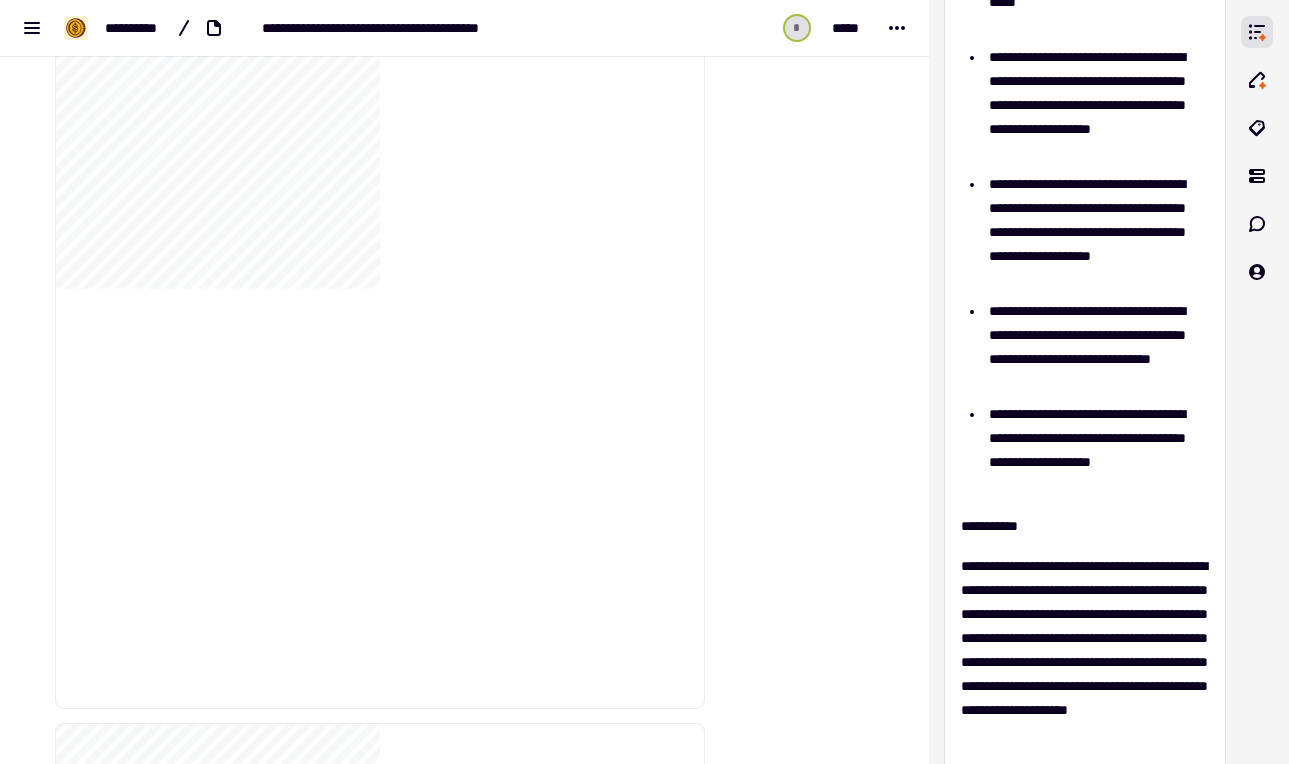 scroll, scrollTop: 8248, scrollLeft: 0, axis: vertical 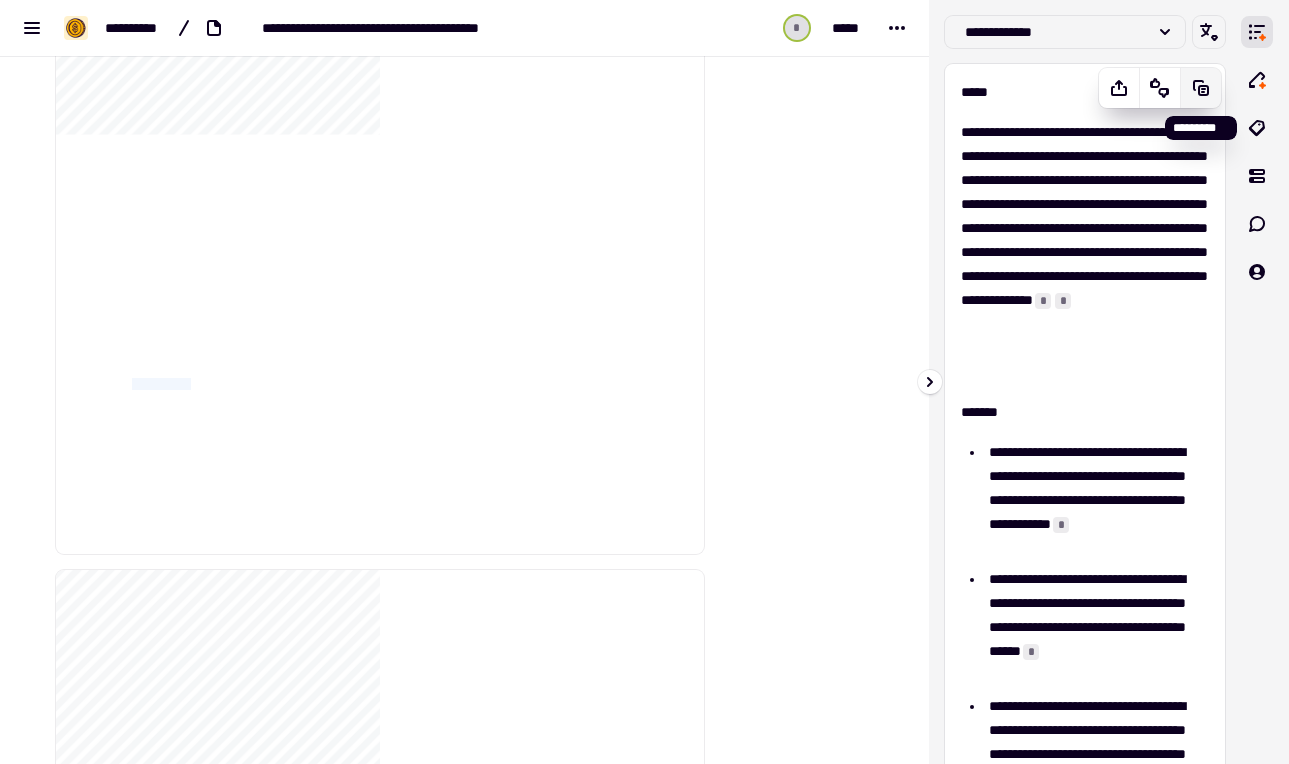 click 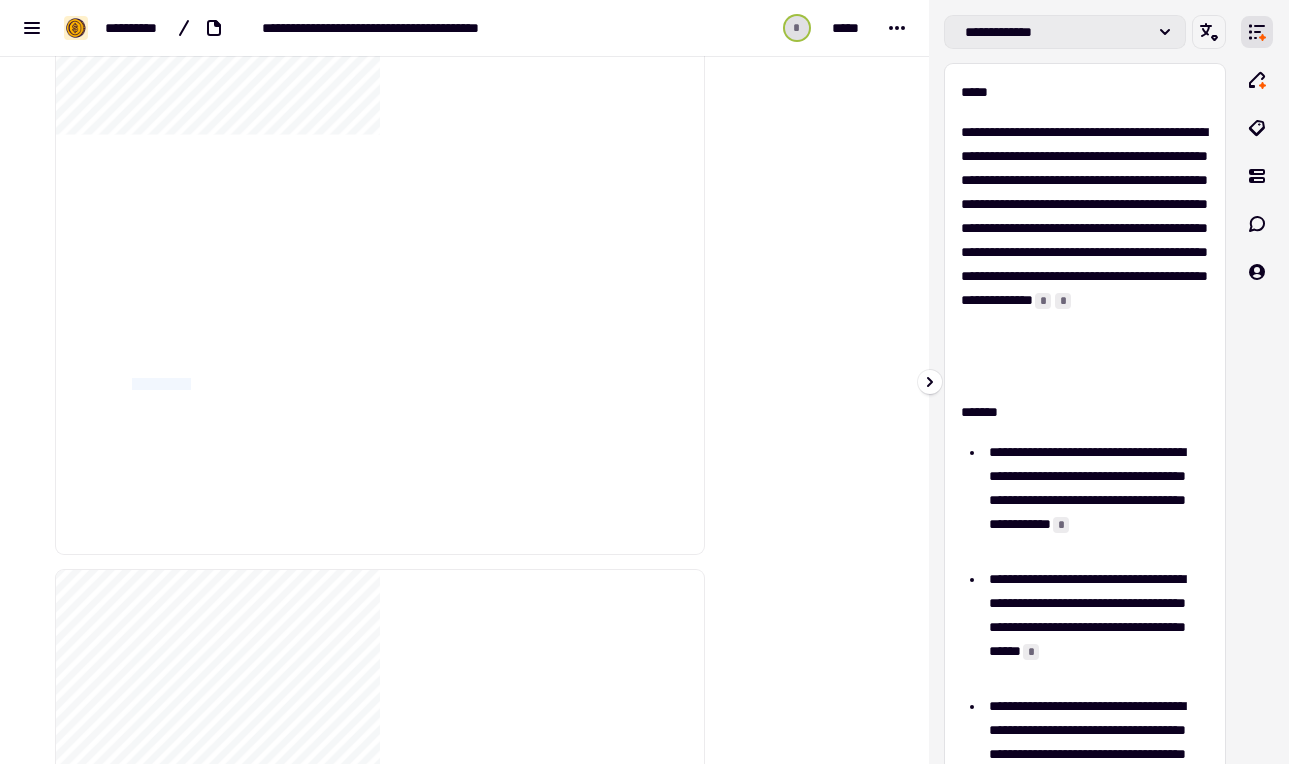 click 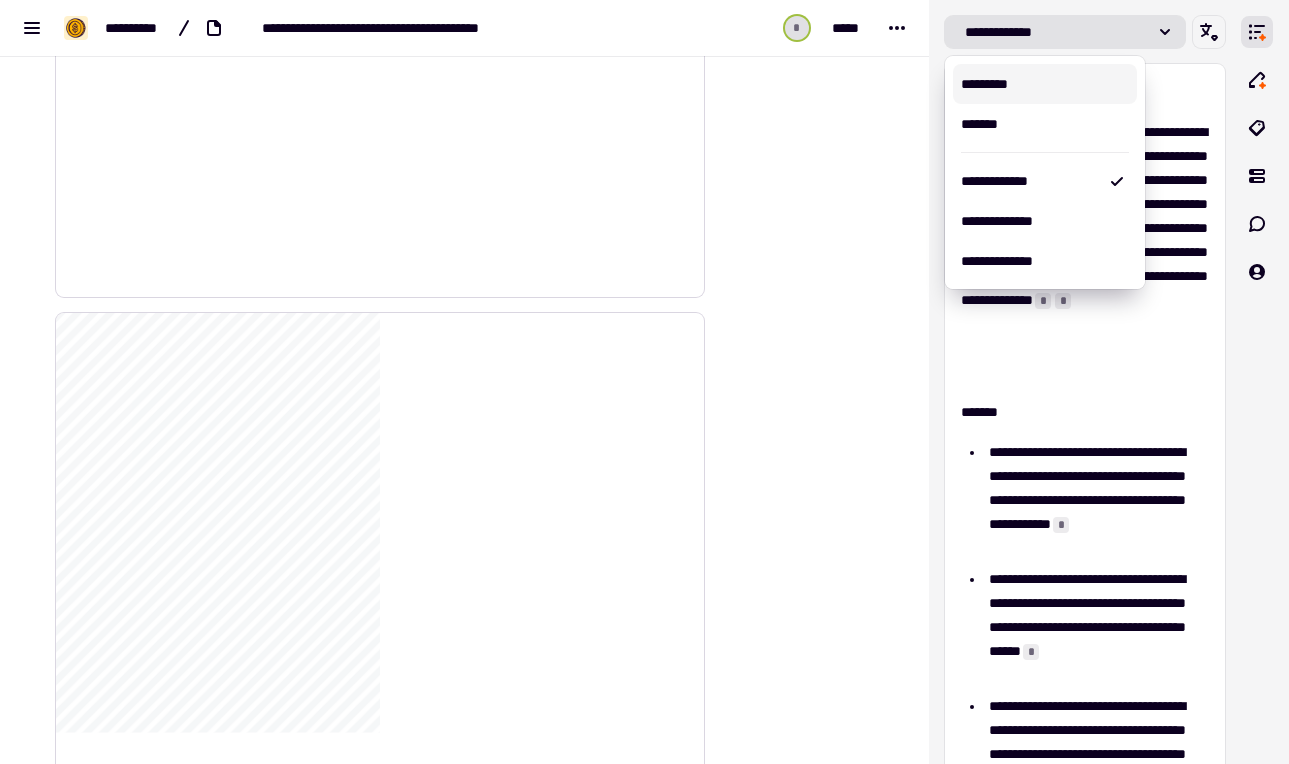 scroll, scrollTop: 0, scrollLeft: 0, axis: both 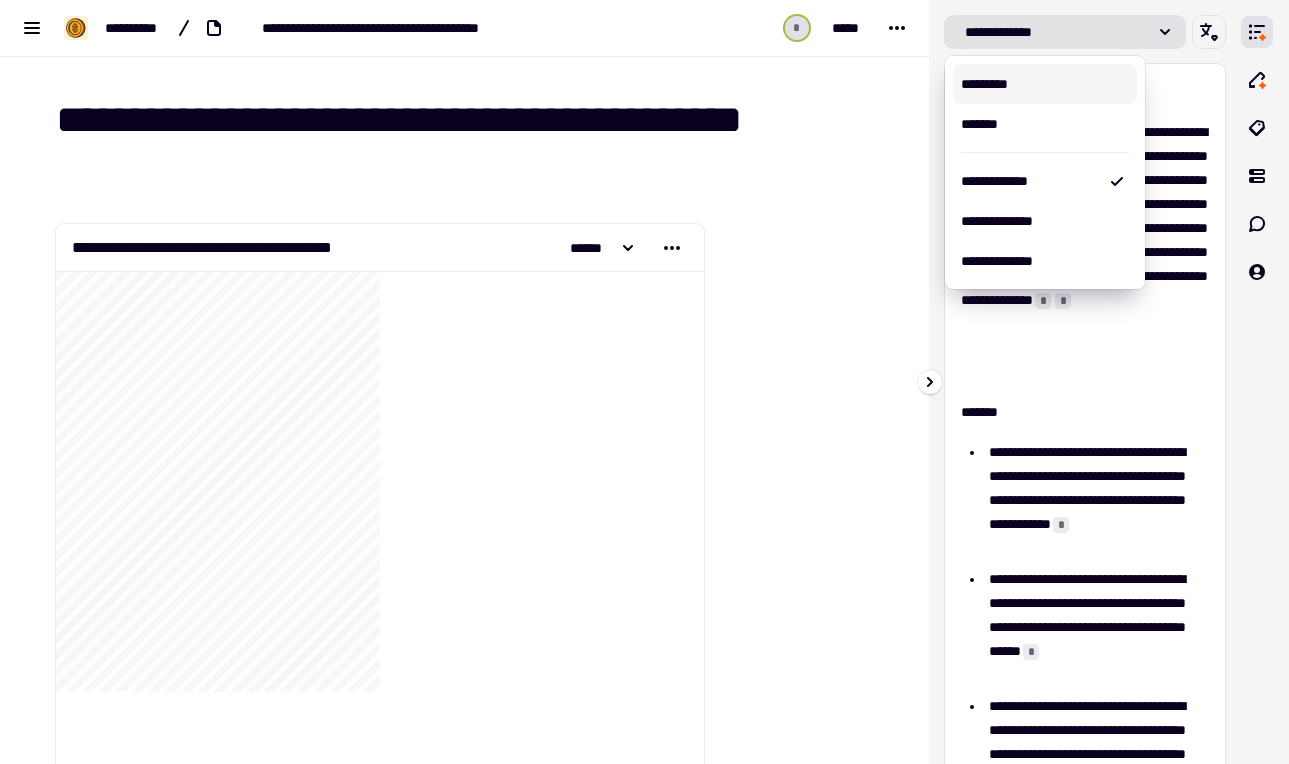 click on "*********" at bounding box center (1045, 84) 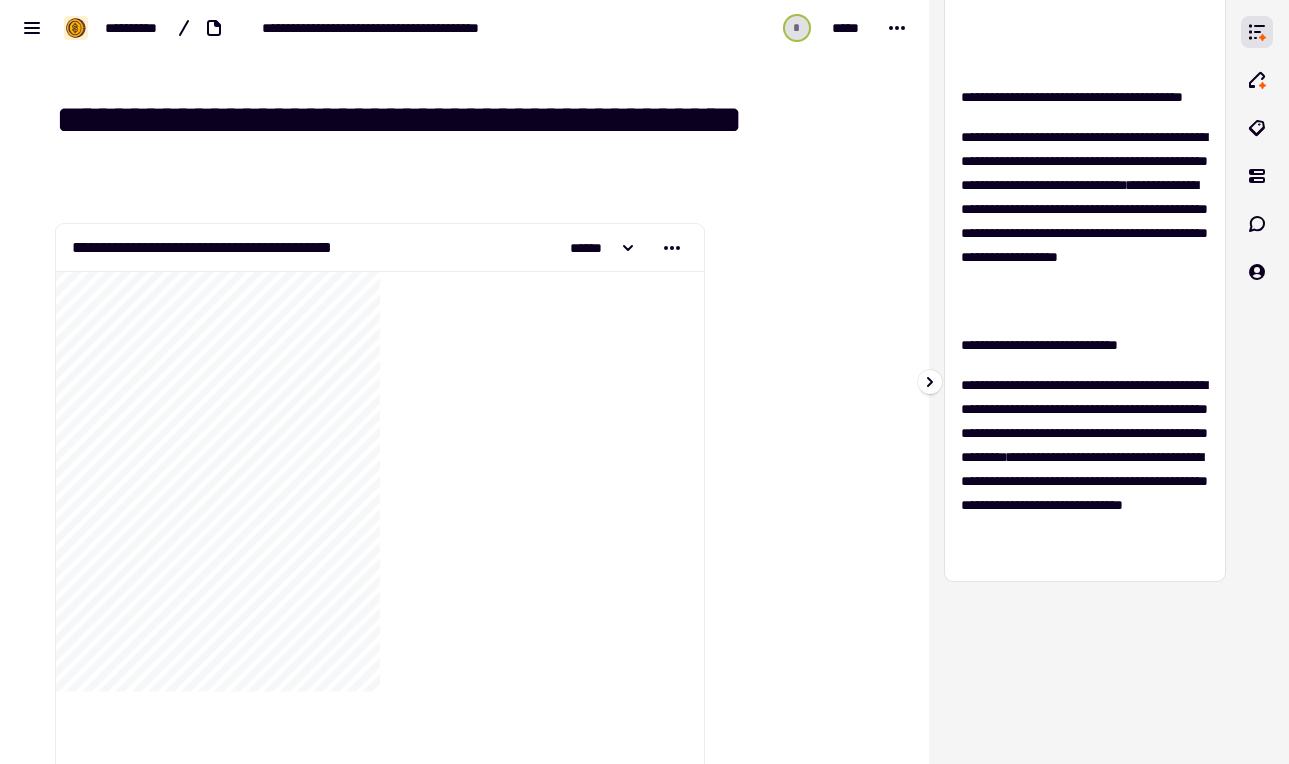 scroll, scrollTop: 0, scrollLeft: 0, axis: both 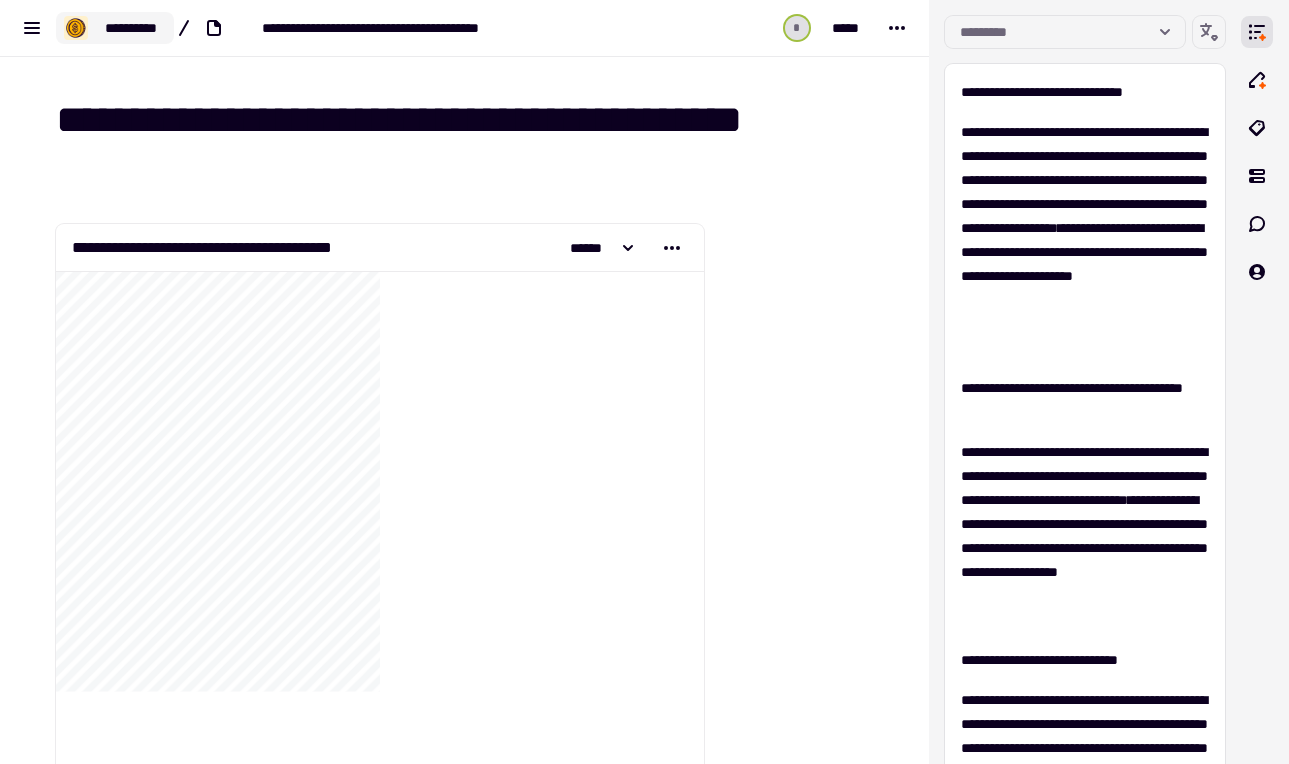 click on "**********" 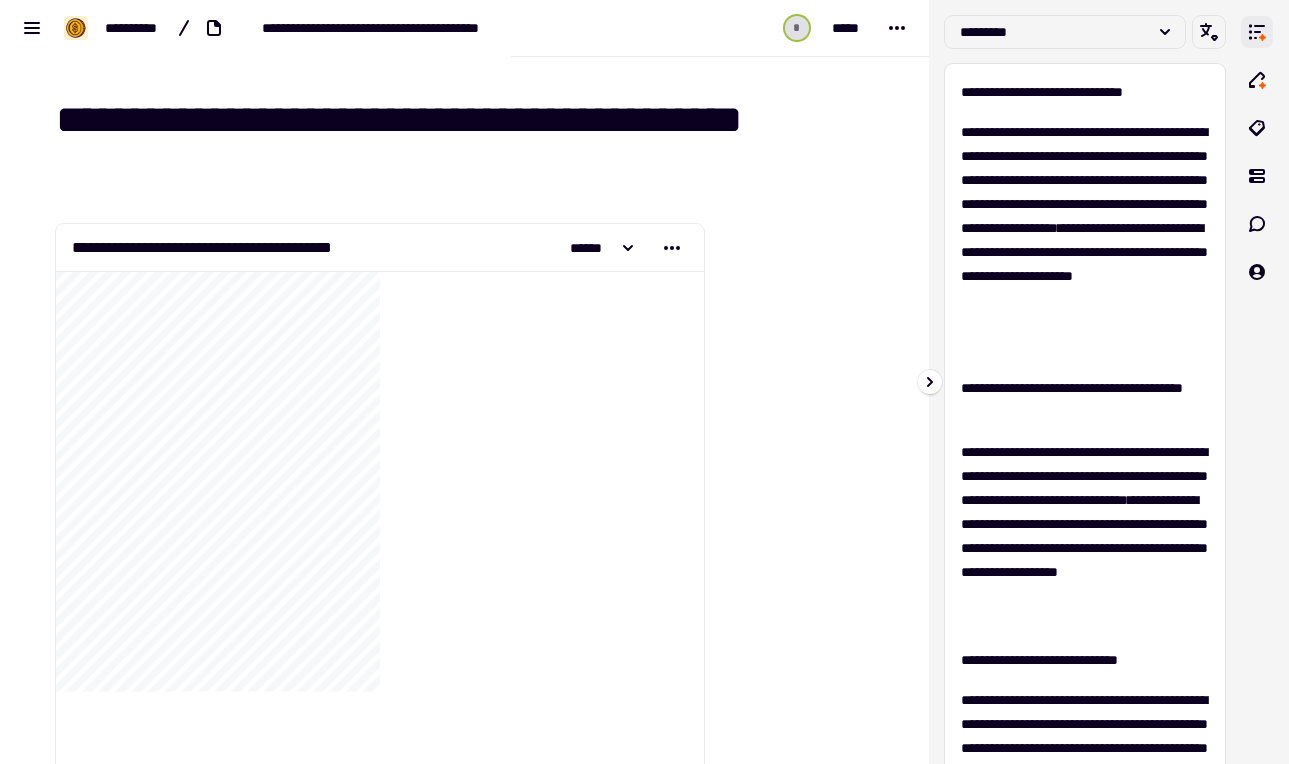 click 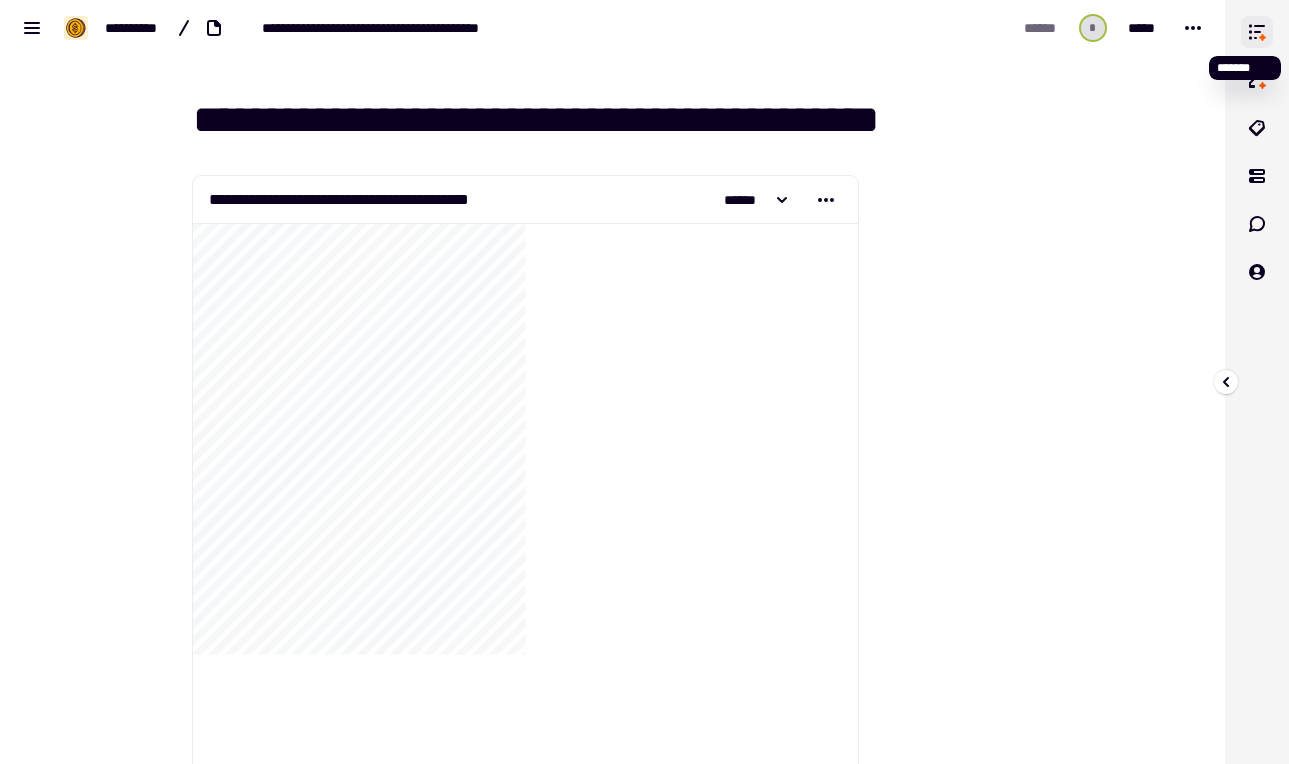 click 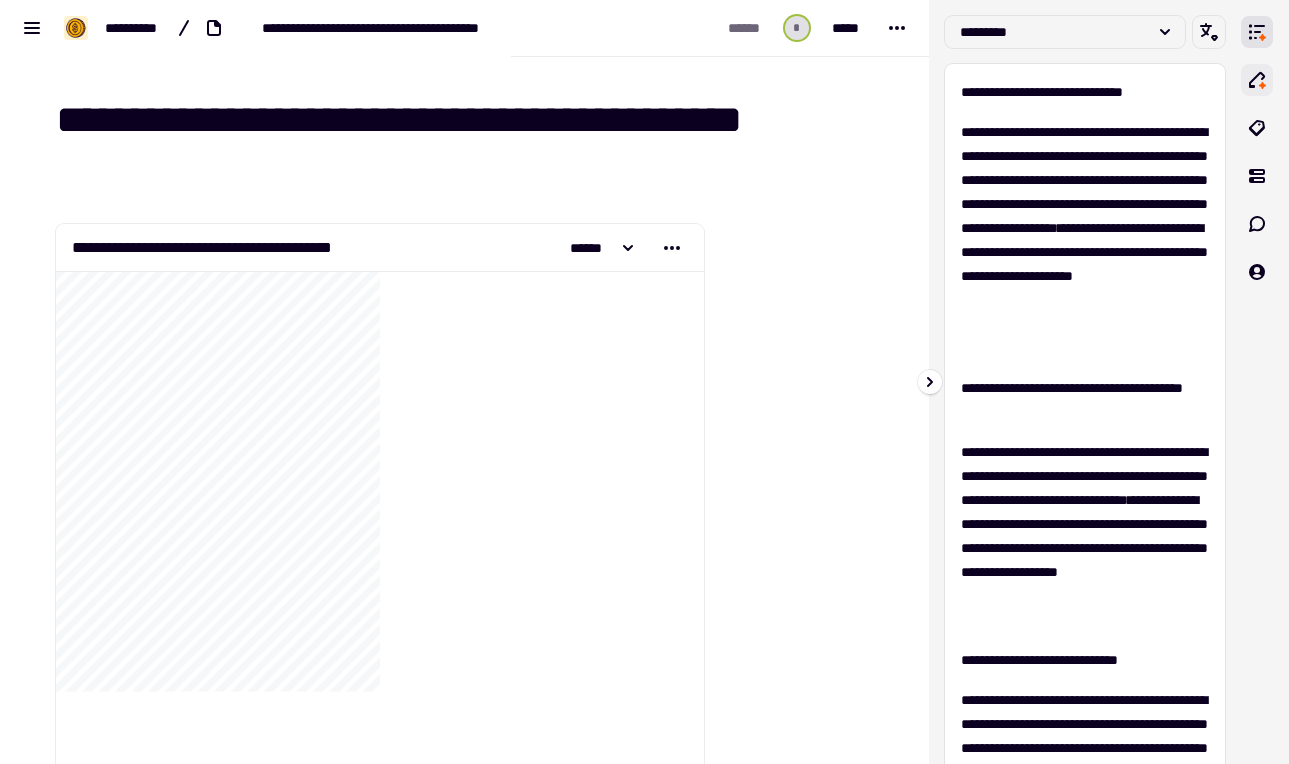 click 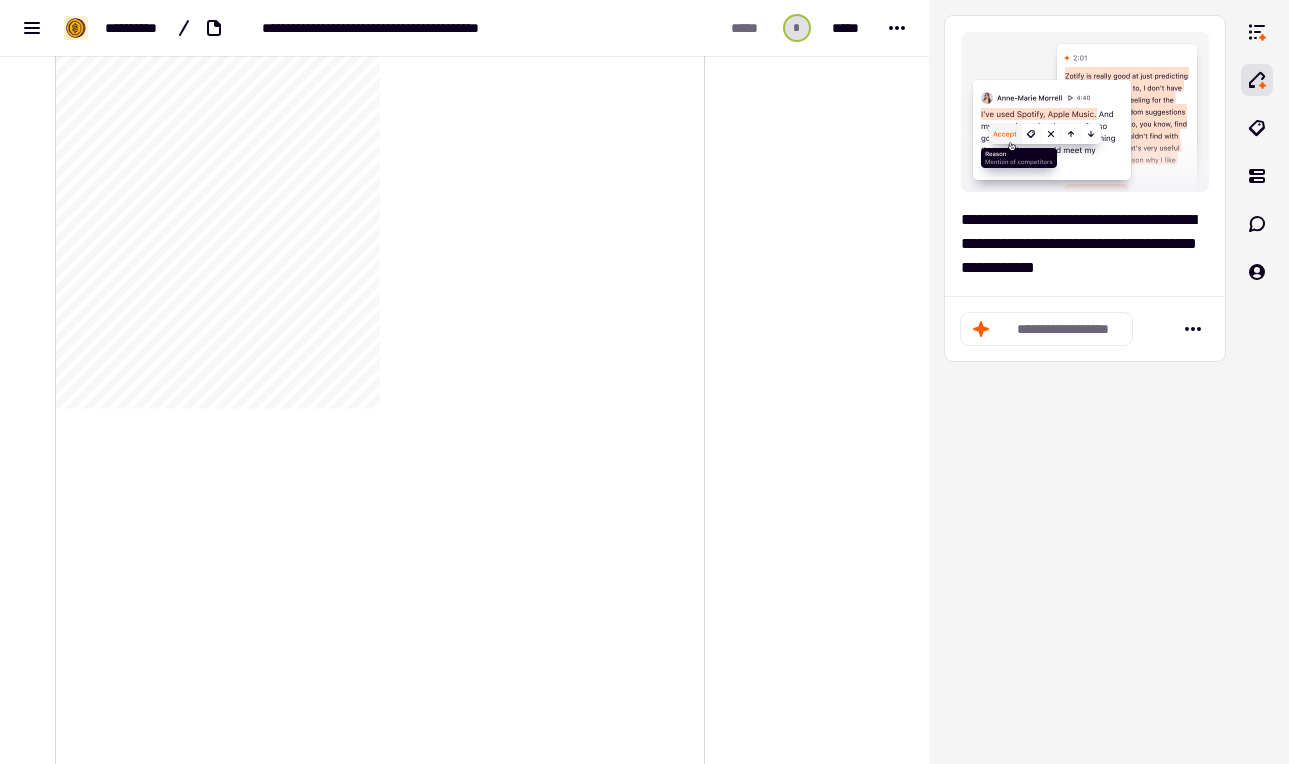 scroll, scrollTop: 0, scrollLeft: 0, axis: both 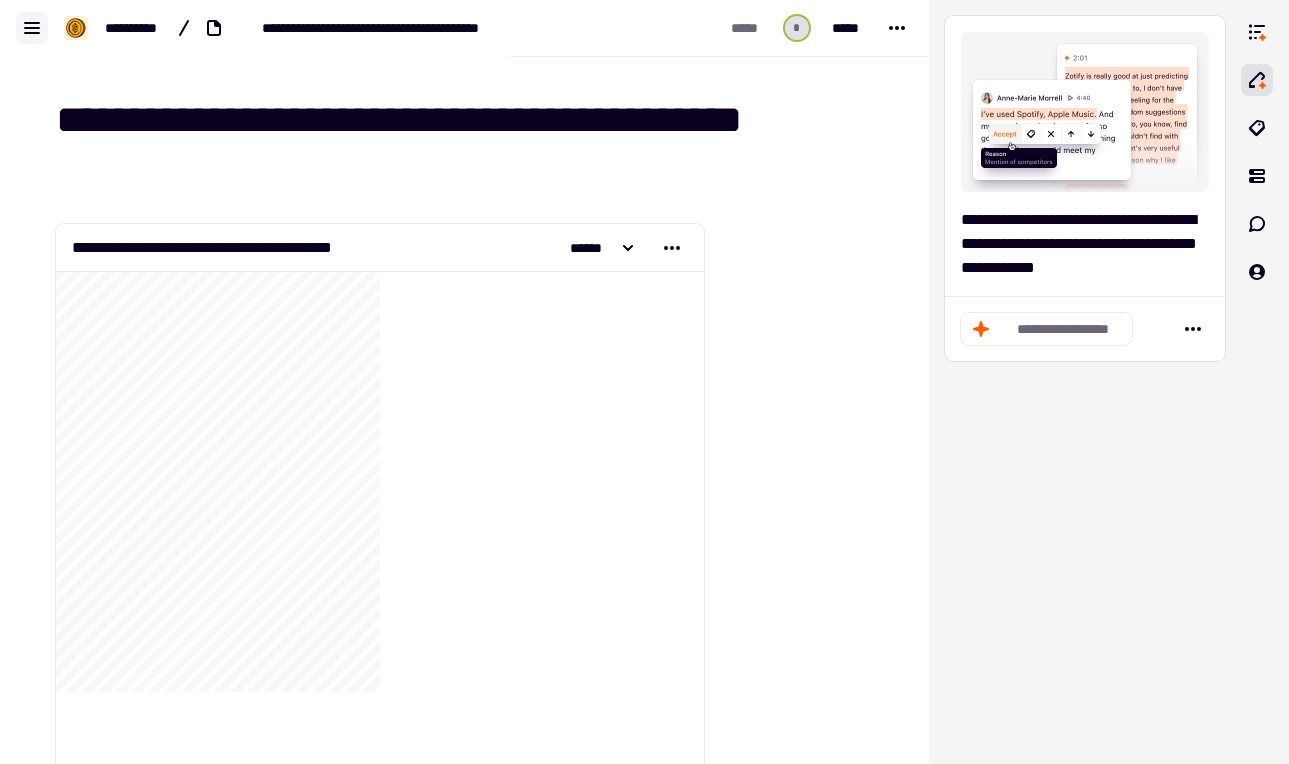 click 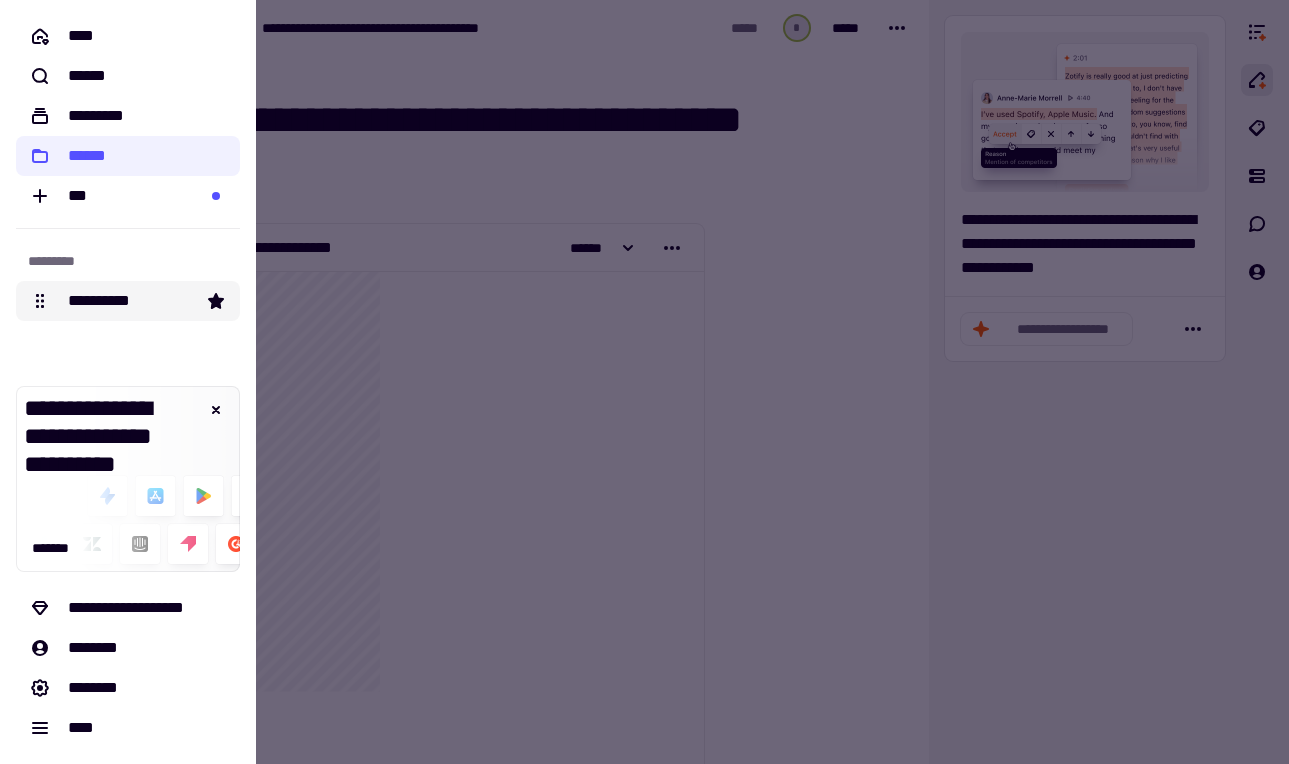 click on "**********" 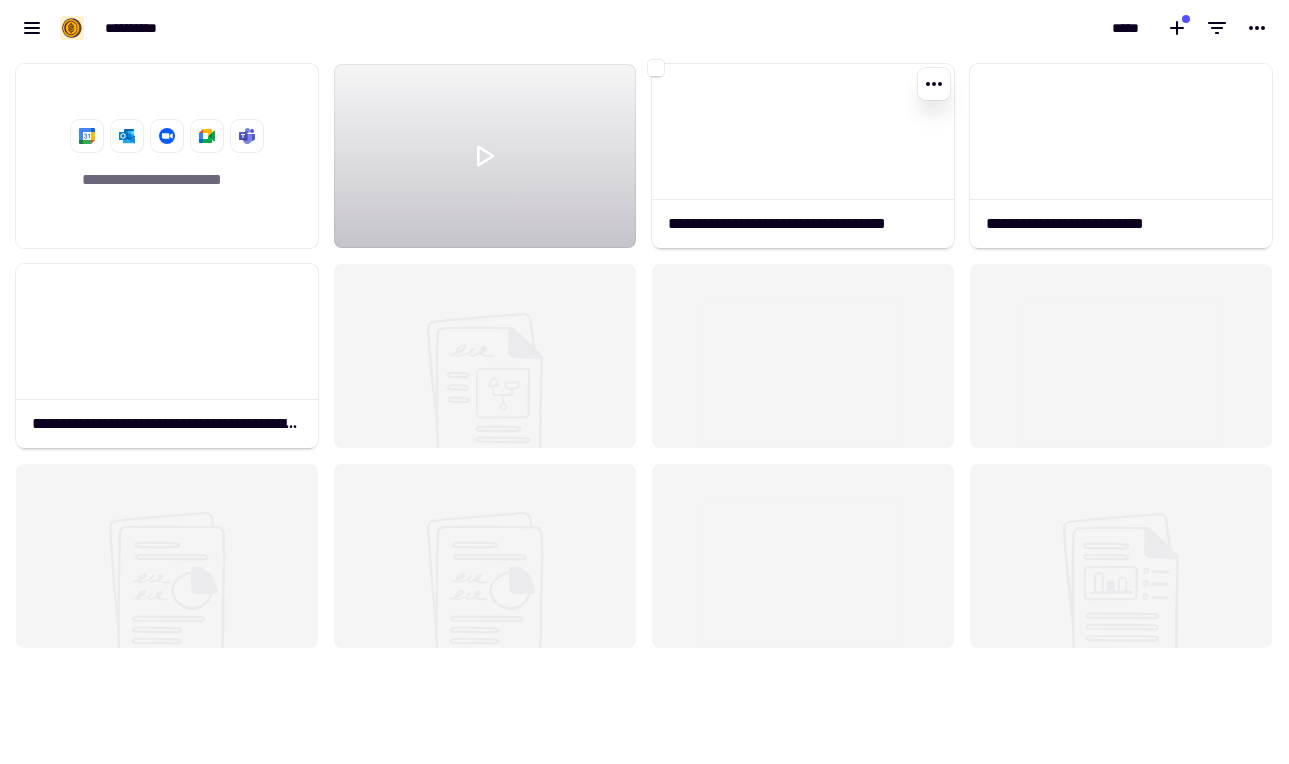scroll, scrollTop: 1, scrollLeft: 1, axis: both 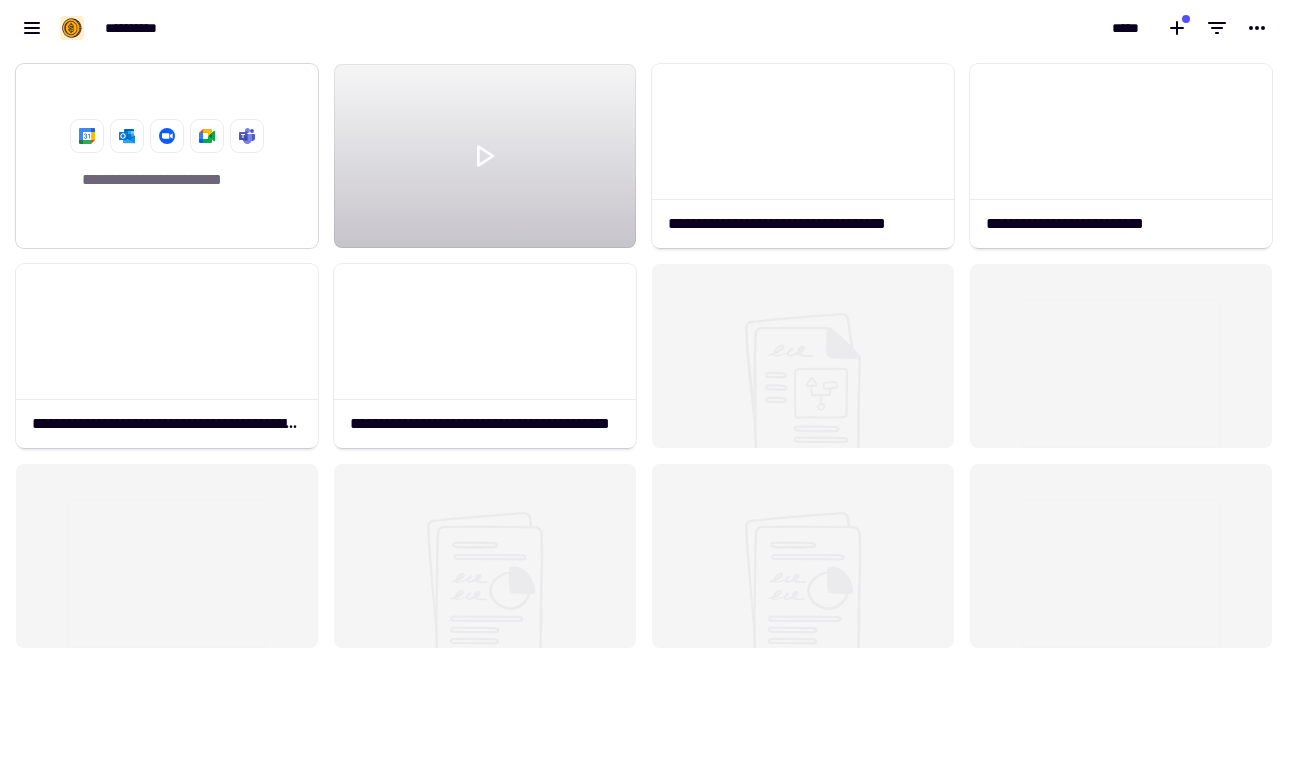 click on "**********" 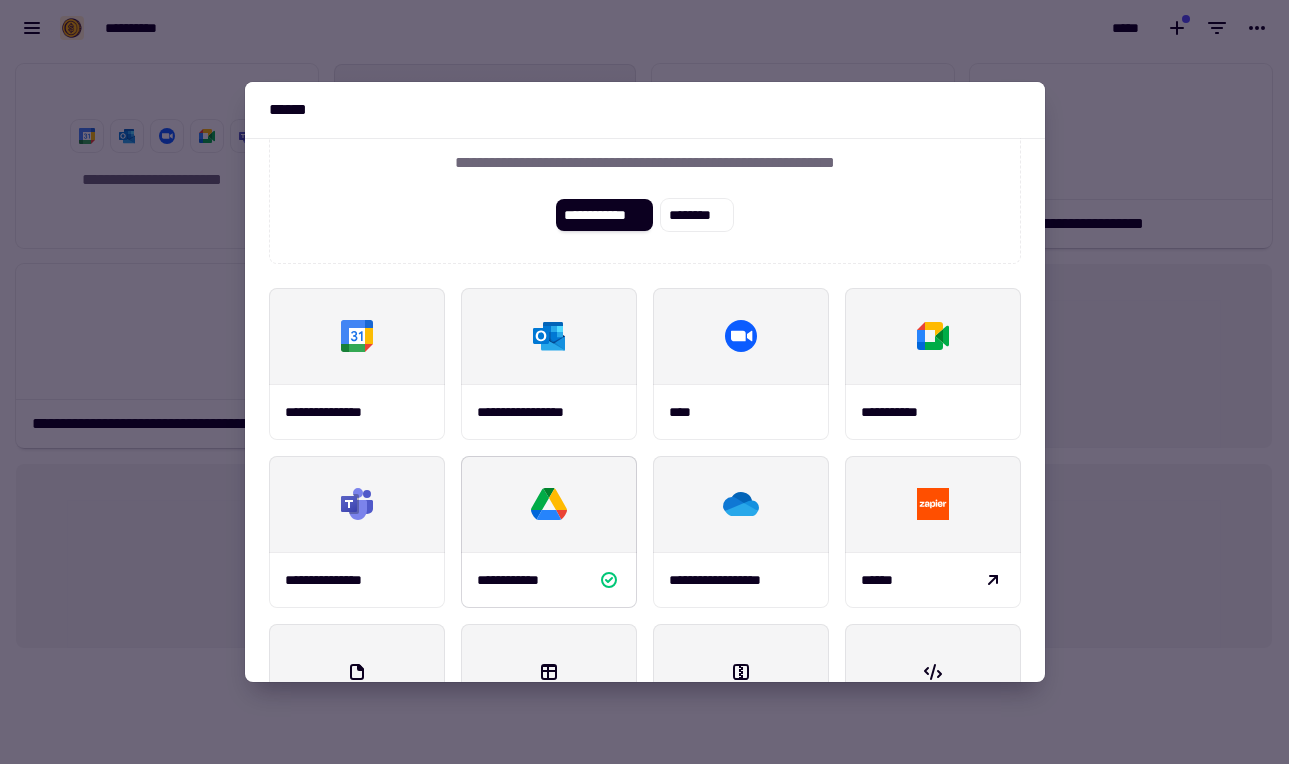 scroll, scrollTop: 135, scrollLeft: 0, axis: vertical 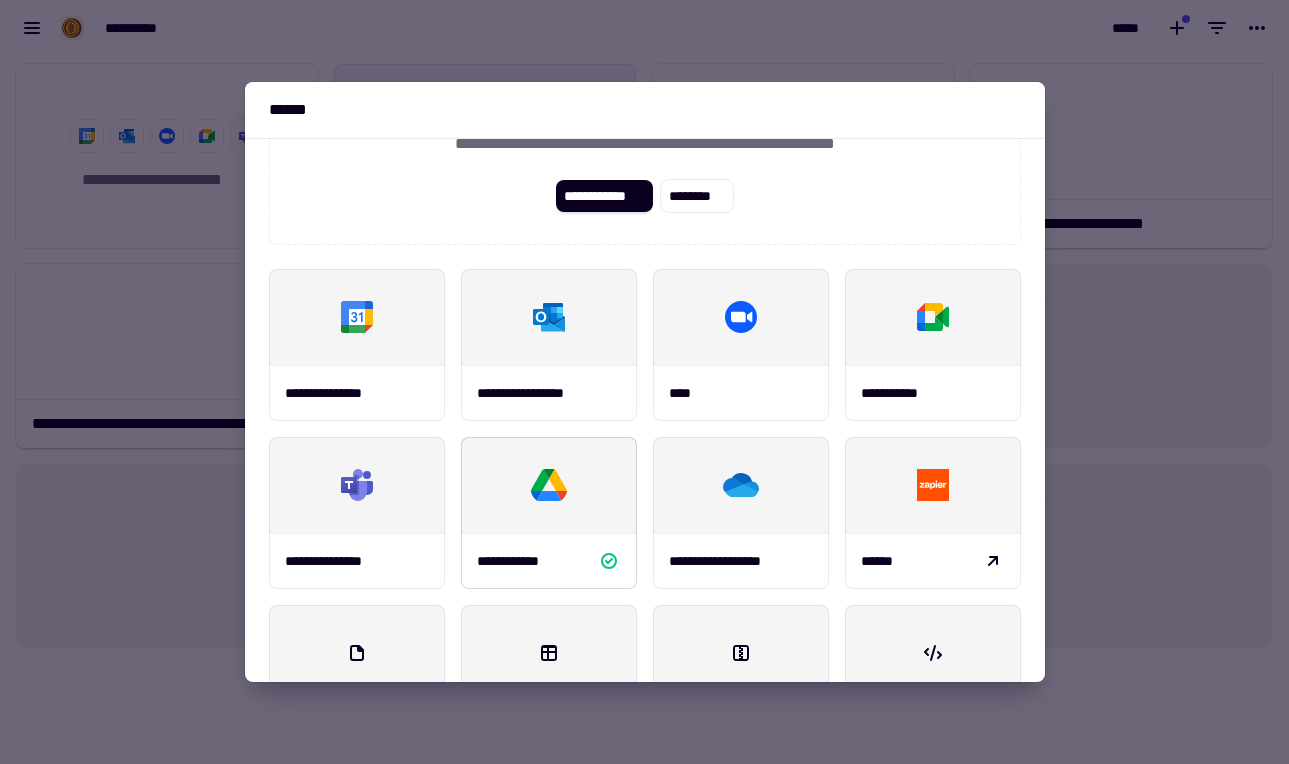click 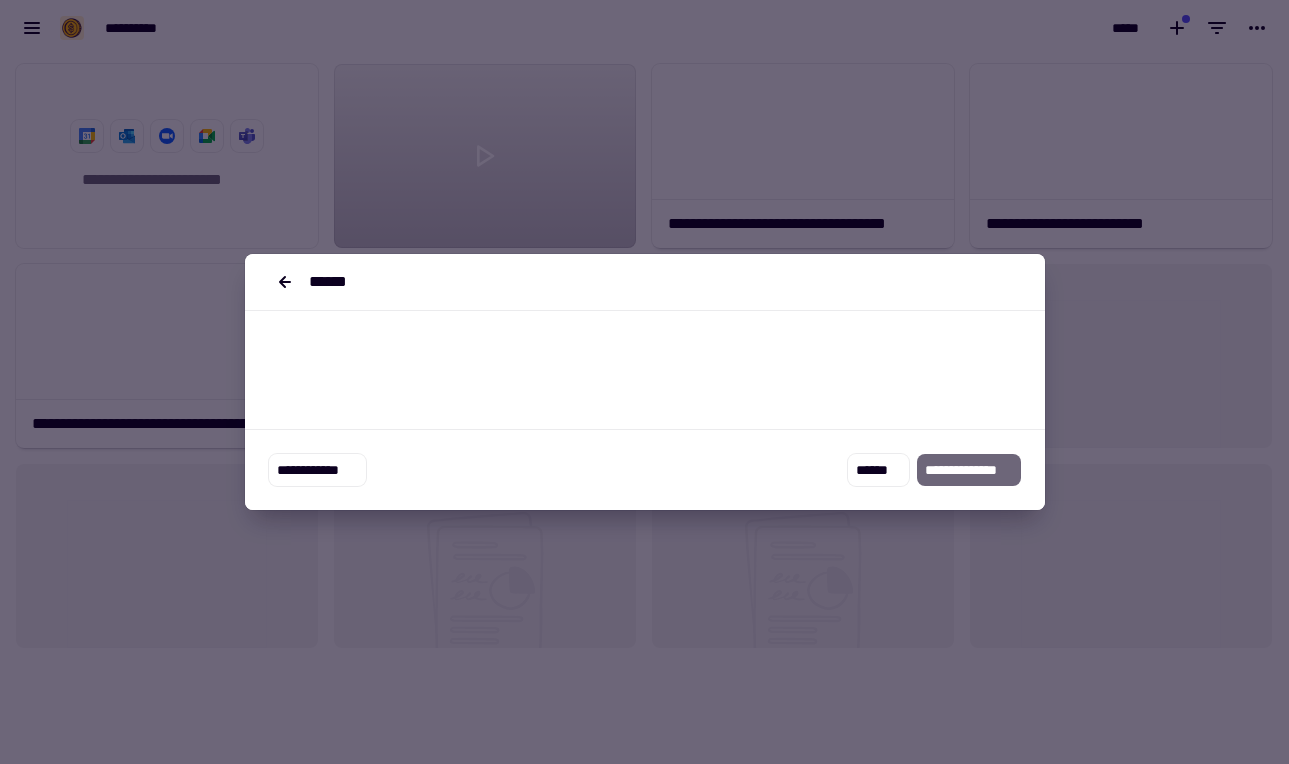 scroll, scrollTop: 0, scrollLeft: 0, axis: both 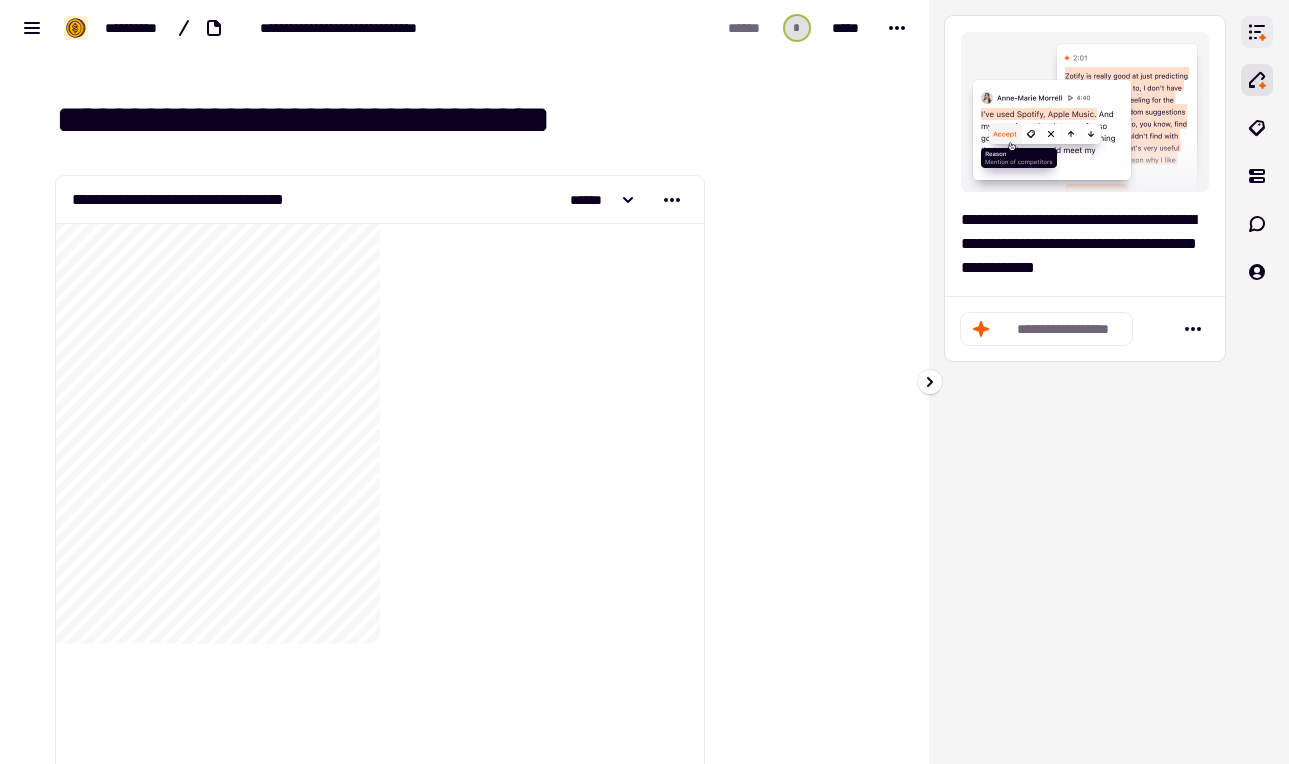 click 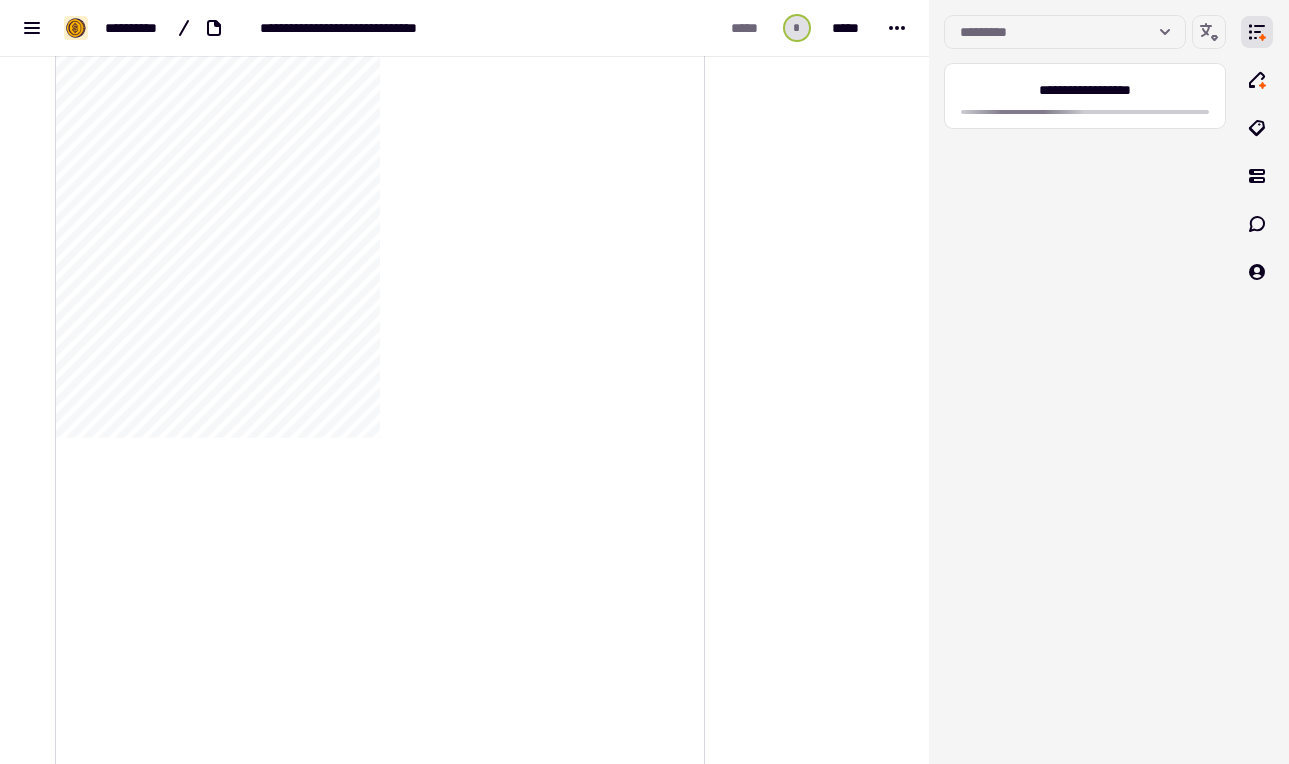 scroll, scrollTop: 3190, scrollLeft: 0, axis: vertical 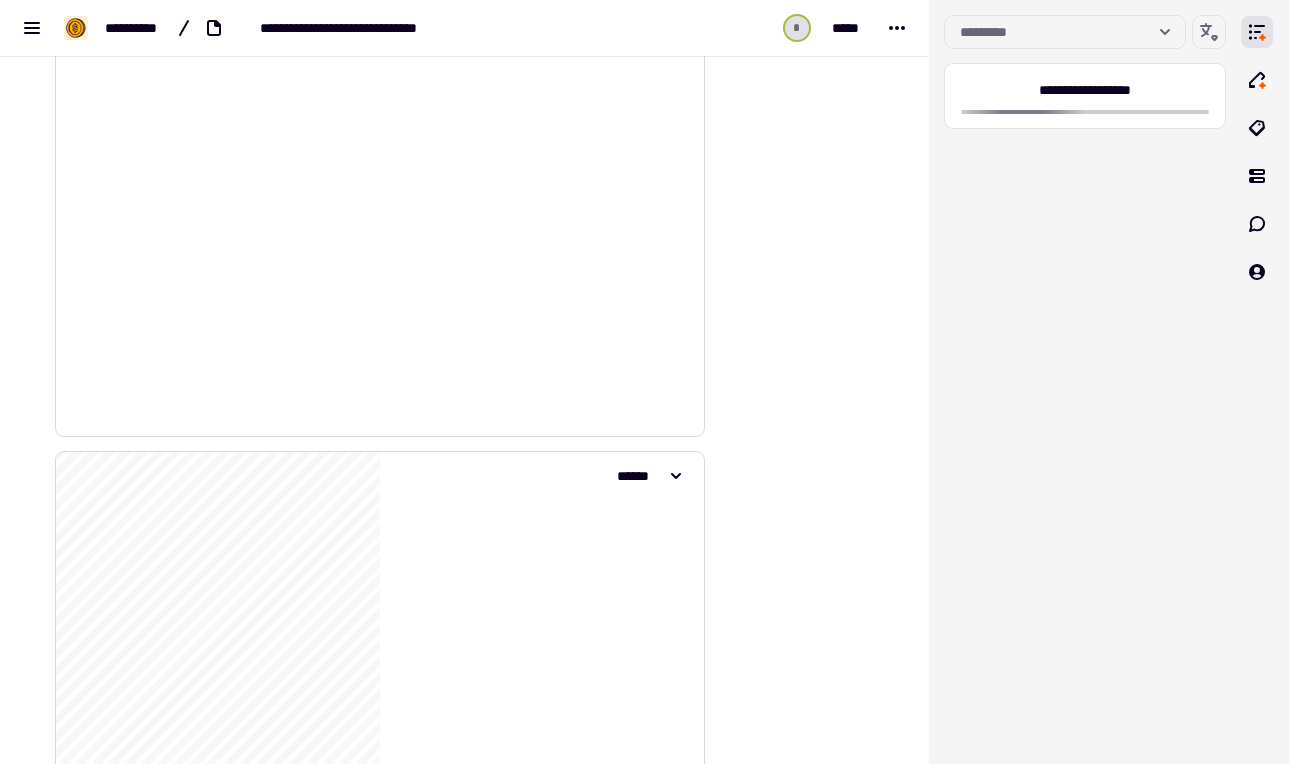 drag, startPoint x: 478, startPoint y: 210, endPoint x: 476, endPoint y: 231, distance: 21.095022 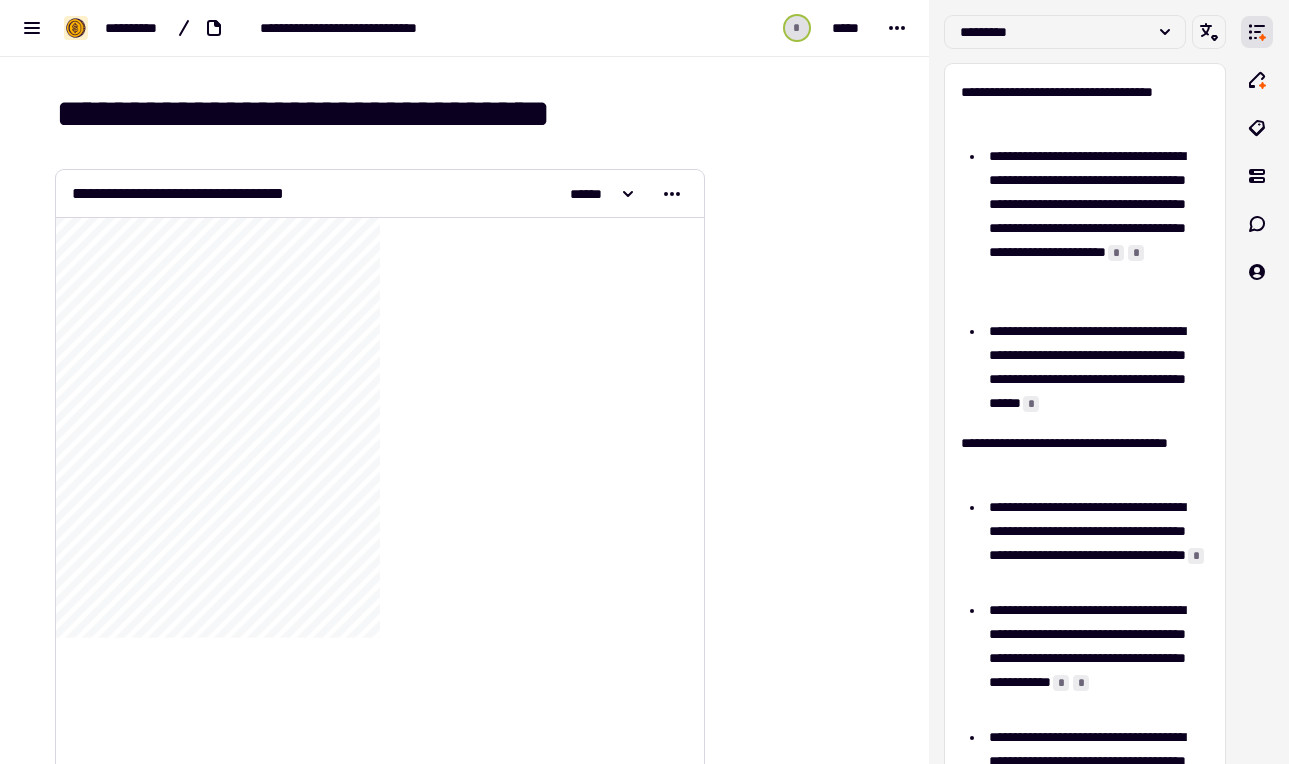 scroll, scrollTop: 0, scrollLeft: 0, axis: both 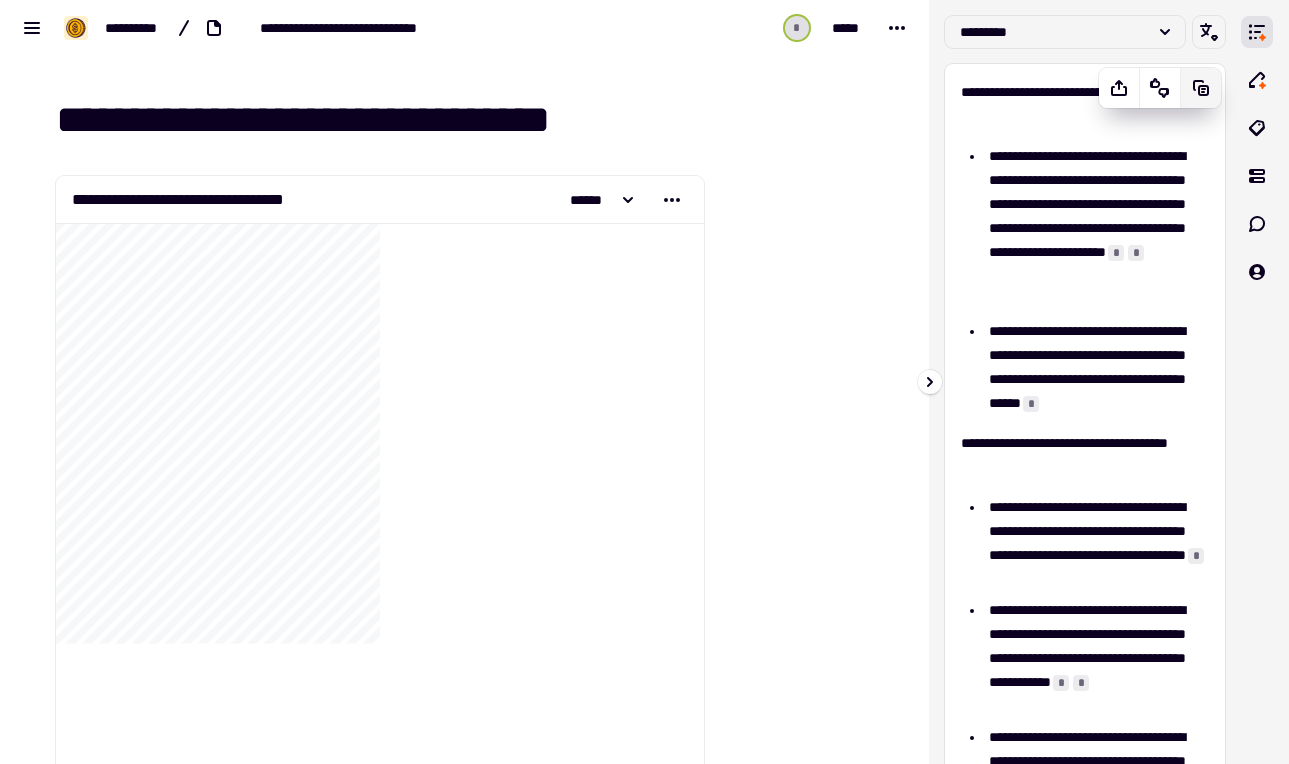 click 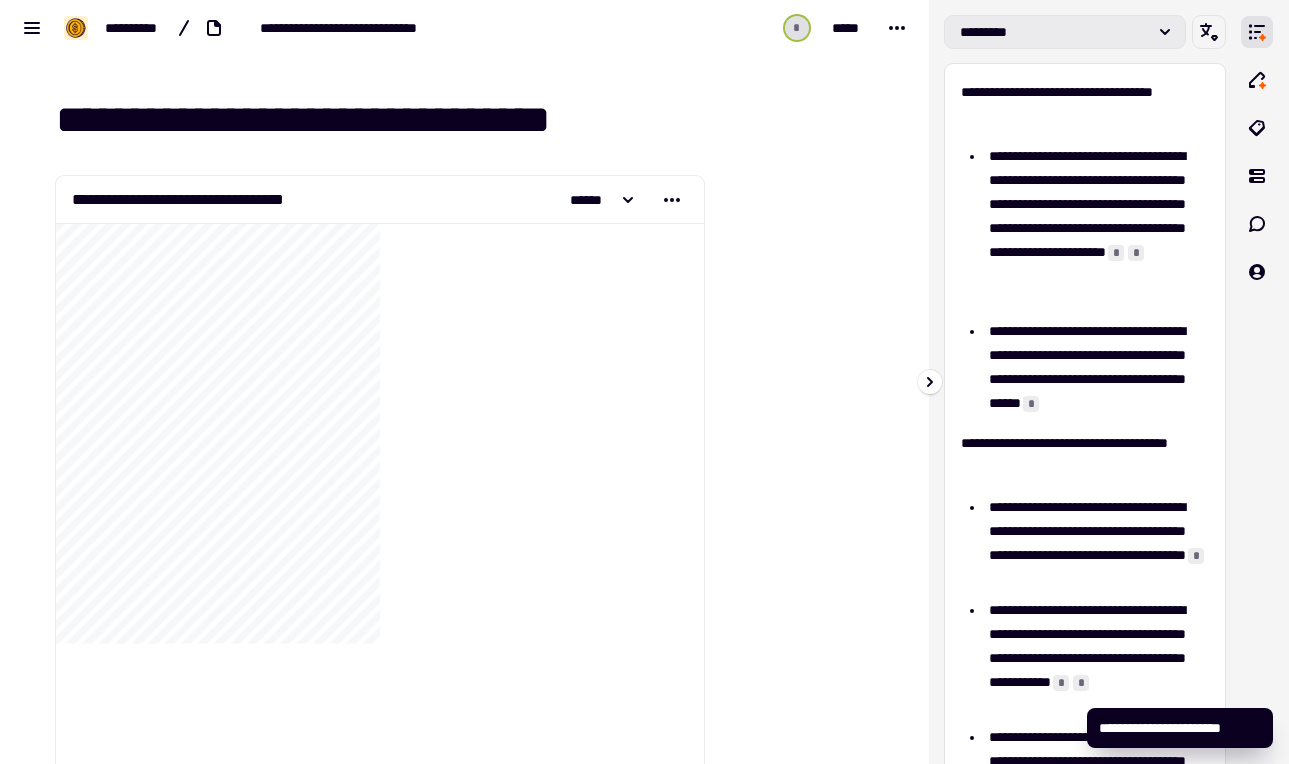 click 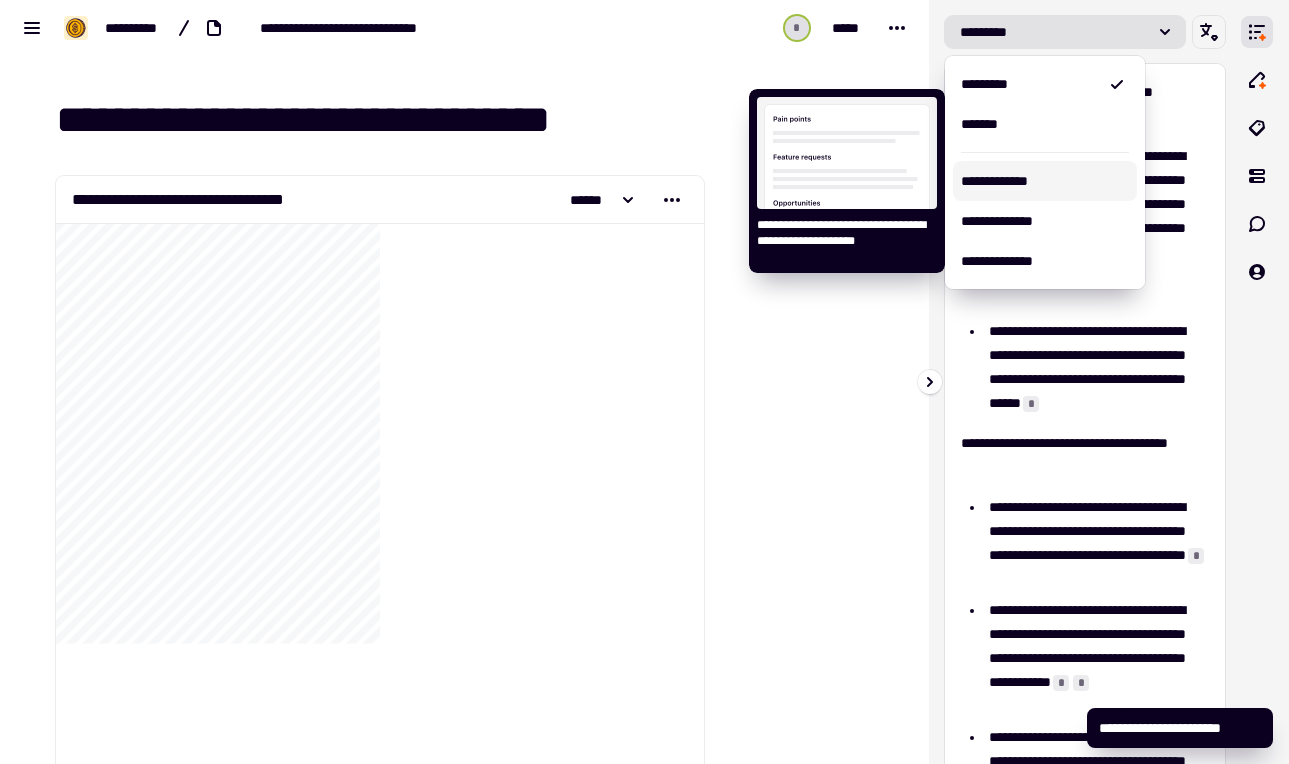click on "**********" at bounding box center [1045, 181] 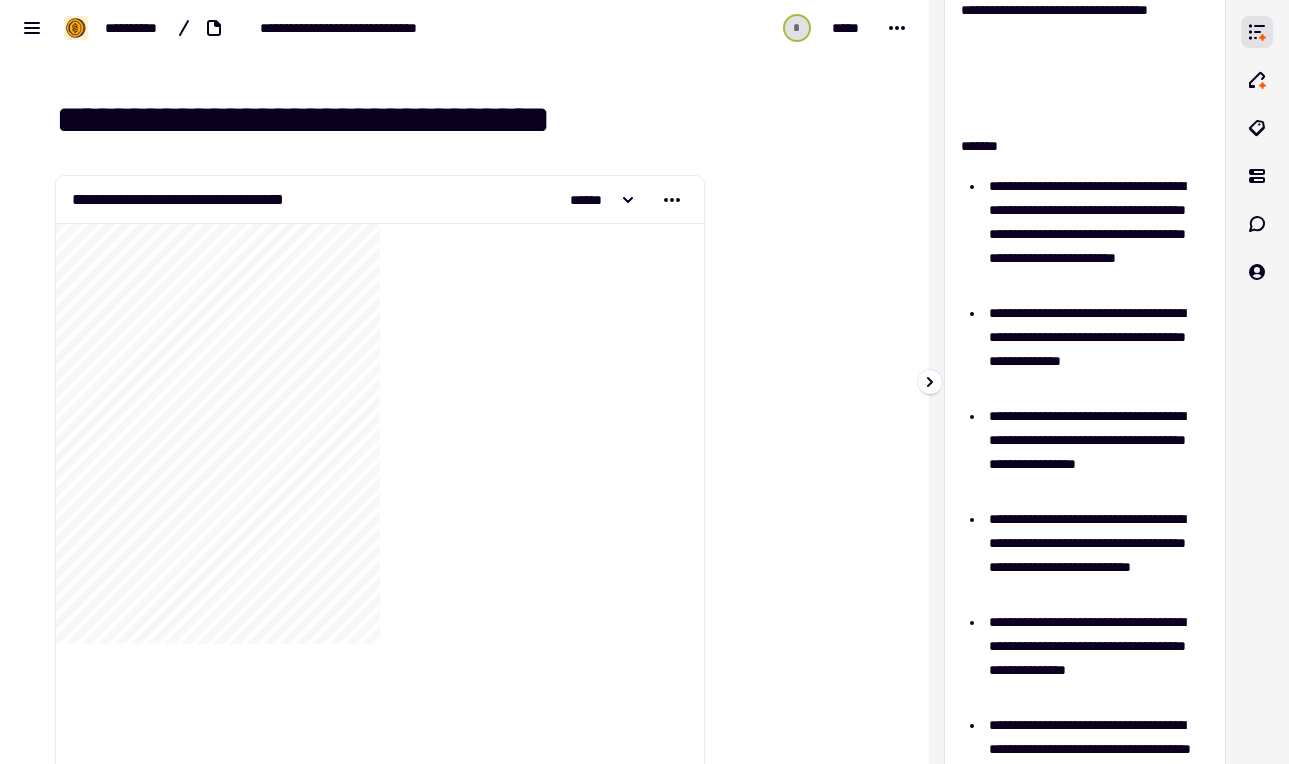 scroll, scrollTop: 0, scrollLeft: 0, axis: both 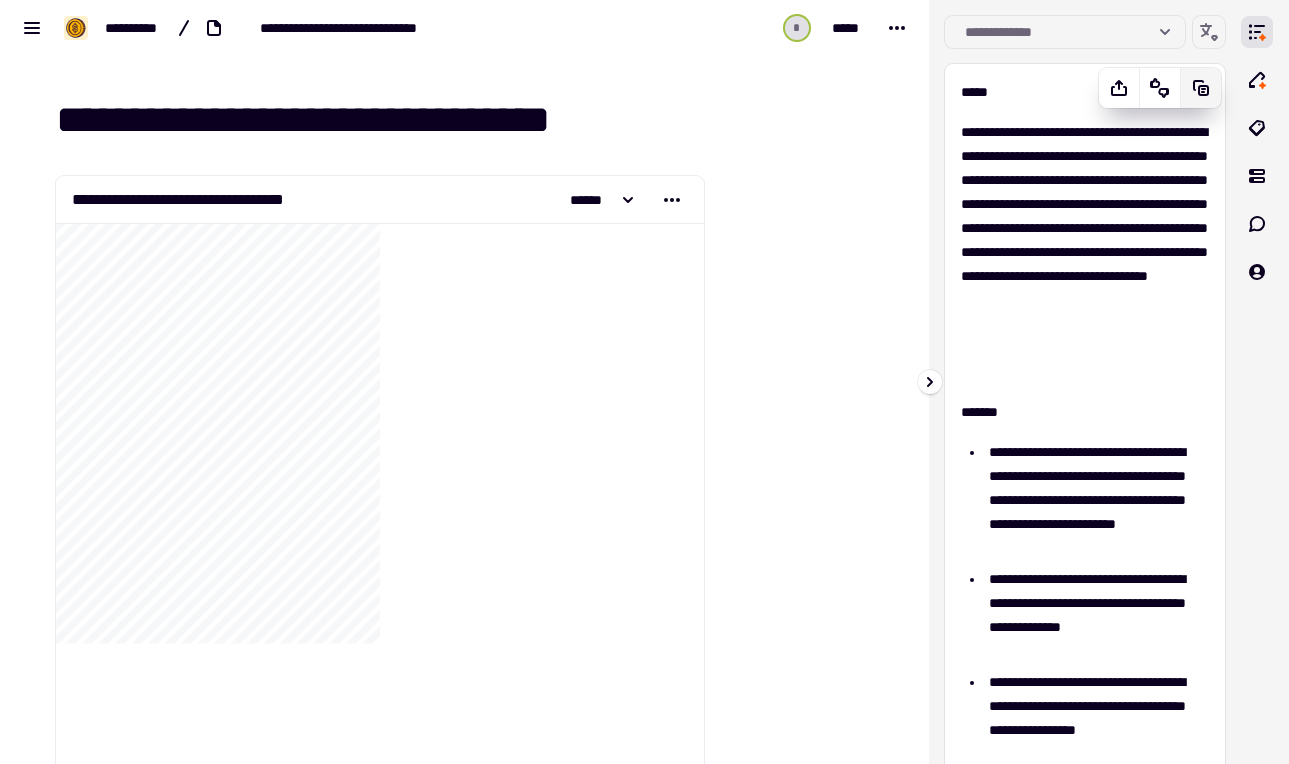 click 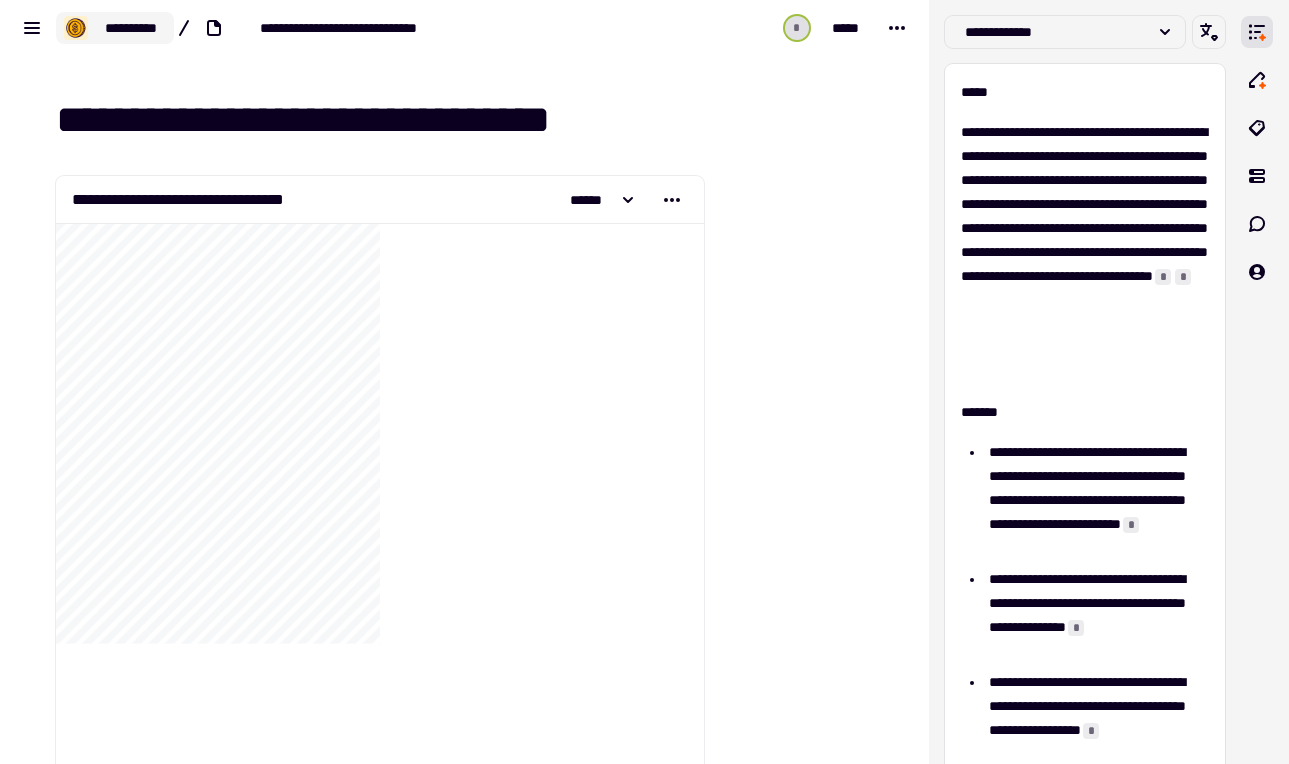 click on "**********" 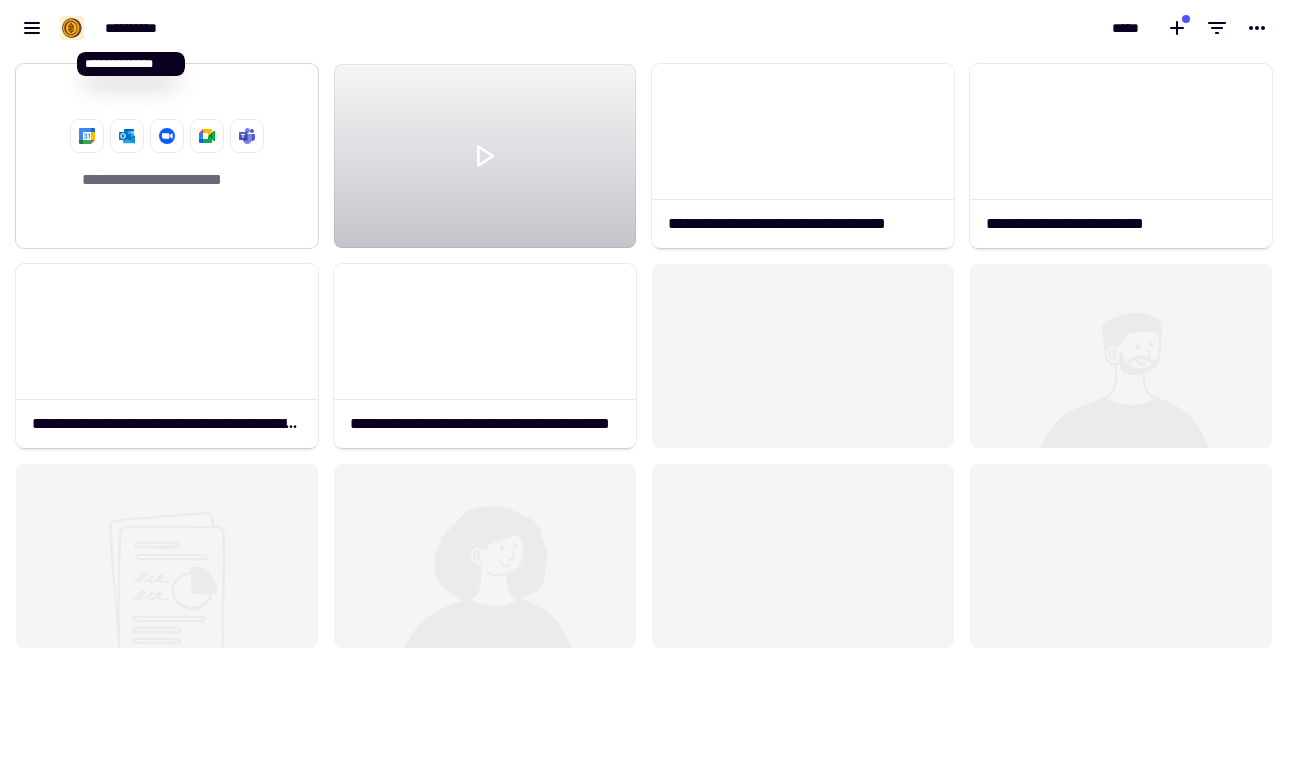 scroll, scrollTop: 1, scrollLeft: 1, axis: both 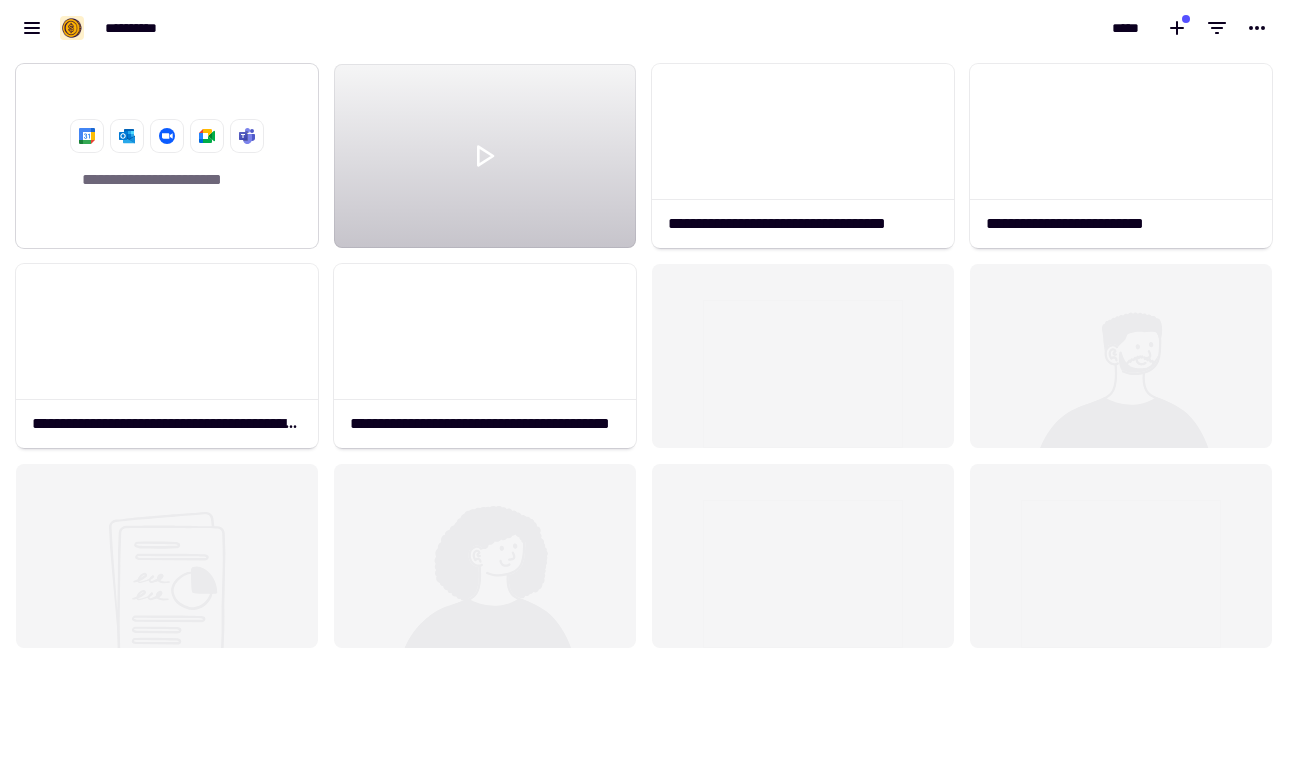 click 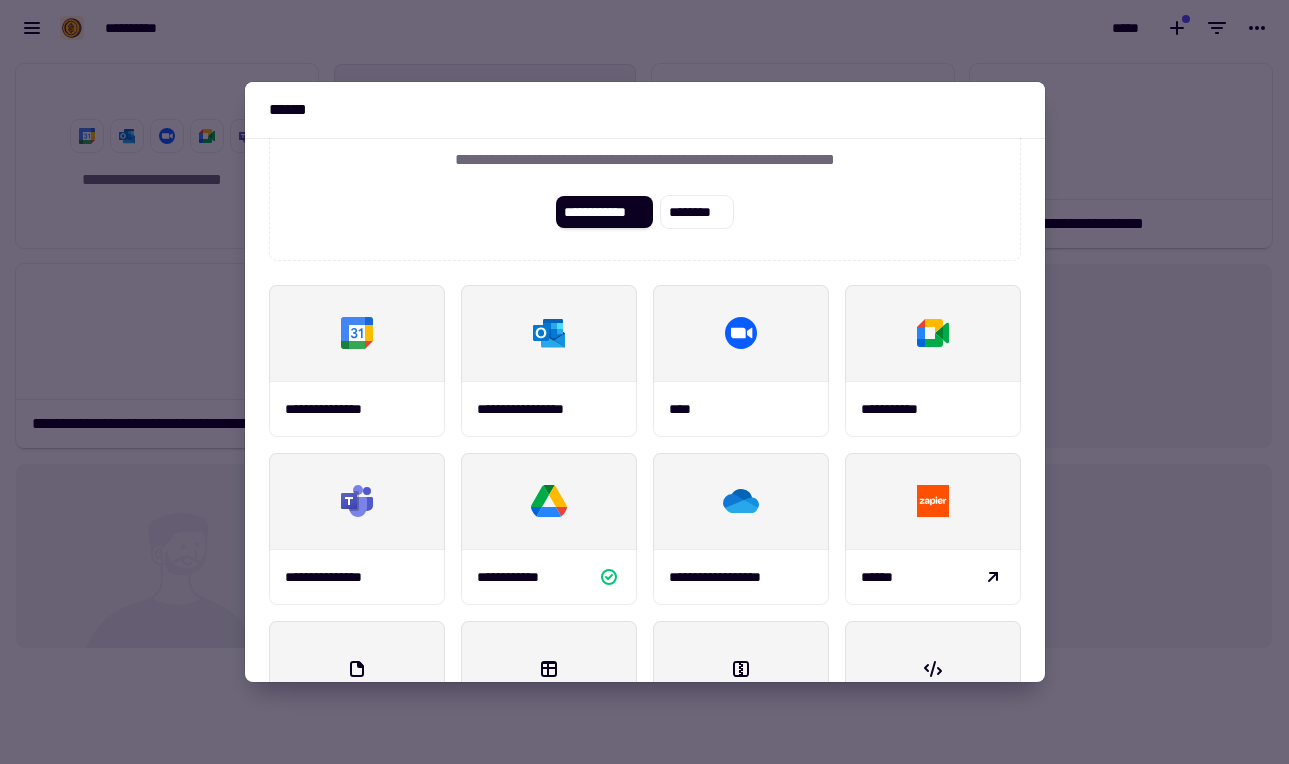 scroll, scrollTop: 118, scrollLeft: 0, axis: vertical 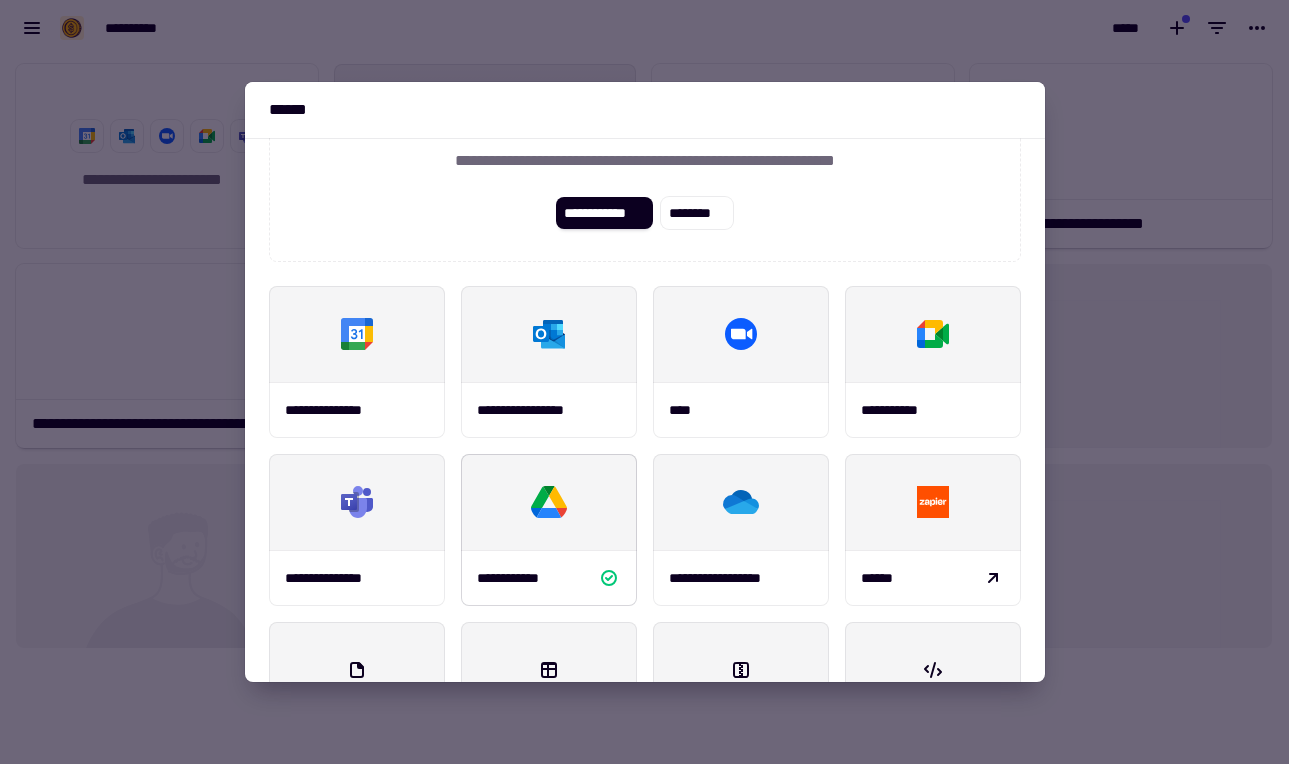 click at bounding box center [549, 502] 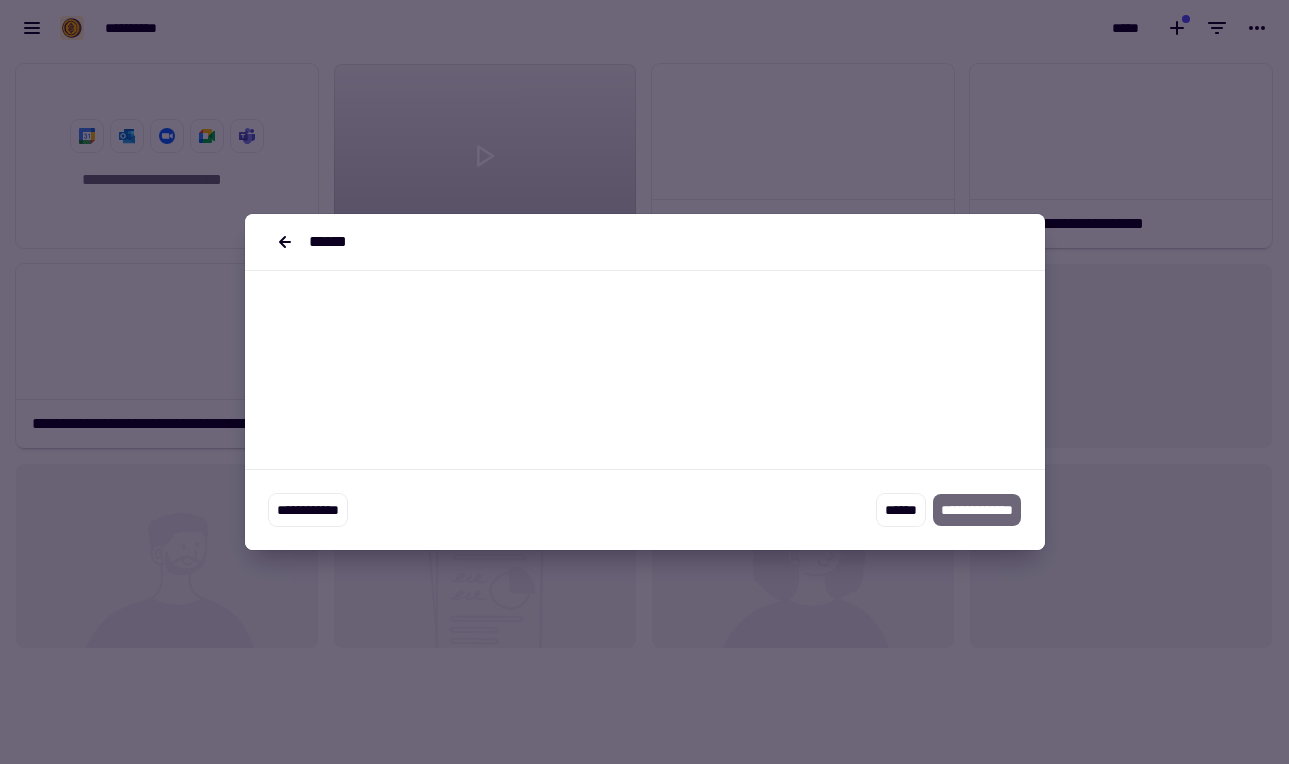 scroll, scrollTop: 0, scrollLeft: 0, axis: both 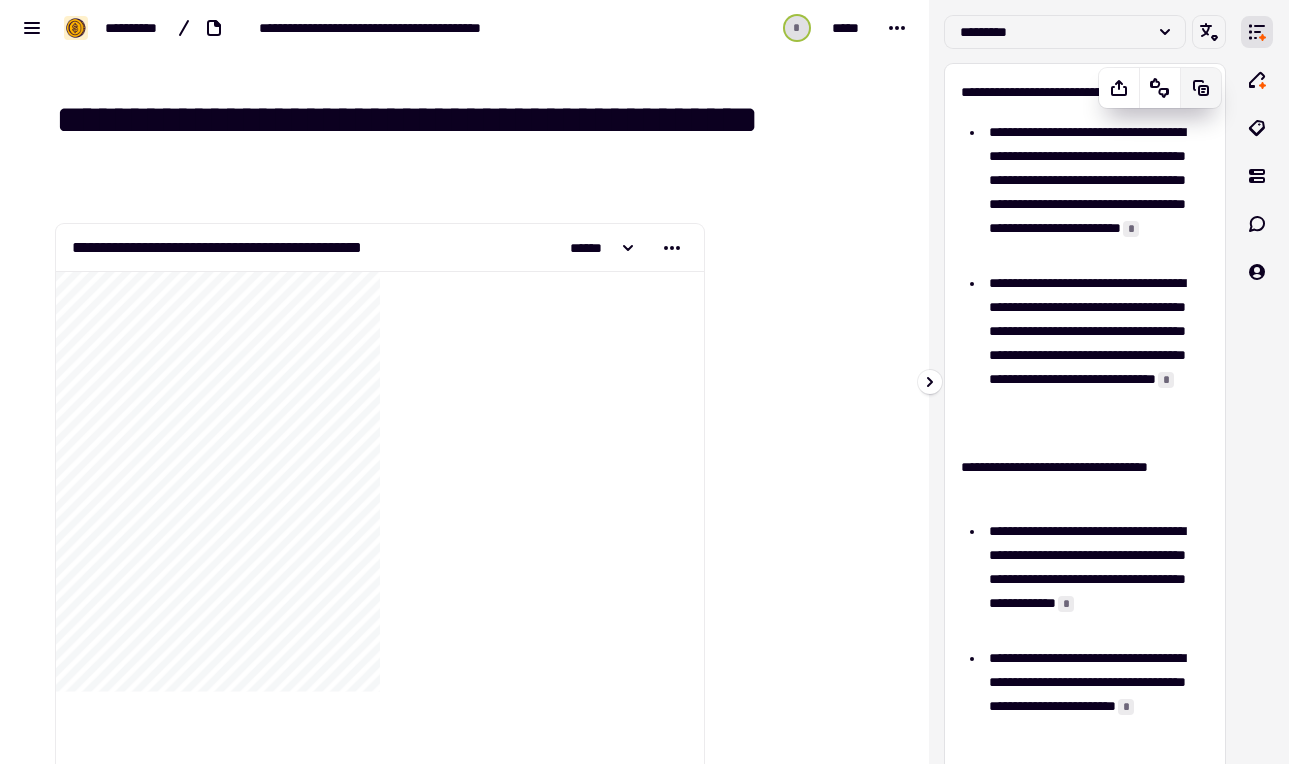 click 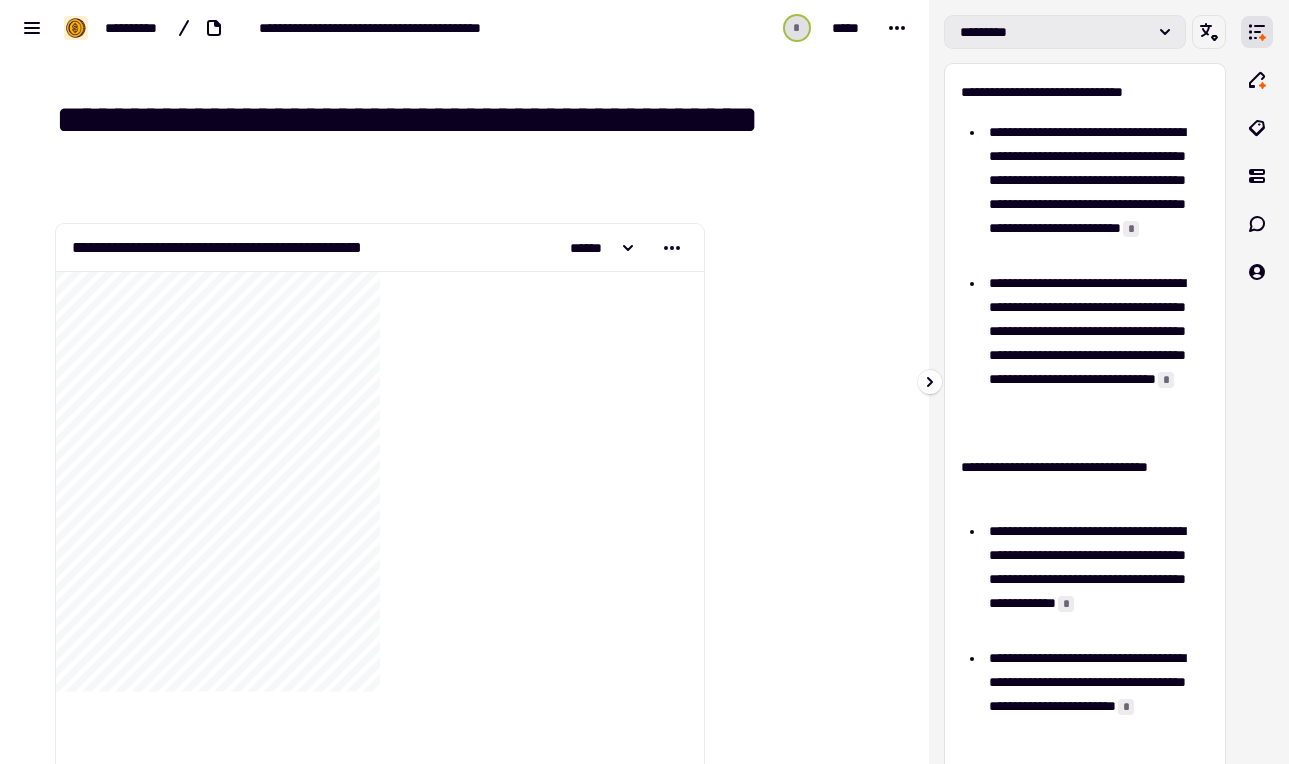 click on "*********" 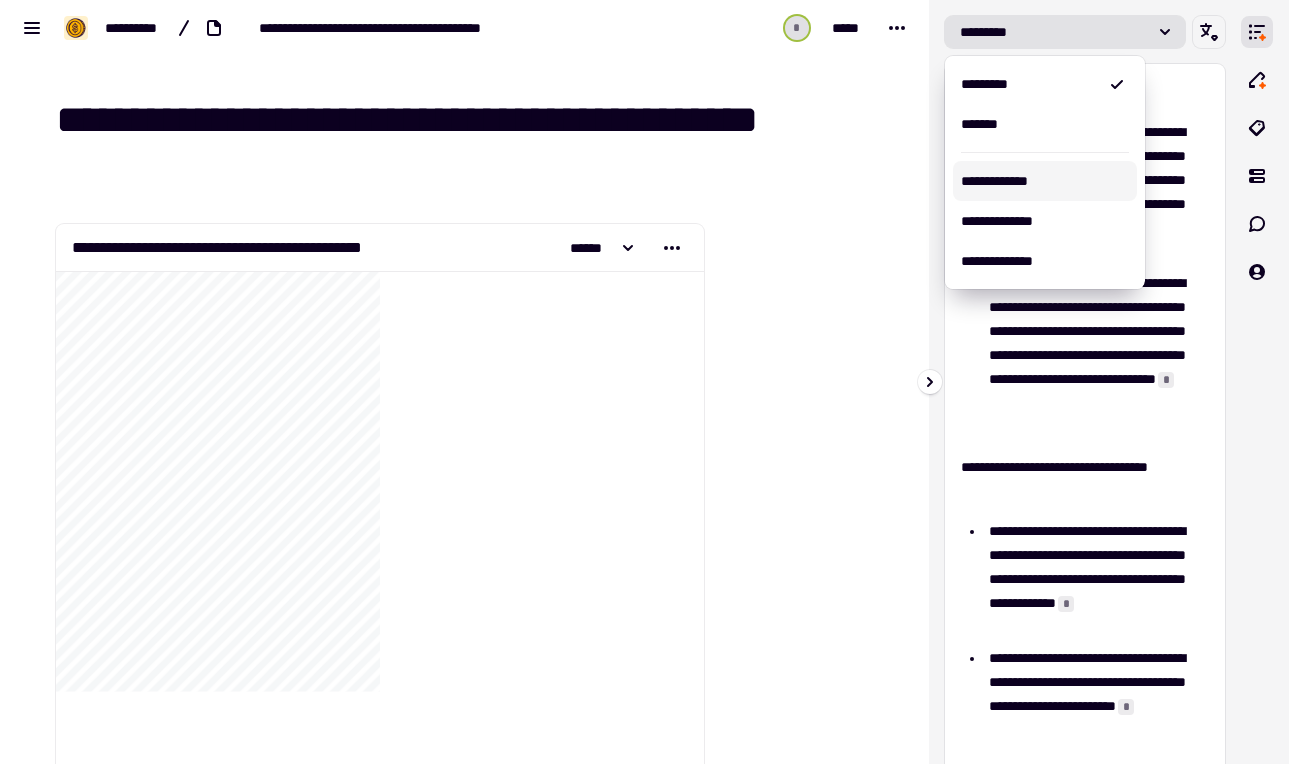click on "**********" at bounding box center (1045, 181) 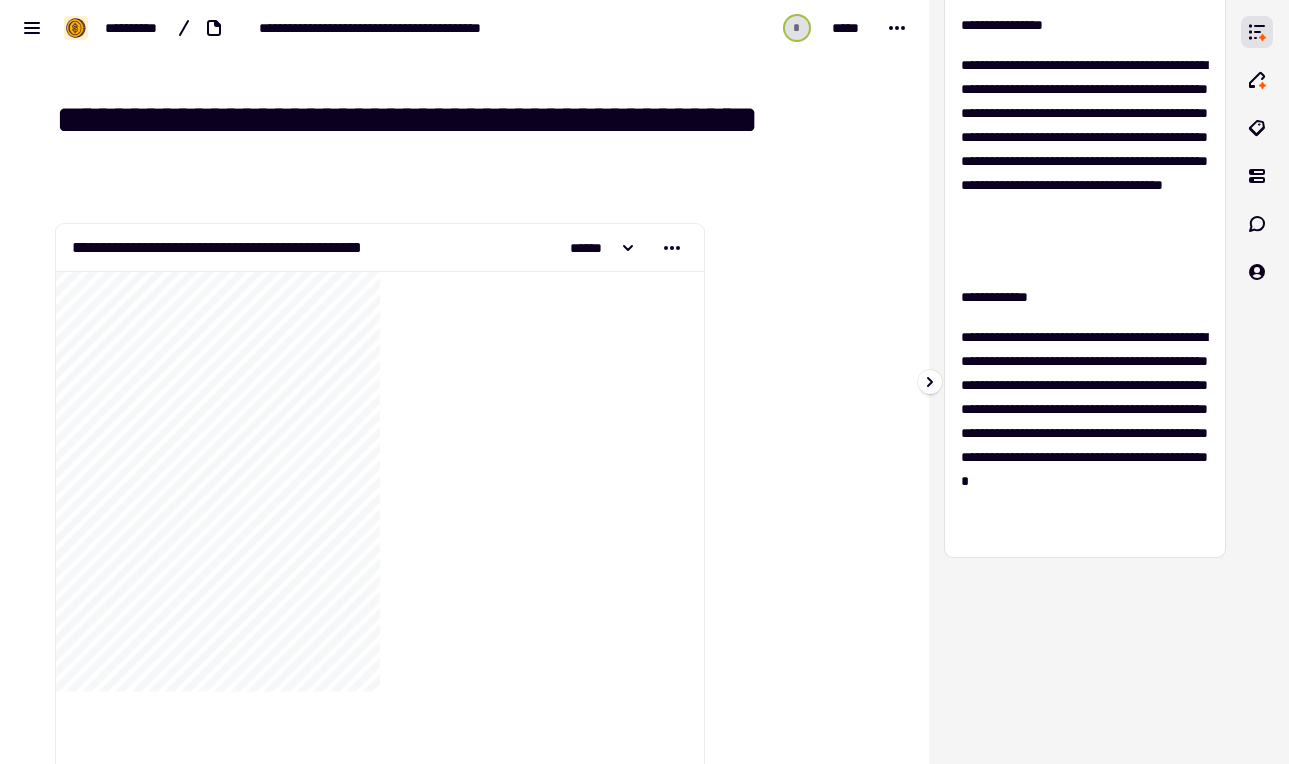 scroll, scrollTop: 0, scrollLeft: 0, axis: both 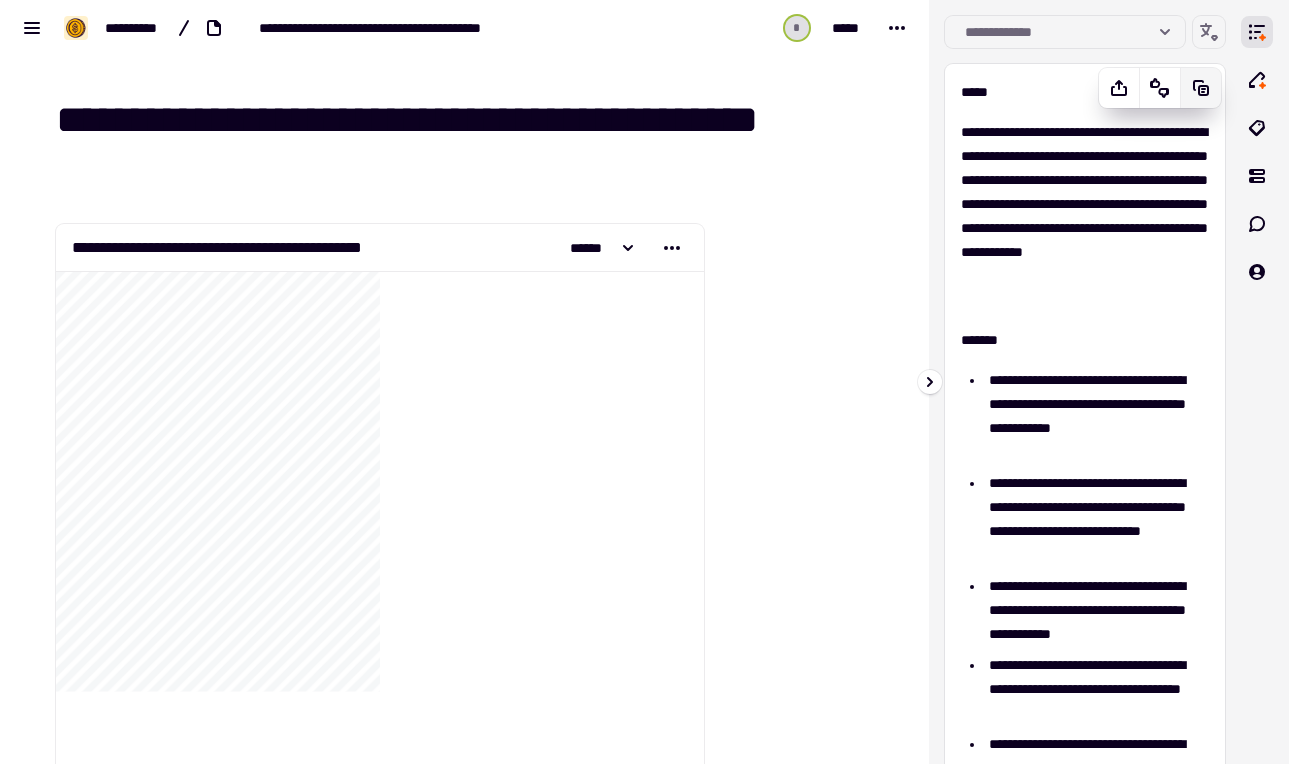 click 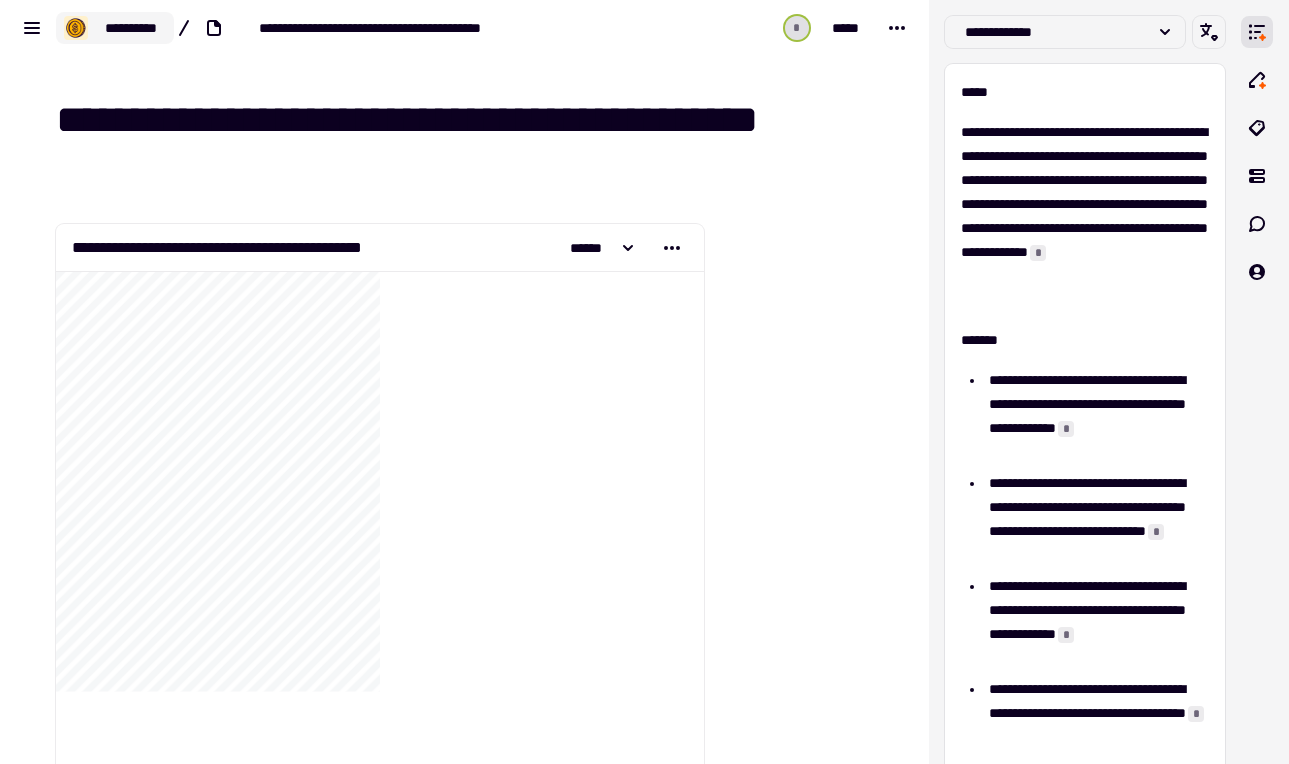 click on "**********" 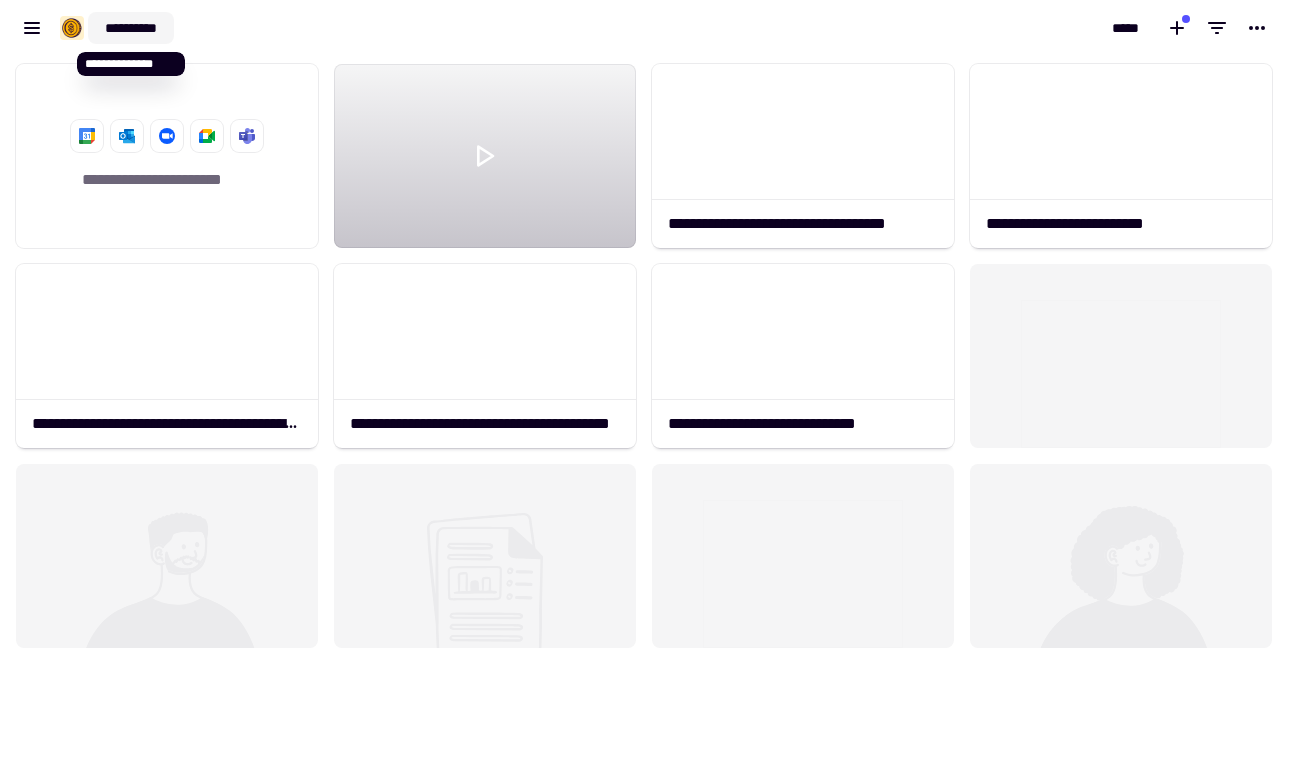 scroll, scrollTop: 1, scrollLeft: 1, axis: both 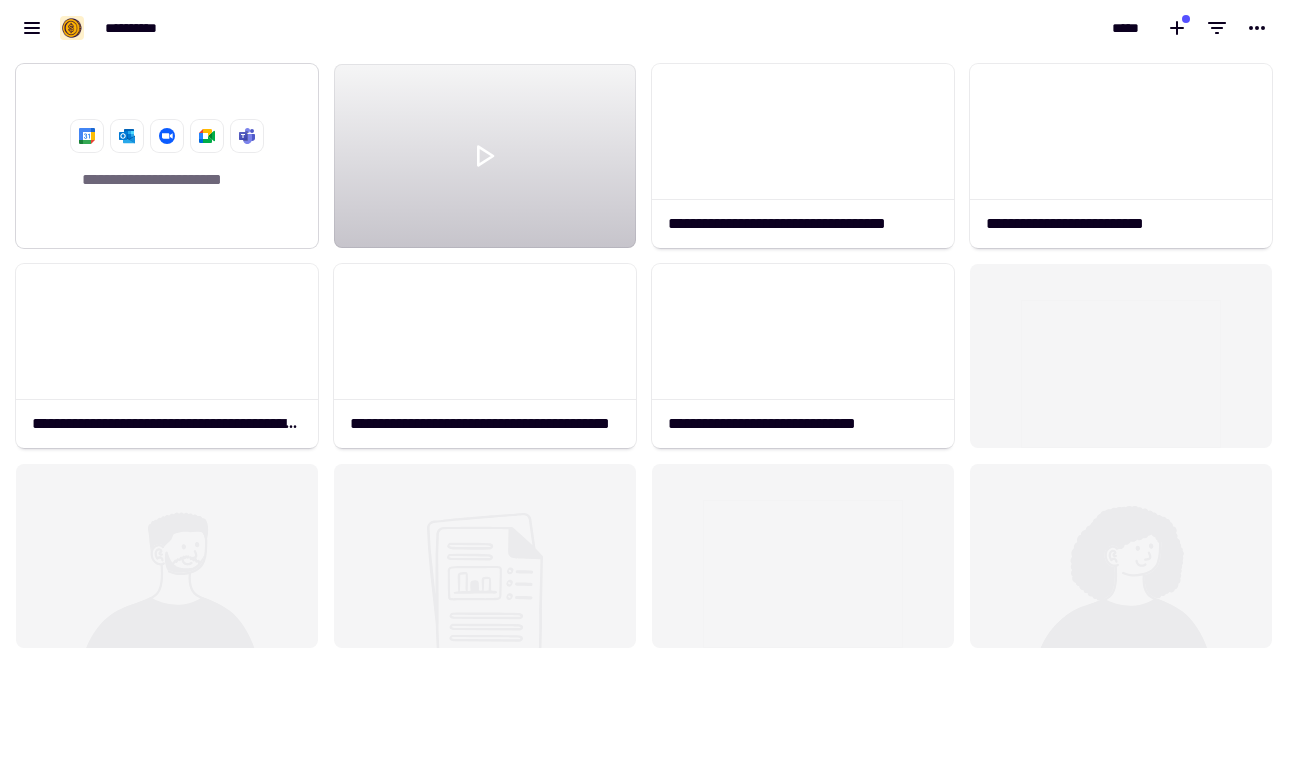 click on "**********" 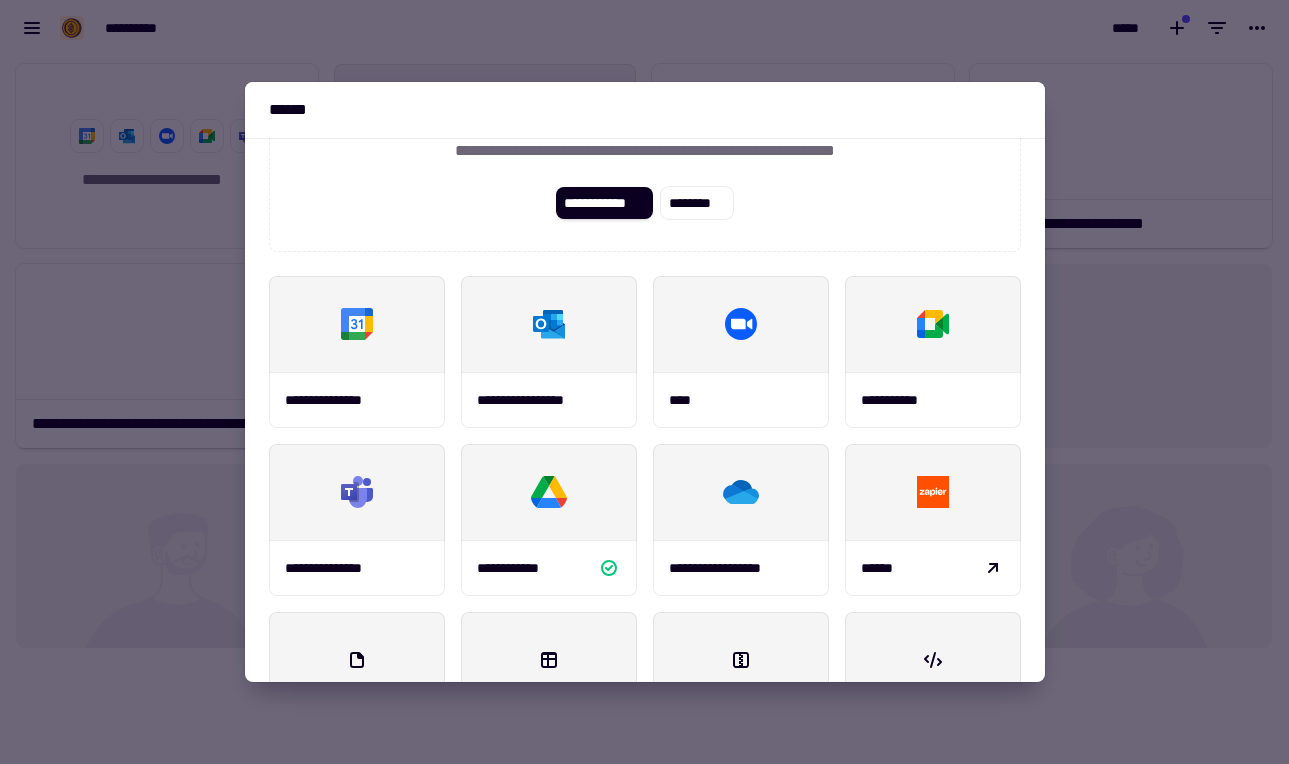 scroll, scrollTop: 129, scrollLeft: 0, axis: vertical 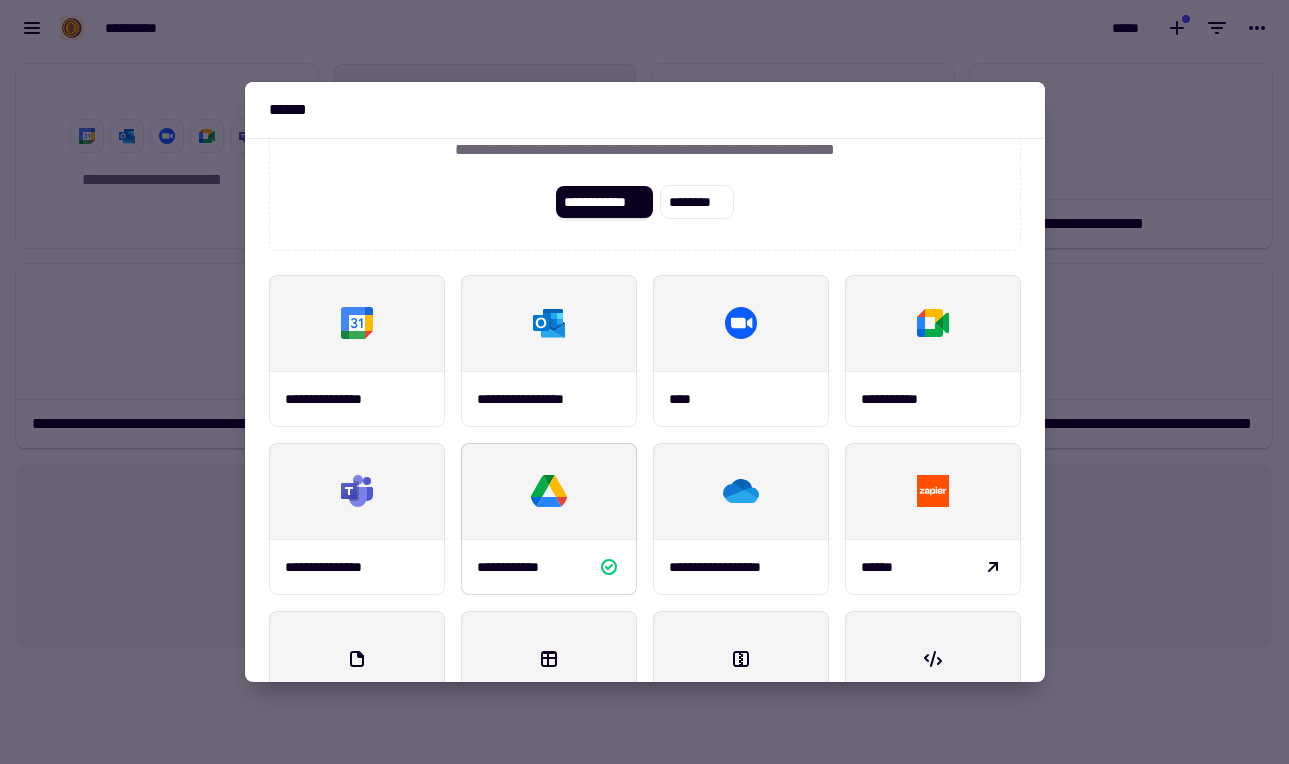 click 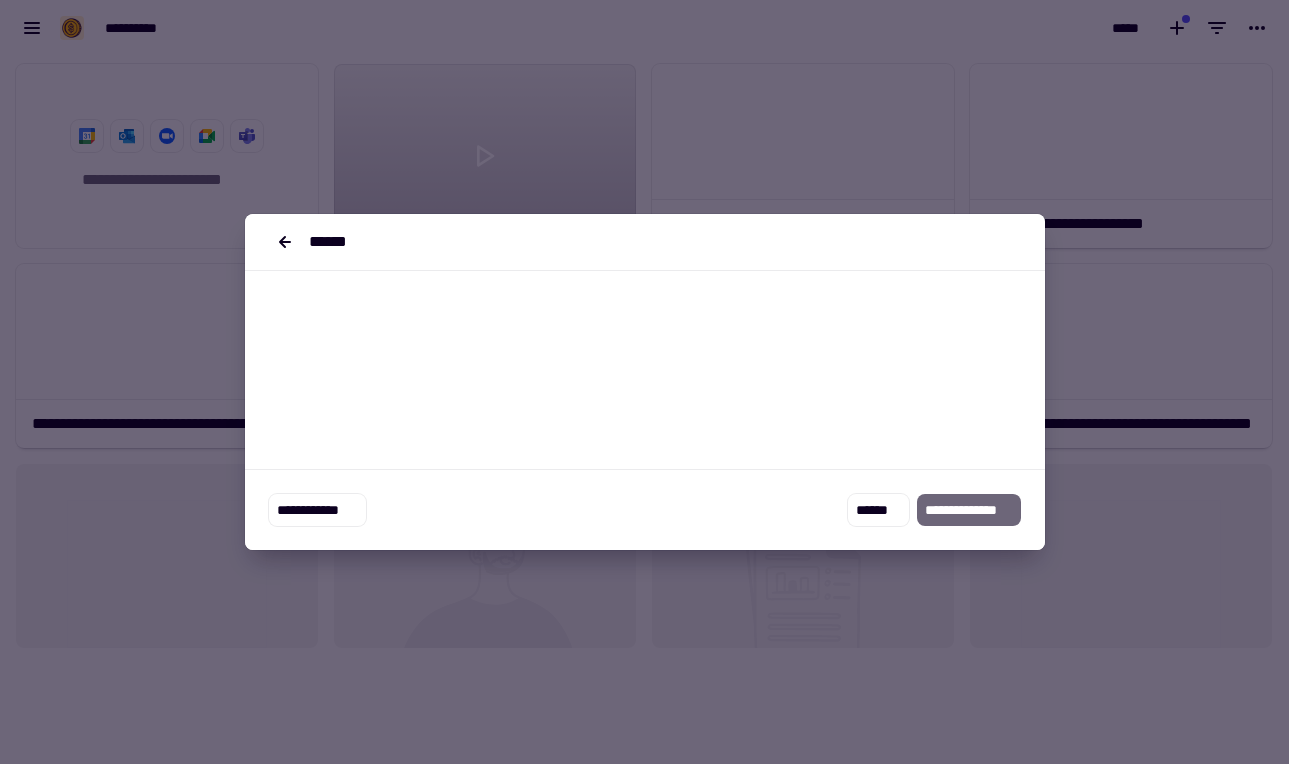 click on "**********" at bounding box center (645, 510) 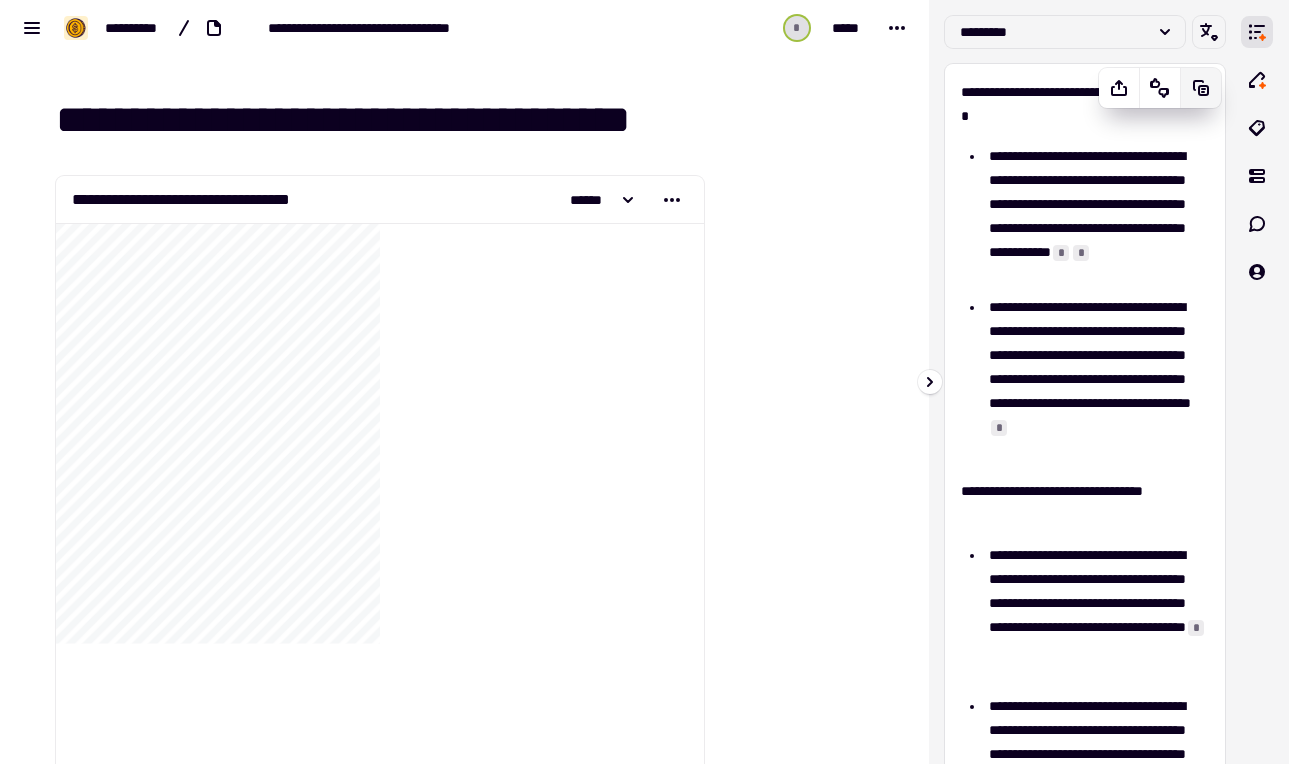 click 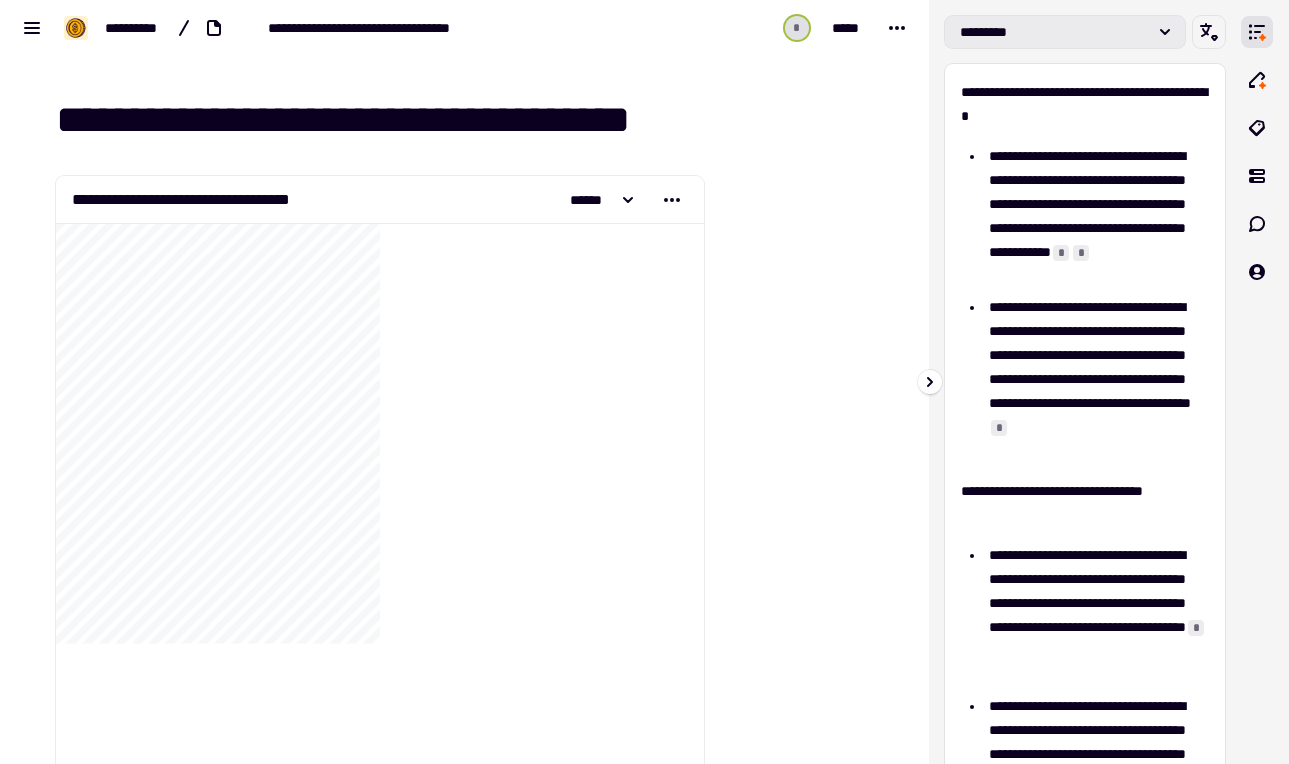 click on "*********" 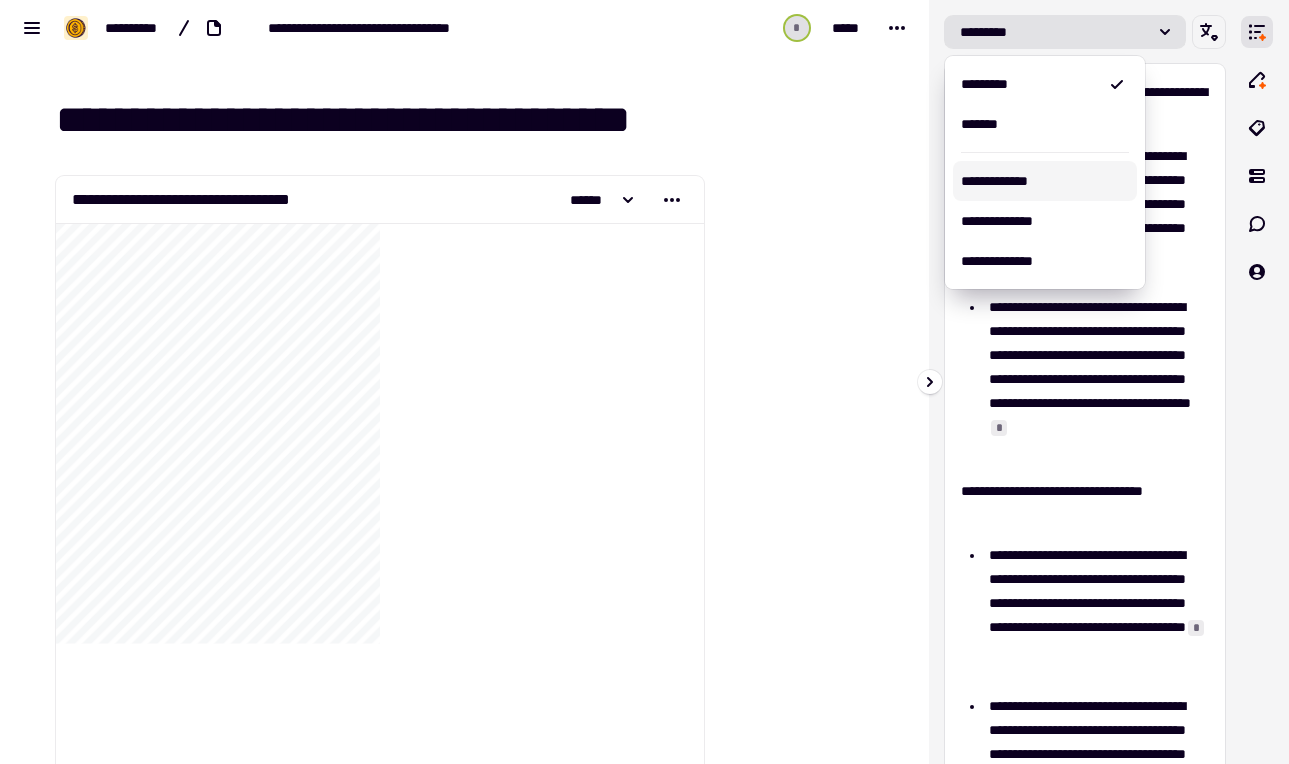 click on "**********" at bounding box center [1045, 181] 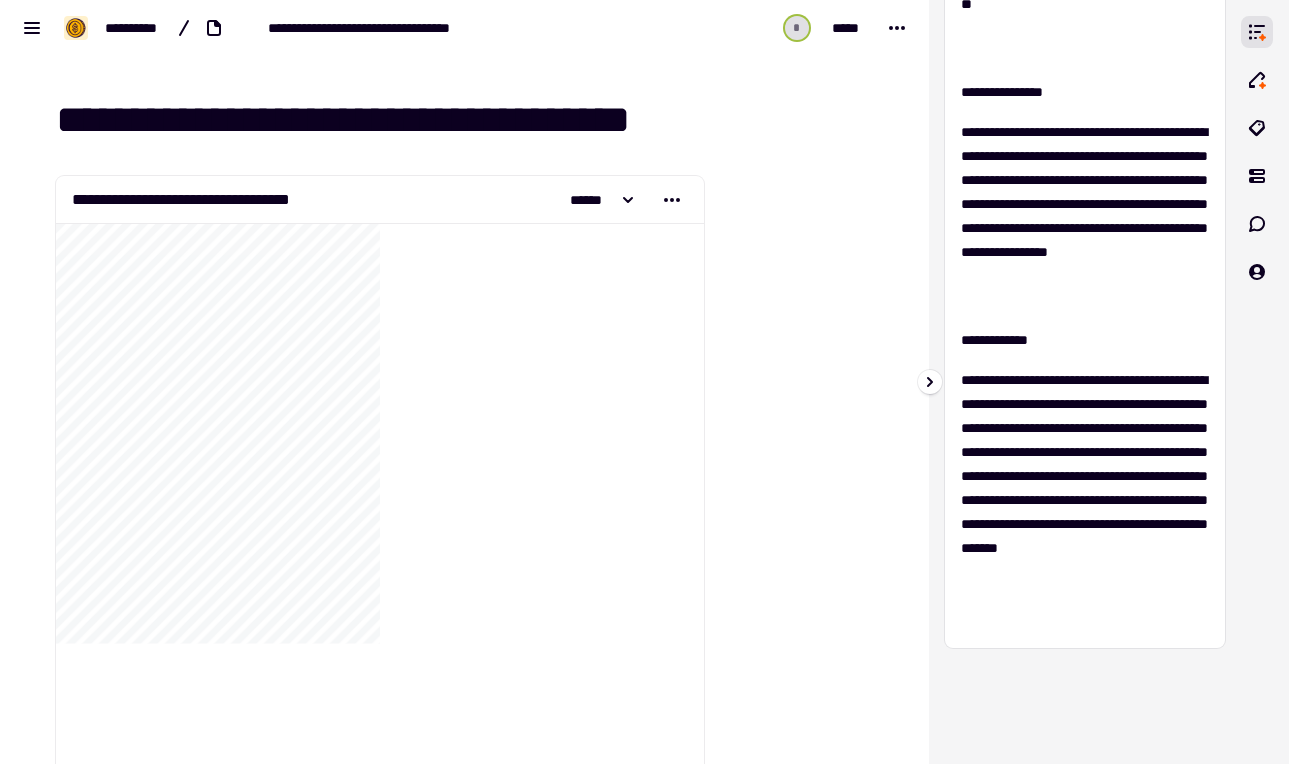 scroll, scrollTop: 0, scrollLeft: 0, axis: both 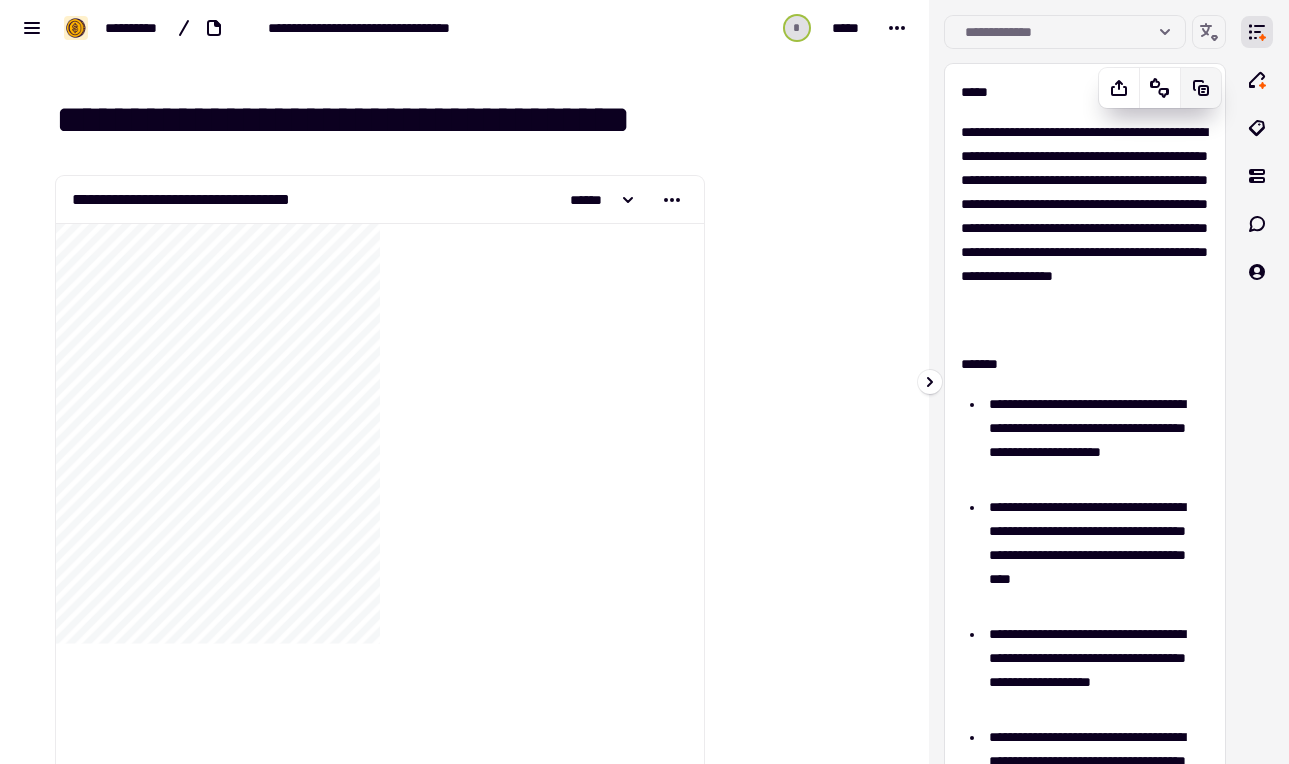 click 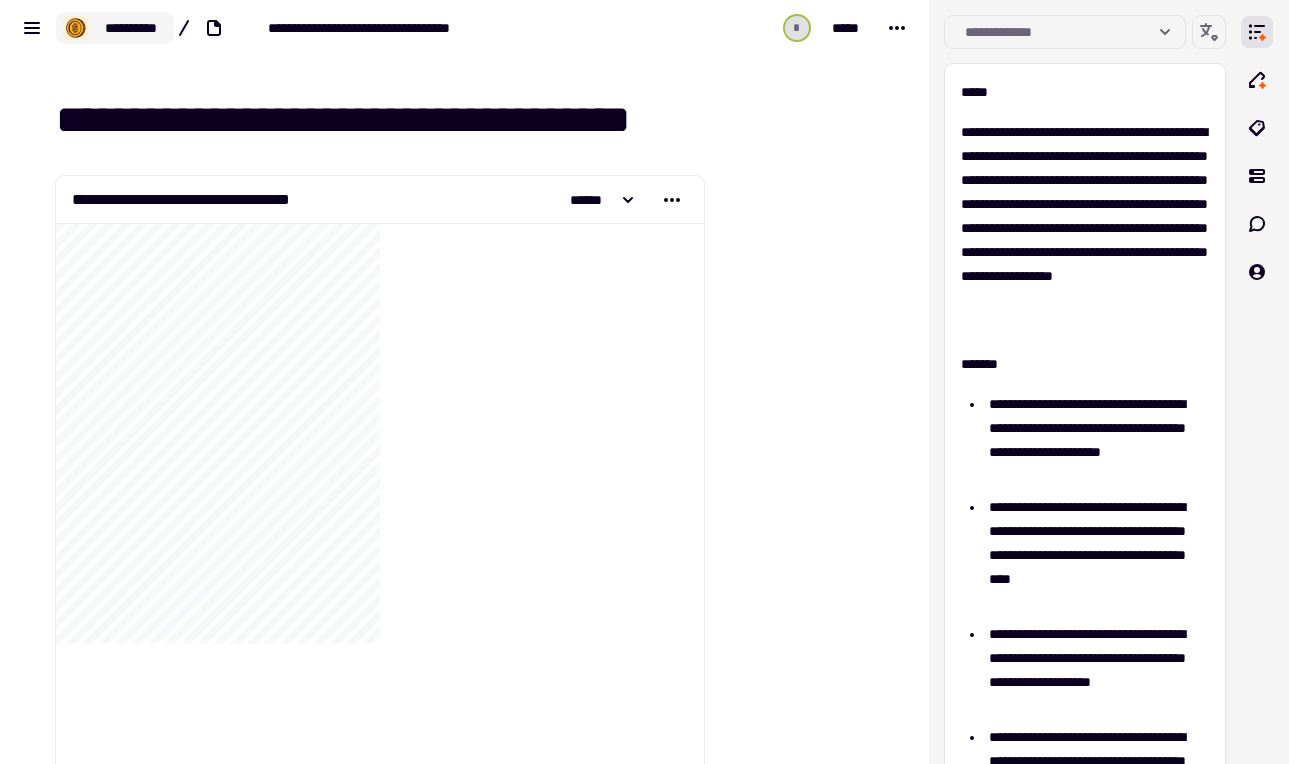 click on "**********" 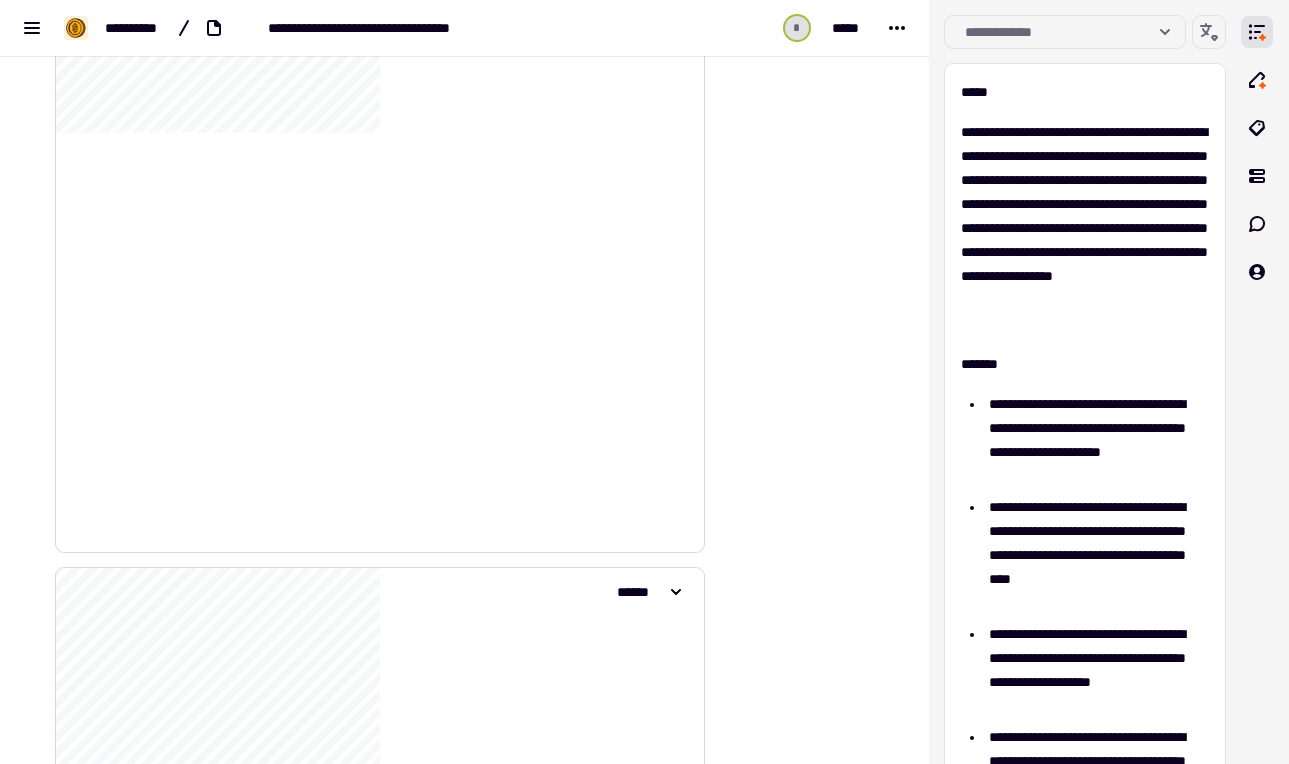 scroll, scrollTop: 0, scrollLeft: 0, axis: both 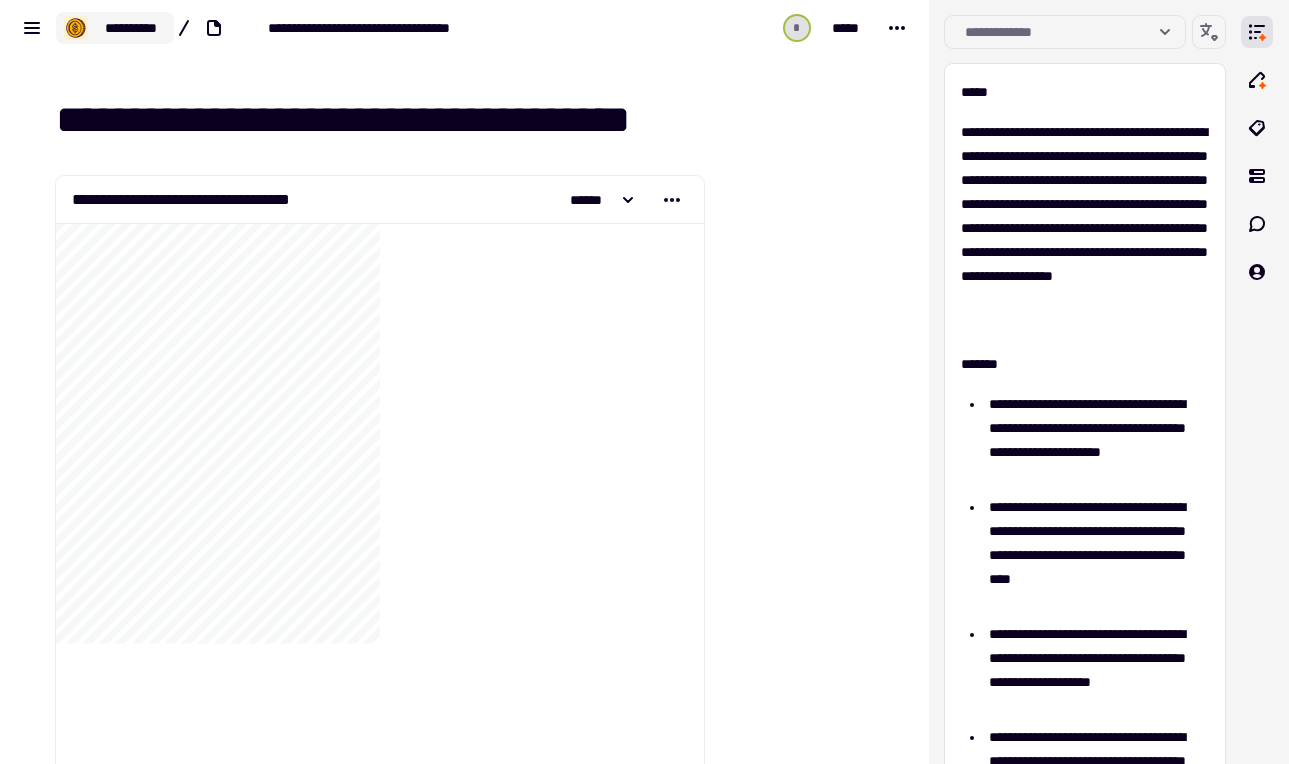 click on "**********" 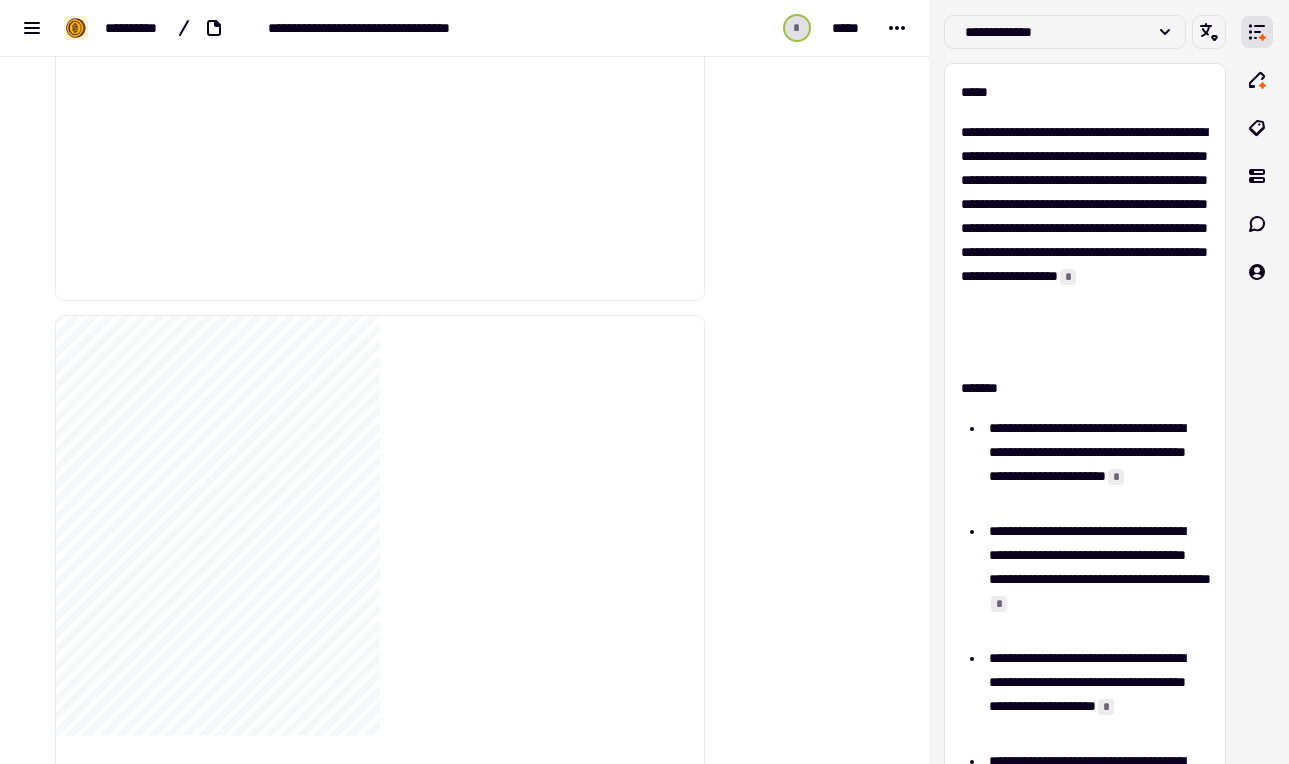 scroll, scrollTop: 2148, scrollLeft: 0, axis: vertical 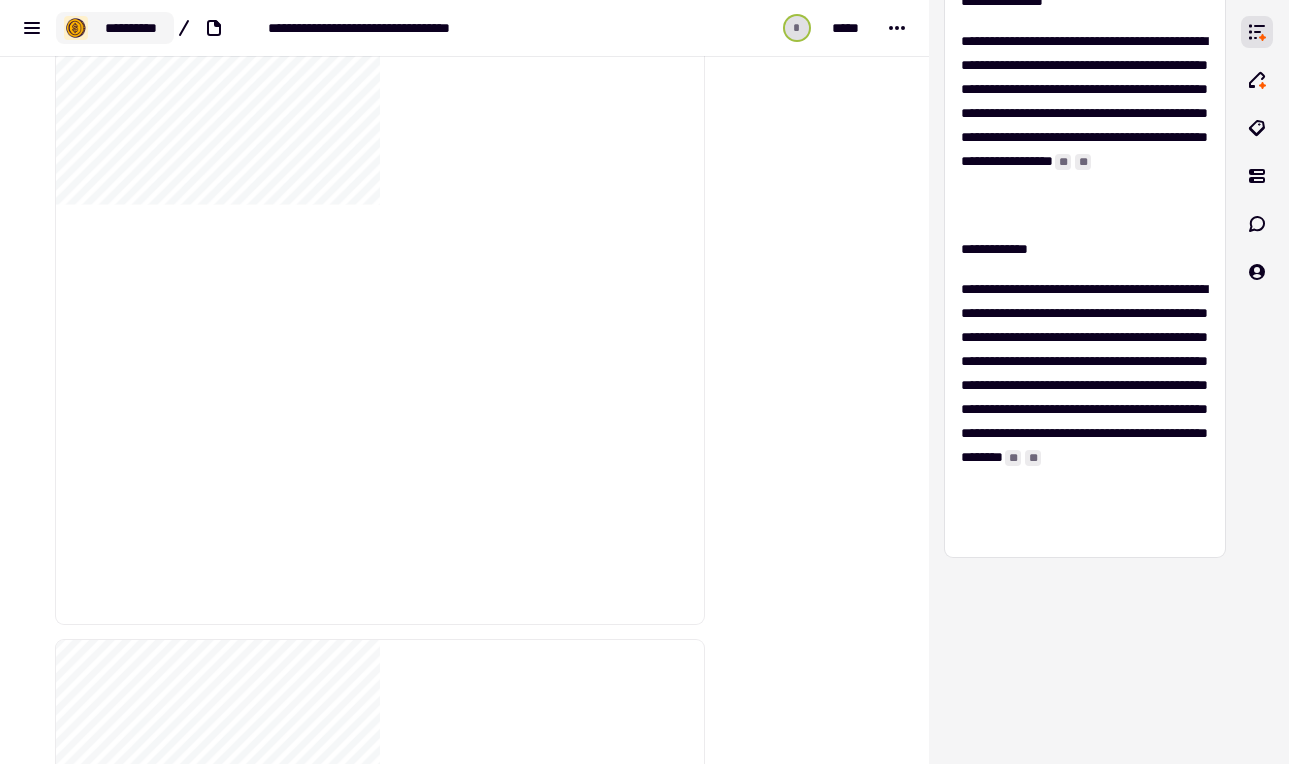 click on "**********" 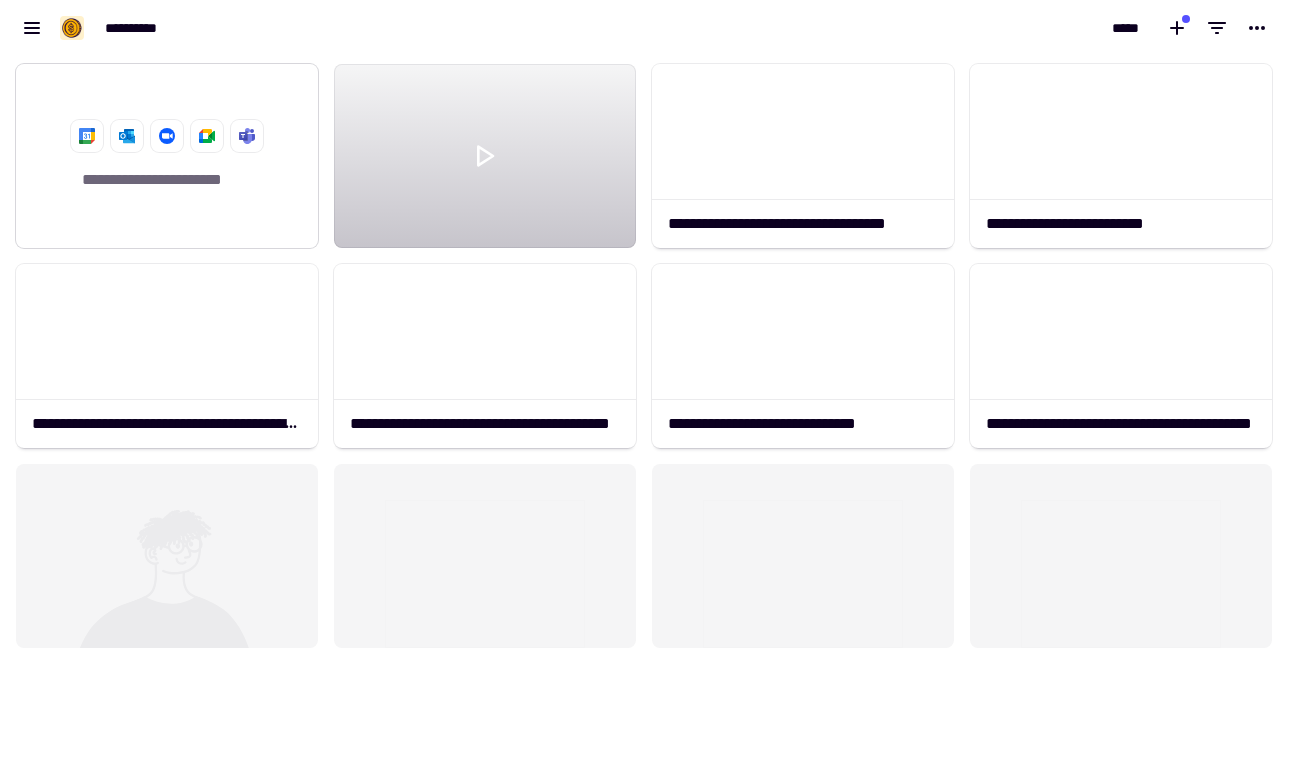 scroll, scrollTop: 1, scrollLeft: 1, axis: both 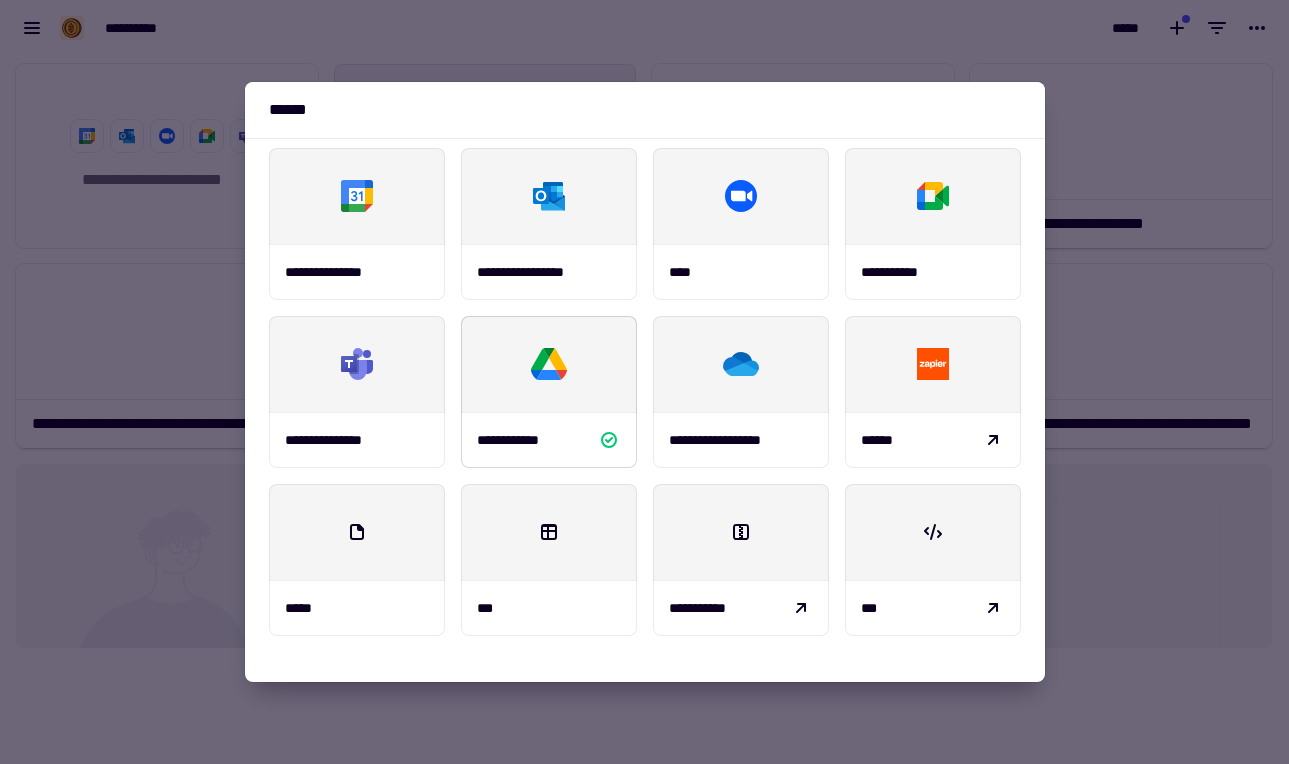 click on "**********" at bounding box center (549, 440) 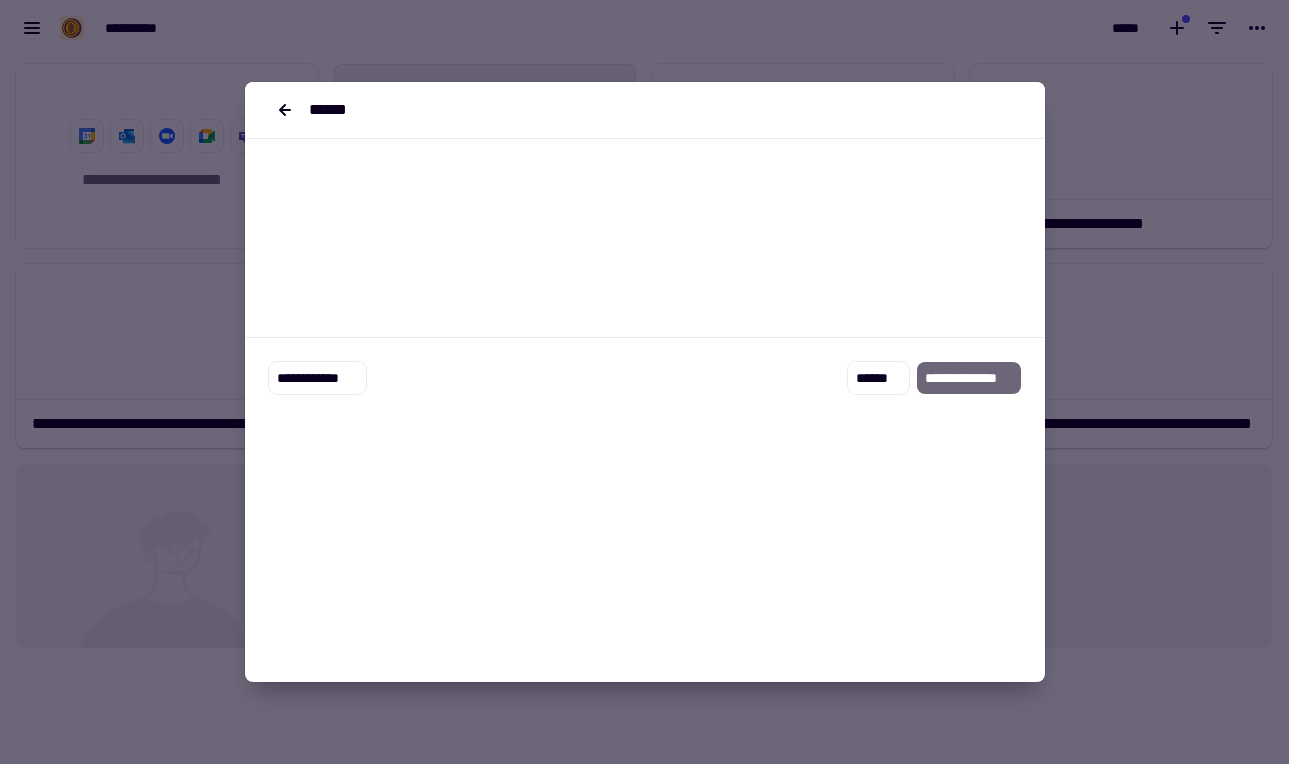 scroll, scrollTop: 0, scrollLeft: 0, axis: both 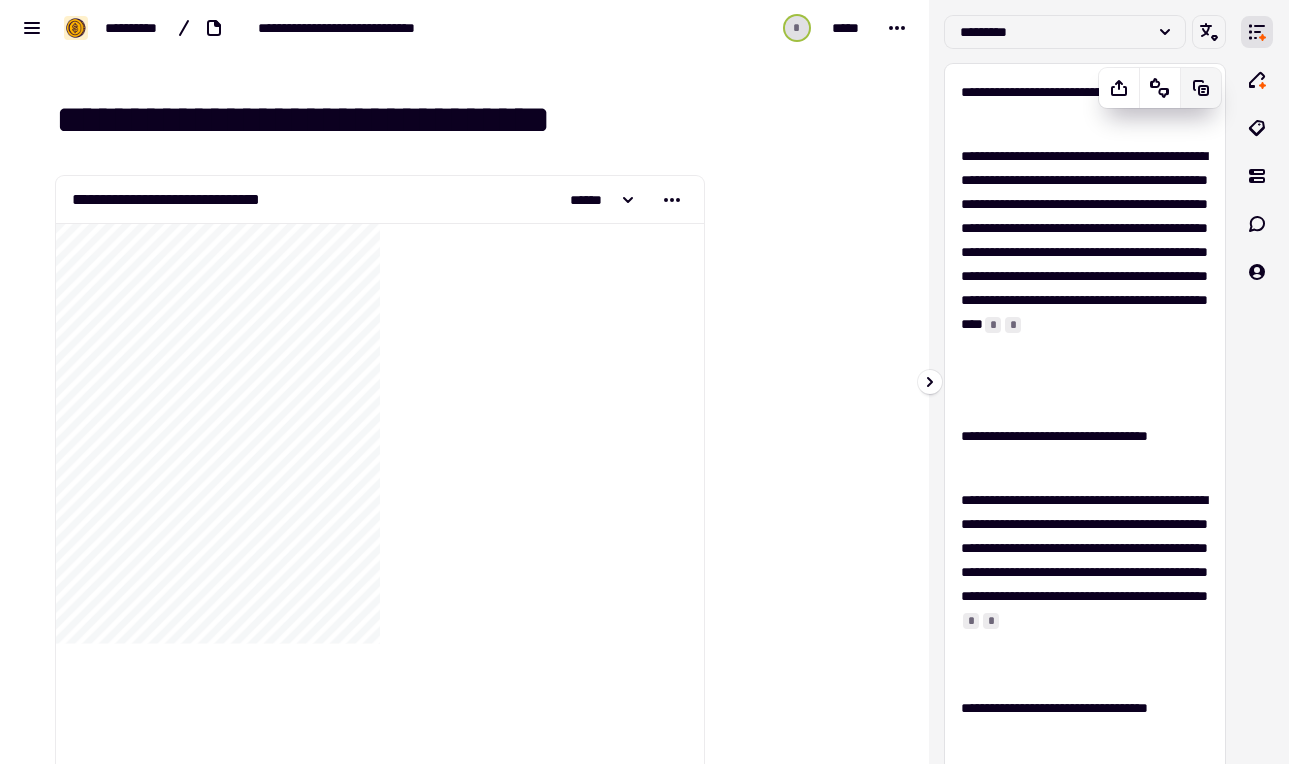 click 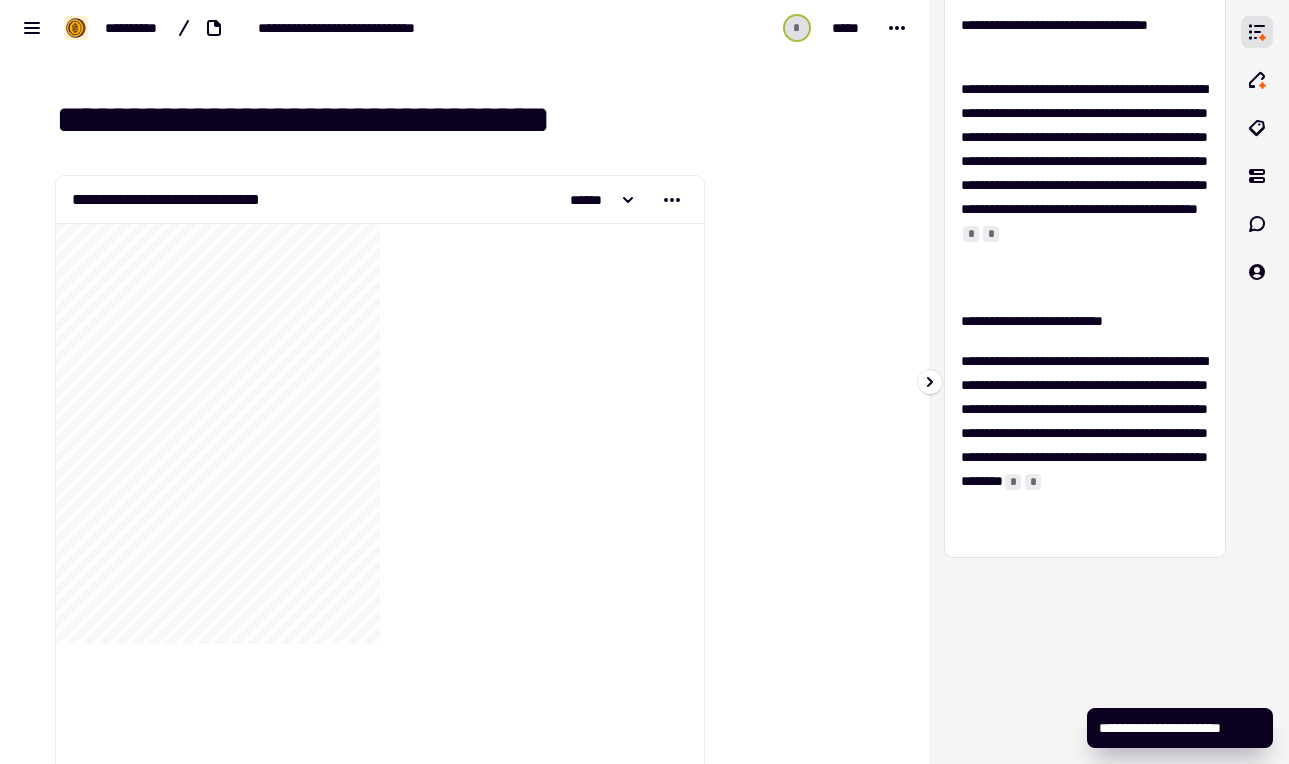 scroll, scrollTop: 0, scrollLeft: 0, axis: both 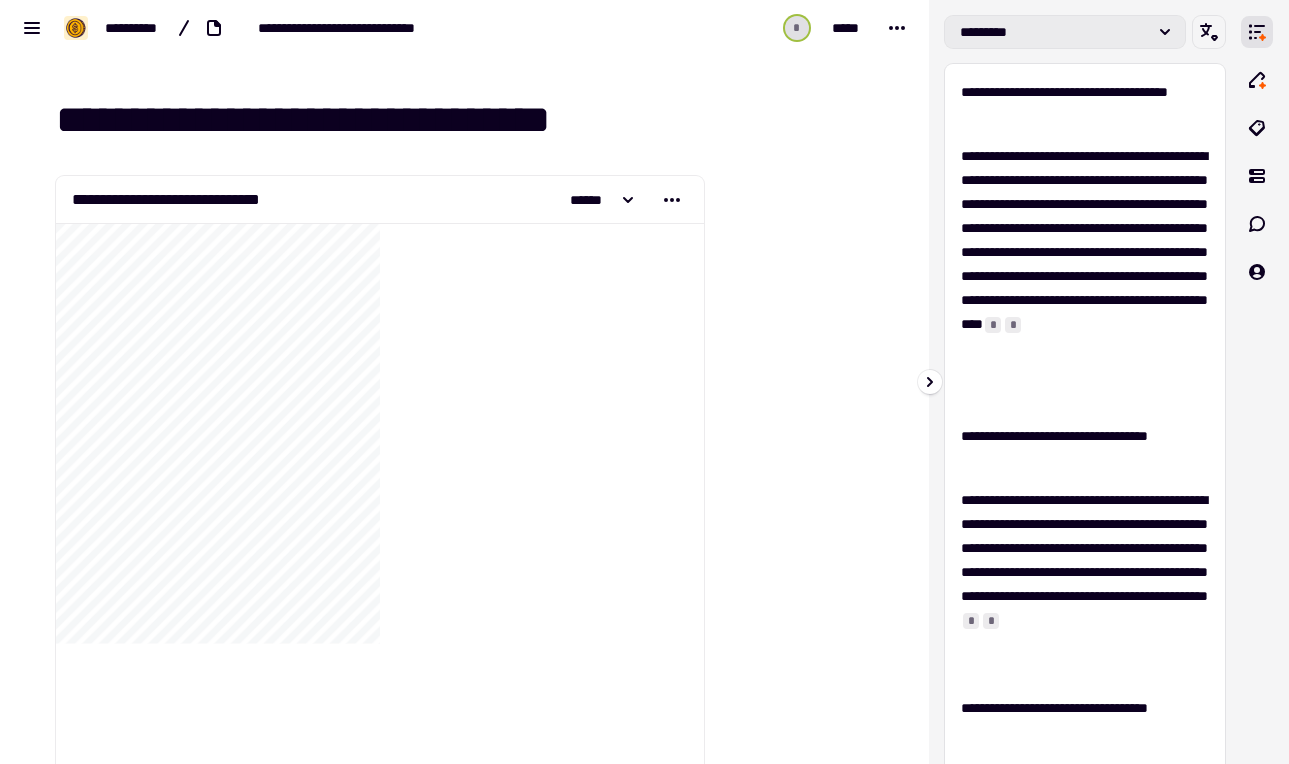 click 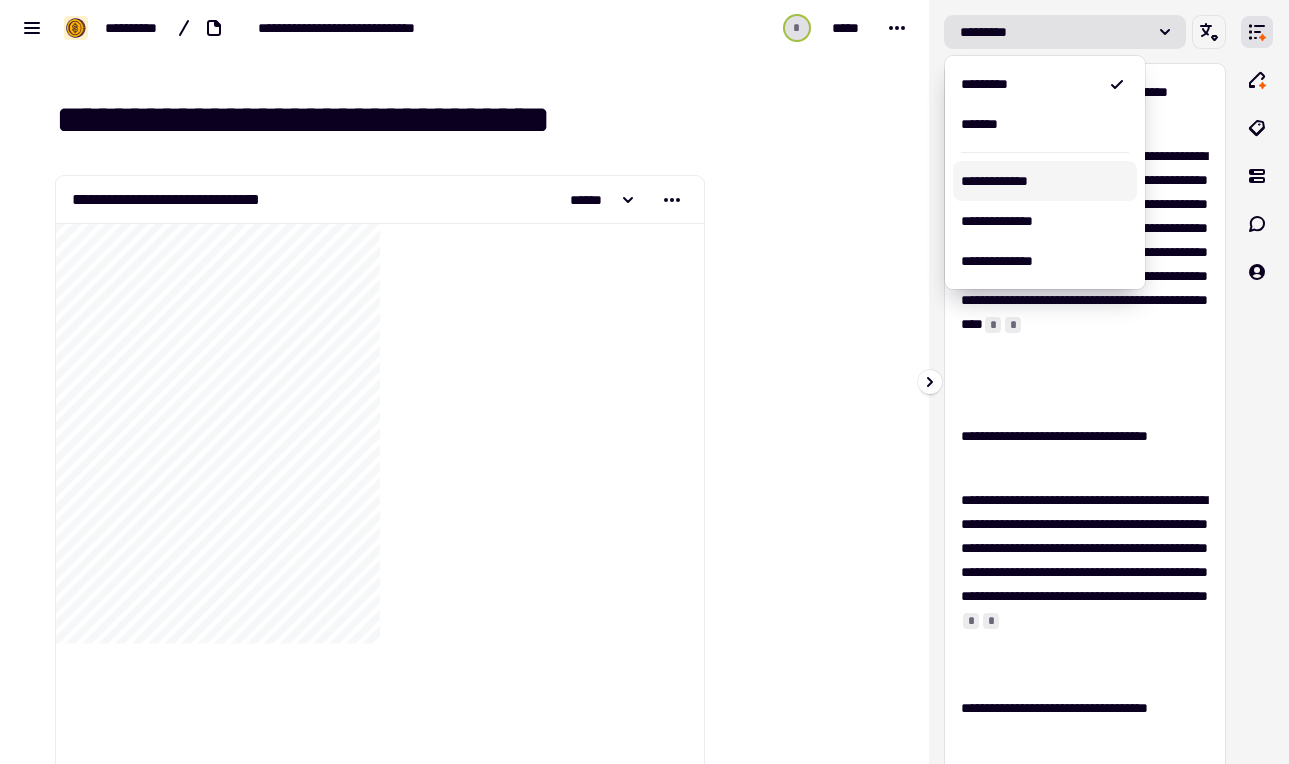 click on "**********" at bounding box center (1045, 181) 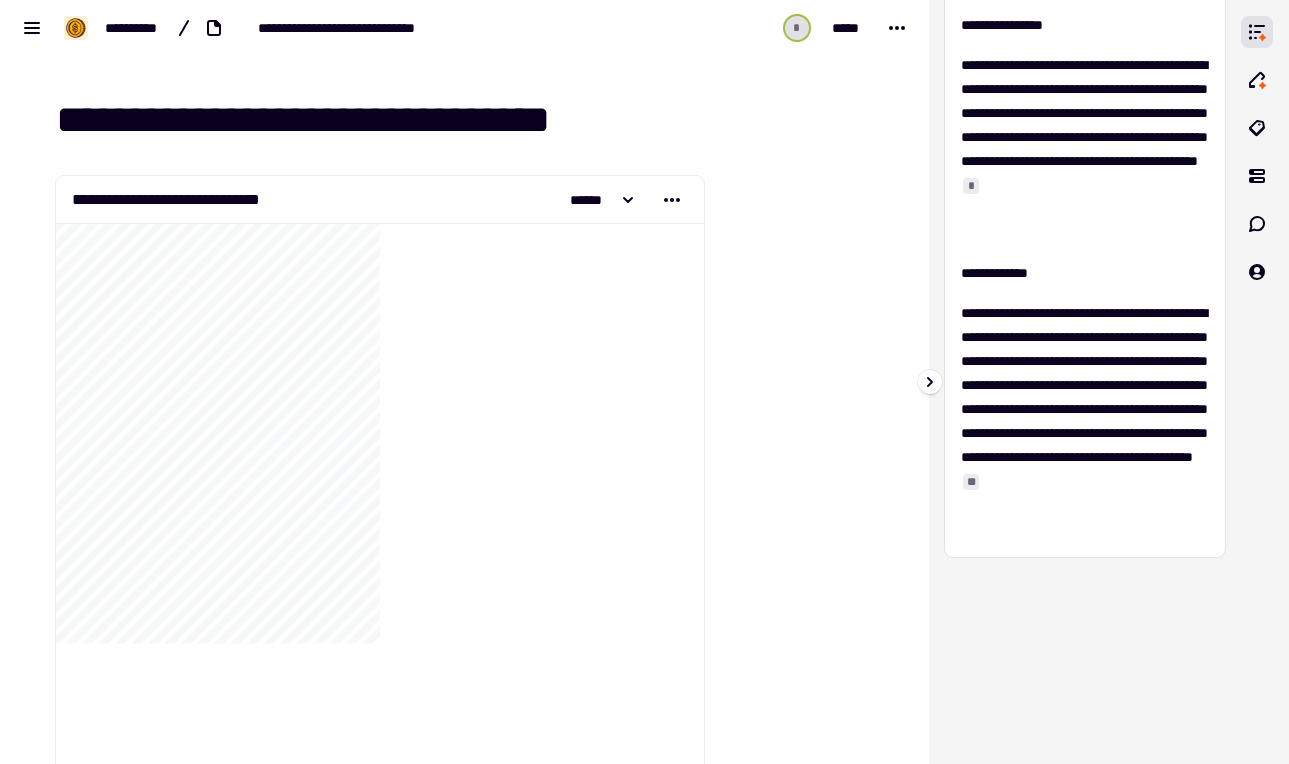 scroll, scrollTop: 0, scrollLeft: 0, axis: both 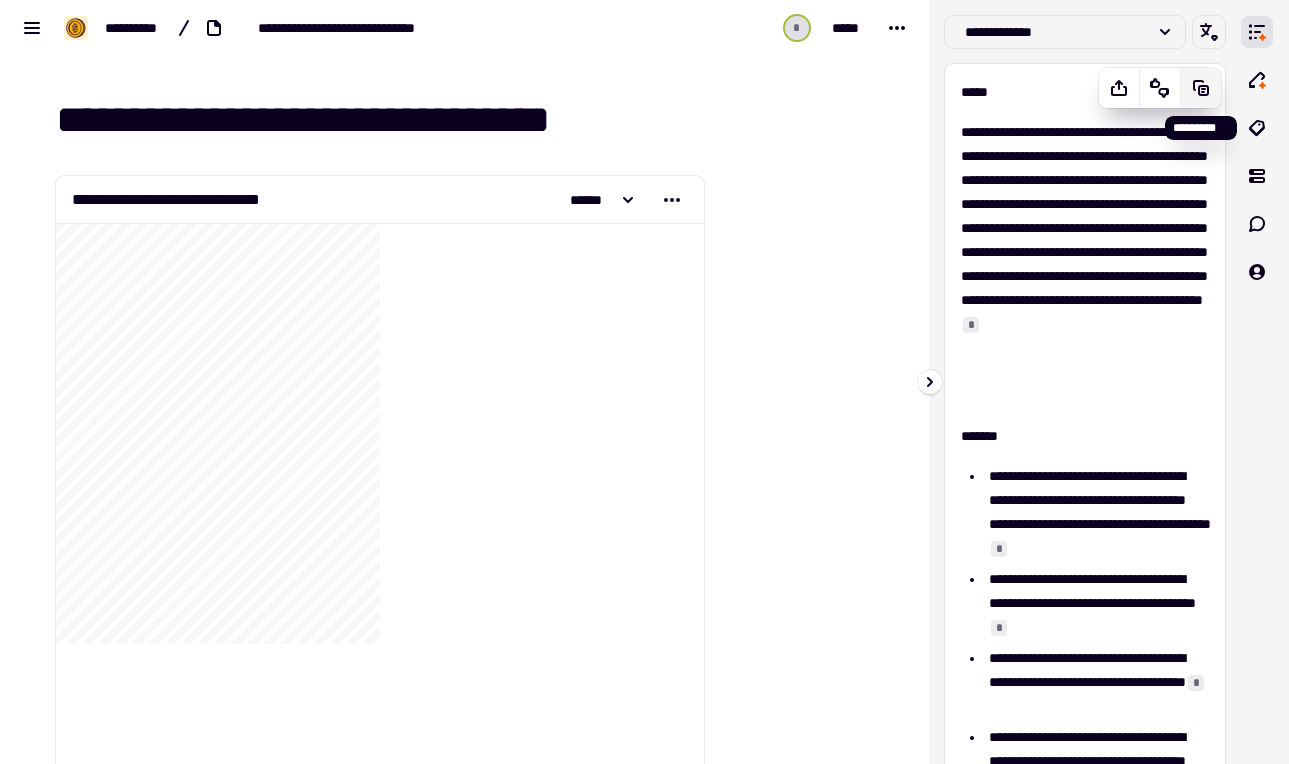 click 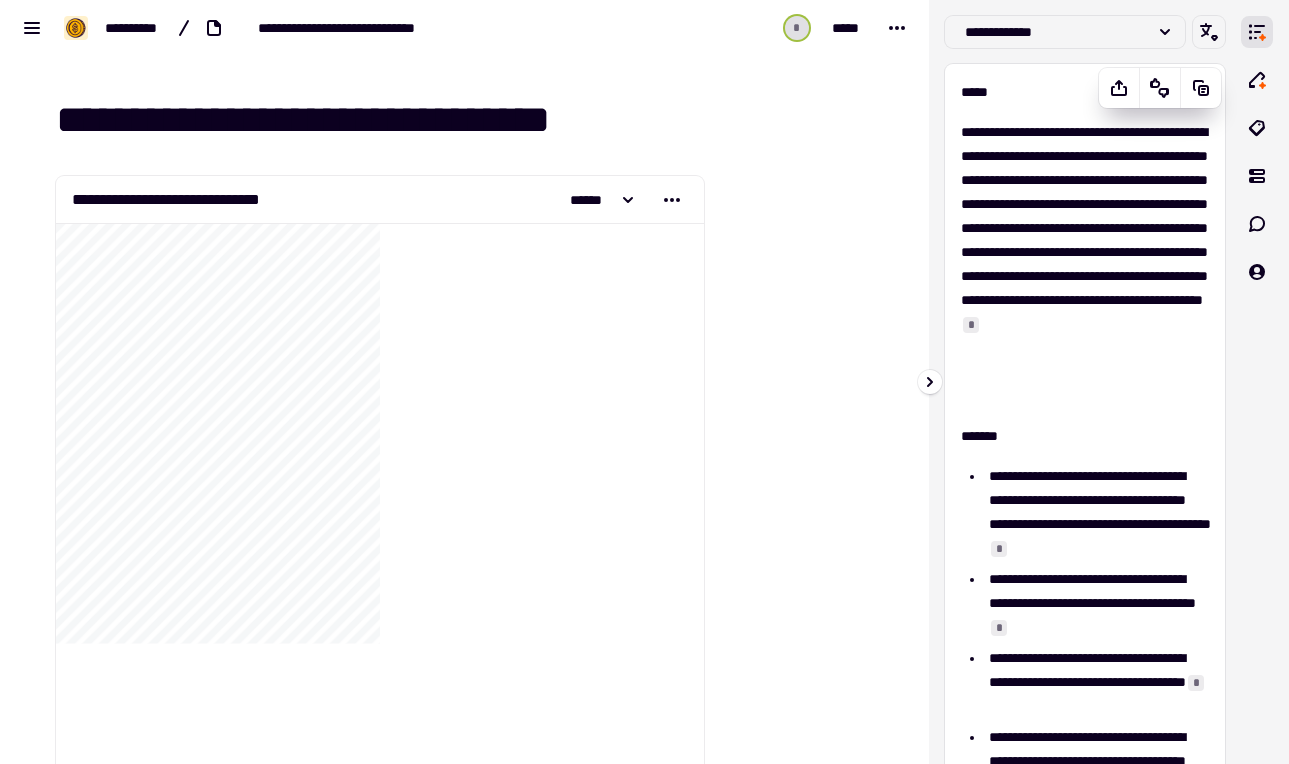 scroll, scrollTop: 1486, scrollLeft: 0, axis: vertical 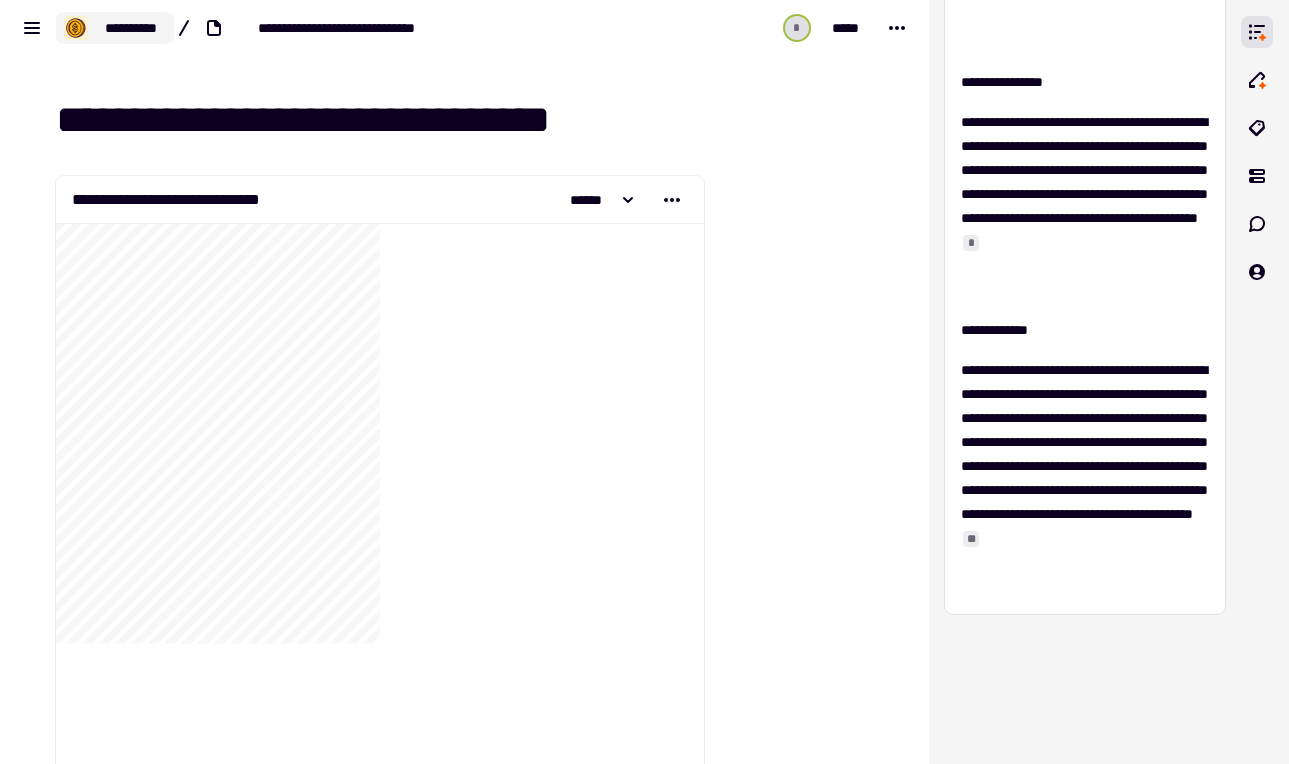 click on "**********" 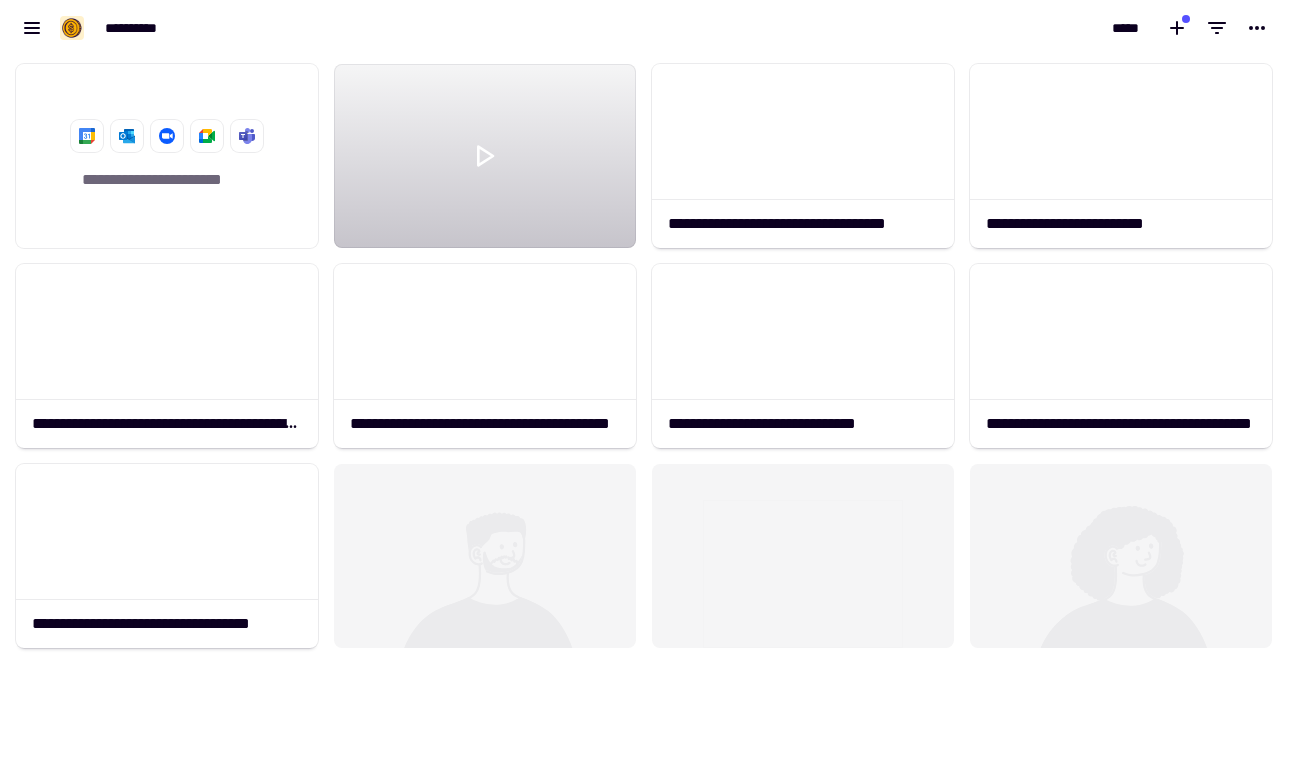 scroll, scrollTop: 708, scrollLeft: 1289, axis: both 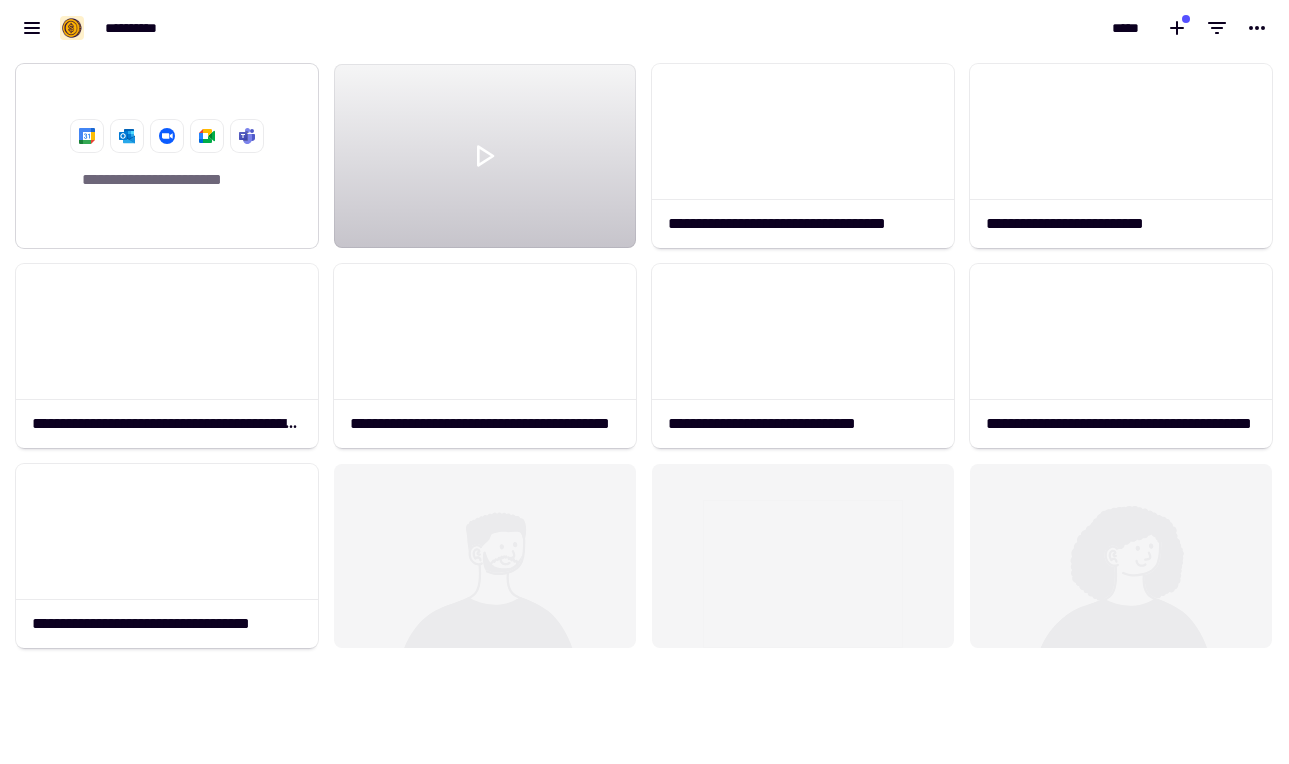 click on "**********" 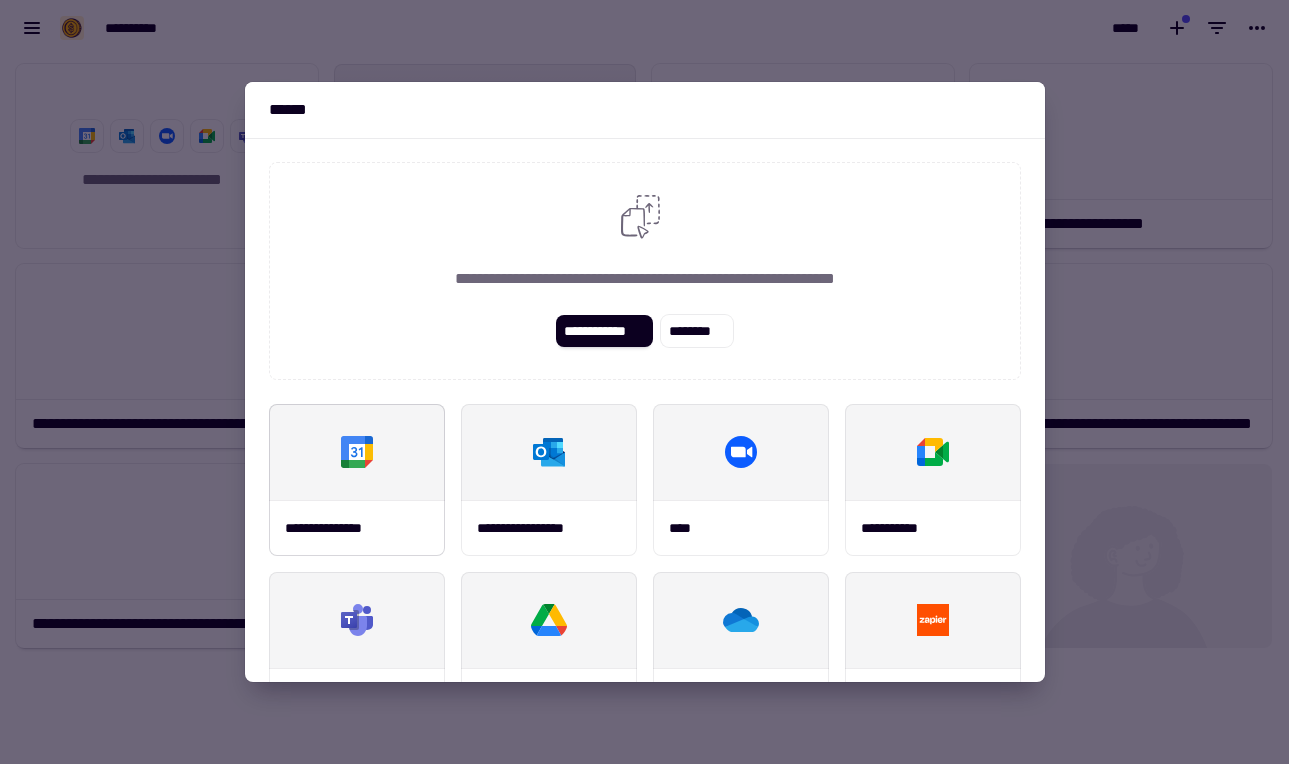 scroll, scrollTop: 258, scrollLeft: 0, axis: vertical 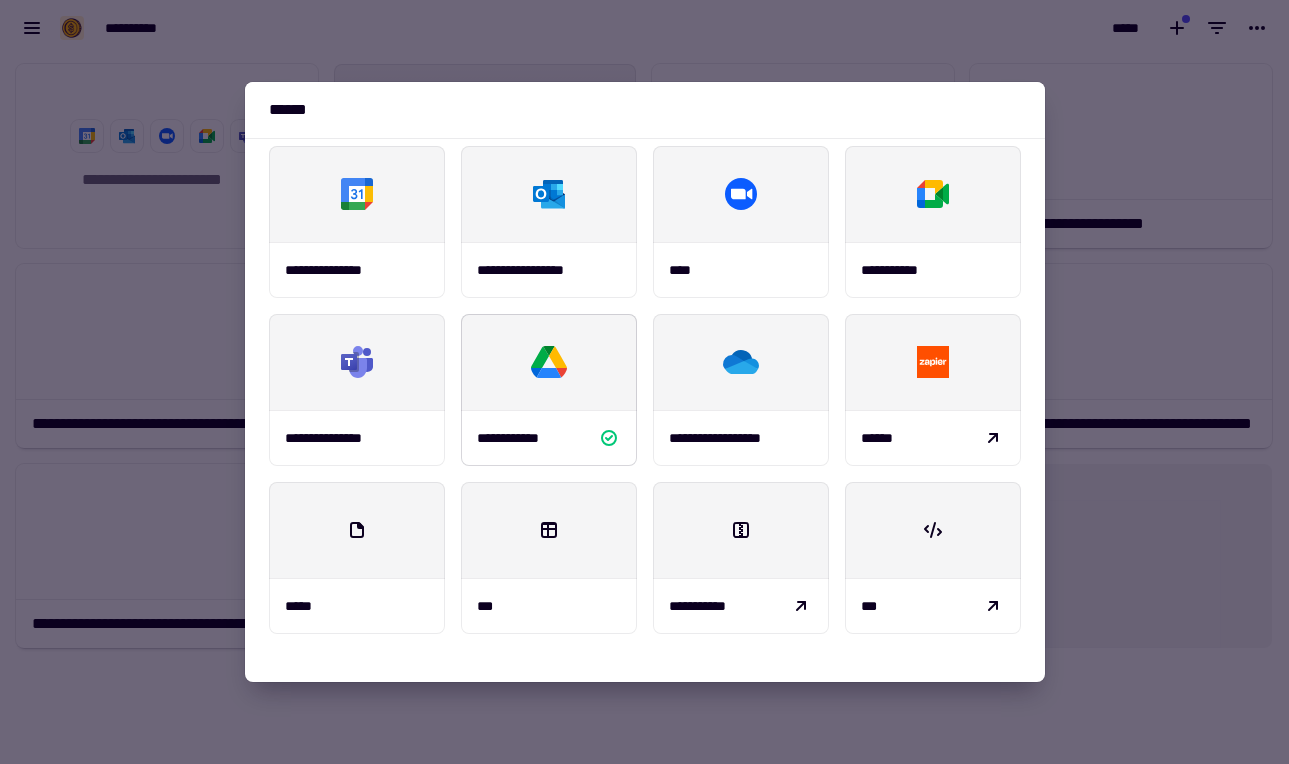 click on "**********" at bounding box center [549, 438] 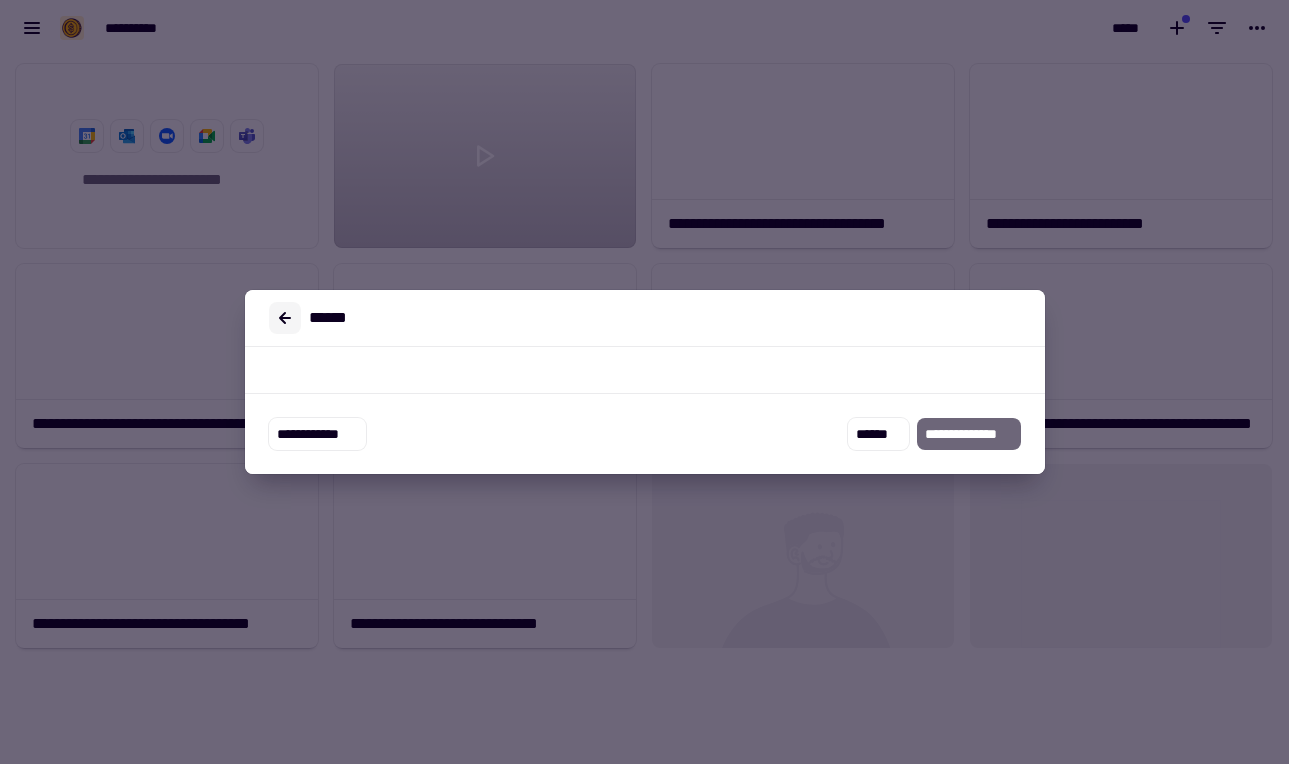click 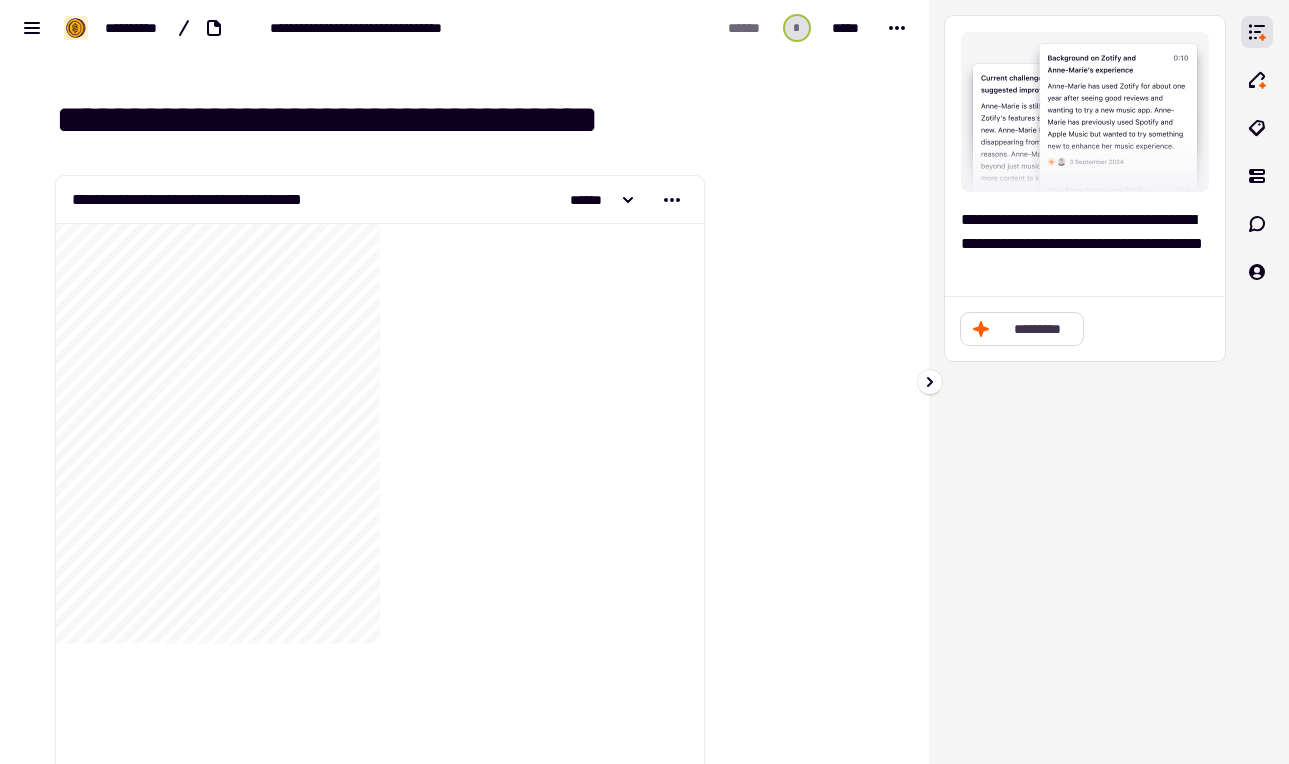 click on "*********" 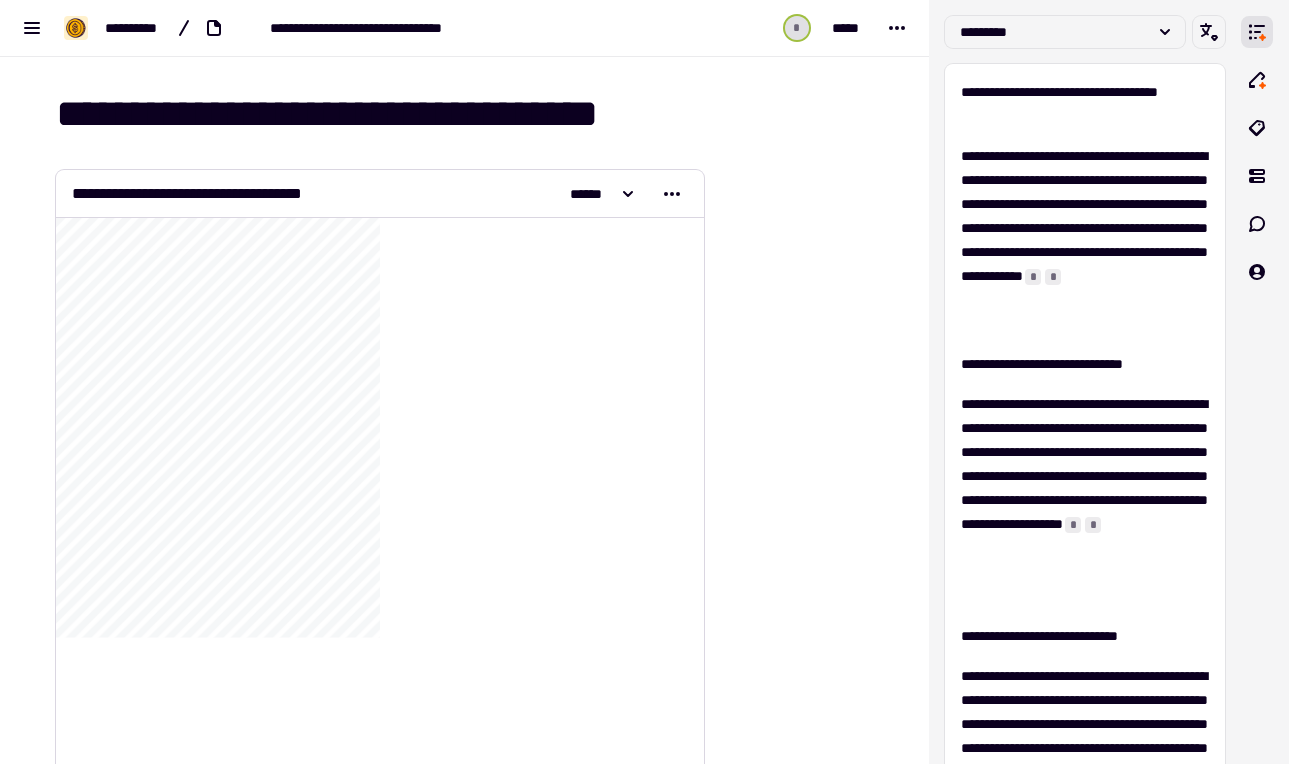 scroll, scrollTop: 0, scrollLeft: 0, axis: both 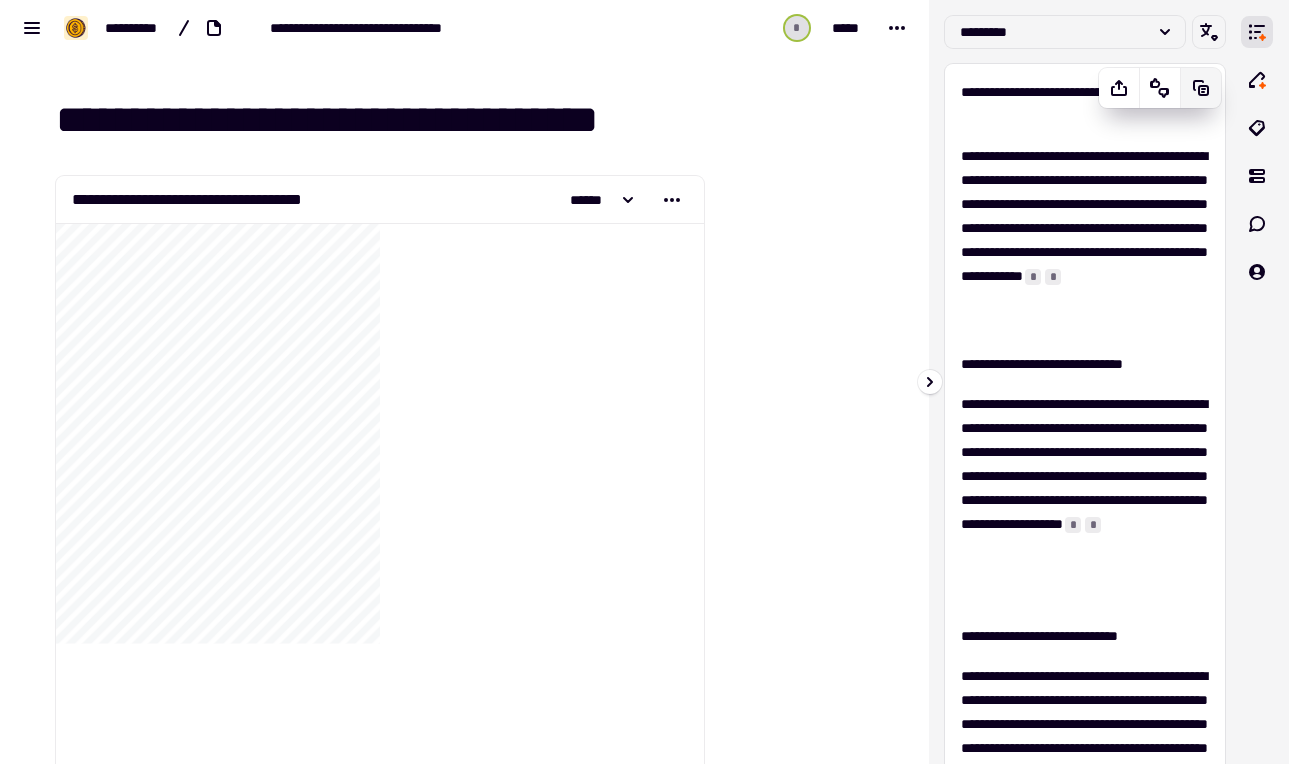 click 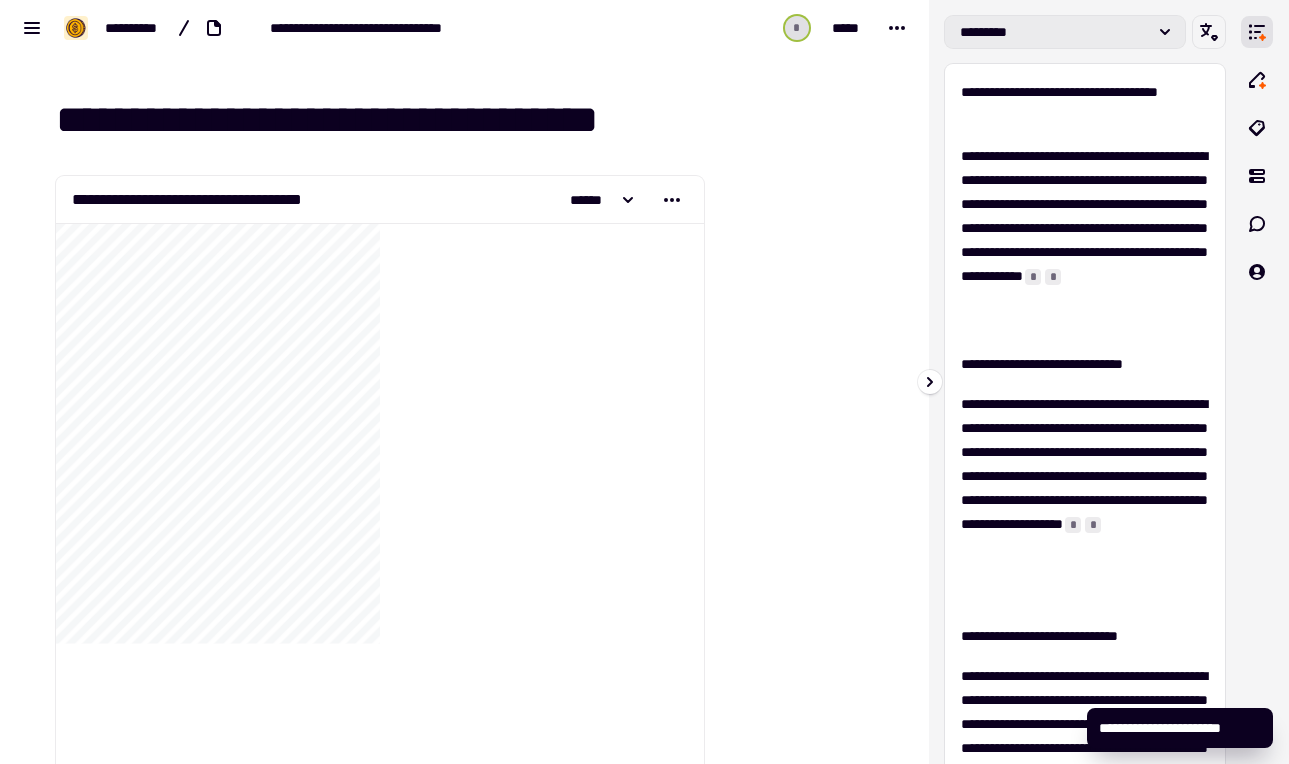 click 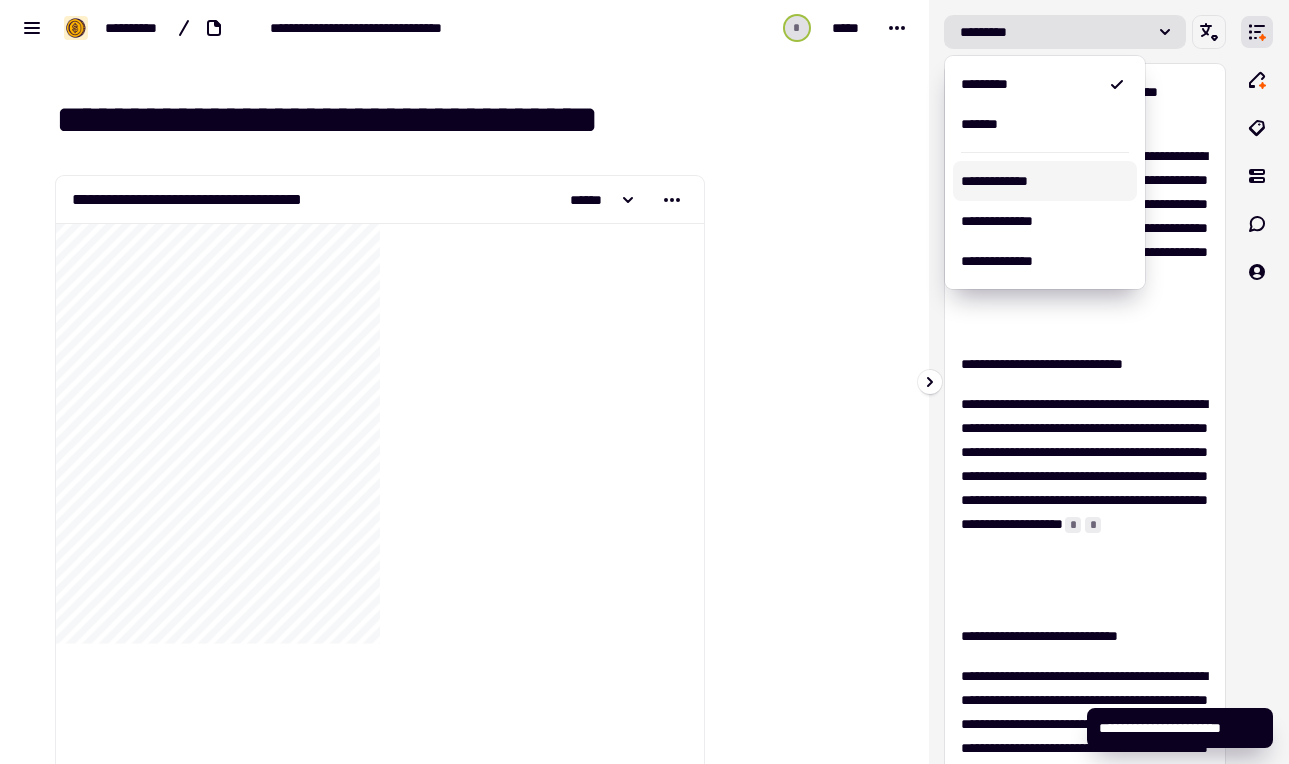 click on "**********" at bounding box center [1045, 181] 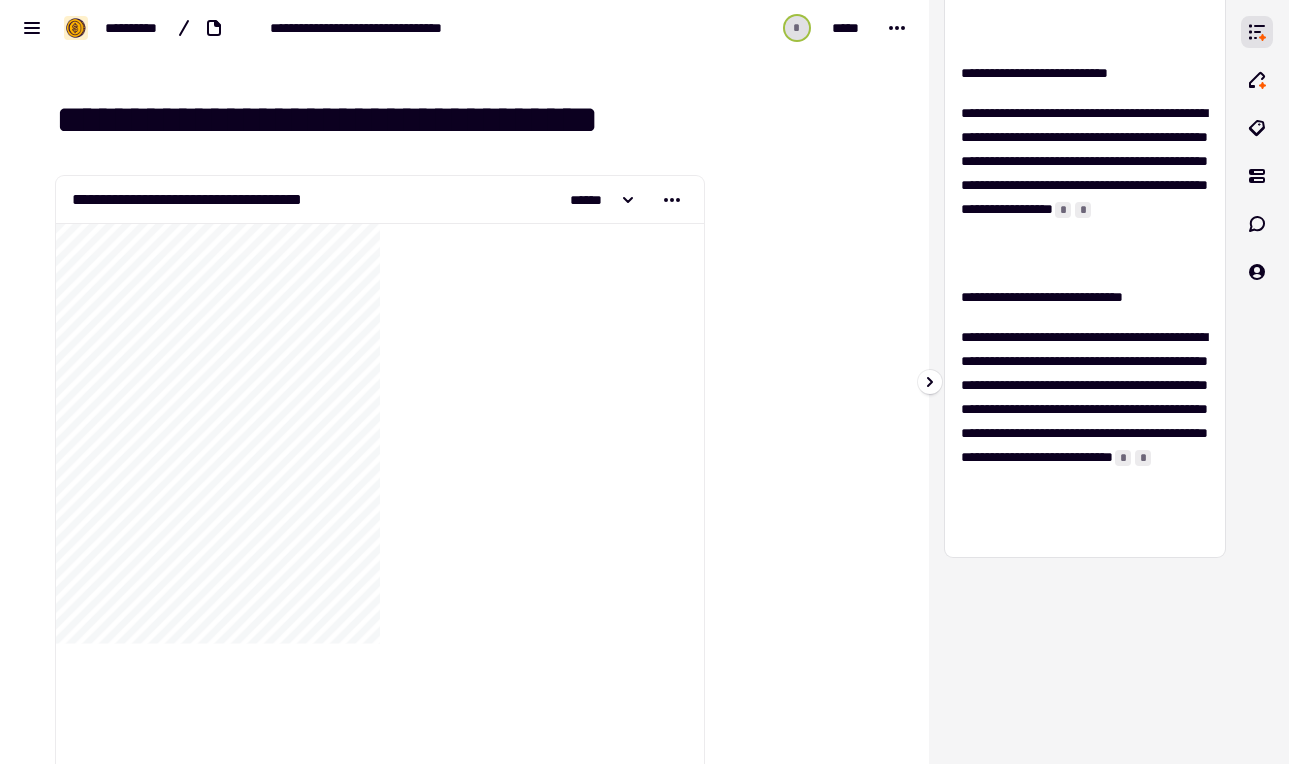 scroll, scrollTop: 0, scrollLeft: 0, axis: both 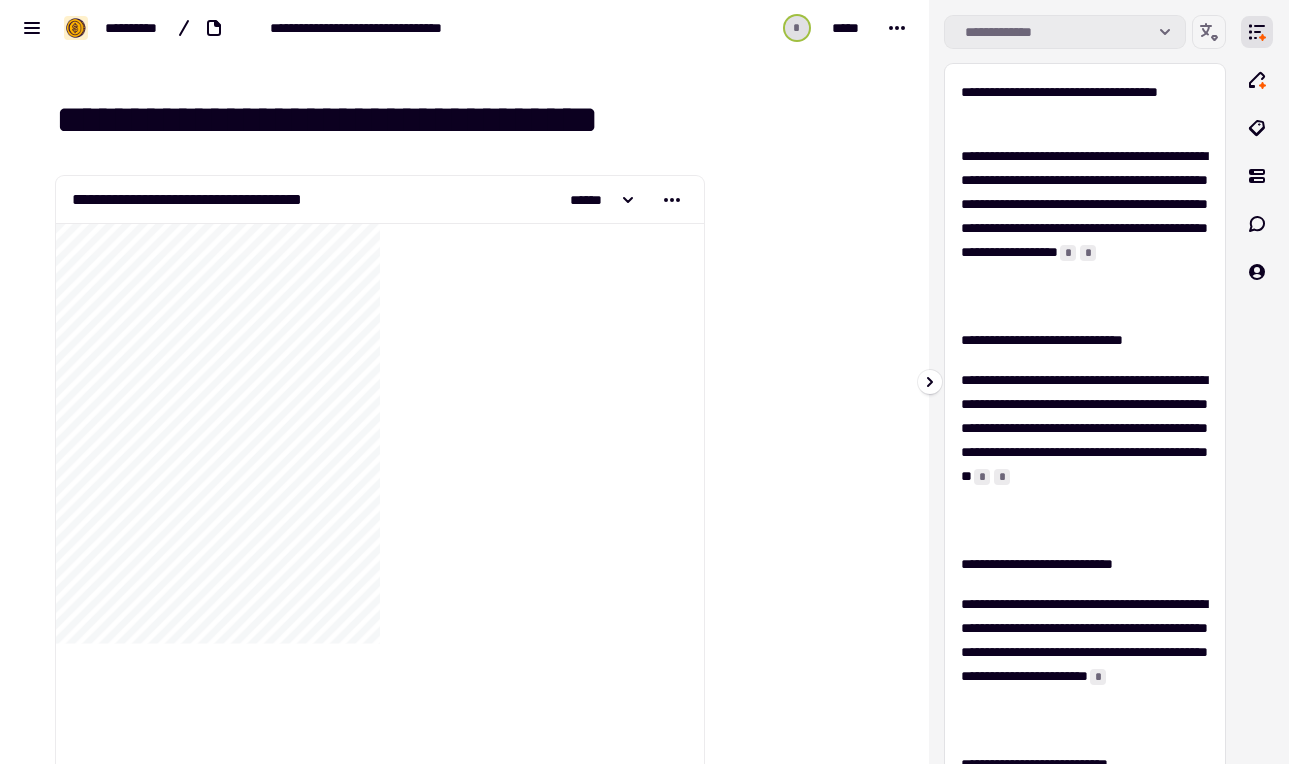 click on "**********" 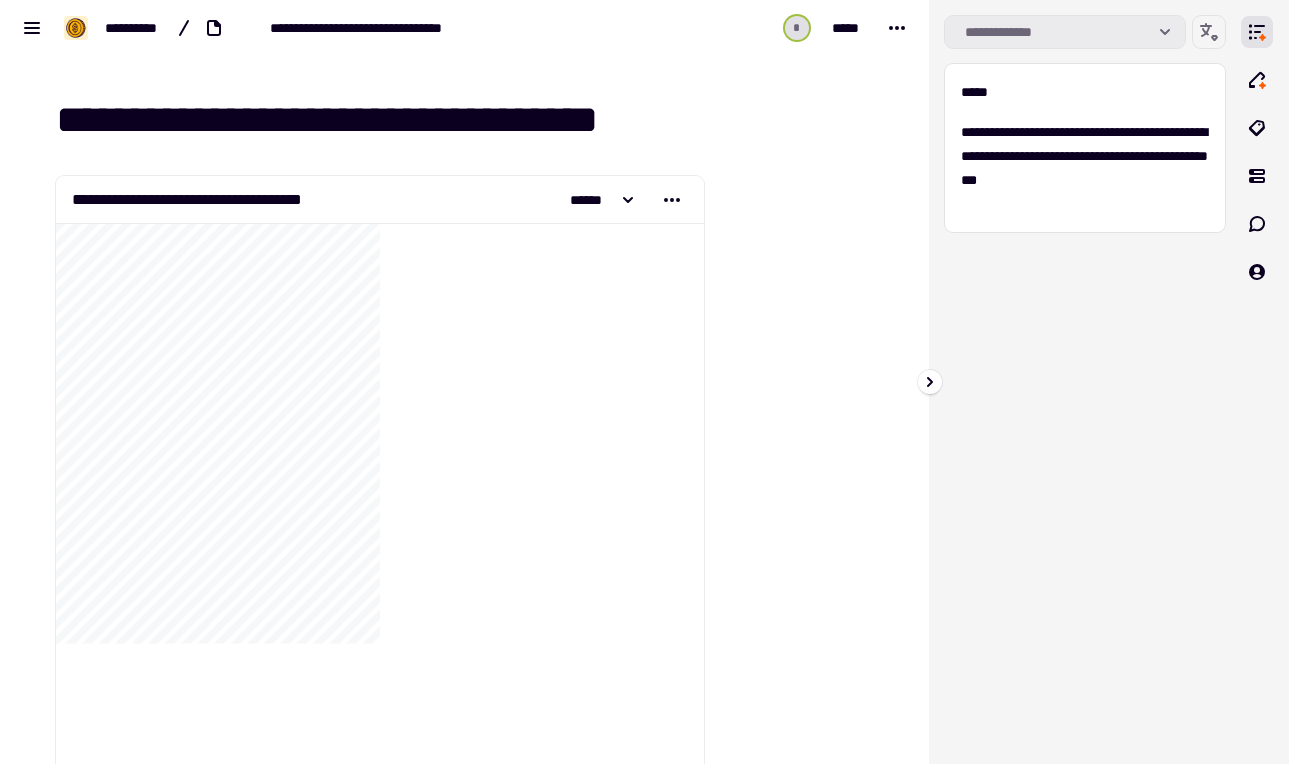 click on "**********" 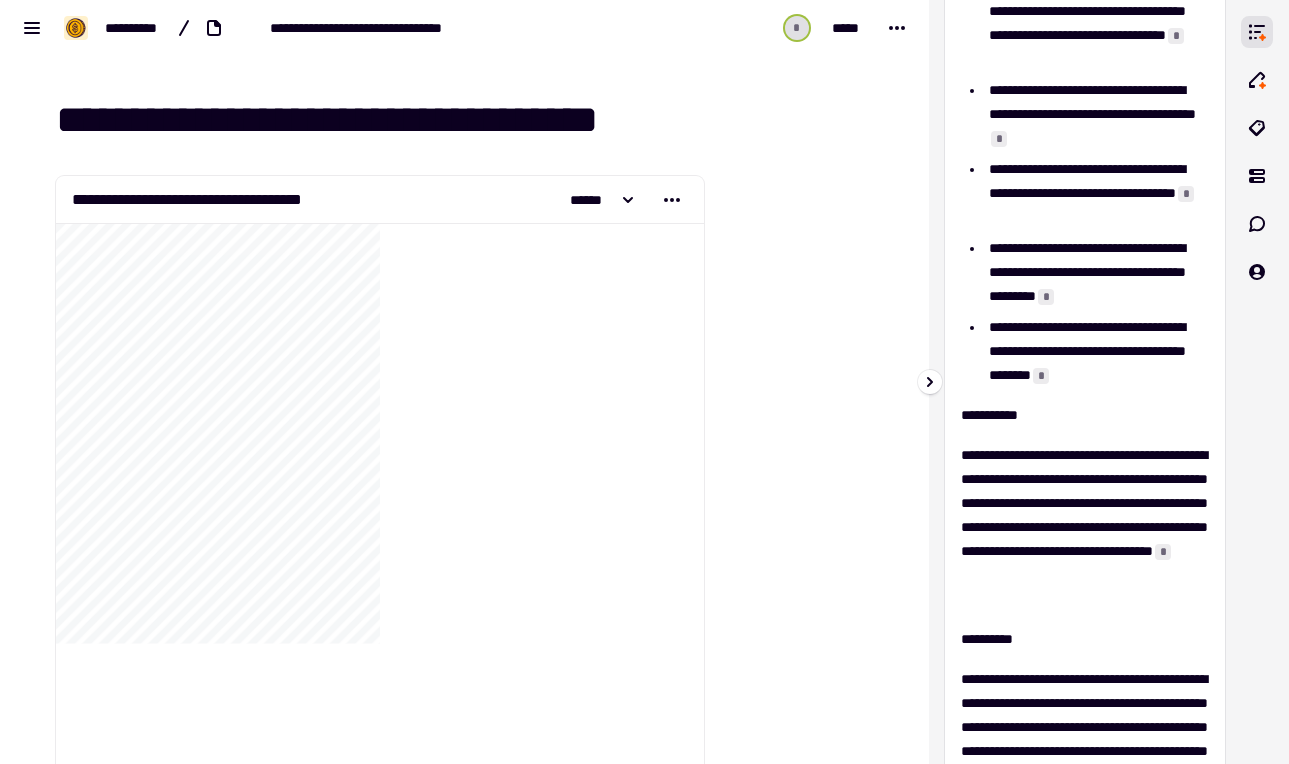 scroll, scrollTop: 0, scrollLeft: 0, axis: both 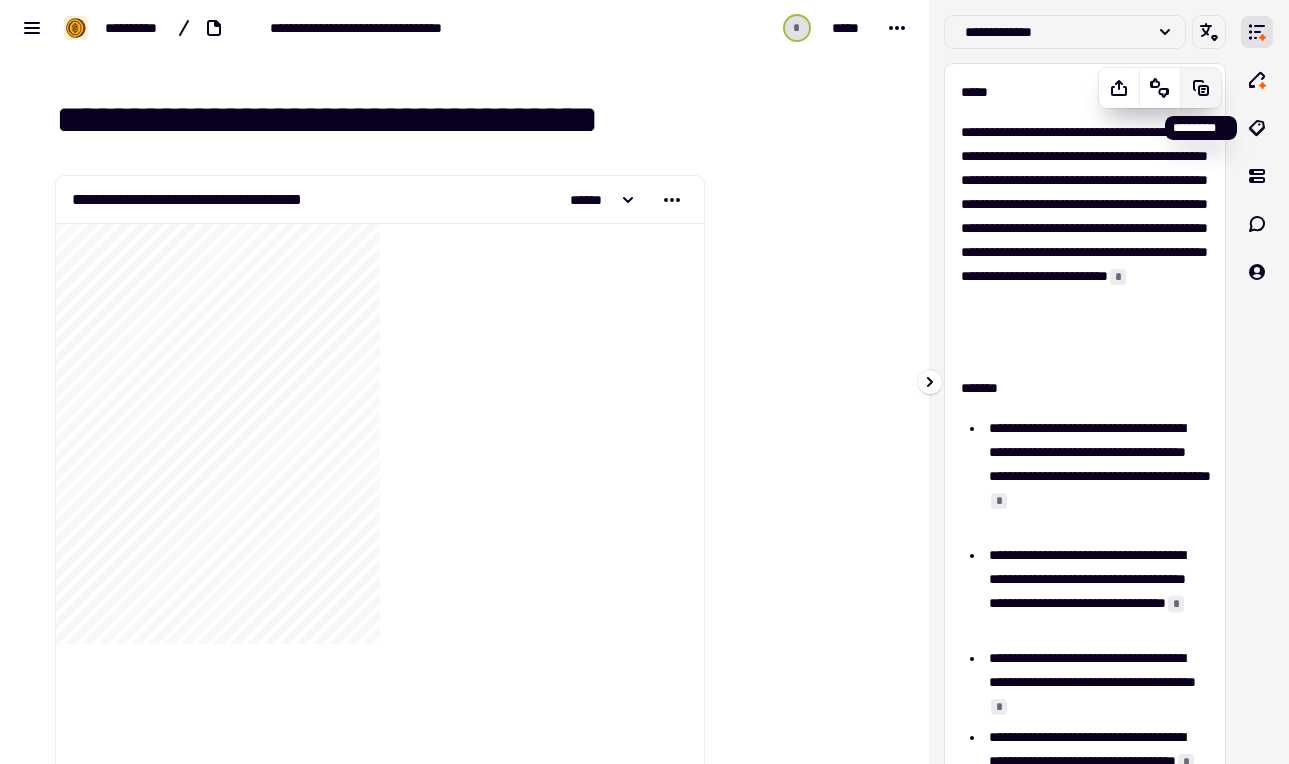 click 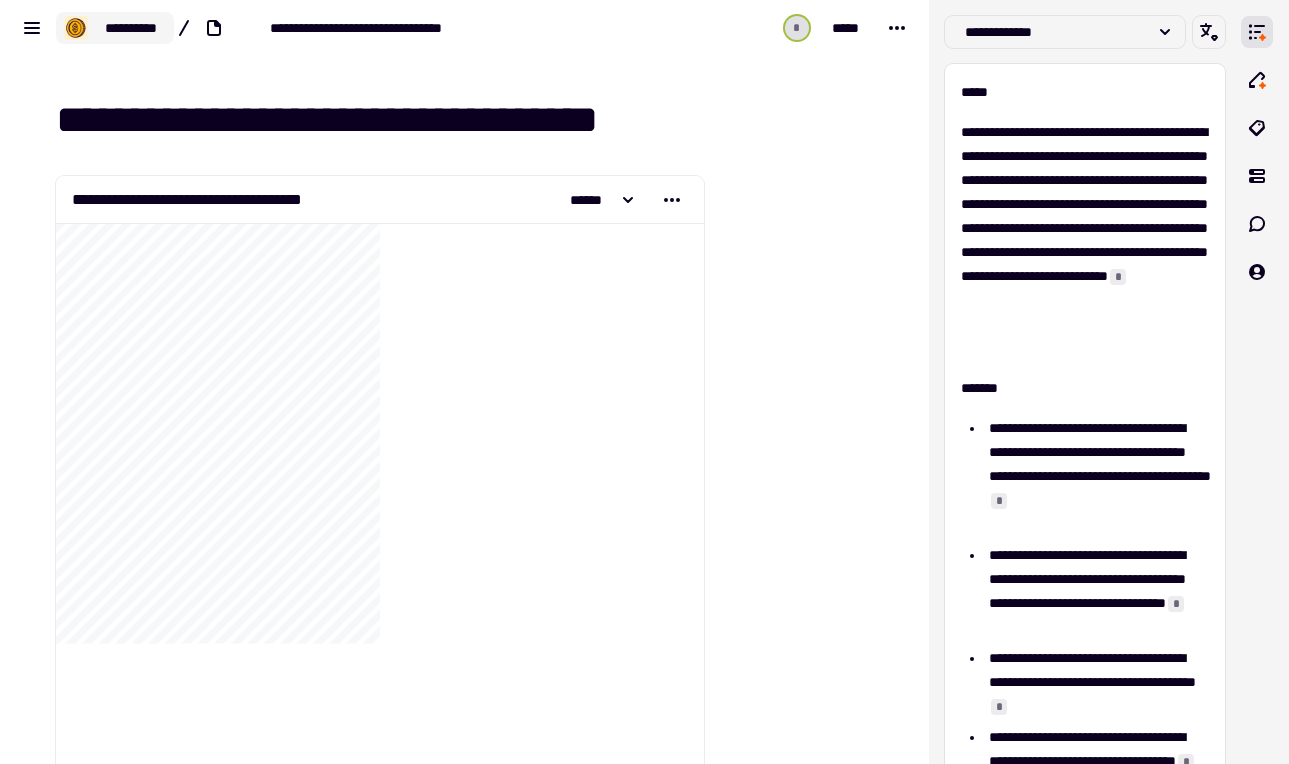 click on "**********" 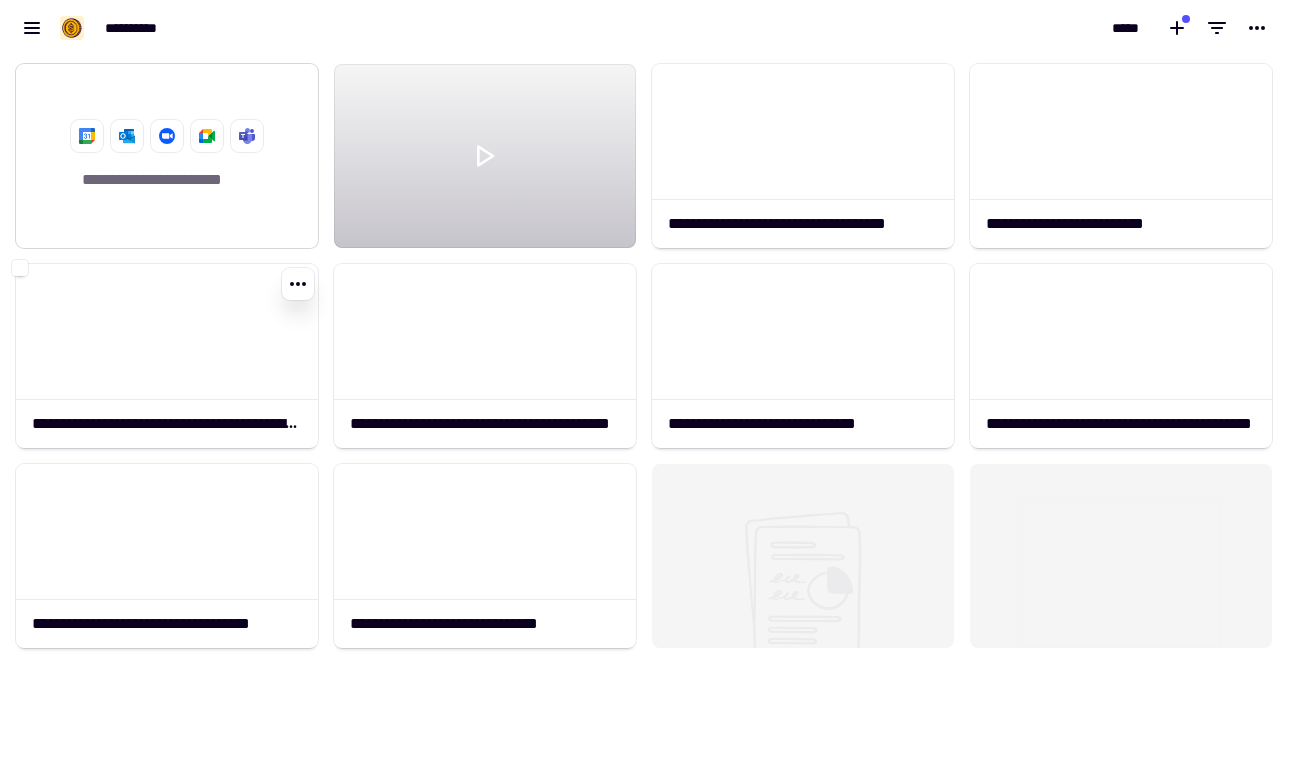 scroll, scrollTop: 1, scrollLeft: 1, axis: both 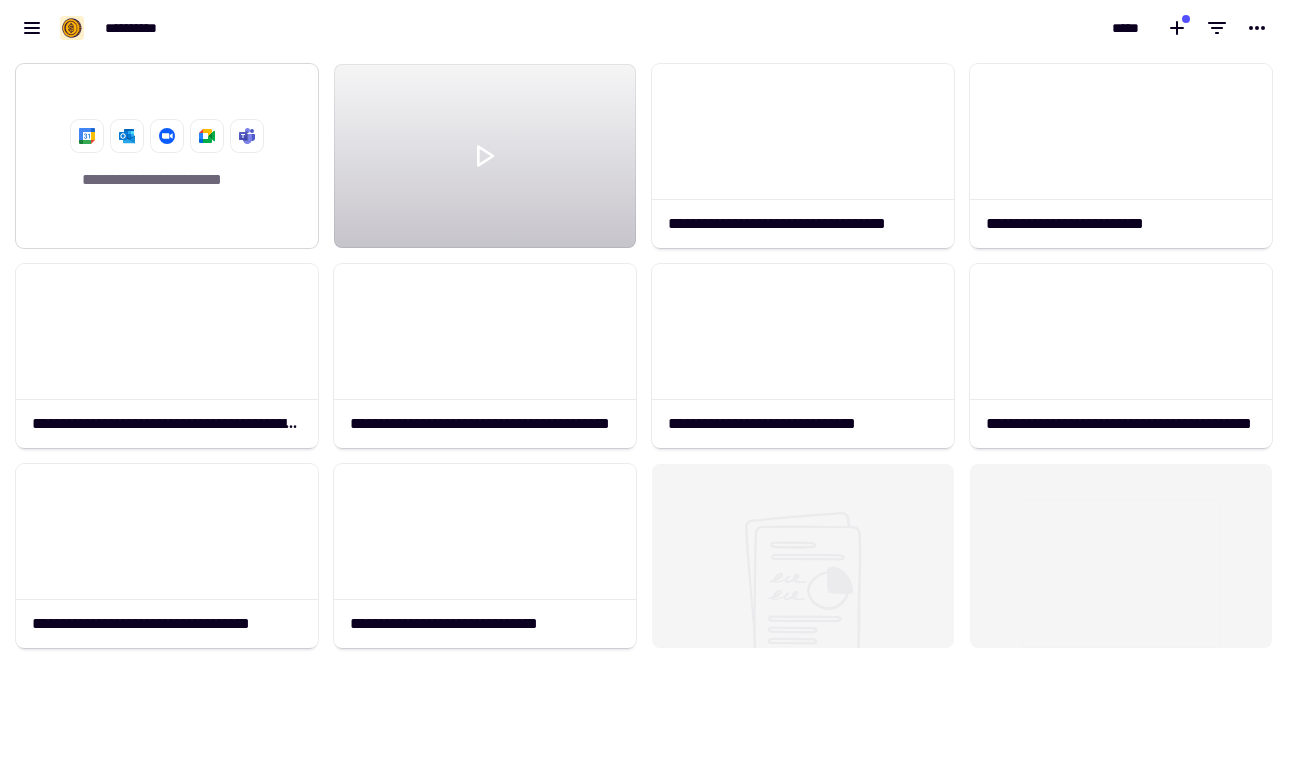 click on "**********" 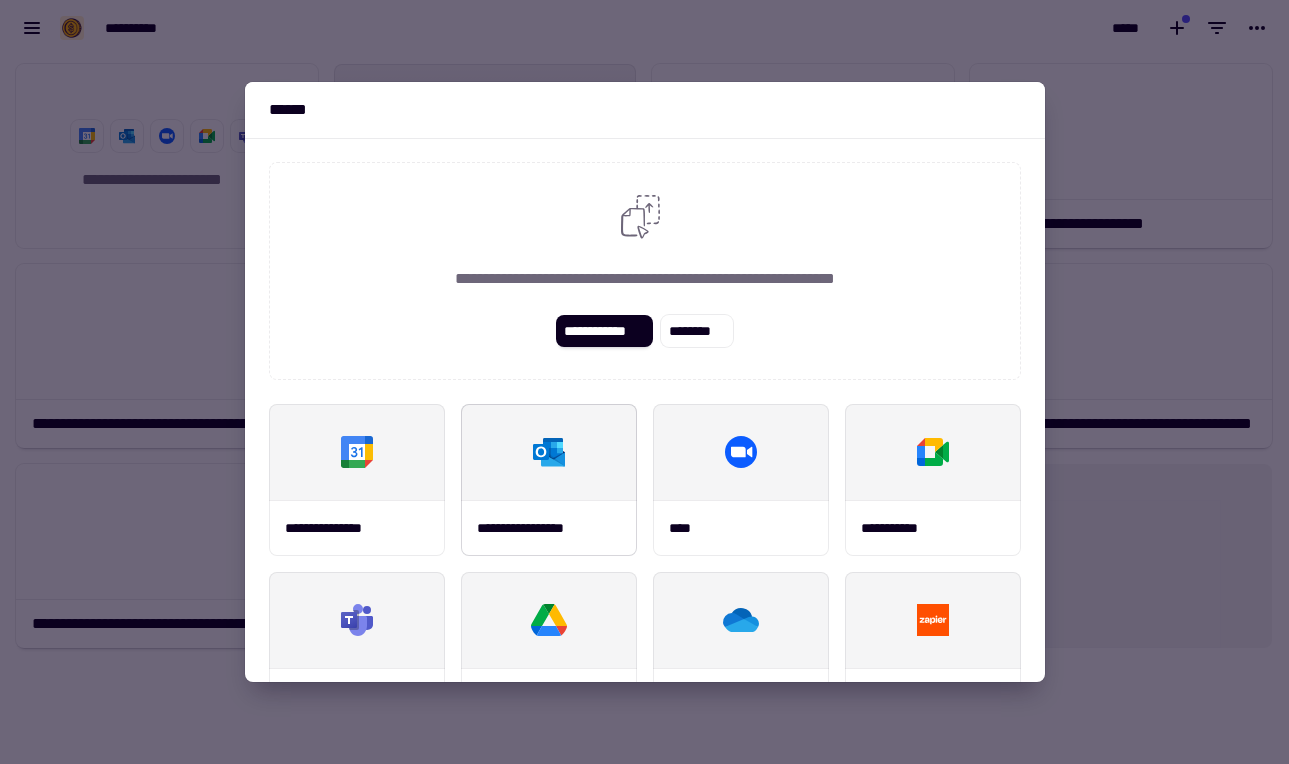 scroll, scrollTop: 238, scrollLeft: 0, axis: vertical 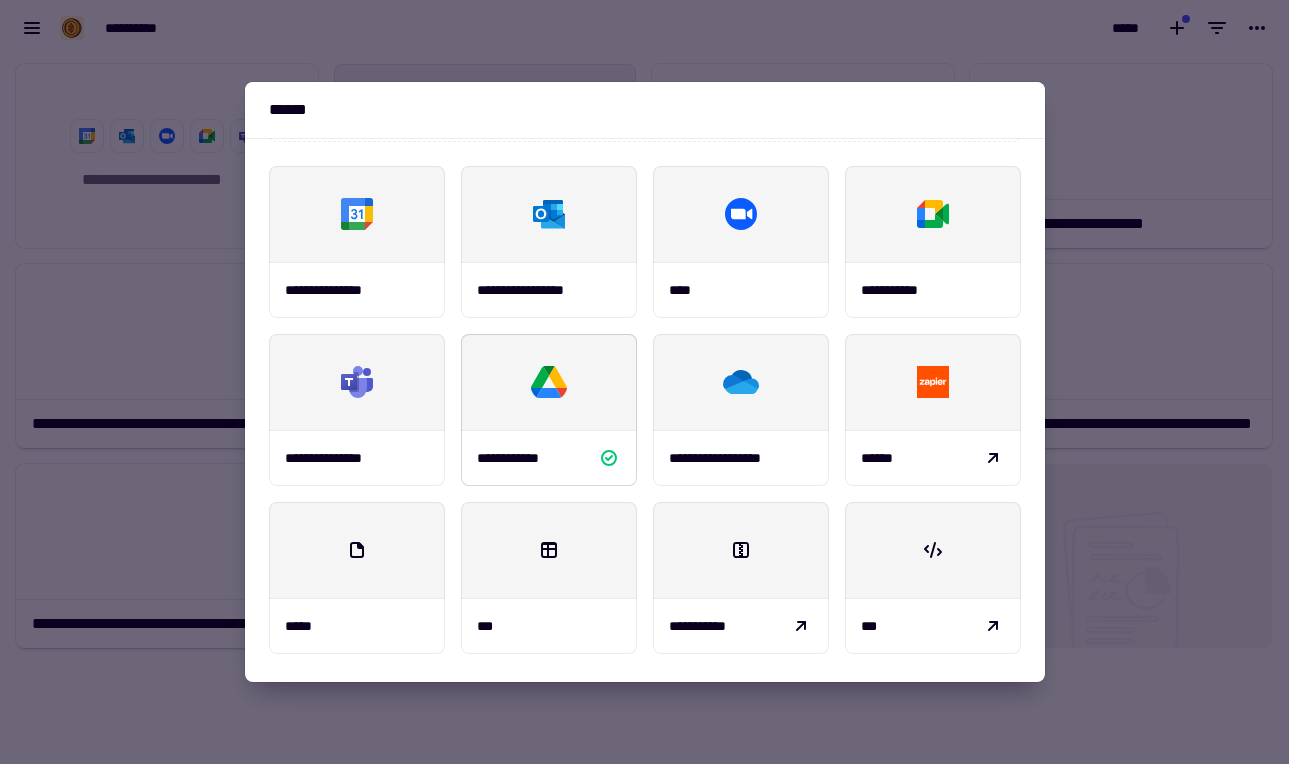 click 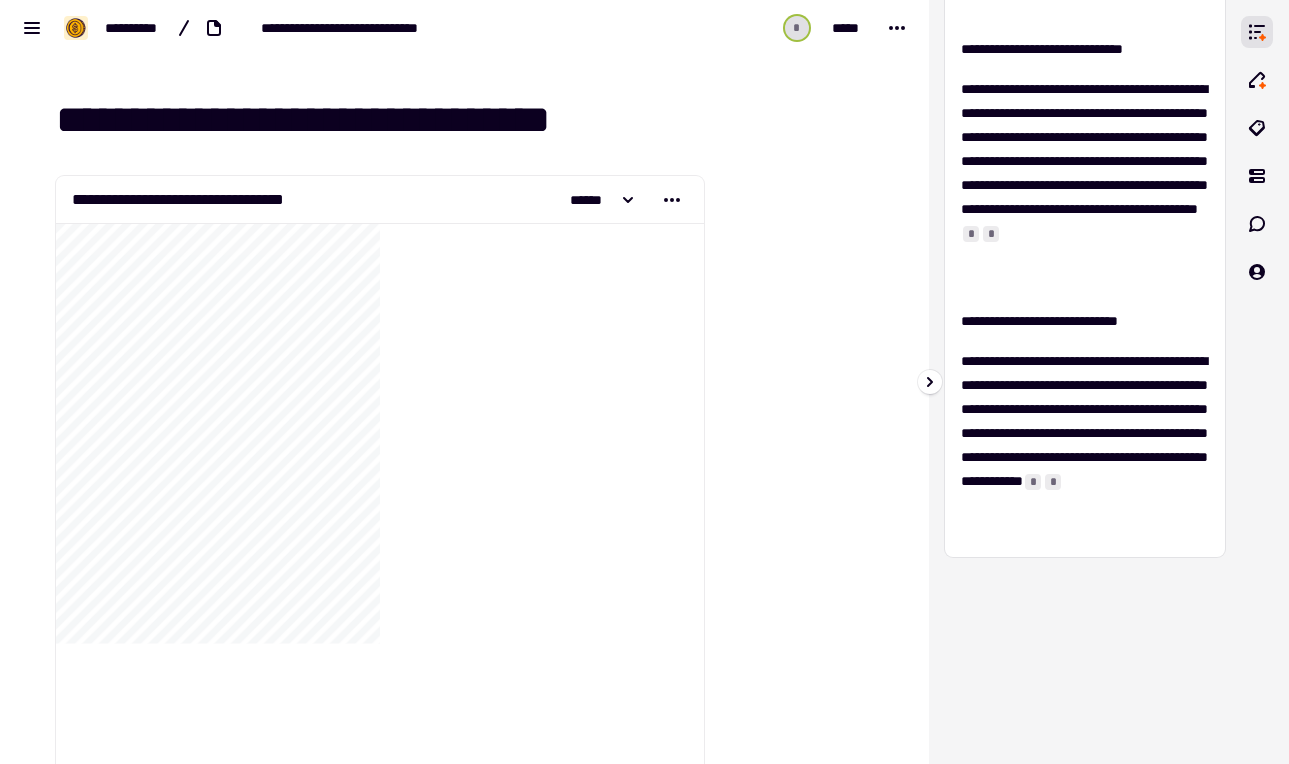 scroll, scrollTop: 0, scrollLeft: 0, axis: both 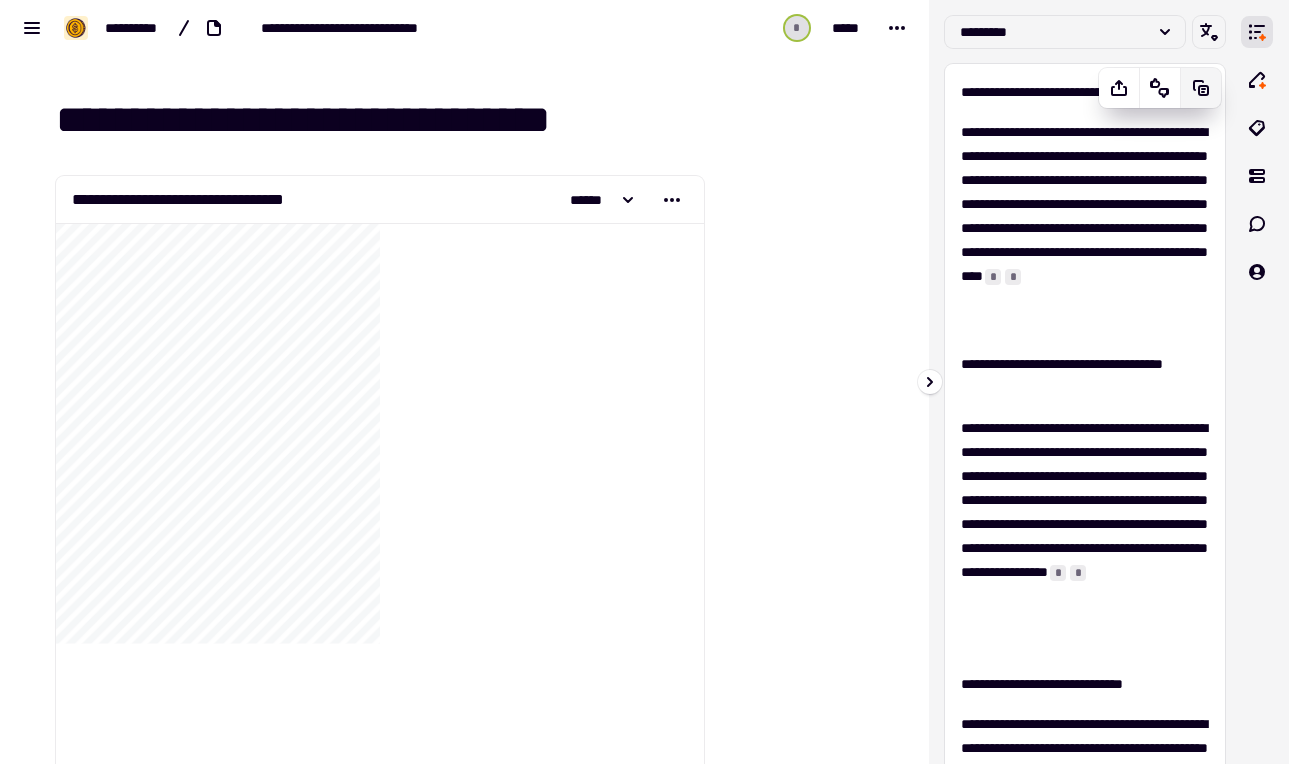 click 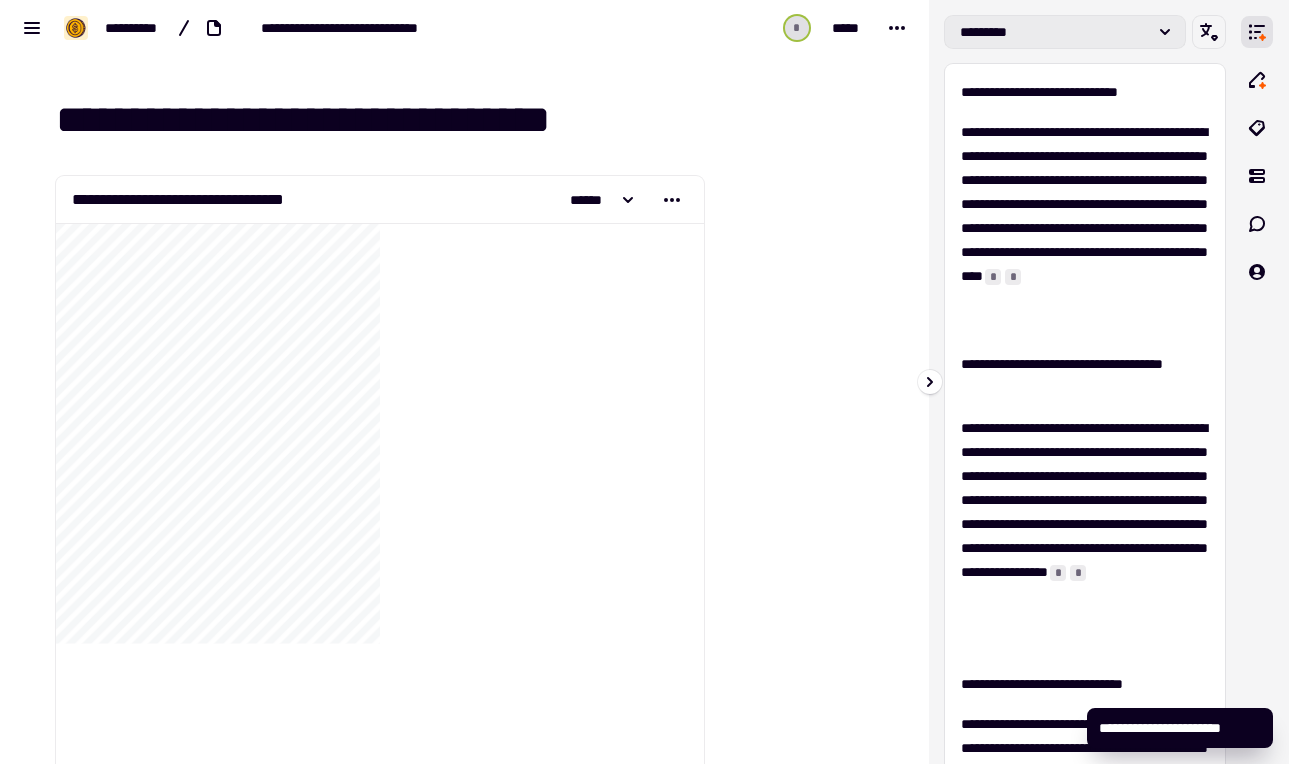 click 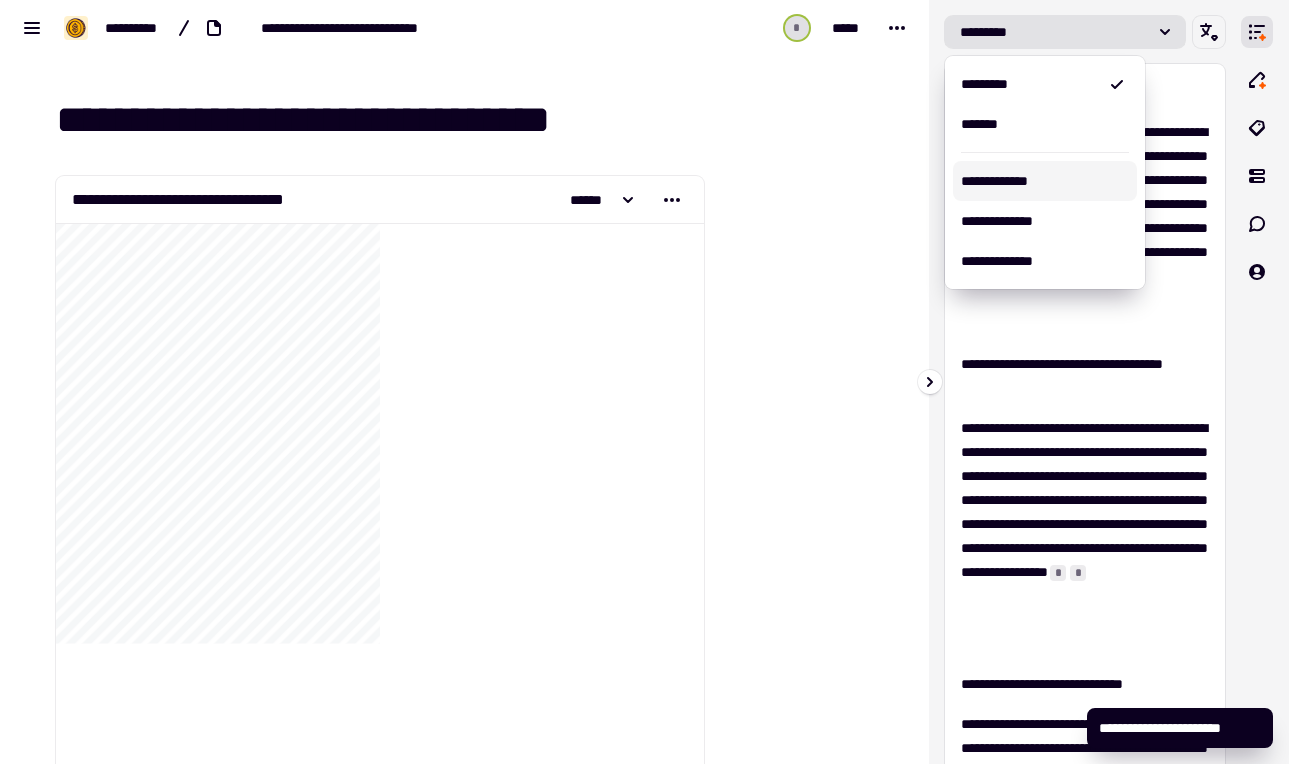 click on "**********" at bounding box center [1045, 181] 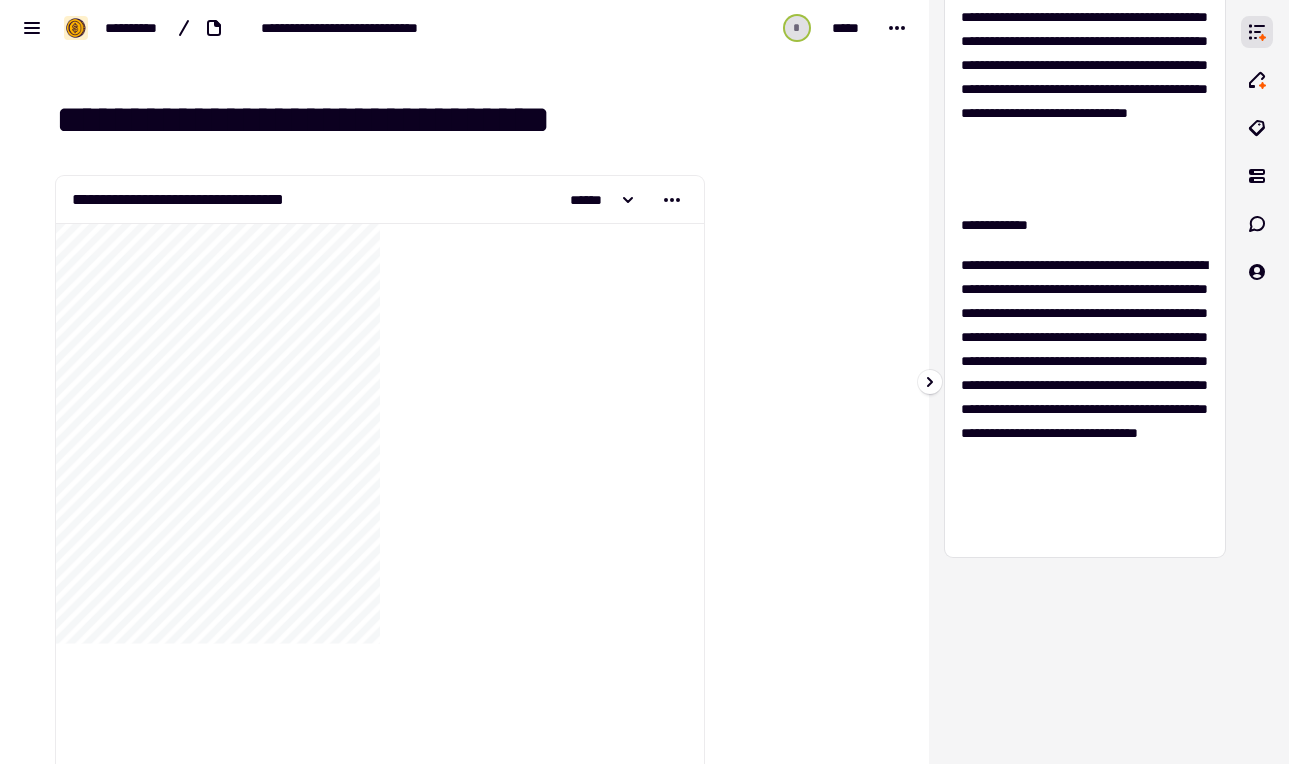 scroll, scrollTop: 0, scrollLeft: 0, axis: both 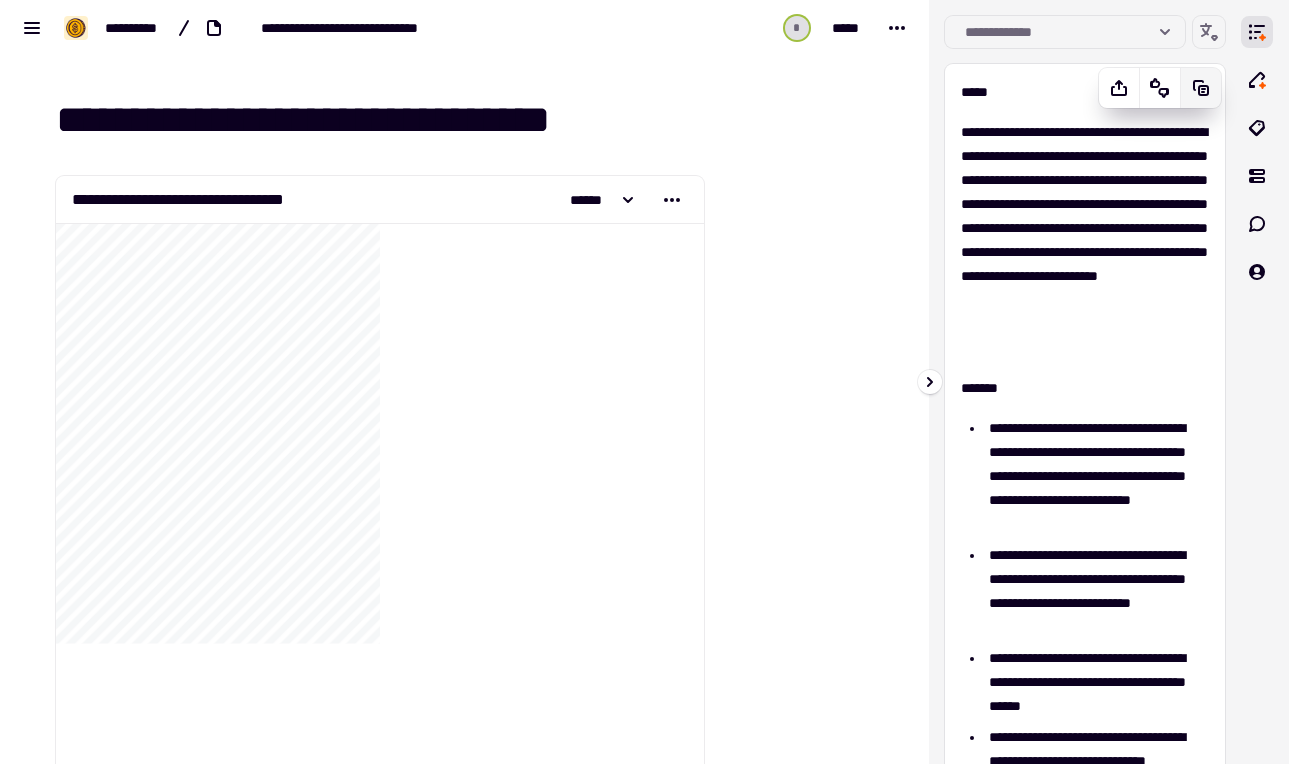 click 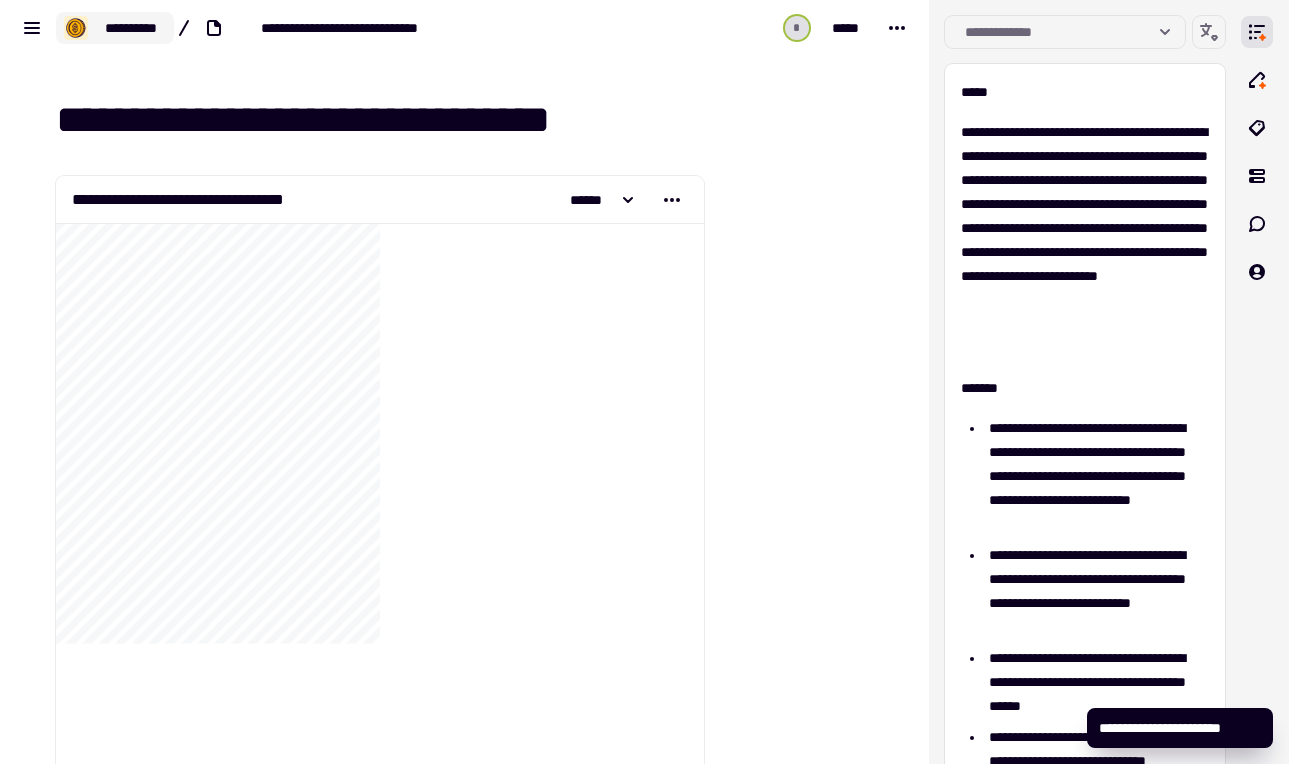 click on "**********" 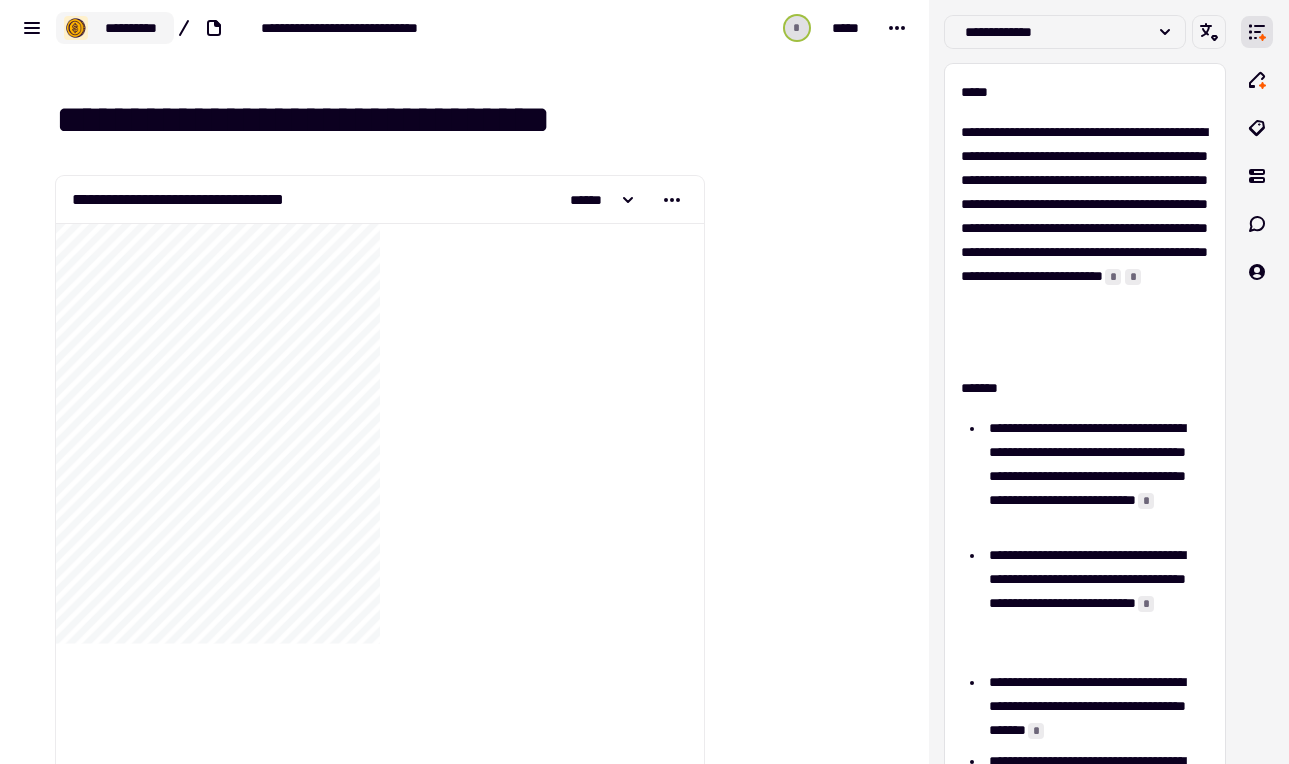 click on "**********" 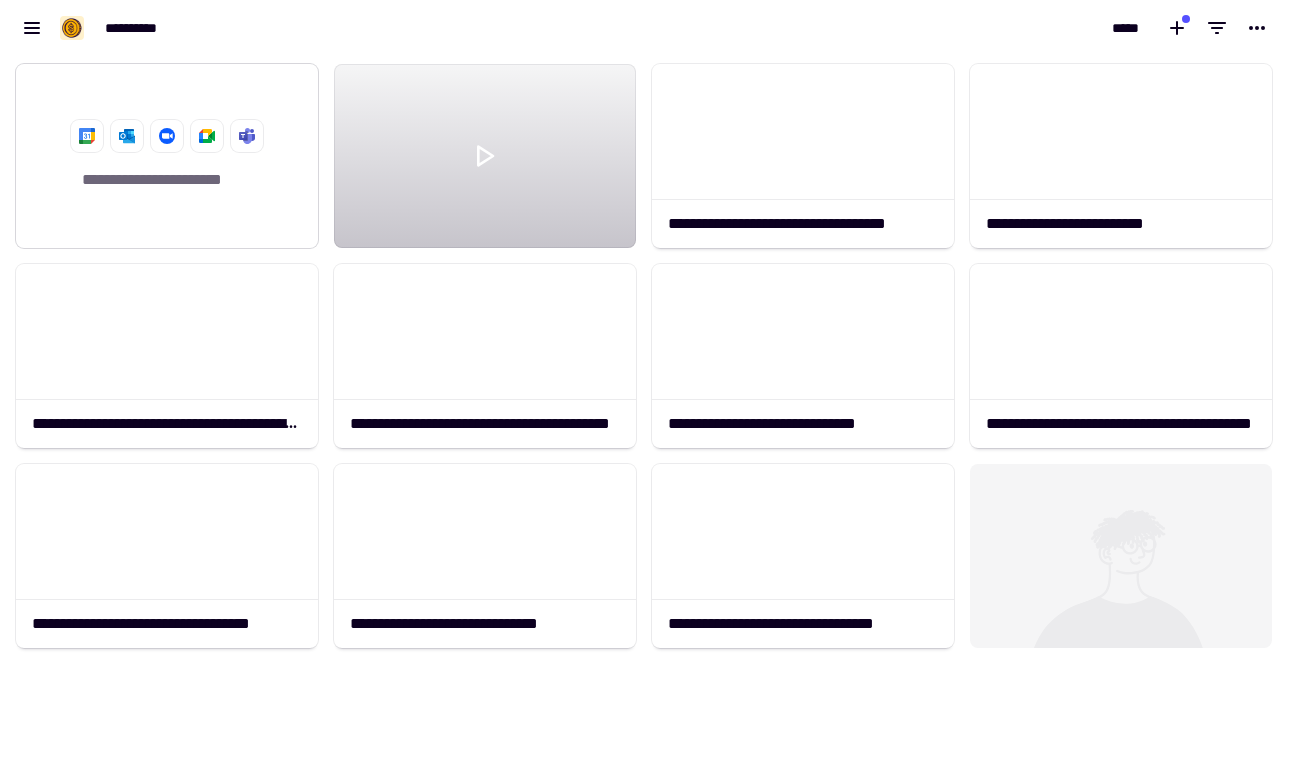 scroll, scrollTop: 1, scrollLeft: 1, axis: both 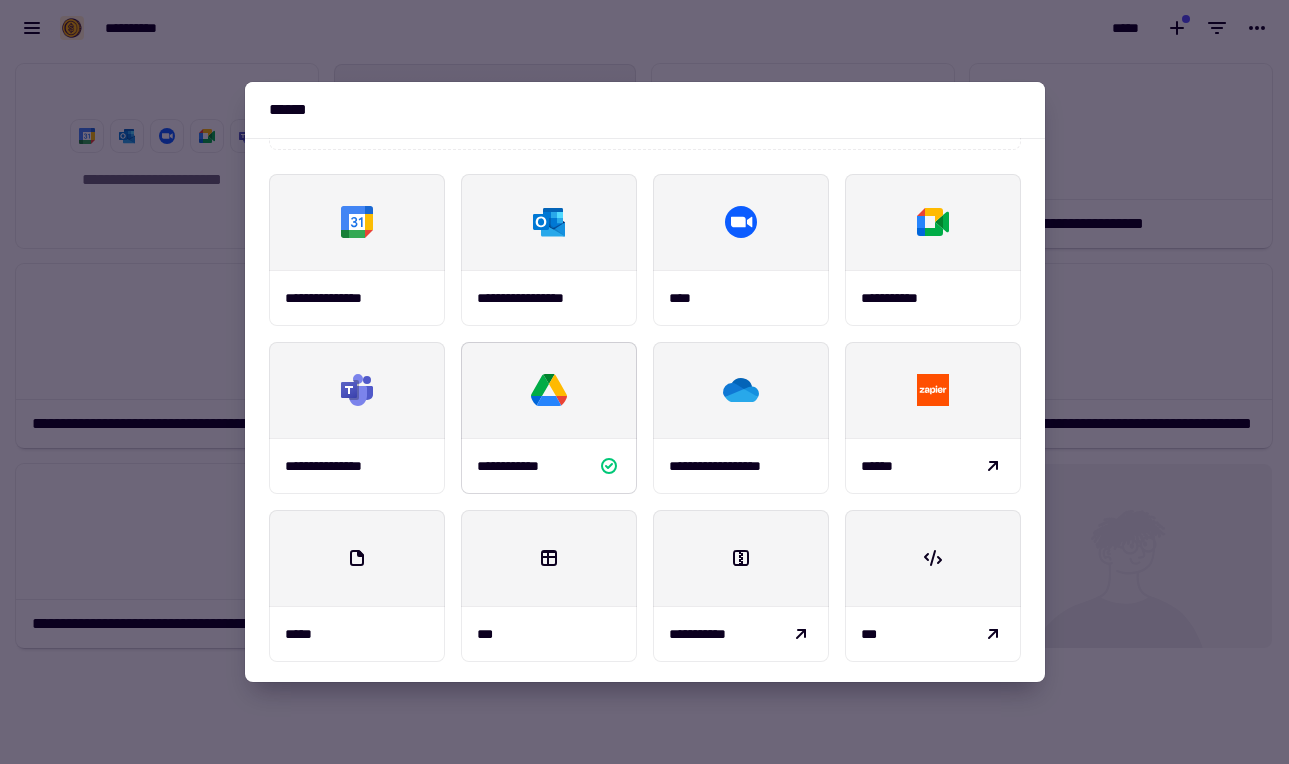 click at bounding box center [549, 390] 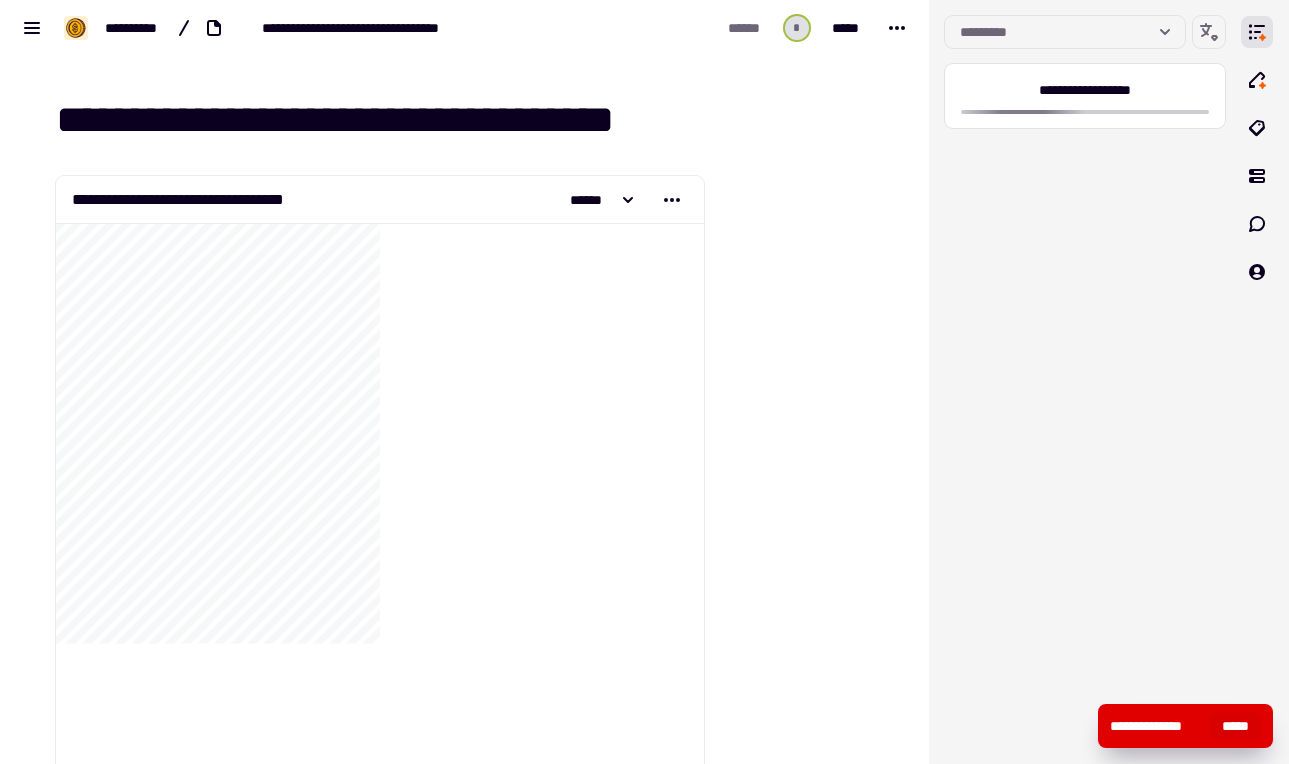 click on "*****" 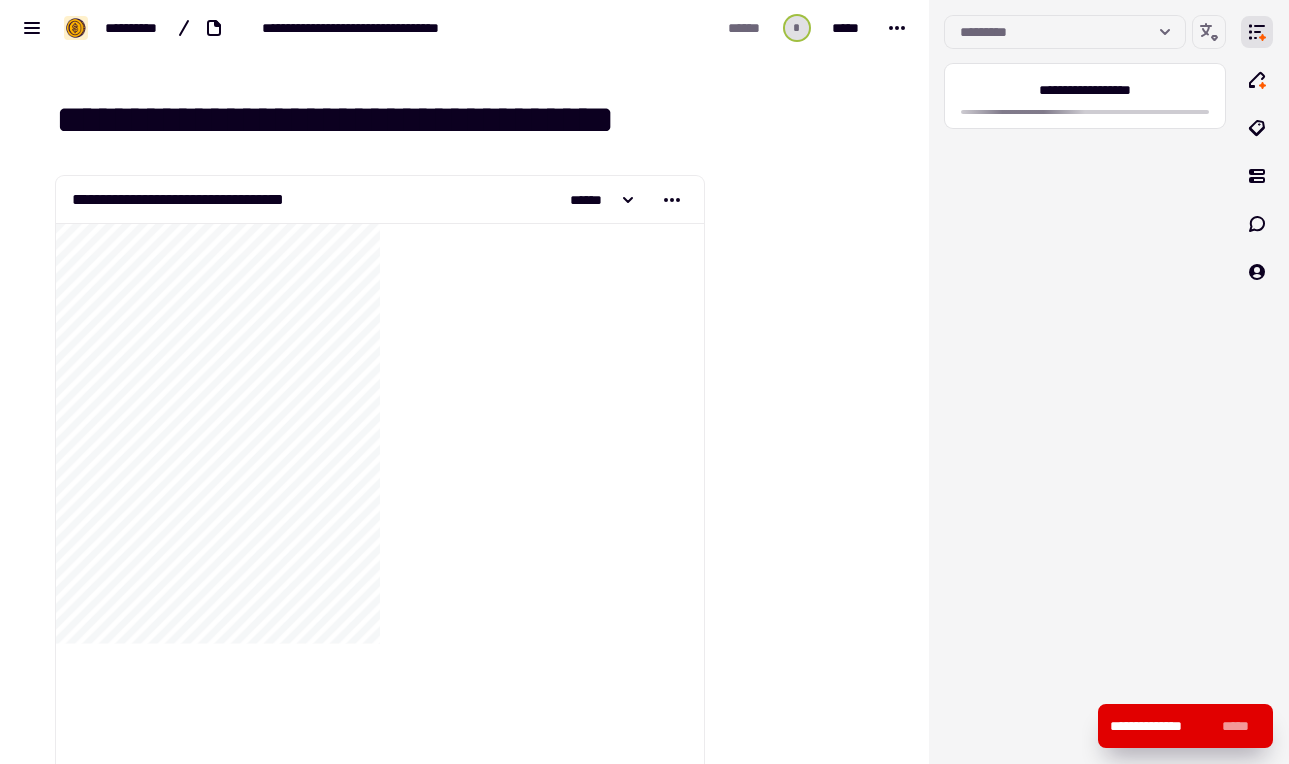 click at bounding box center (802, 13117) 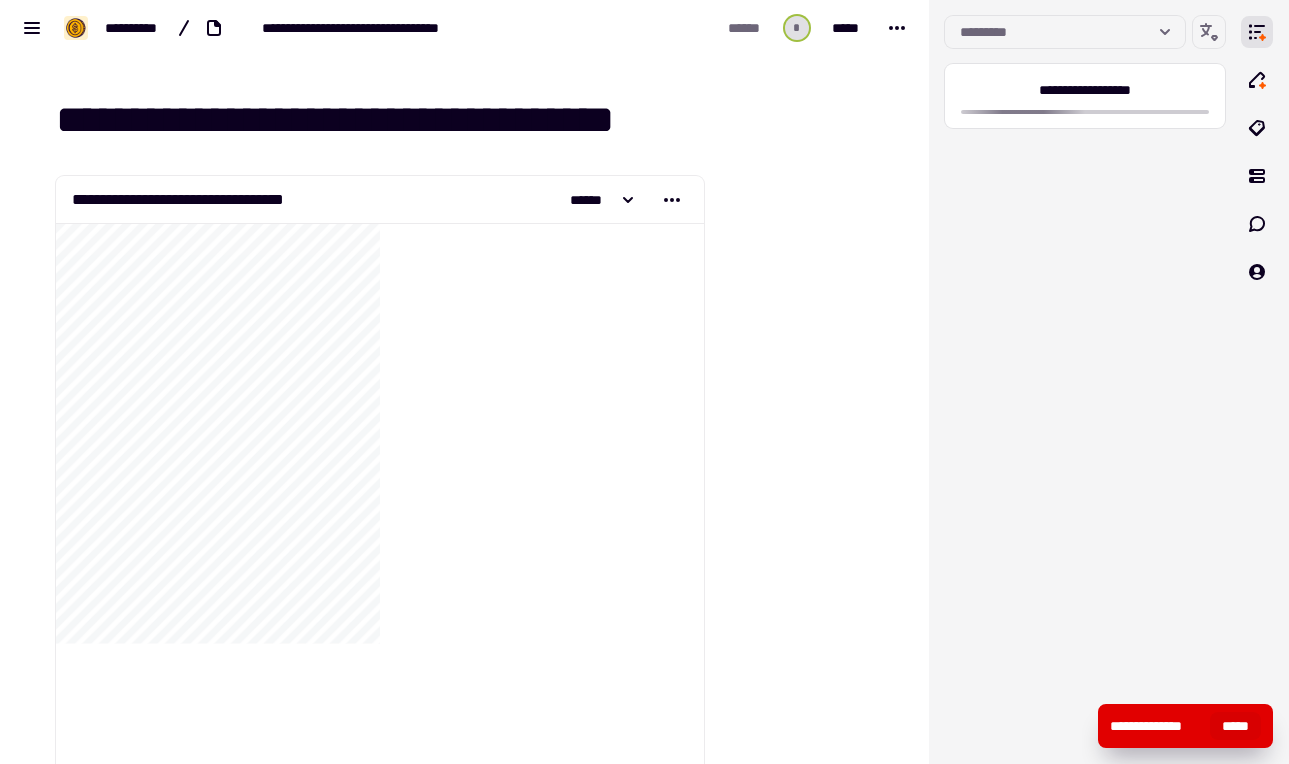 click on "*****" 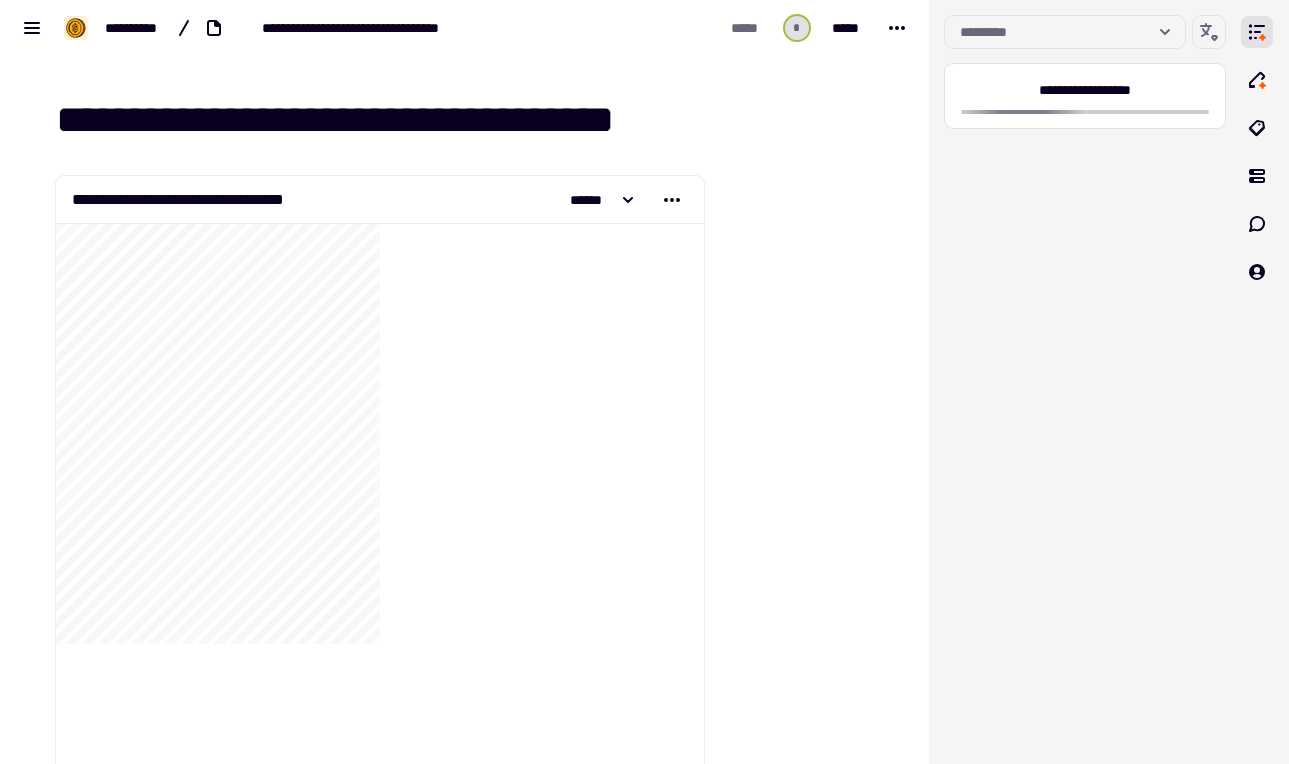 click on "**********" at bounding box center (476, 120) 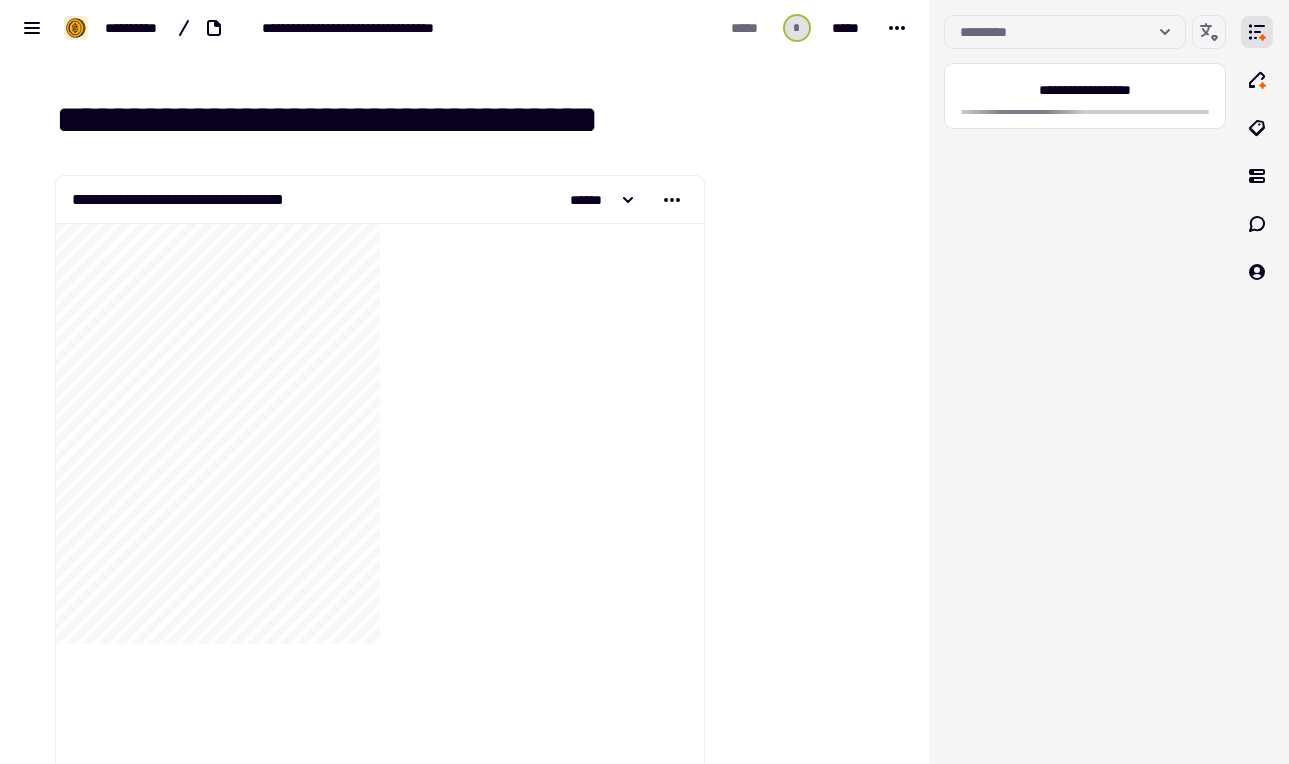 type on "**********" 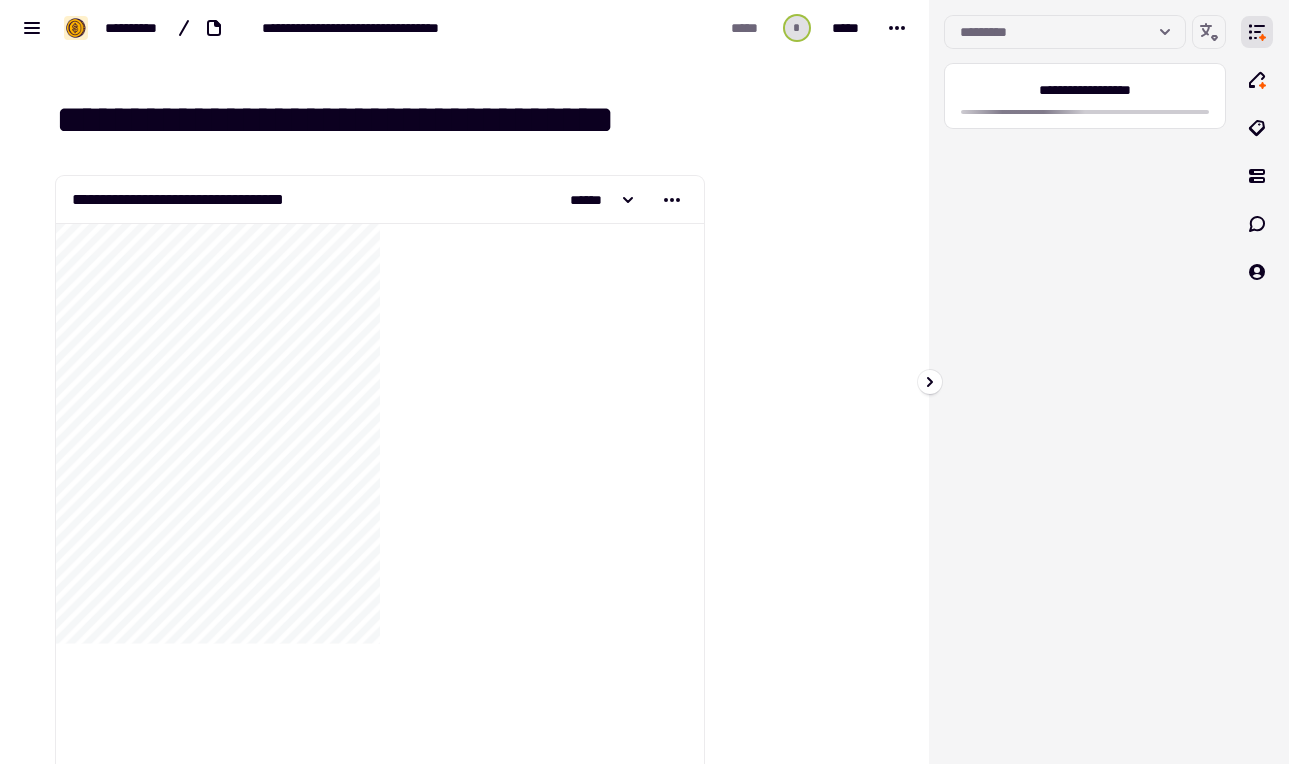 click on "**********" at bounding box center (1085, 382) 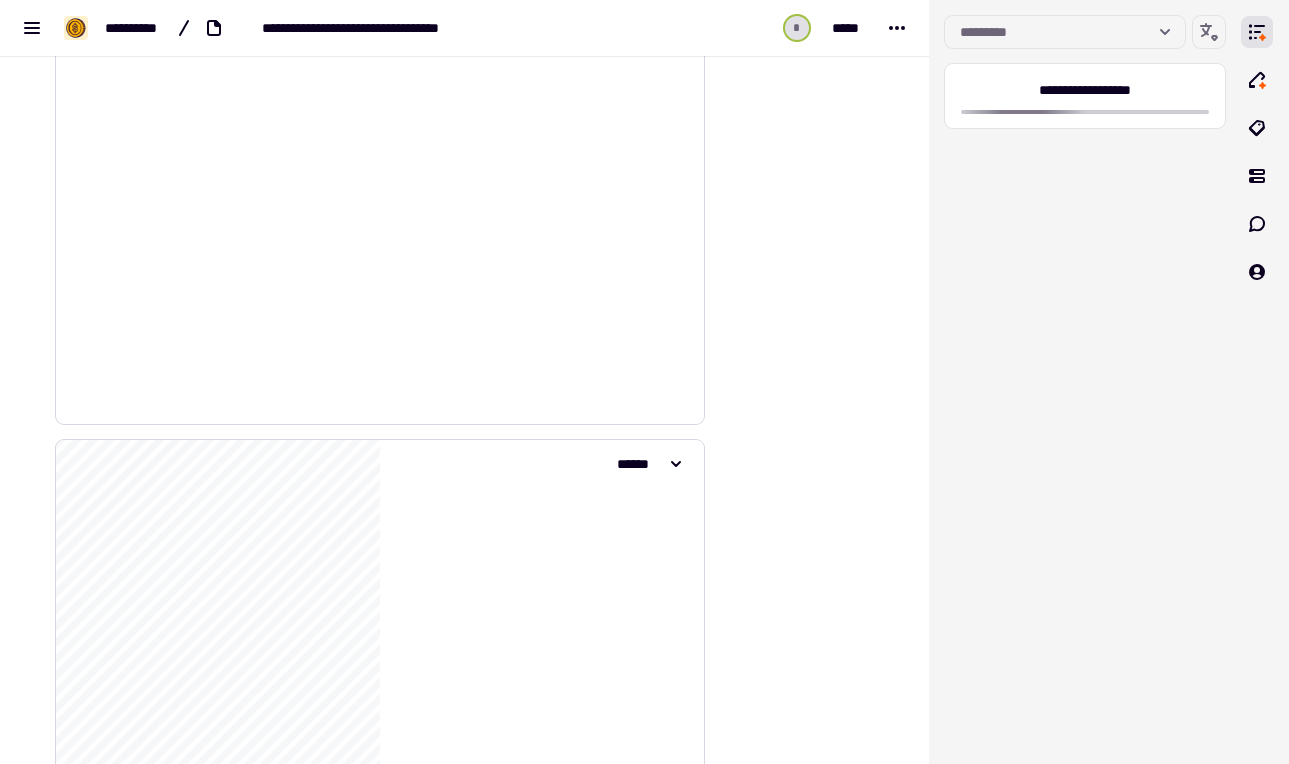 scroll, scrollTop: 1499, scrollLeft: 0, axis: vertical 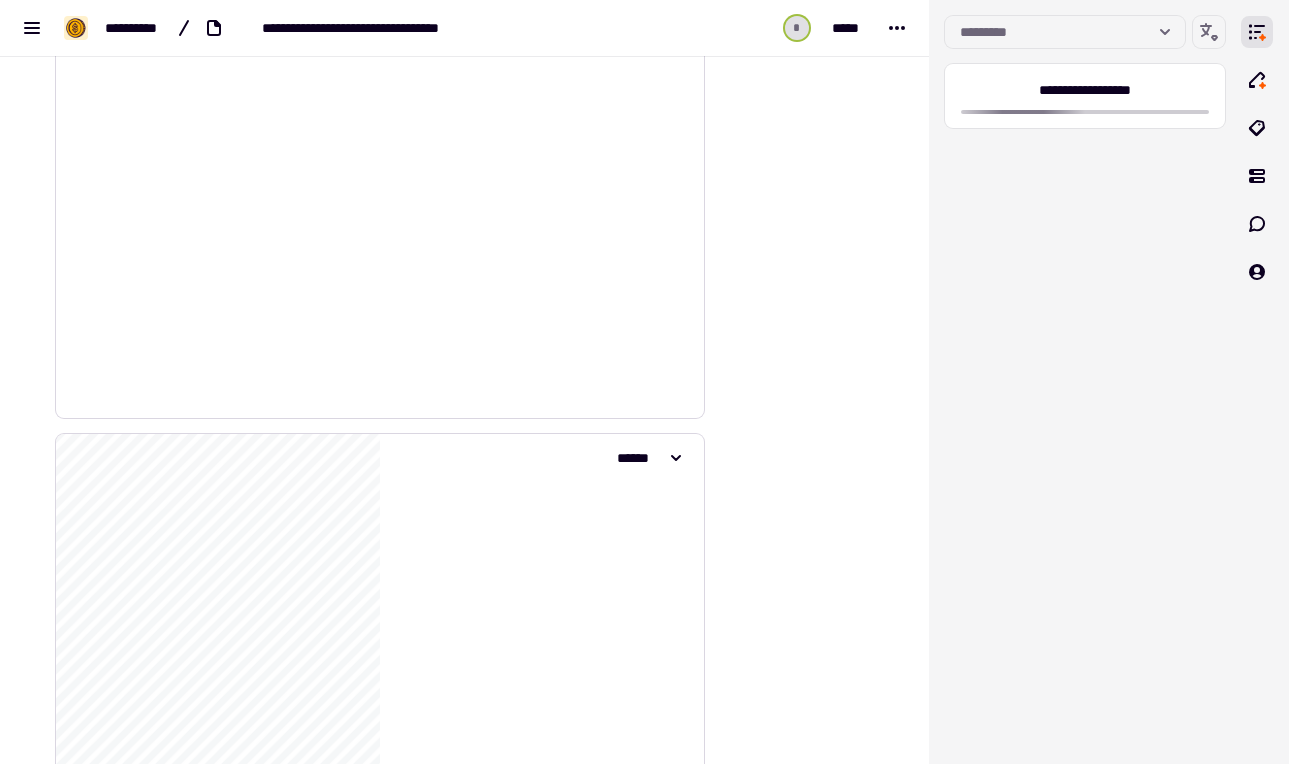 drag, startPoint x: 348, startPoint y: 162, endPoint x: 466, endPoint y: 166, distance: 118.06778 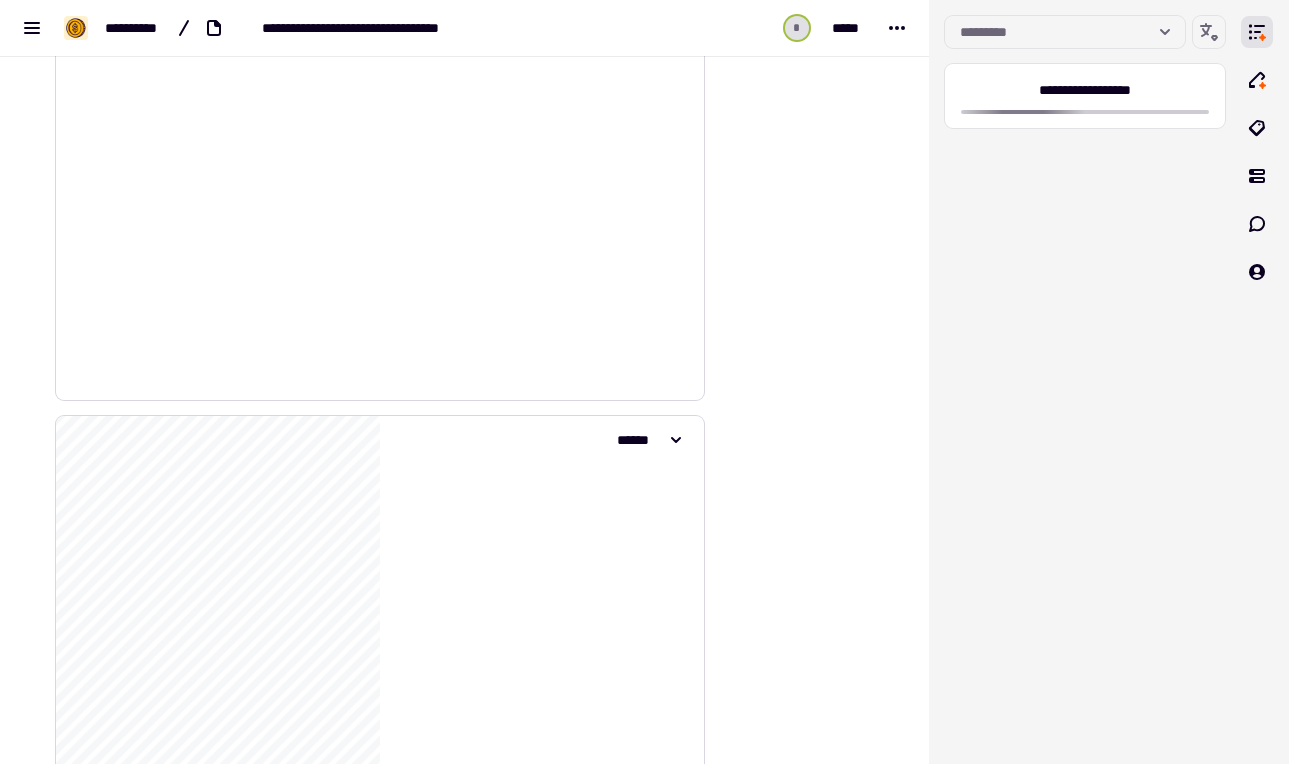 scroll, scrollTop: 0, scrollLeft: 0, axis: both 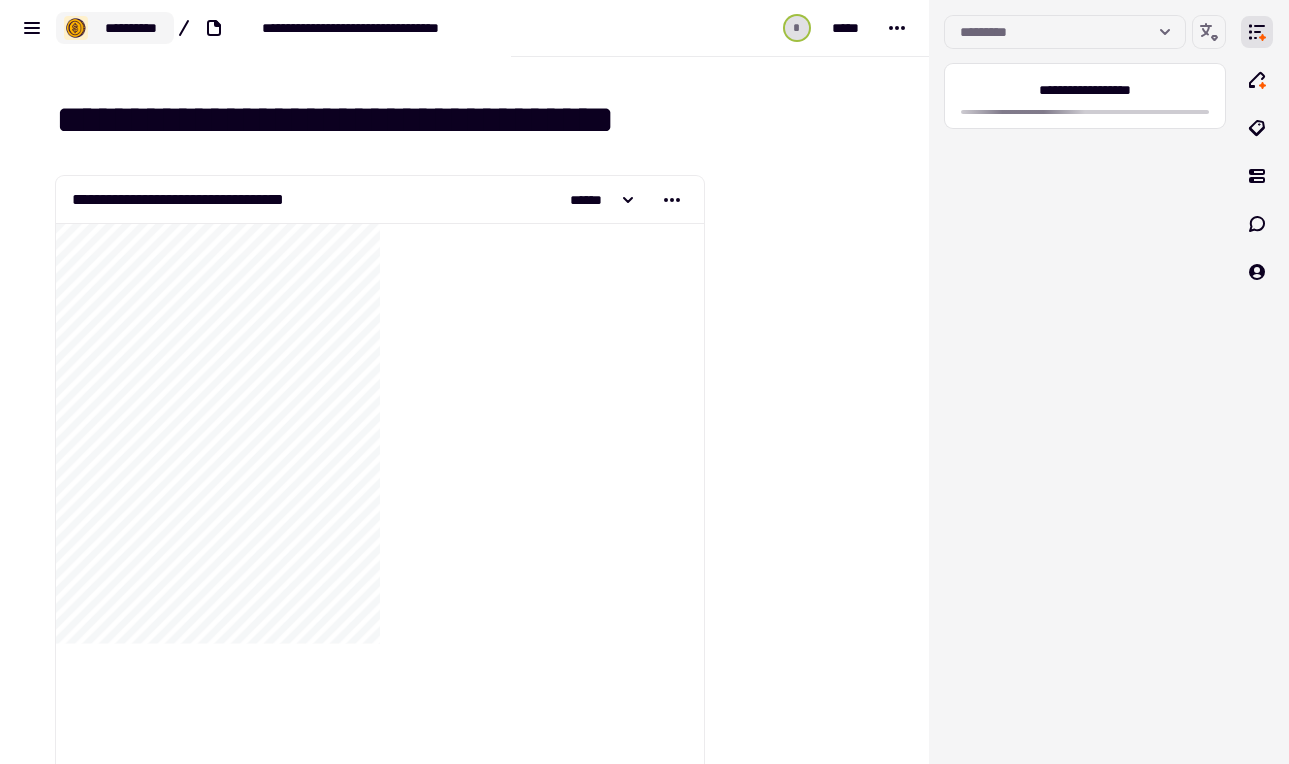 click on "**********" 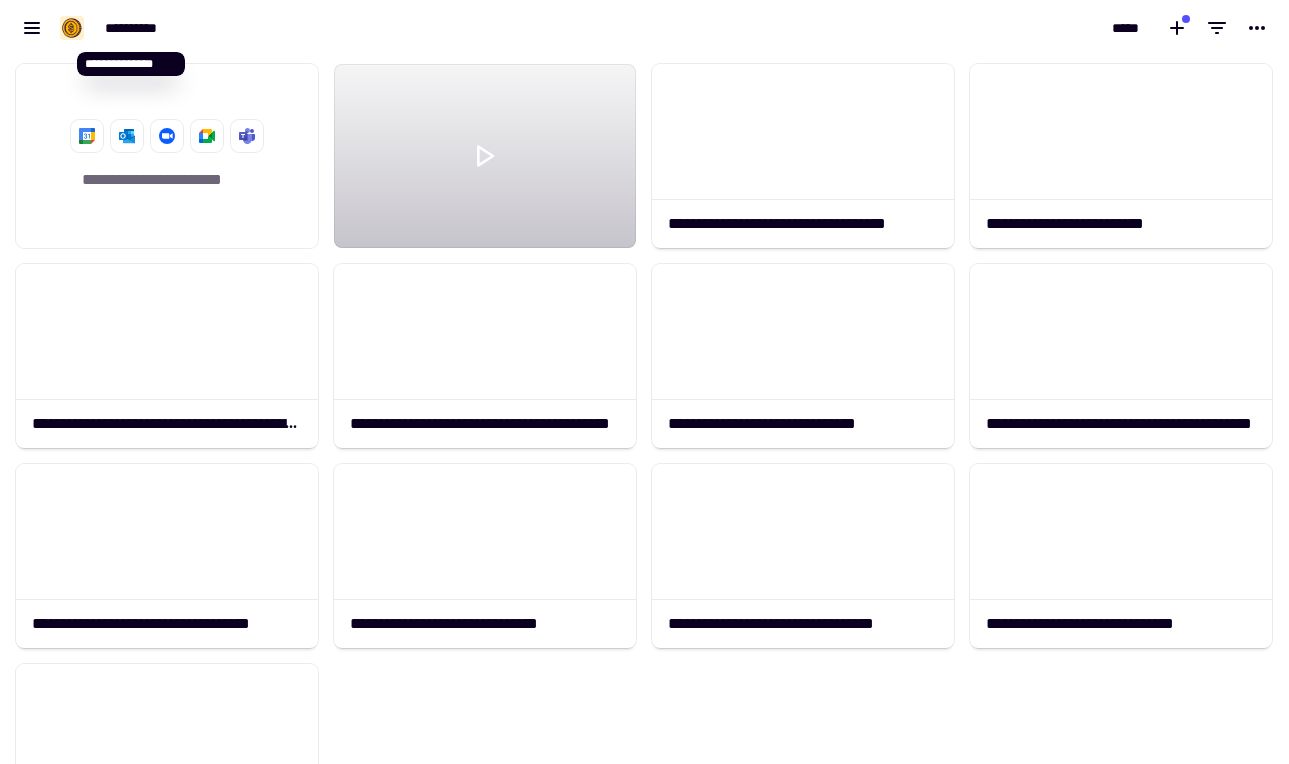 scroll, scrollTop: 1, scrollLeft: 1, axis: both 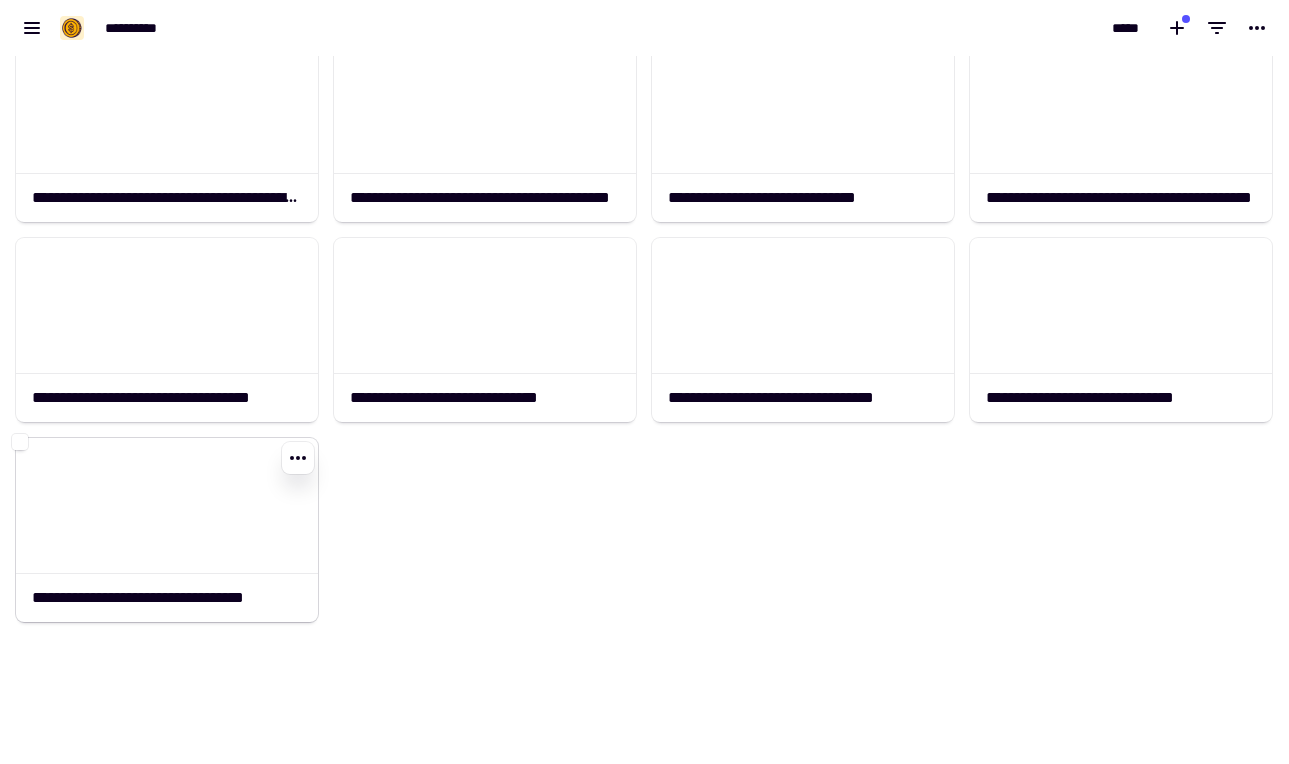 click 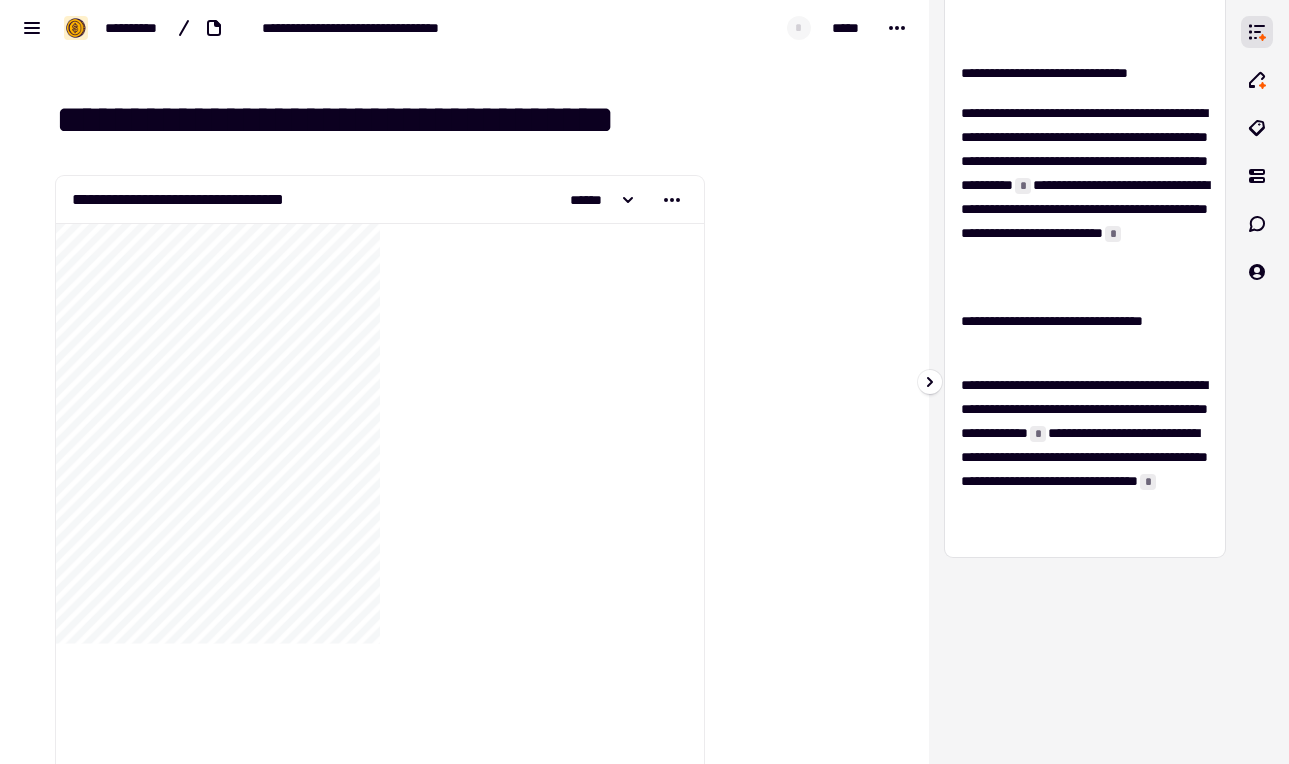 scroll, scrollTop: 0, scrollLeft: 0, axis: both 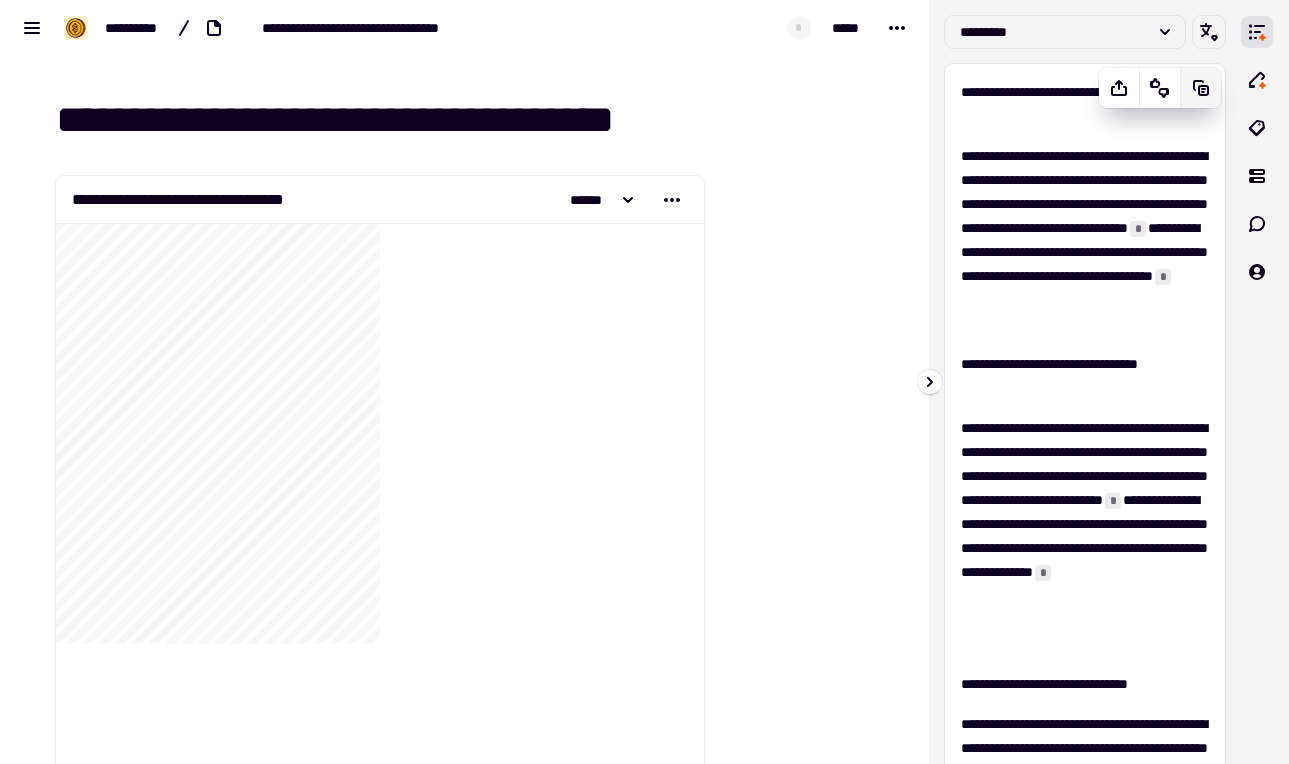 click 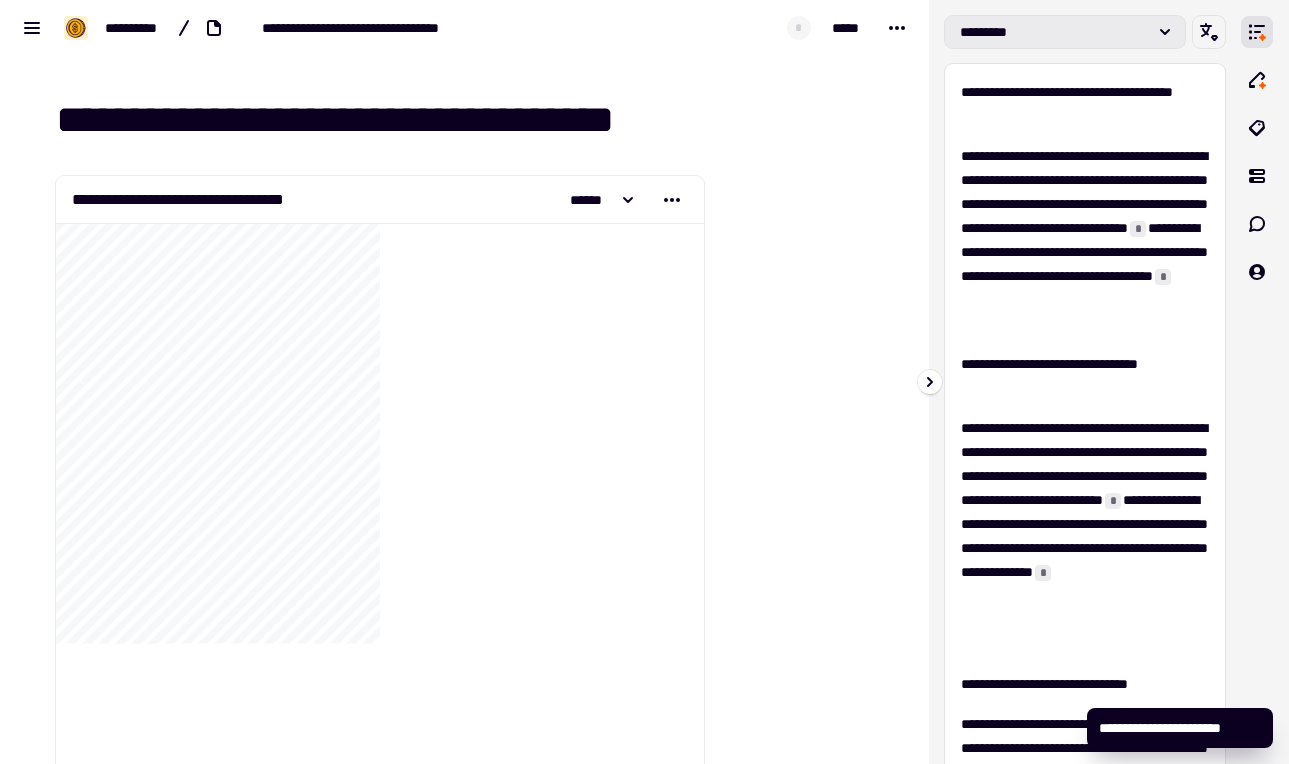 click 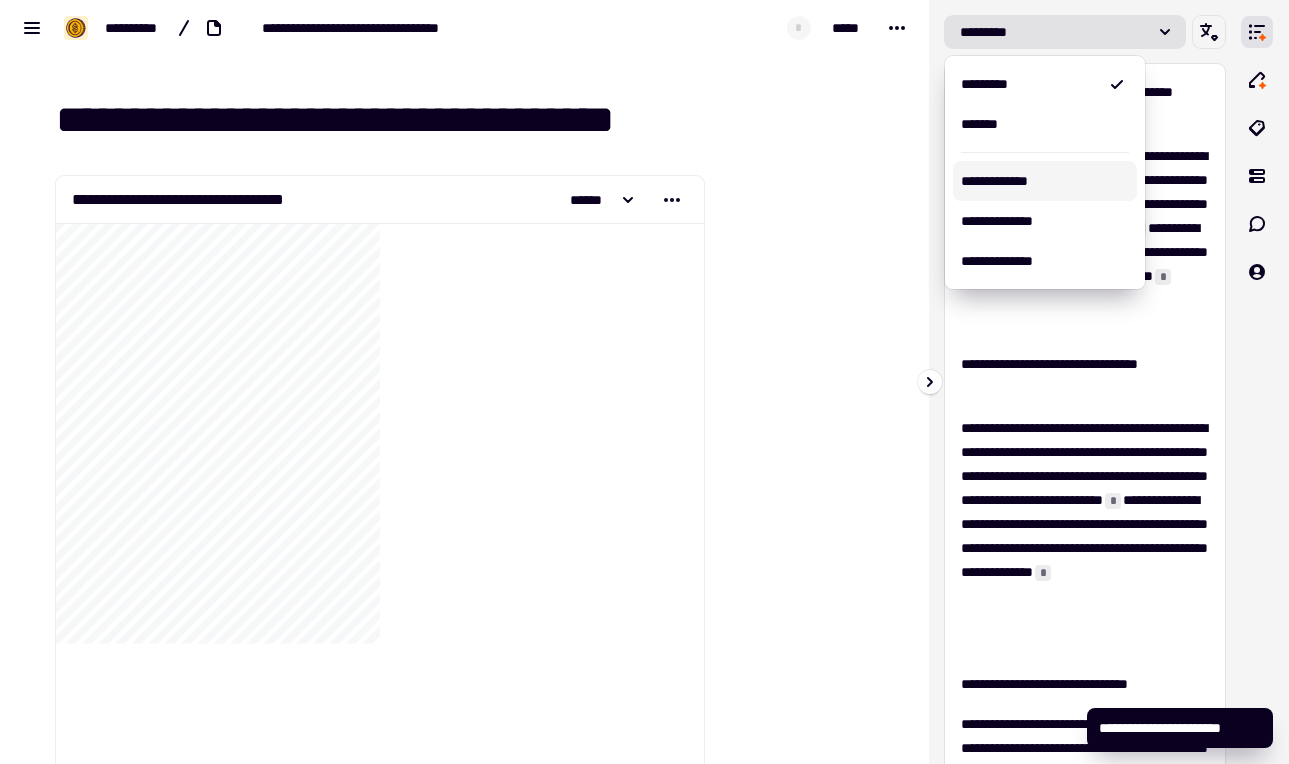 click on "**********" at bounding box center (1045, 181) 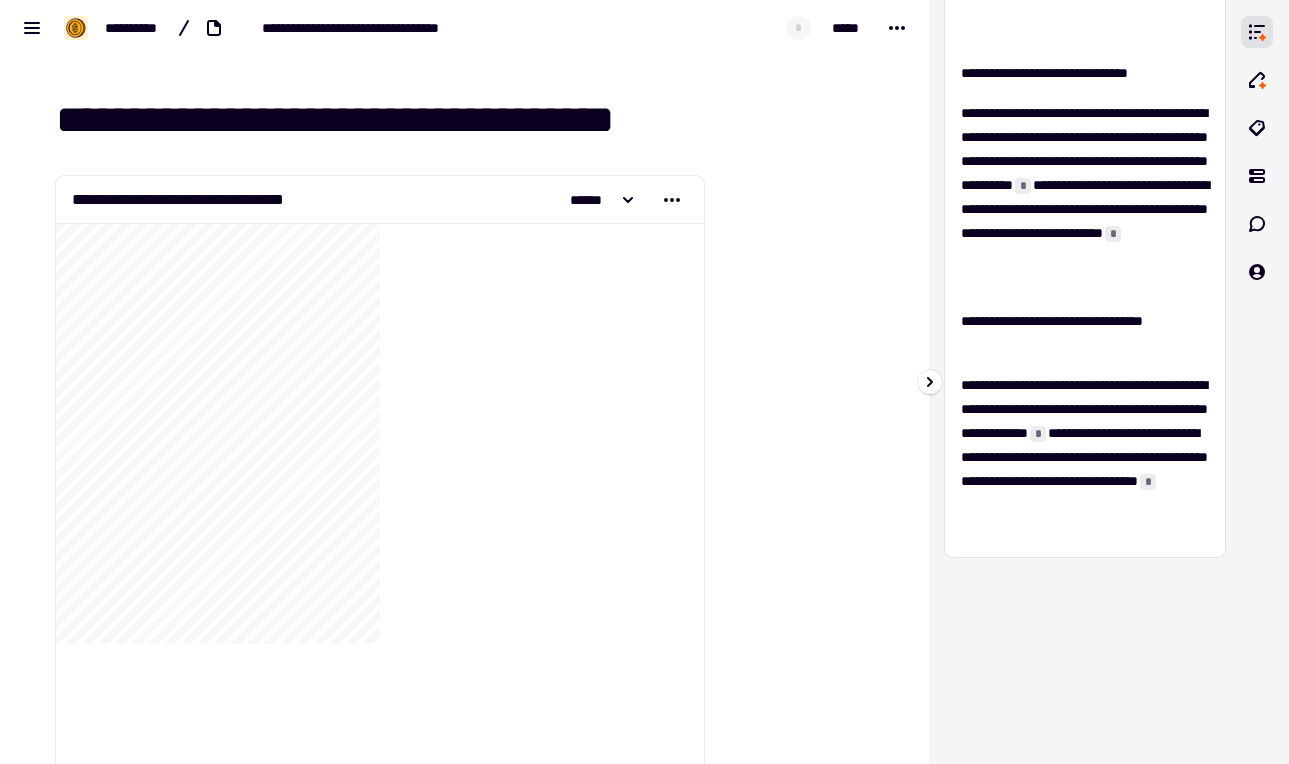 scroll, scrollTop: 0, scrollLeft: 0, axis: both 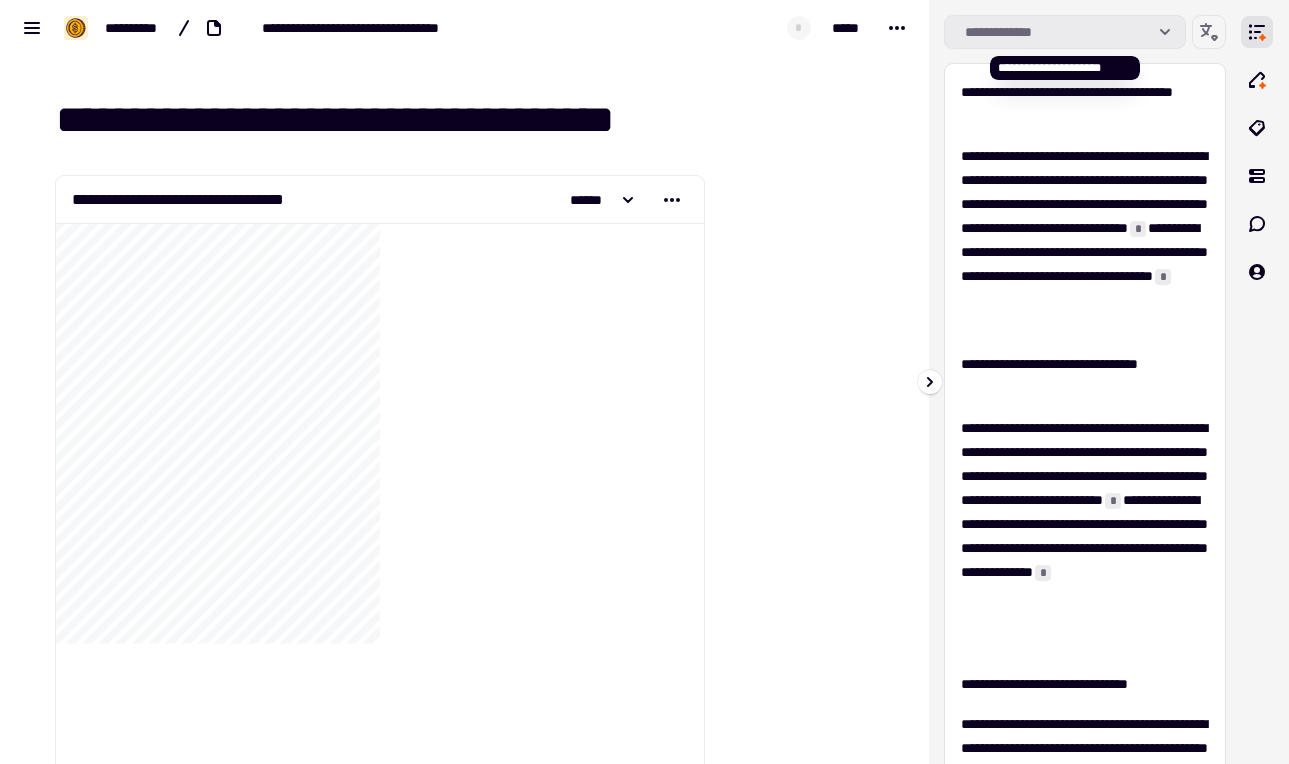 click on "**********" 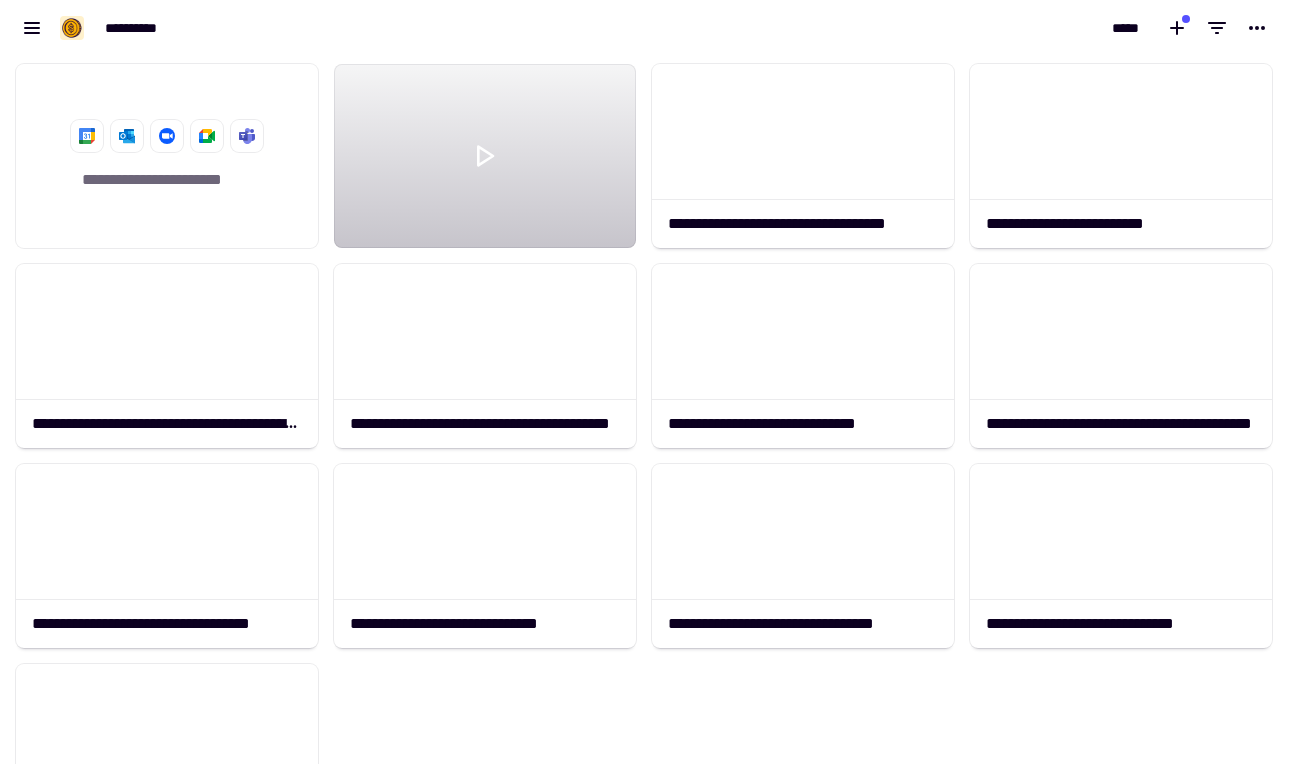 scroll, scrollTop: 0, scrollLeft: 0, axis: both 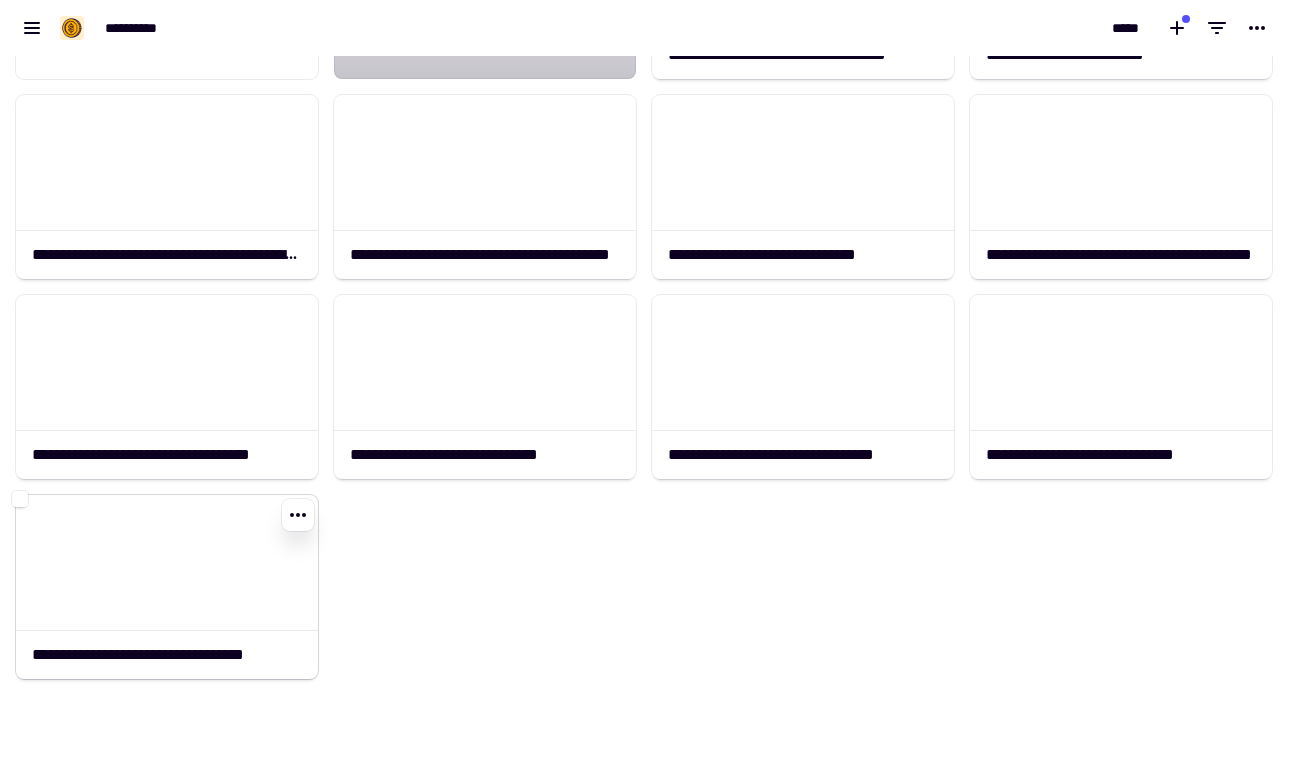 click 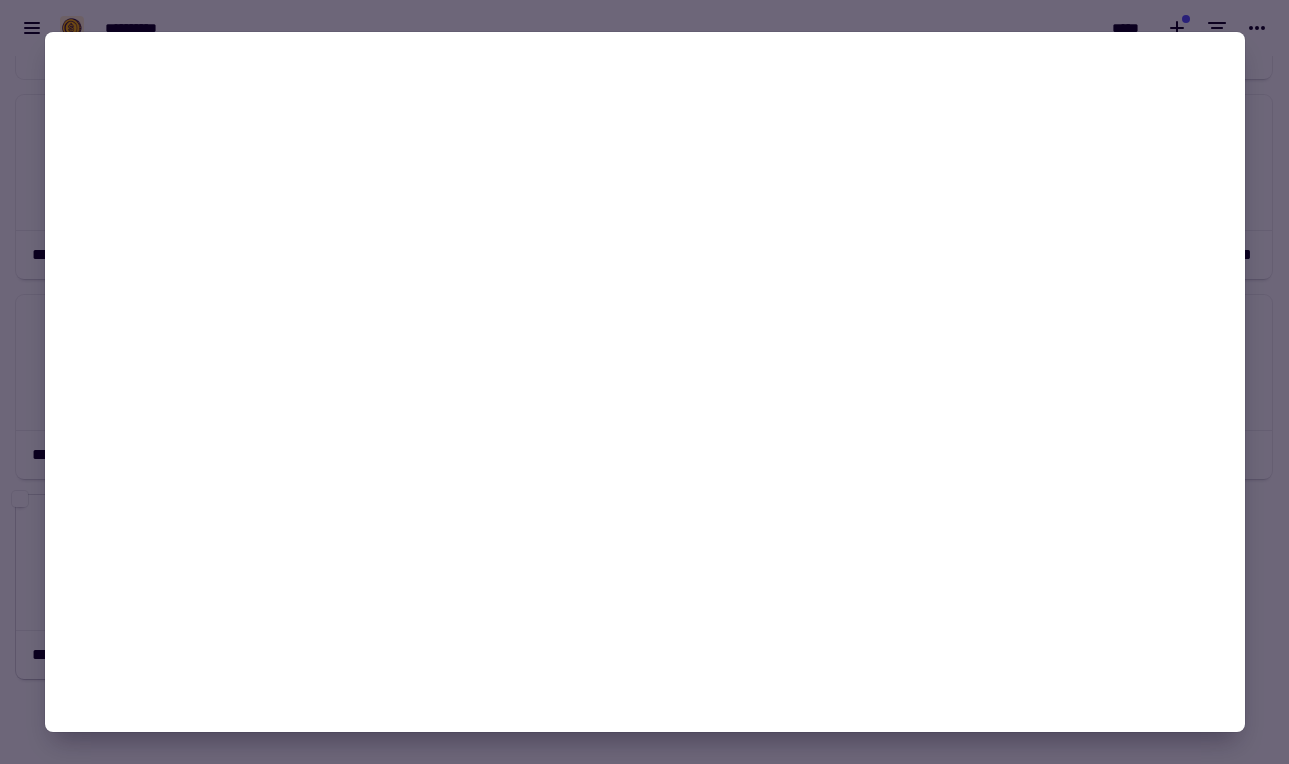 click on "**********" at bounding box center [644, 382] 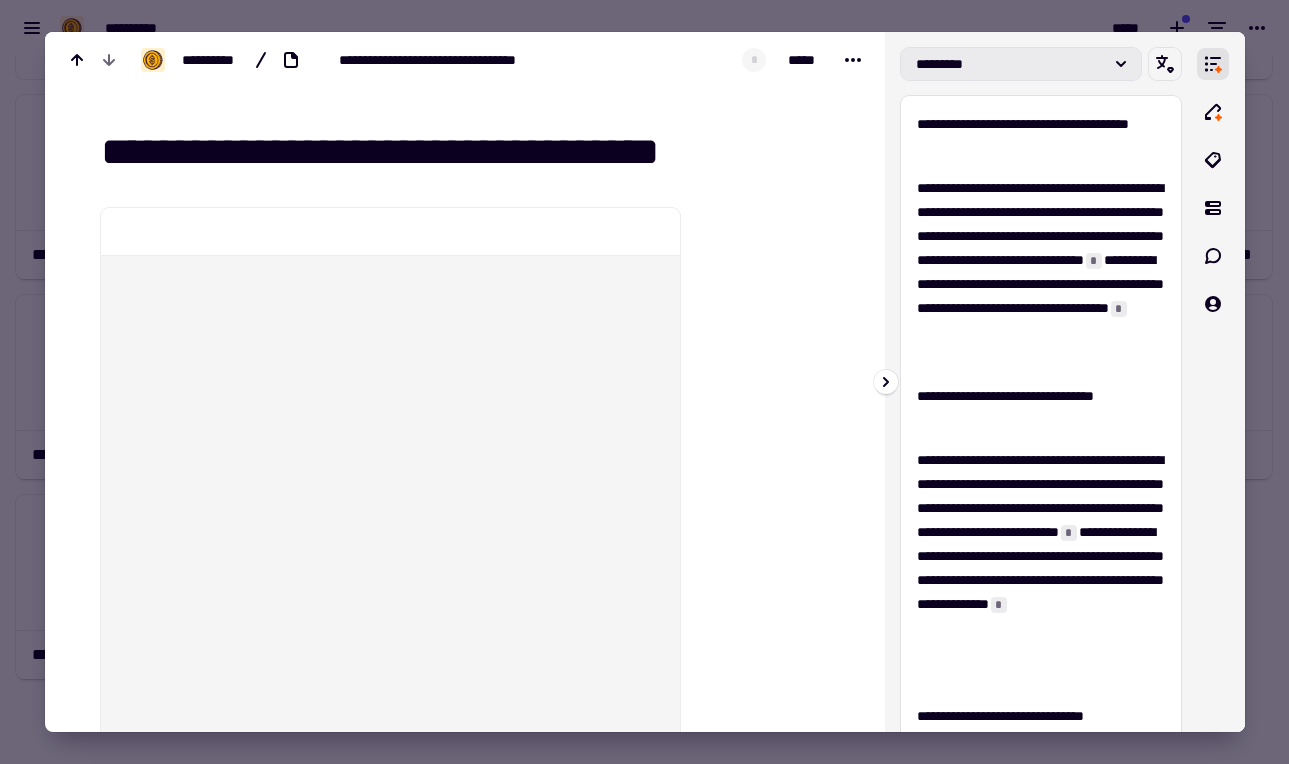 click on "*********" 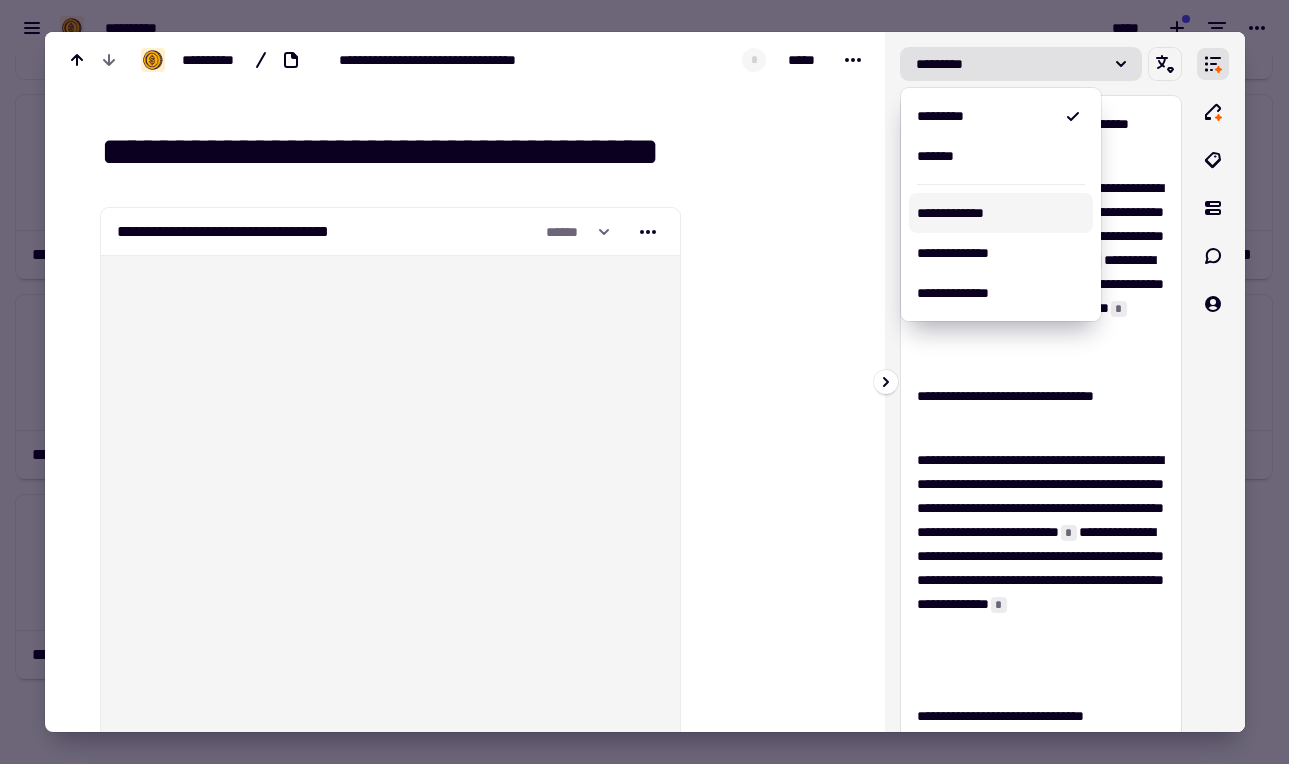 click on "**********" at bounding box center [1001, 213] 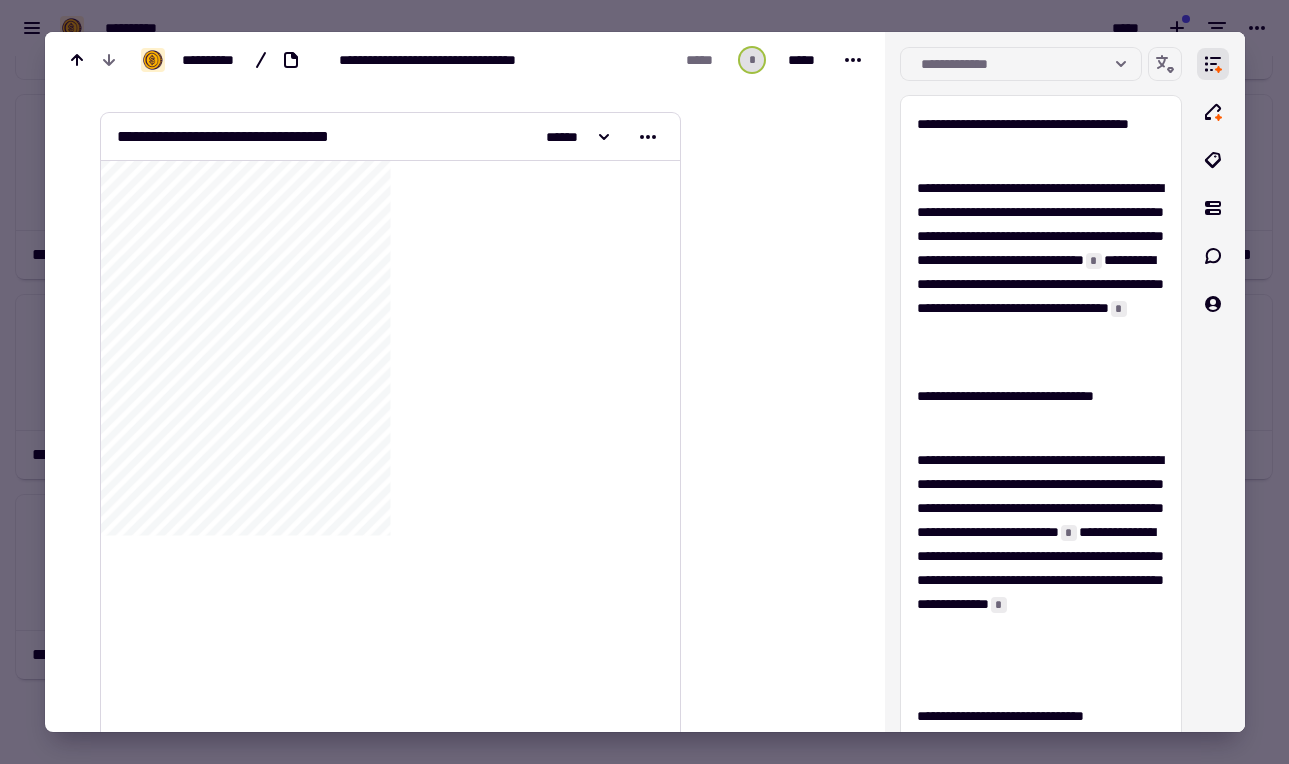 scroll, scrollTop: 0, scrollLeft: 0, axis: both 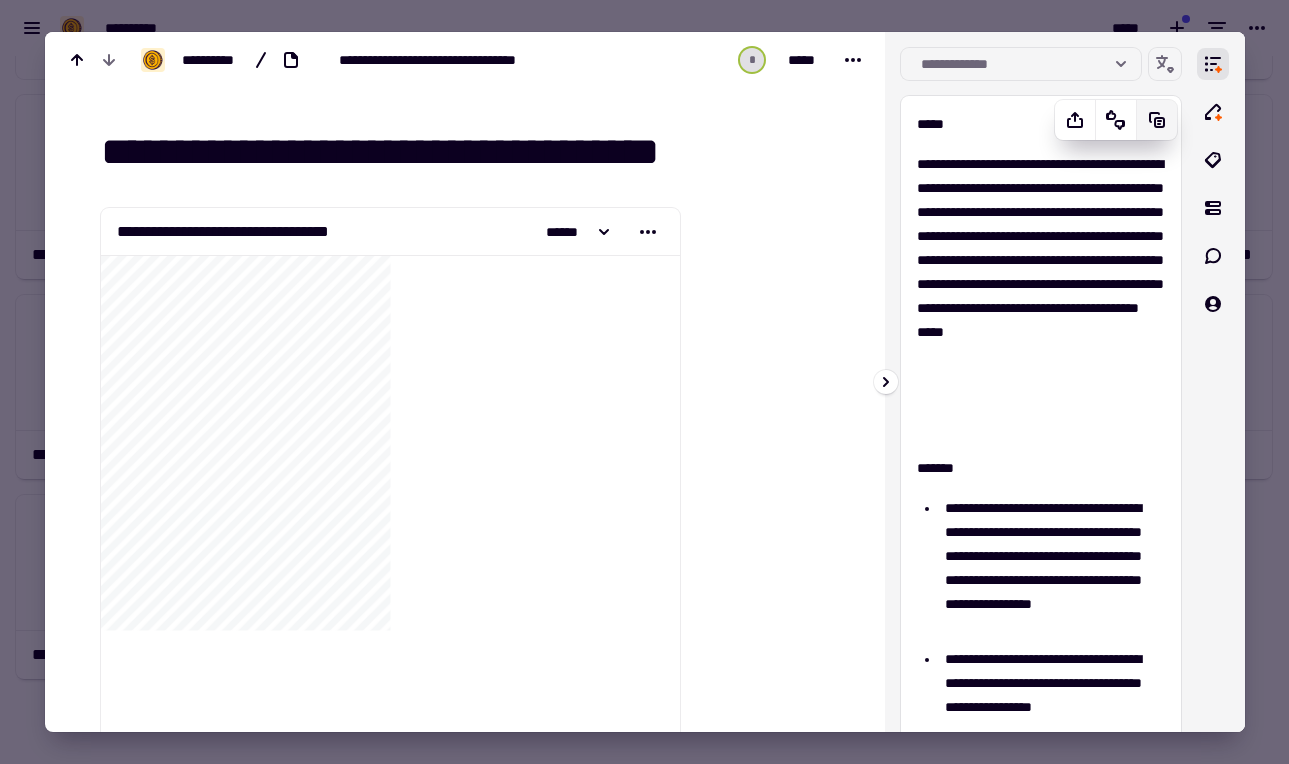 click 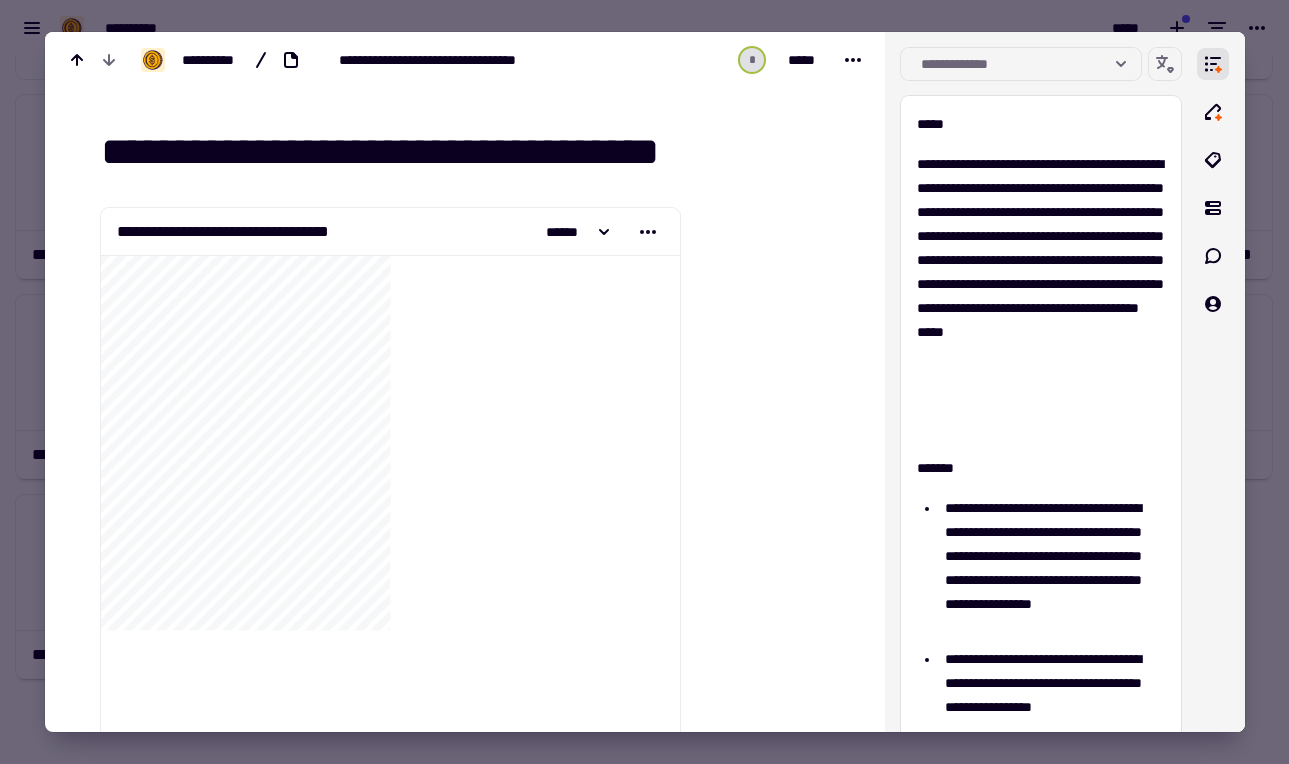 click at bounding box center (644, 382) 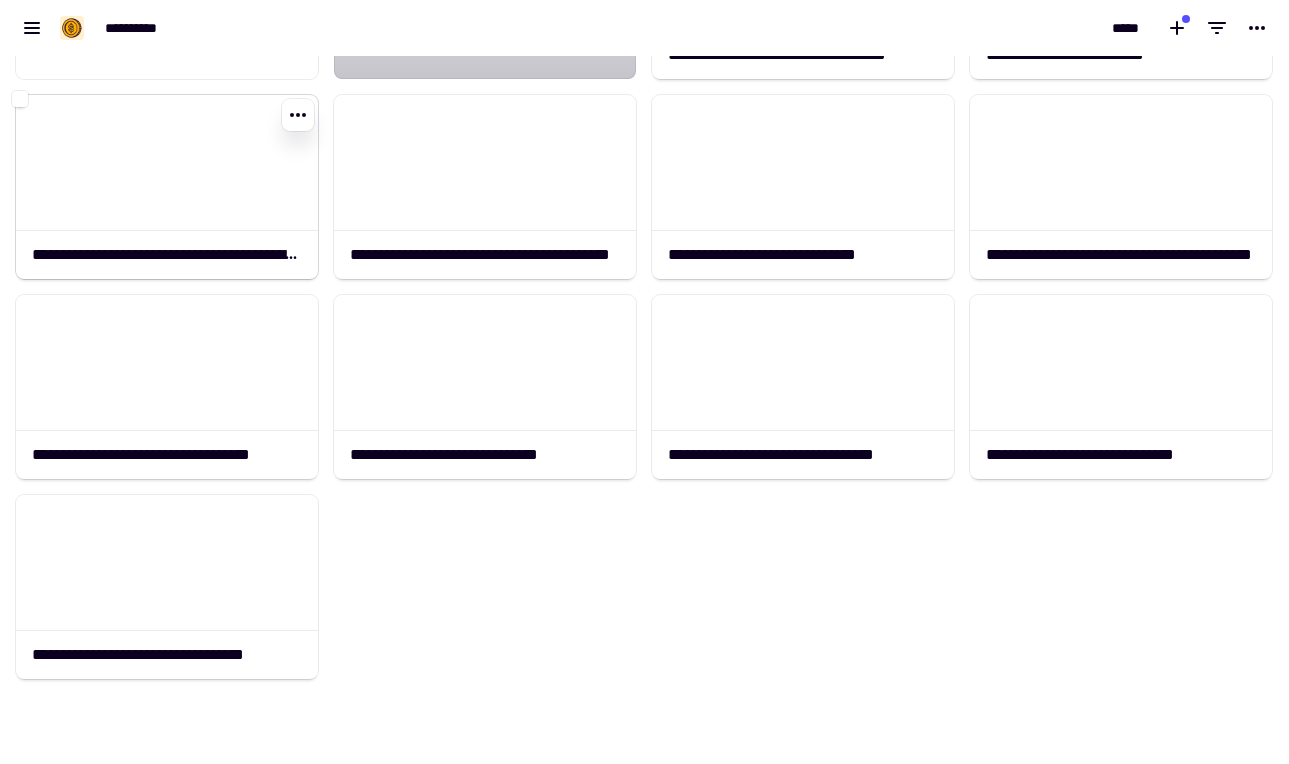 scroll, scrollTop: 0, scrollLeft: 0, axis: both 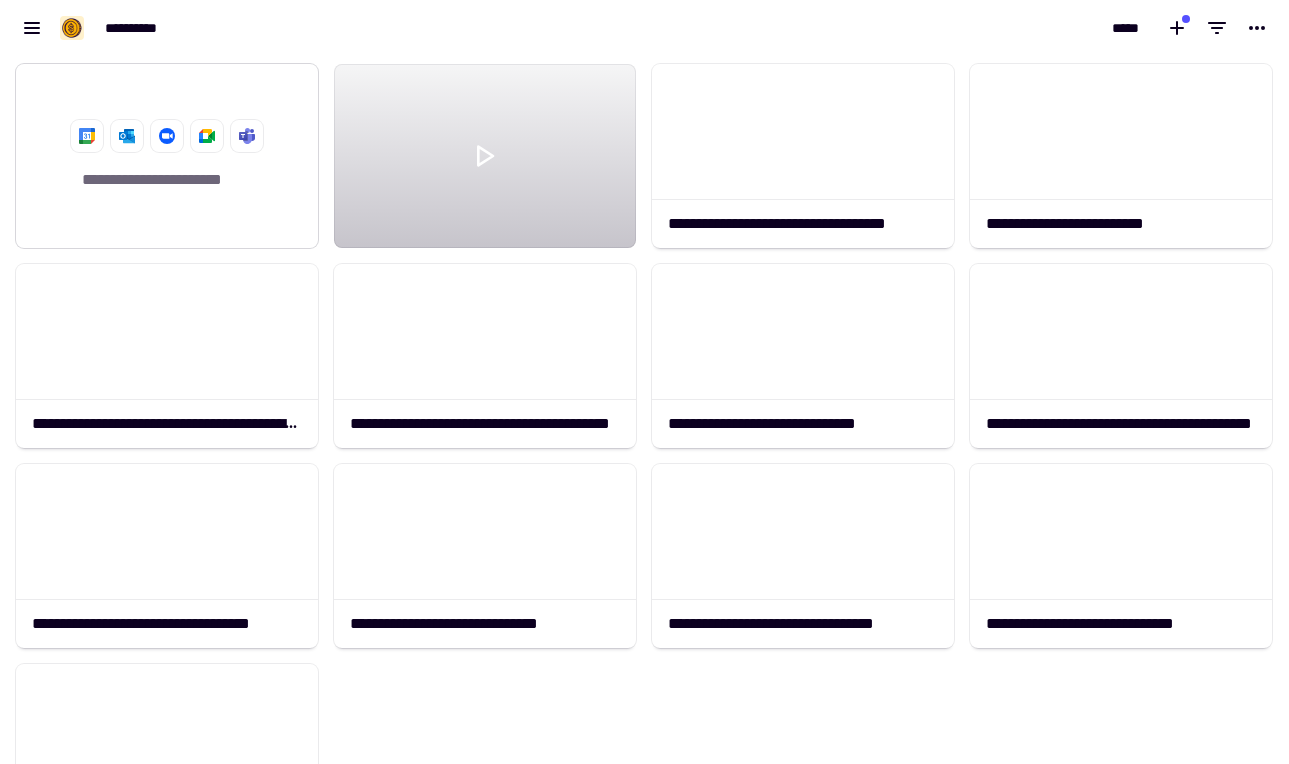 click on "**********" 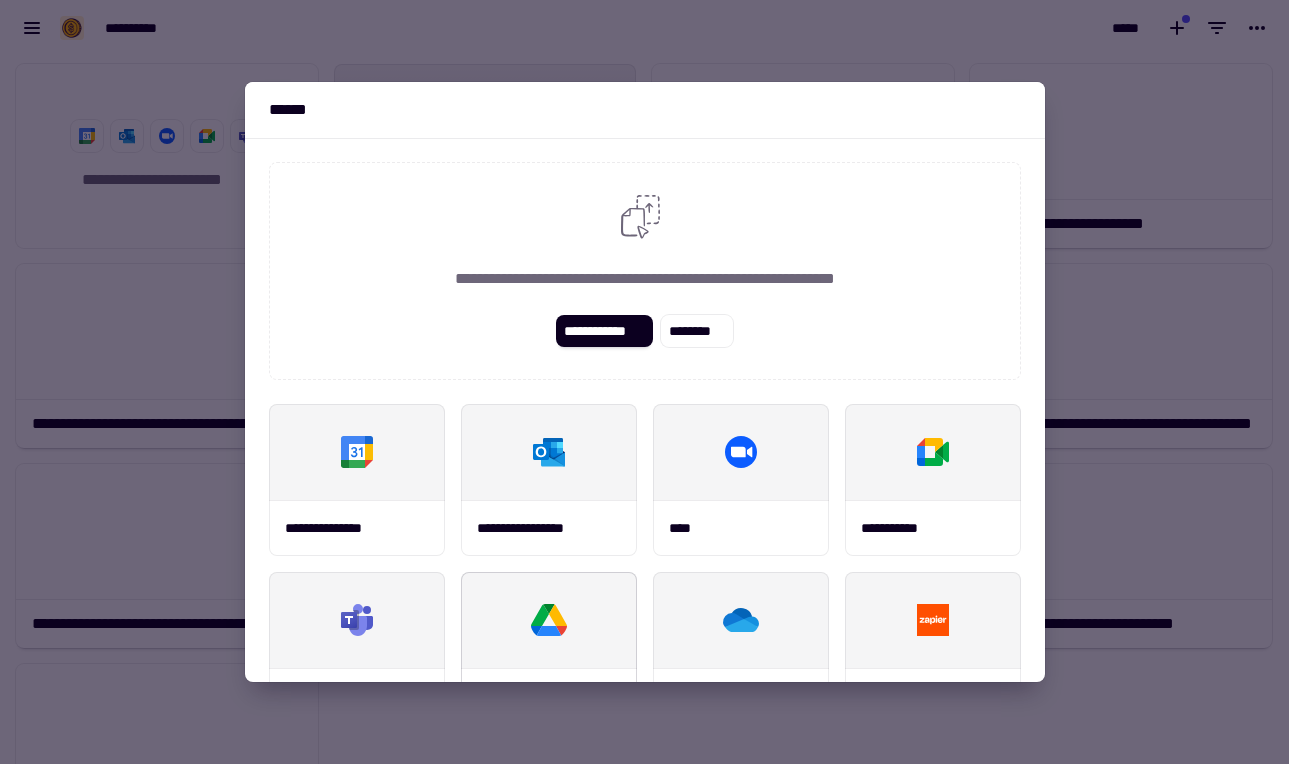 scroll, scrollTop: 89, scrollLeft: 0, axis: vertical 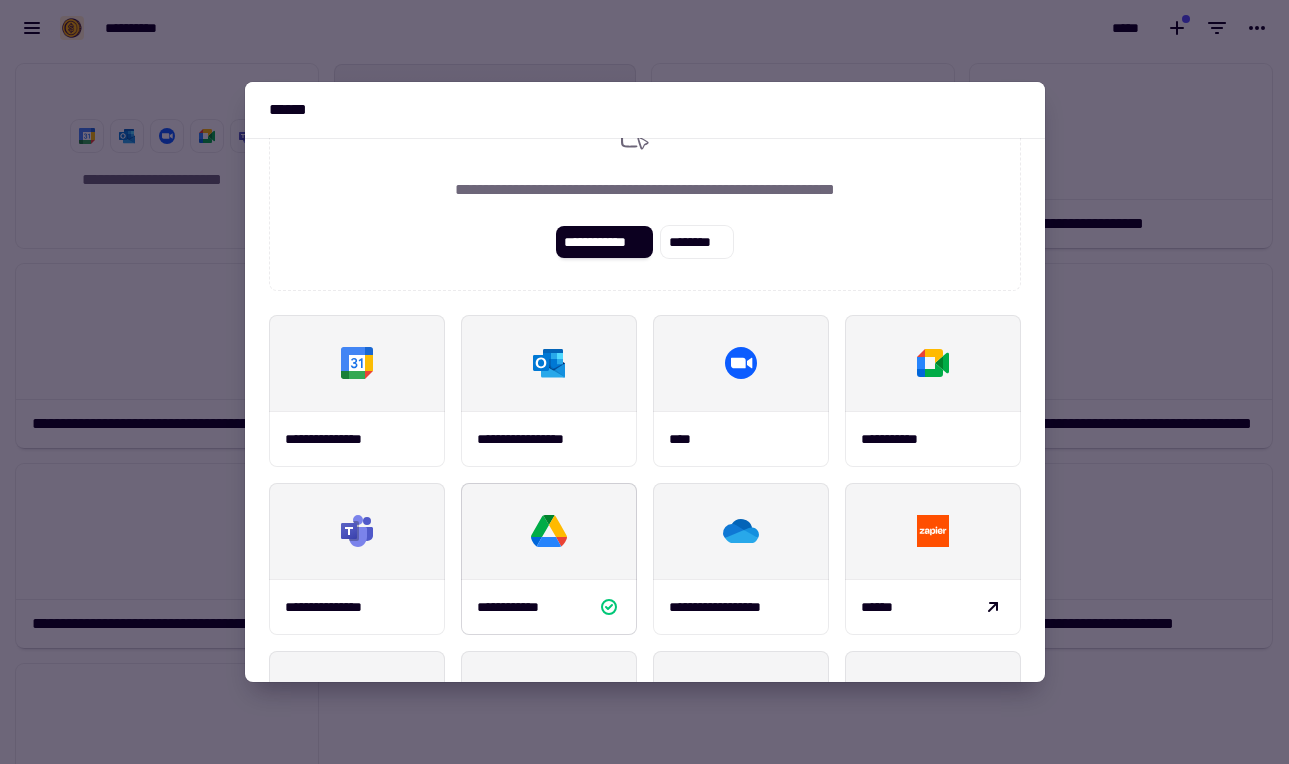 click at bounding box center (549, 531) 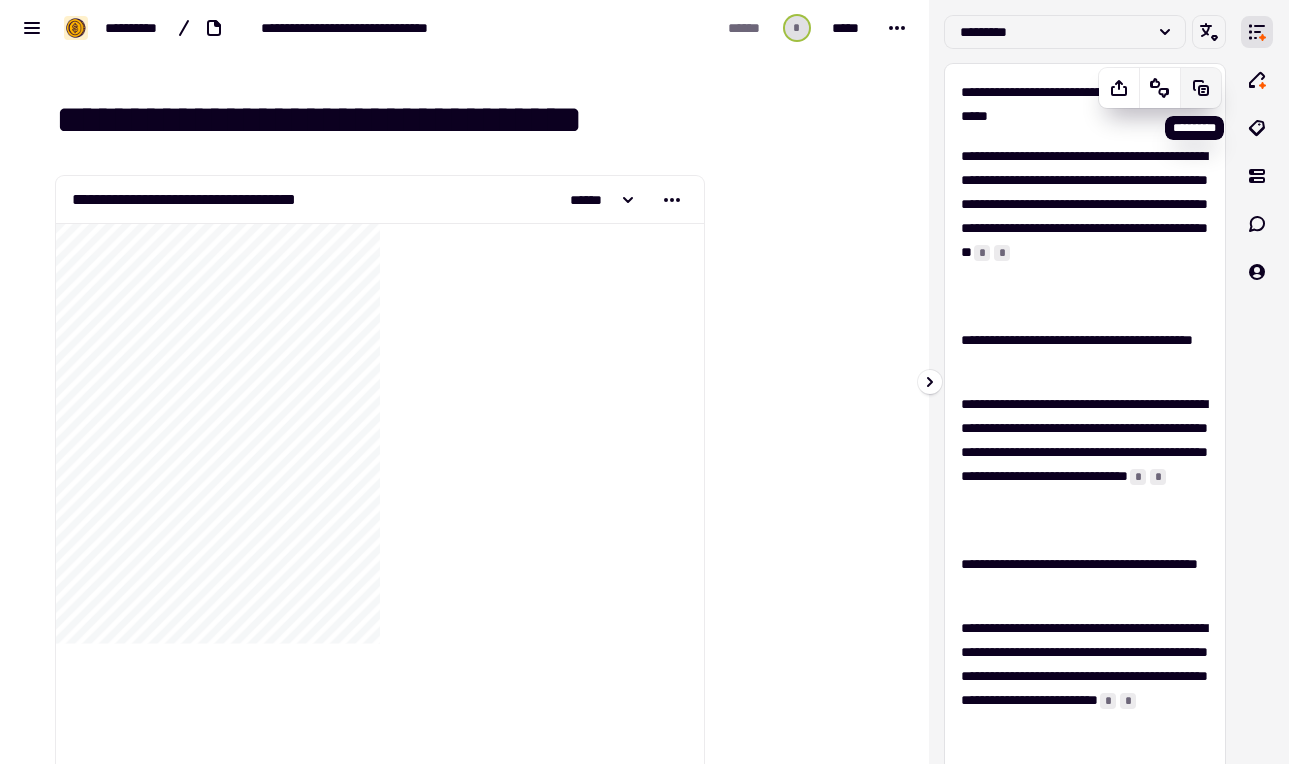 click 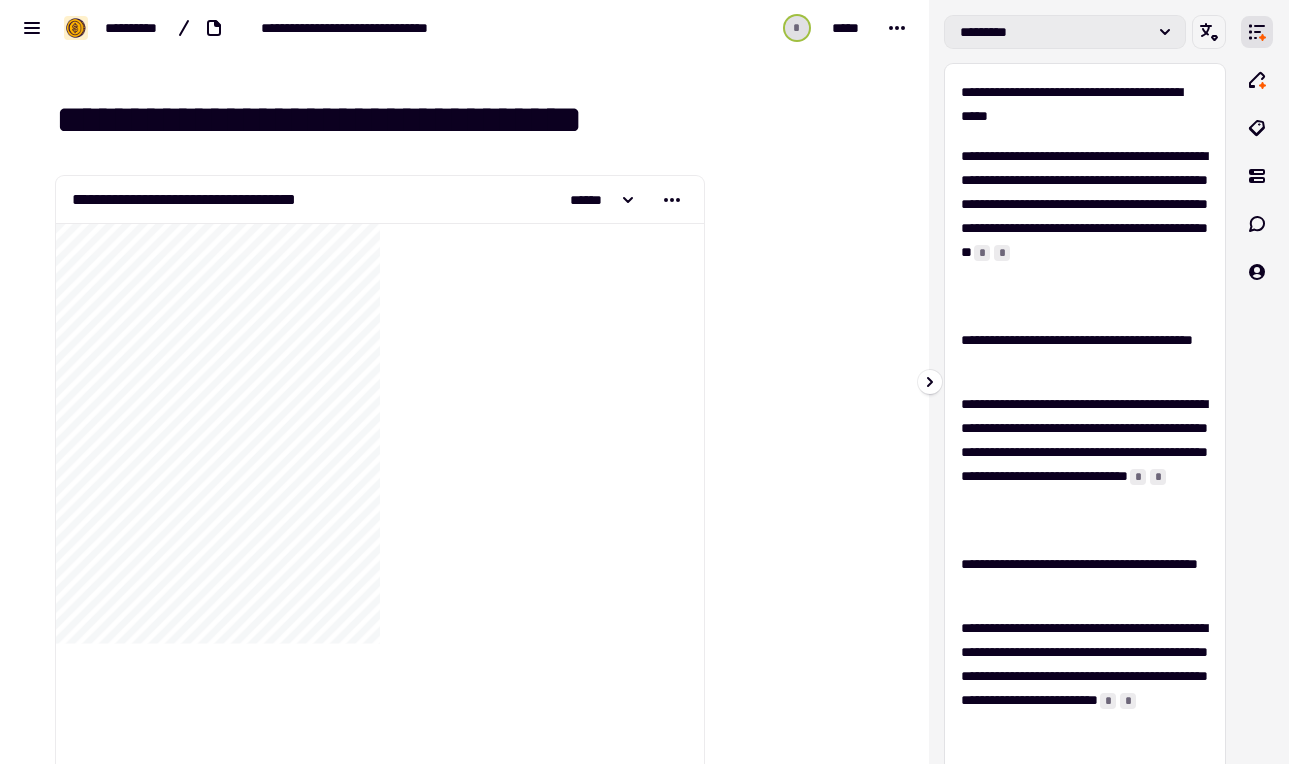 click on "*********" 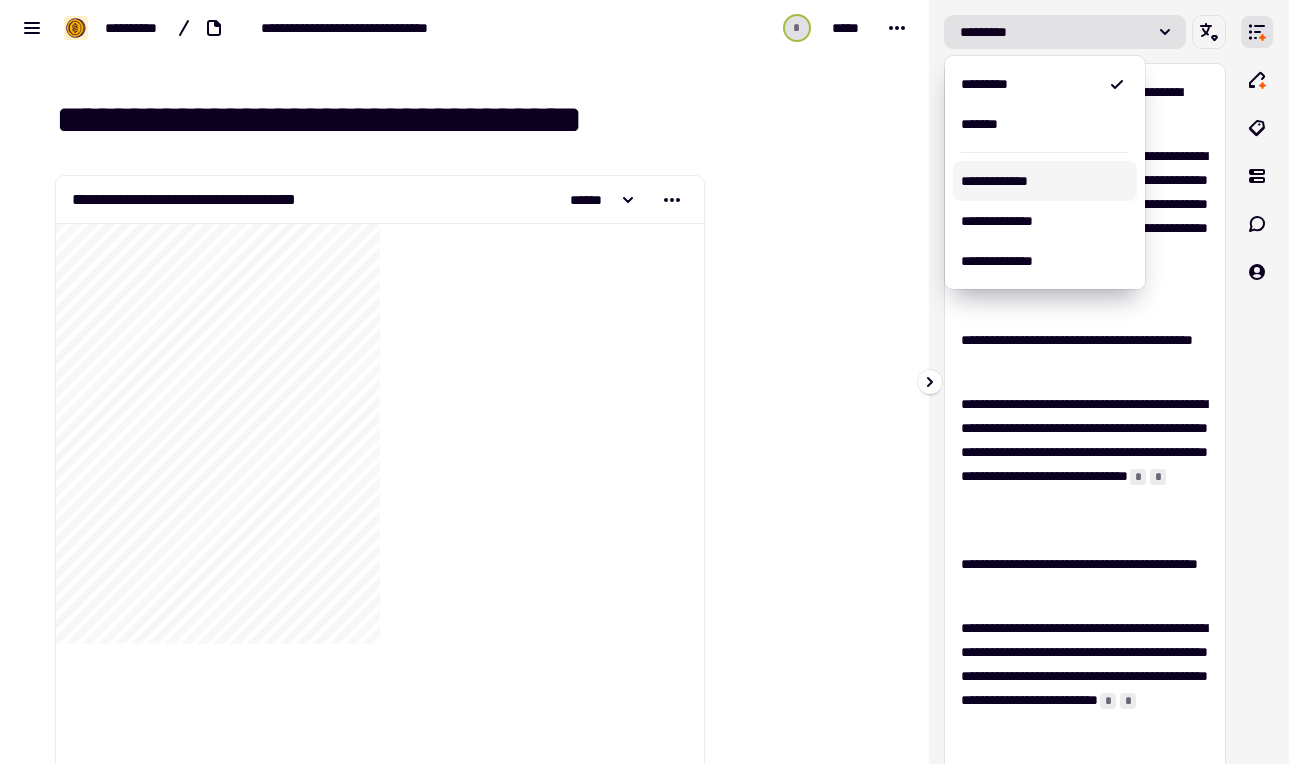 click on "**********" at bounding box center [1045, 181] 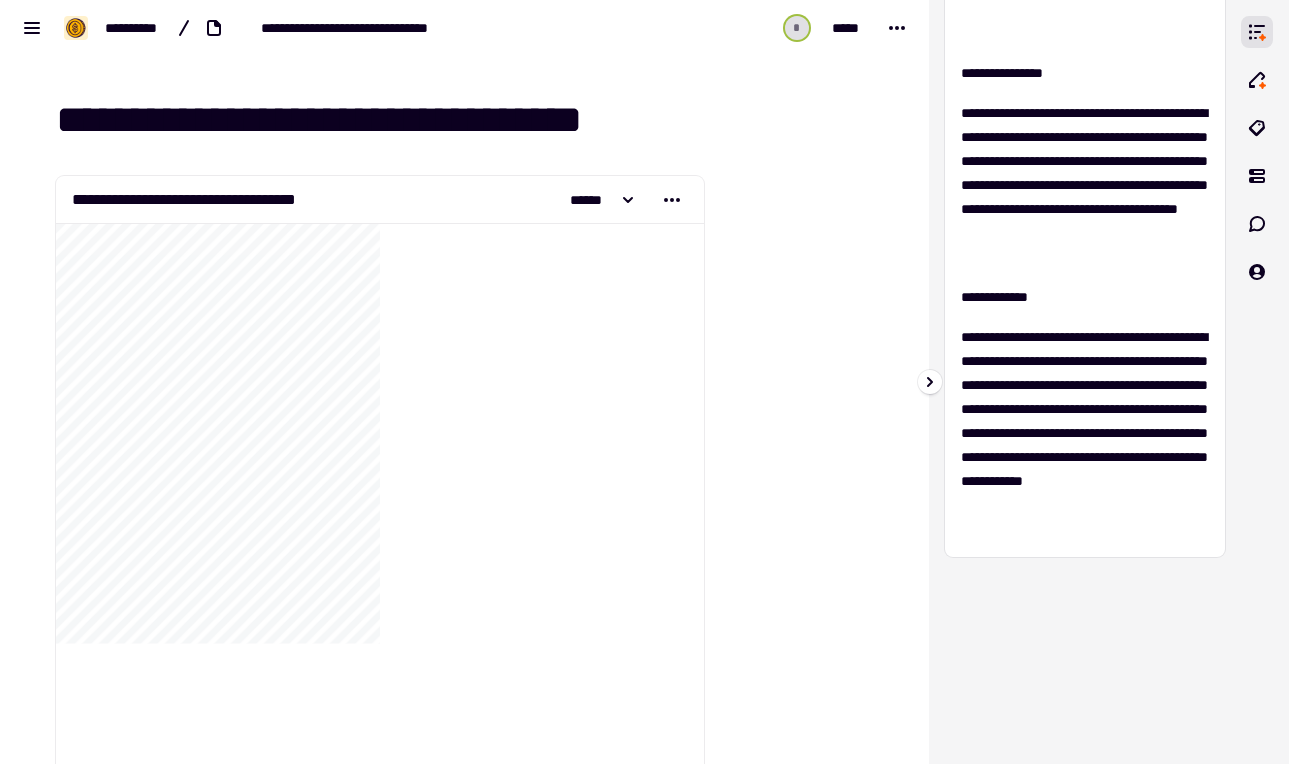 scroll, scrollTop: 0, scrollLeft: 0, axis: both 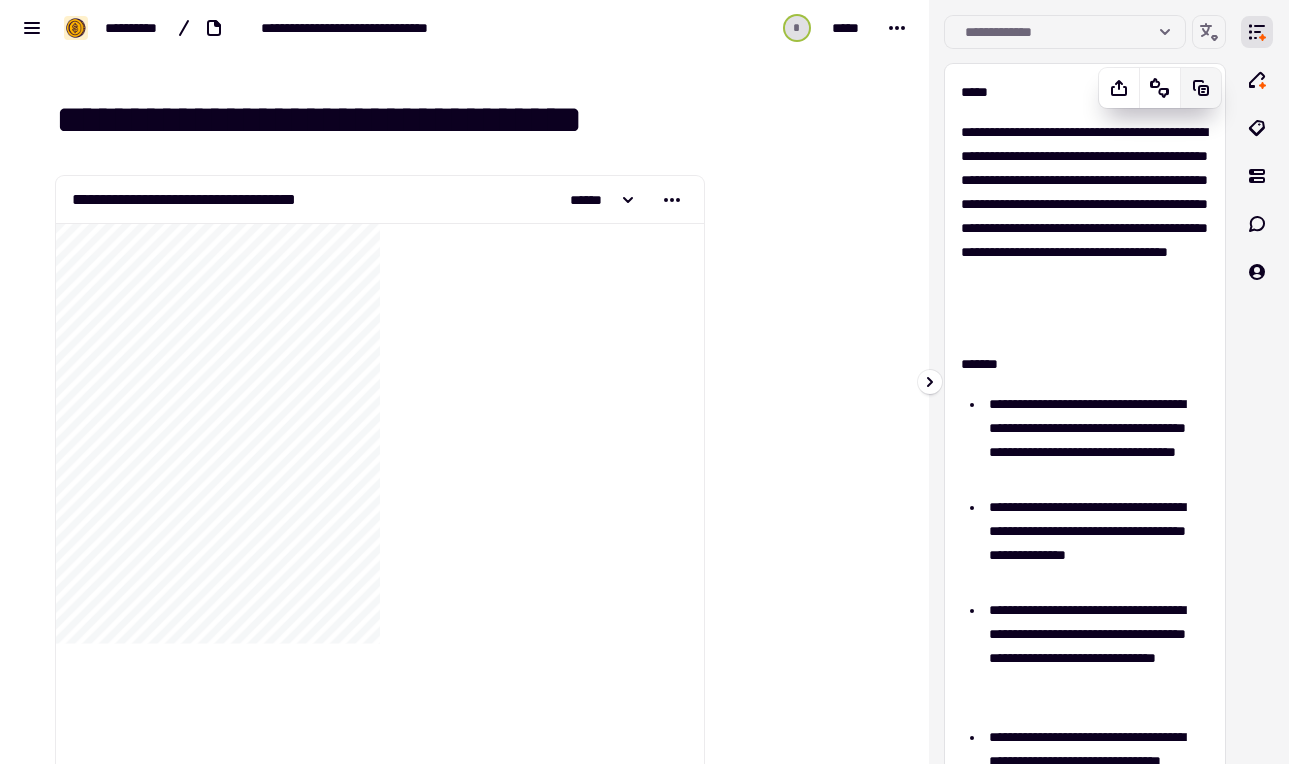 click 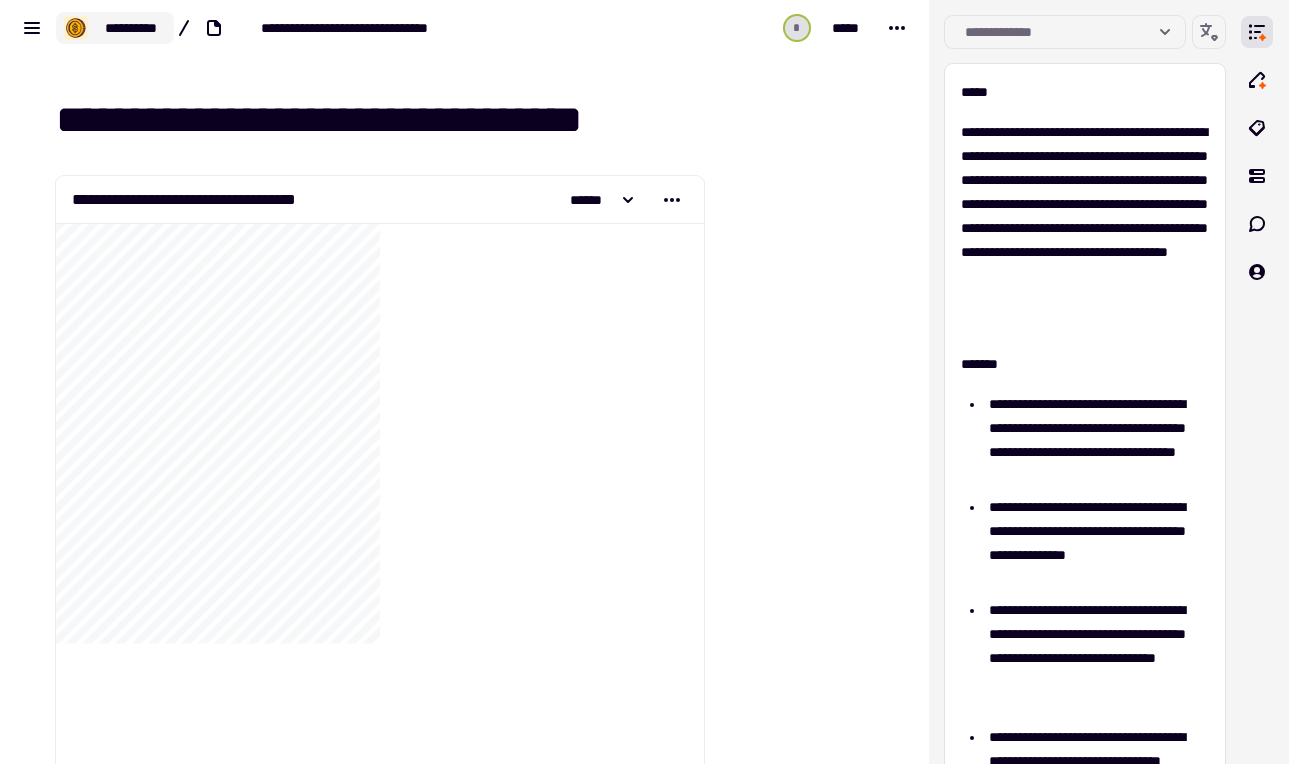 click on "**********" 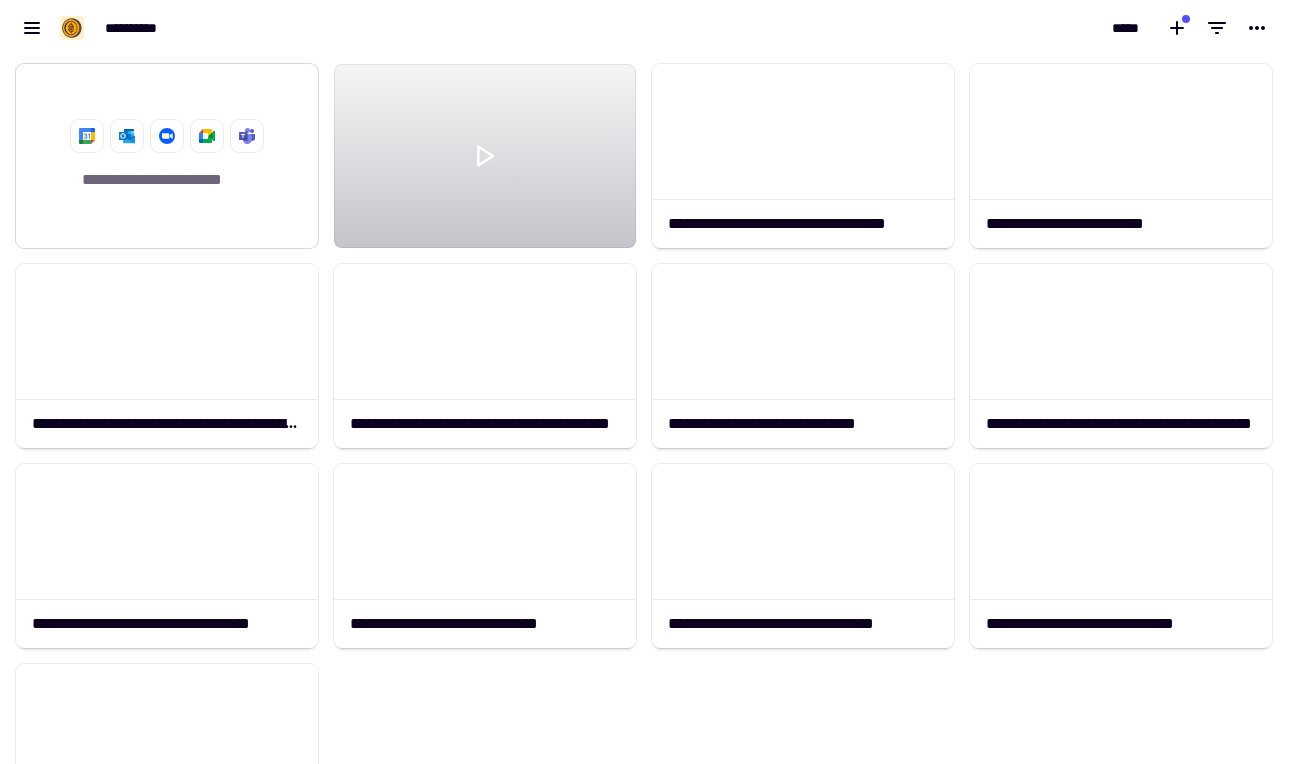 scroll, scrollTop: 1, scrollLeft: 1, axis: both 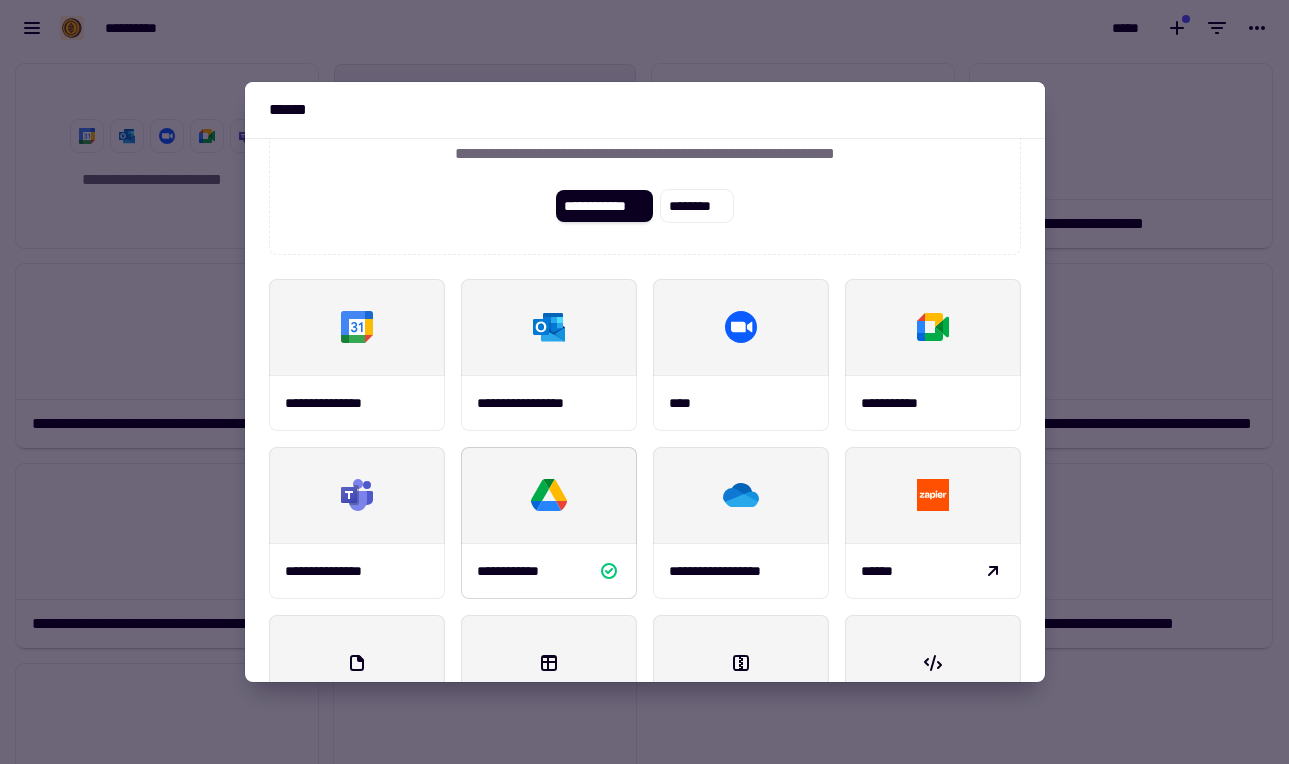 click 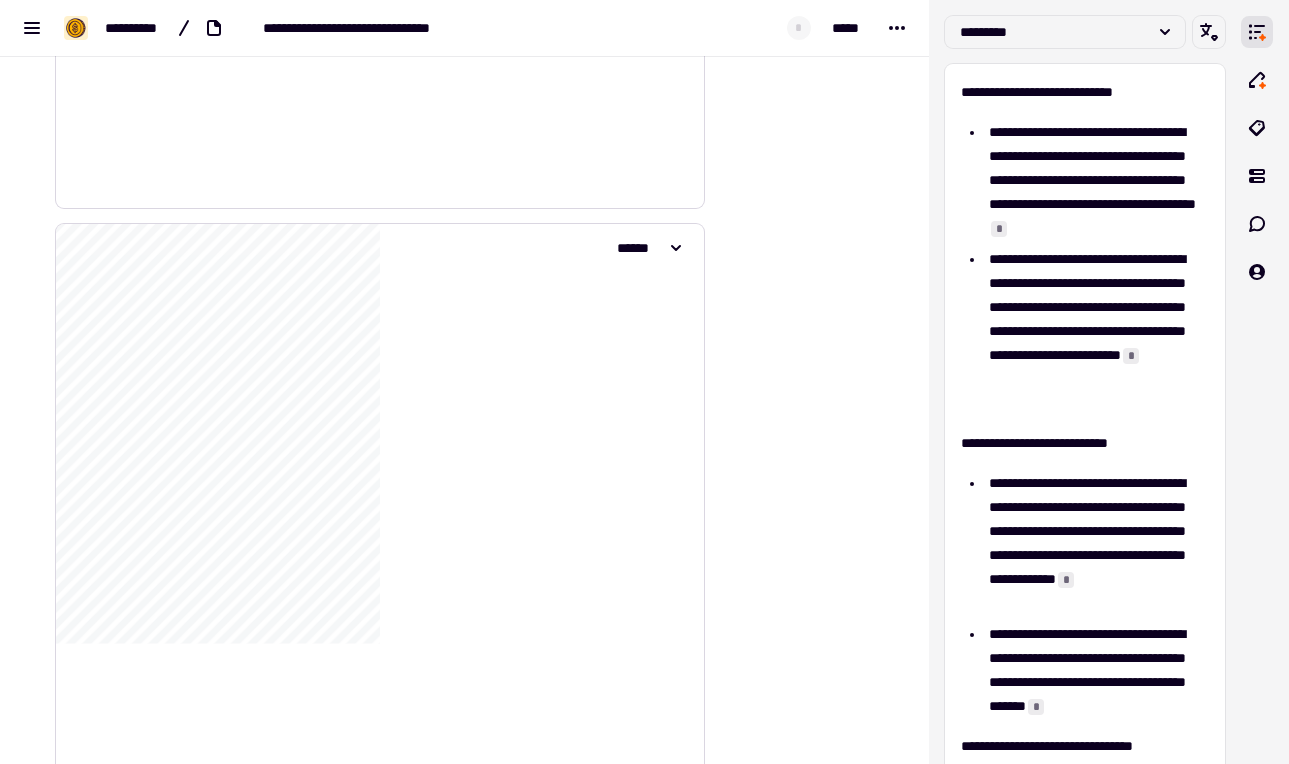 scroll, scrollTop: 0, scrollLeft: 0, axis: both 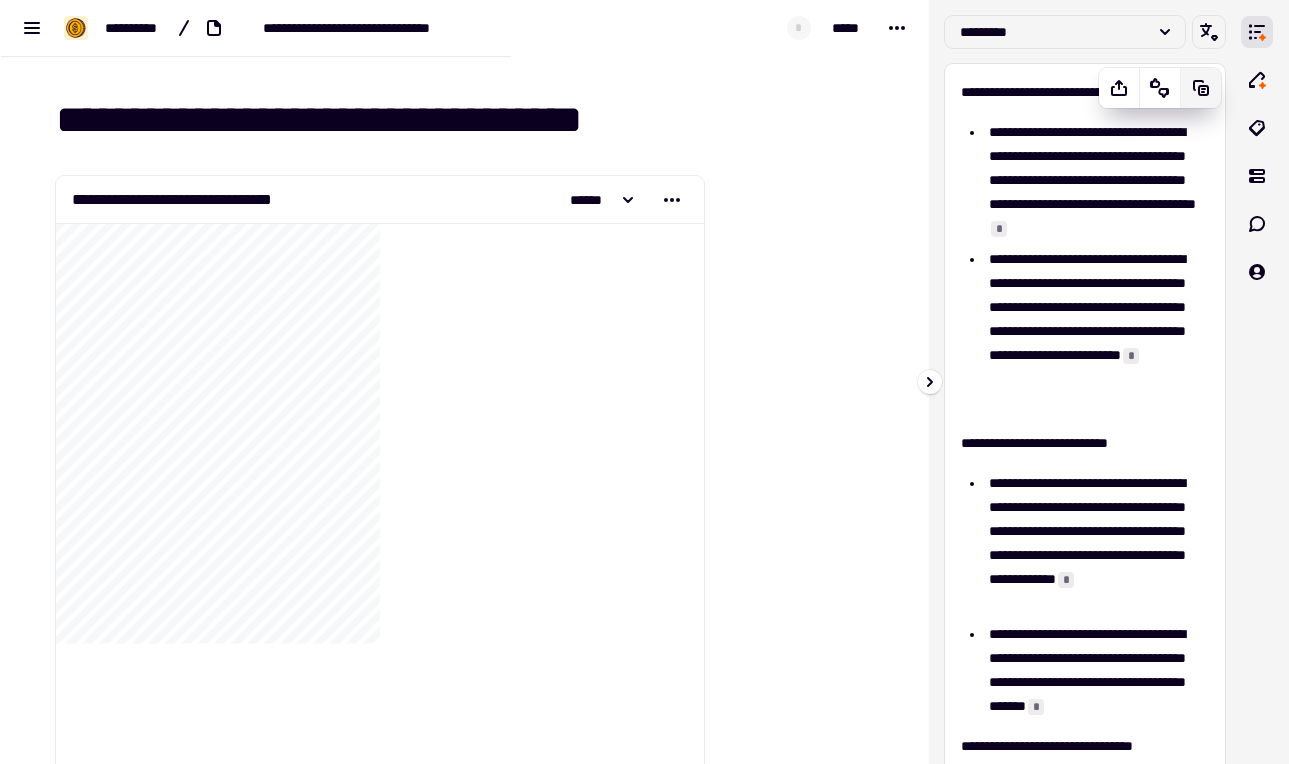 click 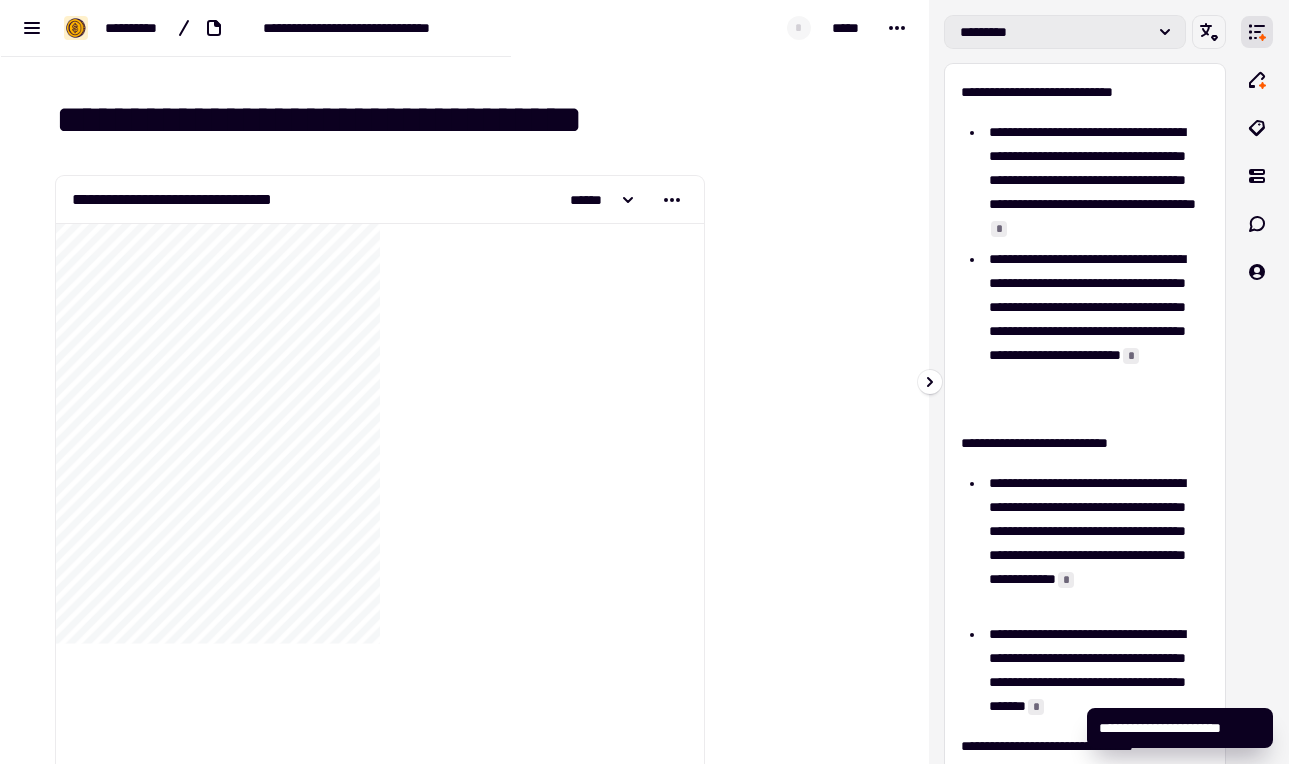 click 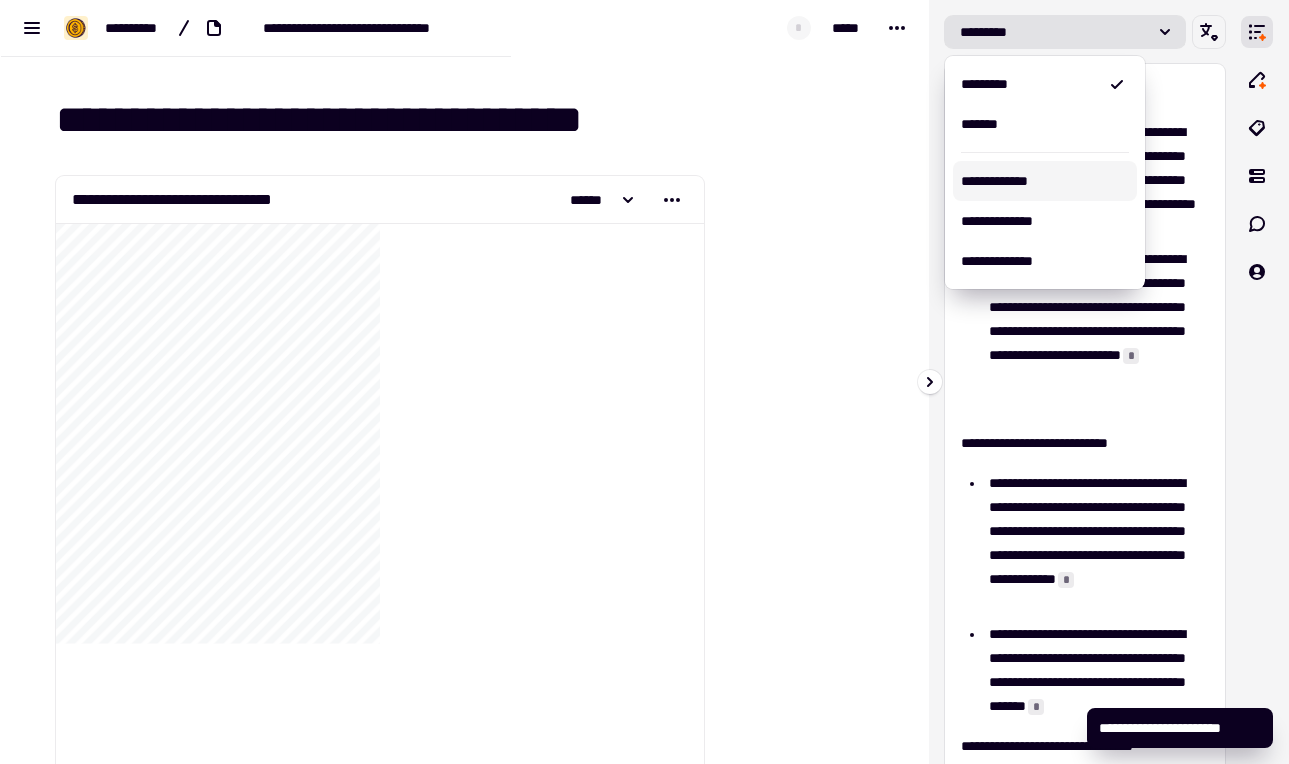 click on "**********" at bounding box center [1045, 181] 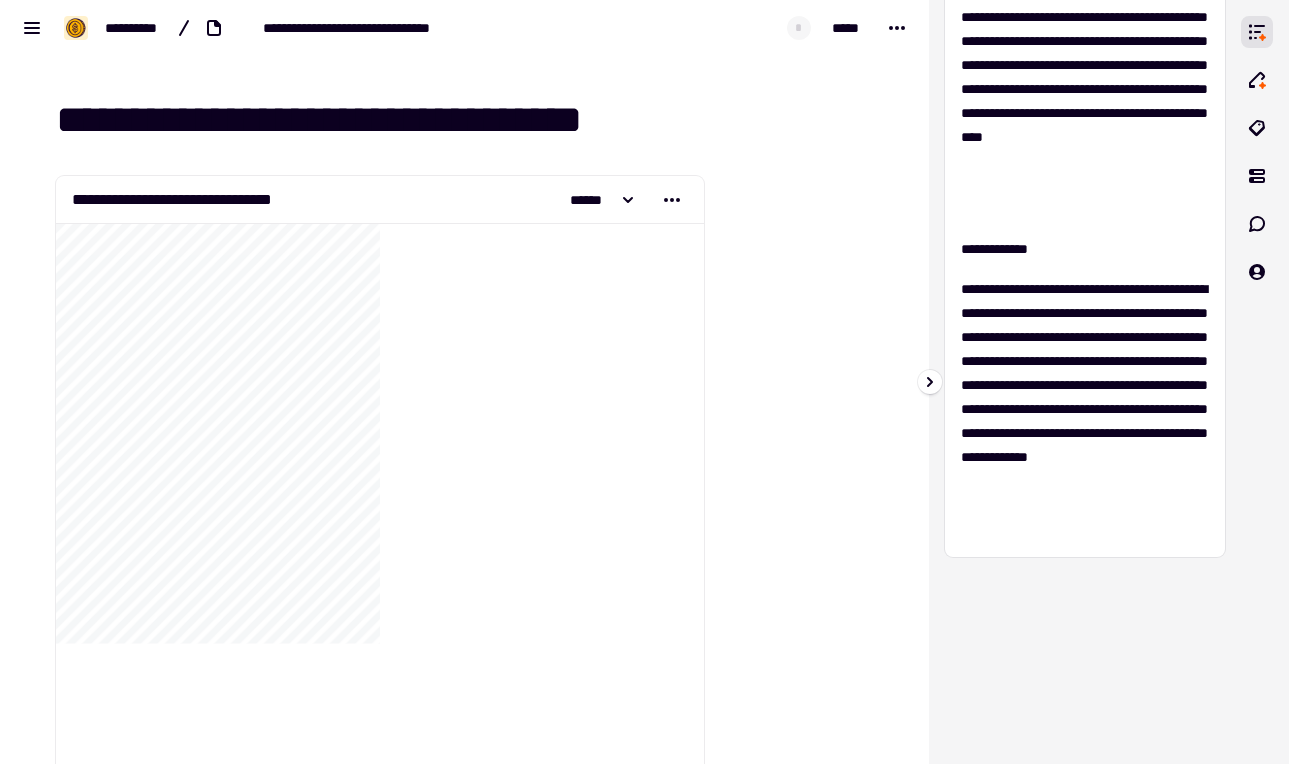 scroll, scrollTop: 0, scrollLeft: 0, axis: both 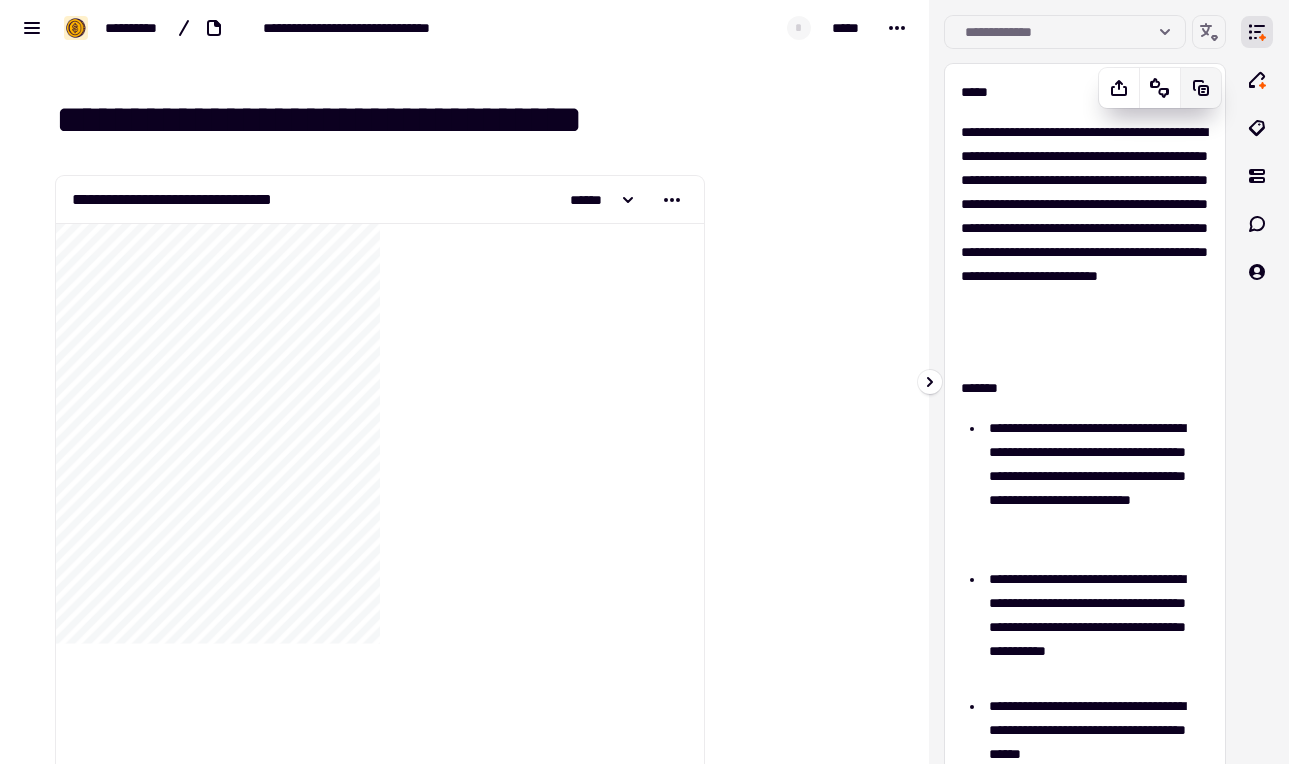 click 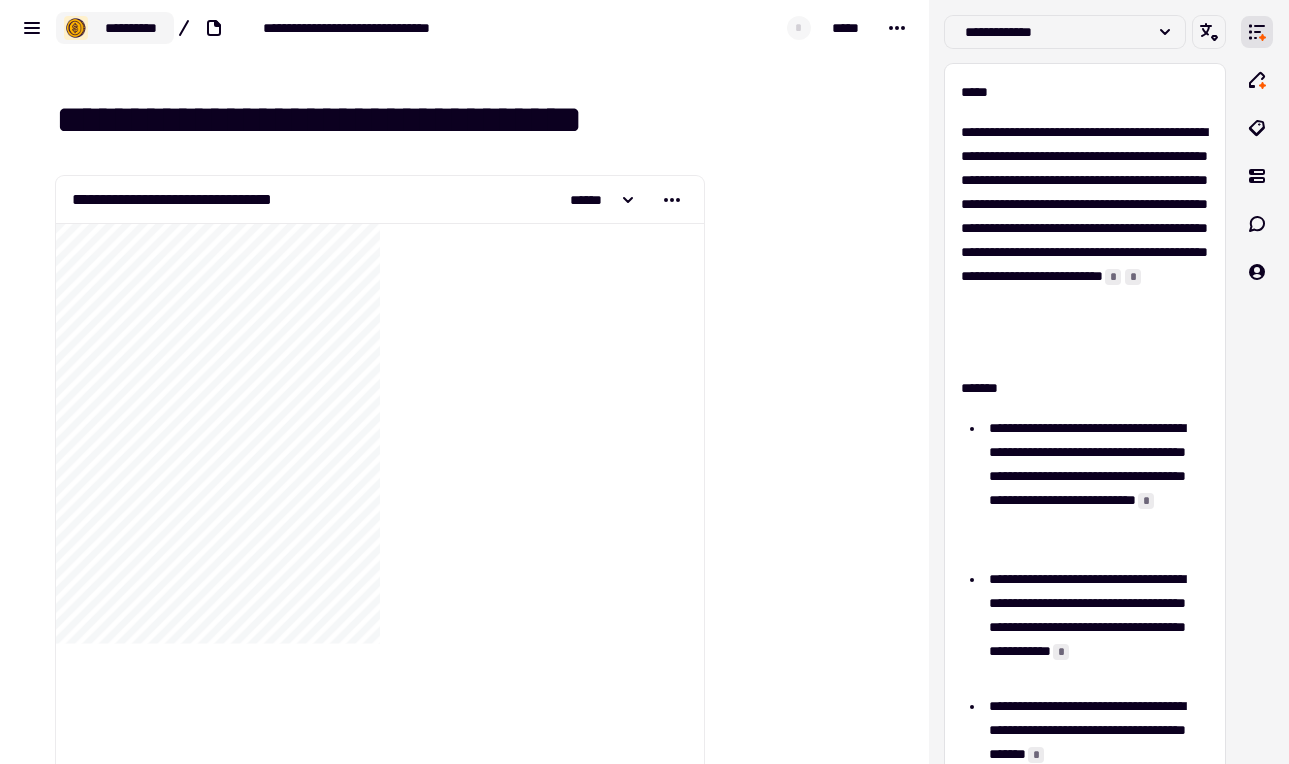 click on "**********" 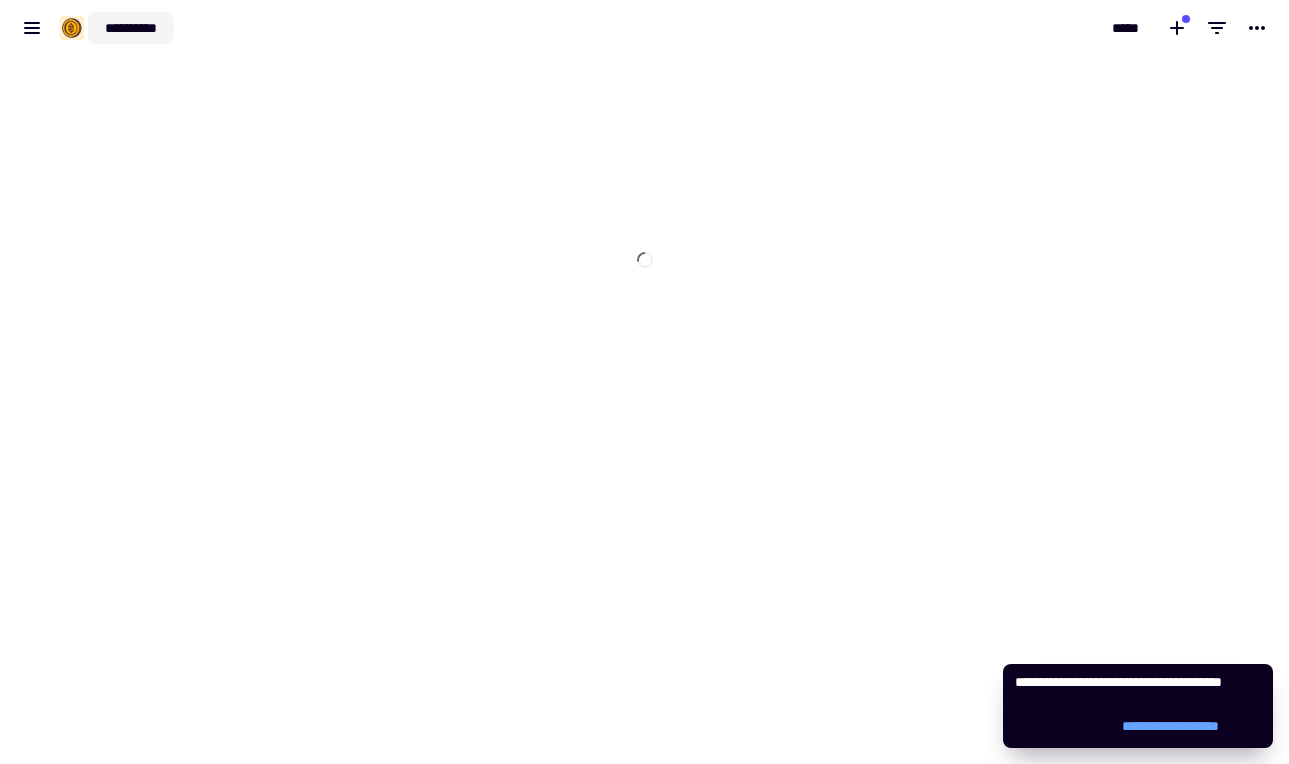 click on "**********" 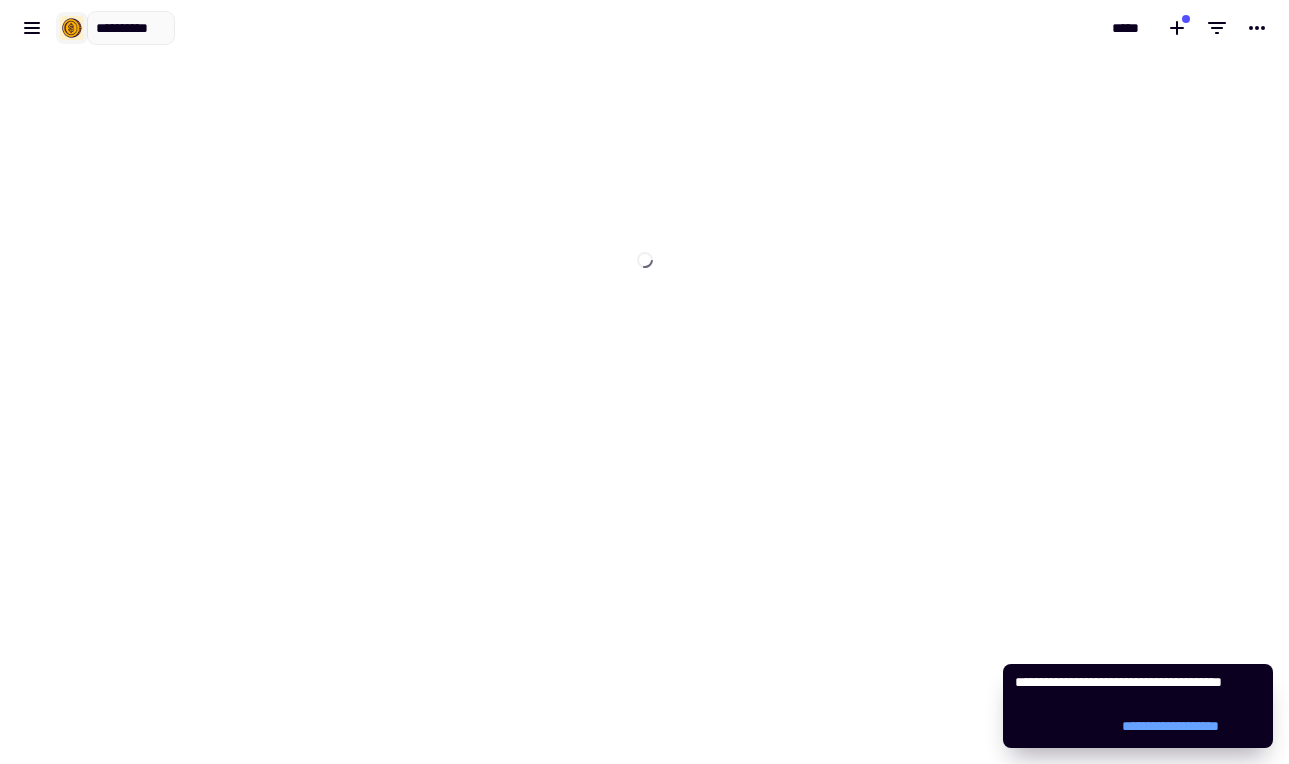 click 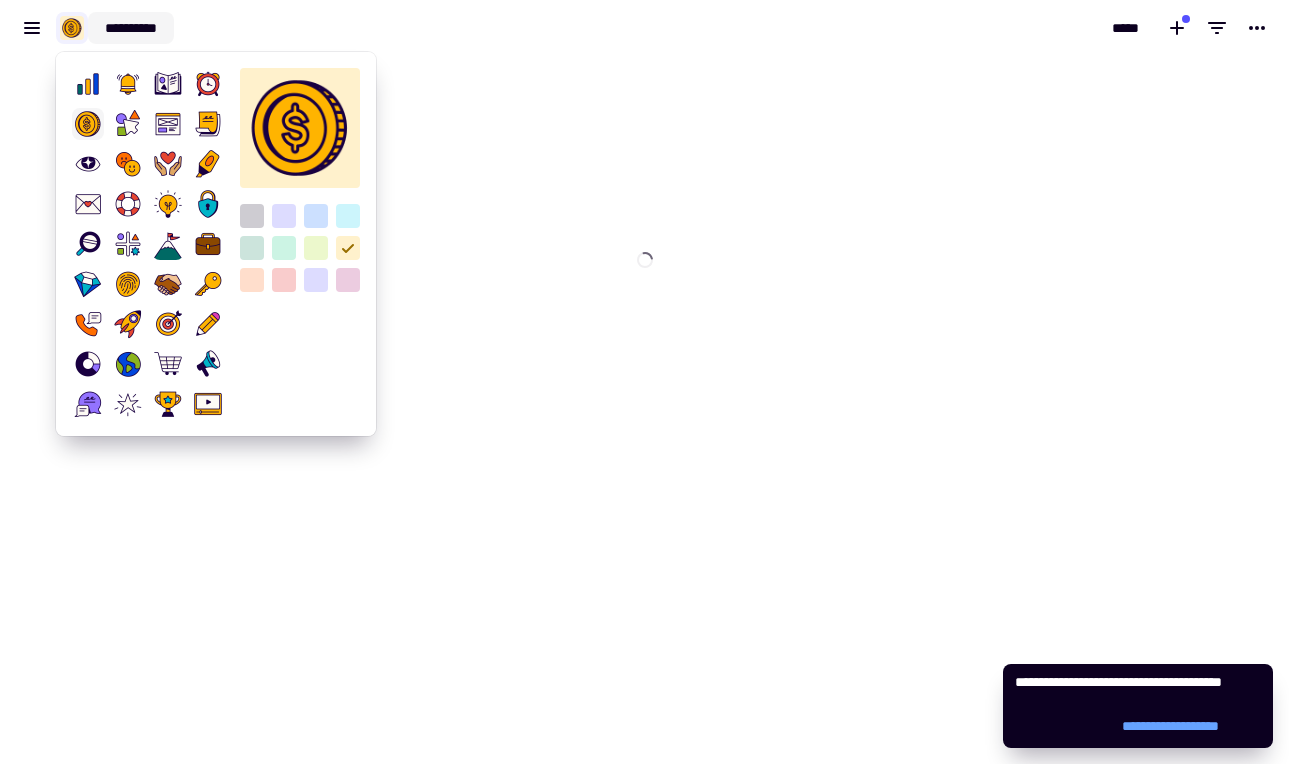 click on "**********" 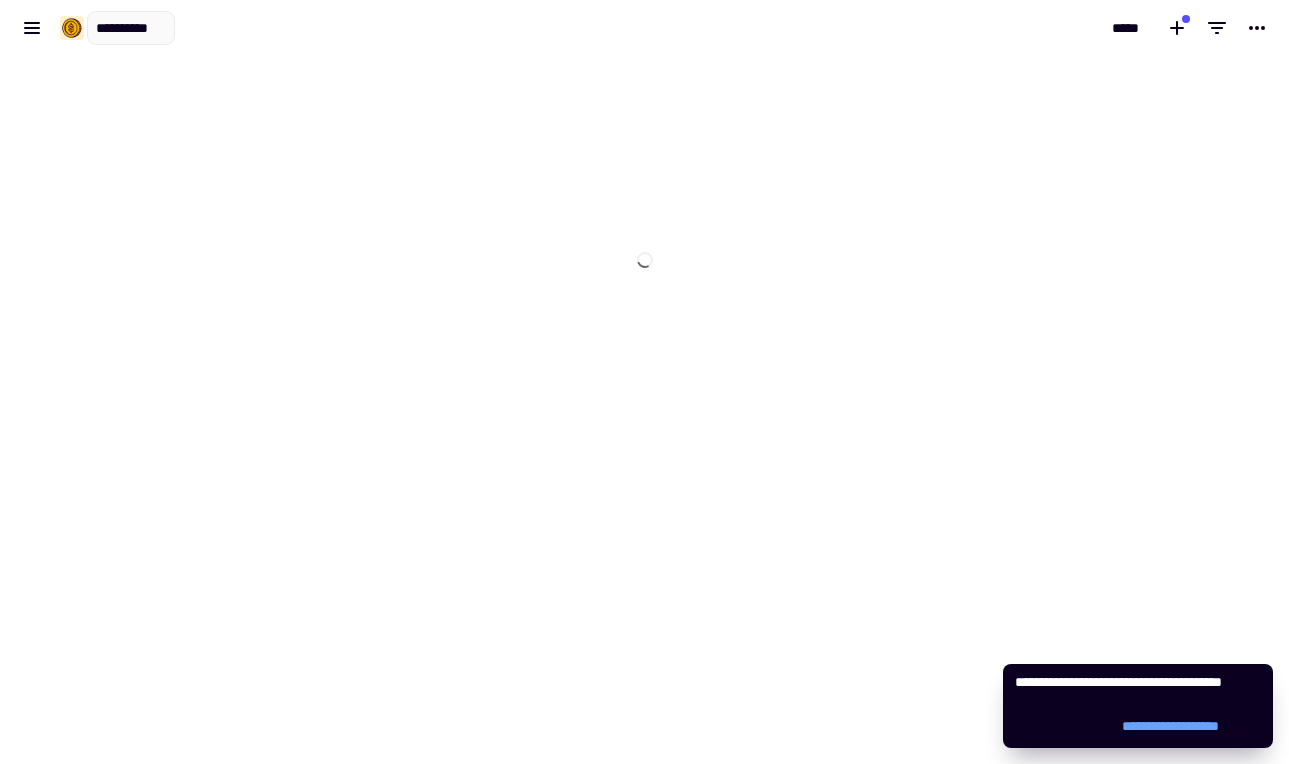 click on "**********" at bounding box center [322, 28] 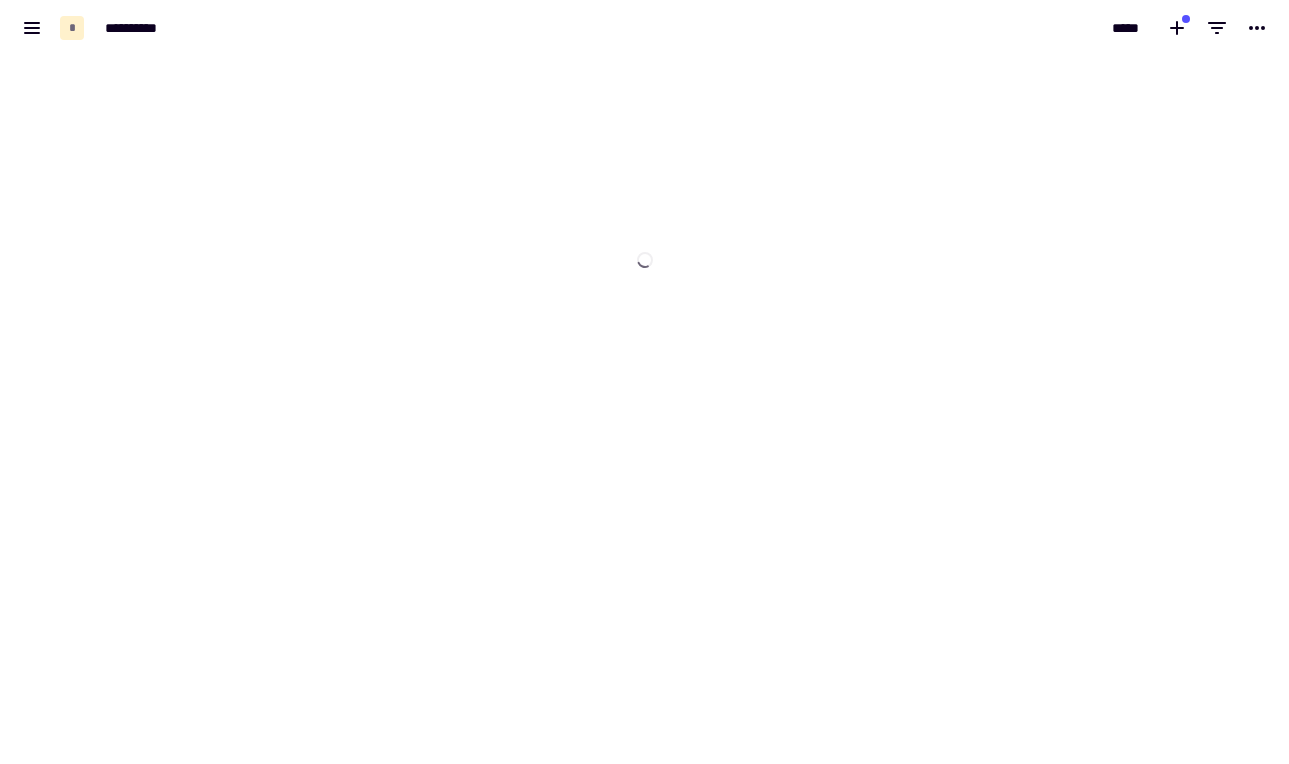scroll, scrollTop: 0, scrollLeft: 0, axis: both 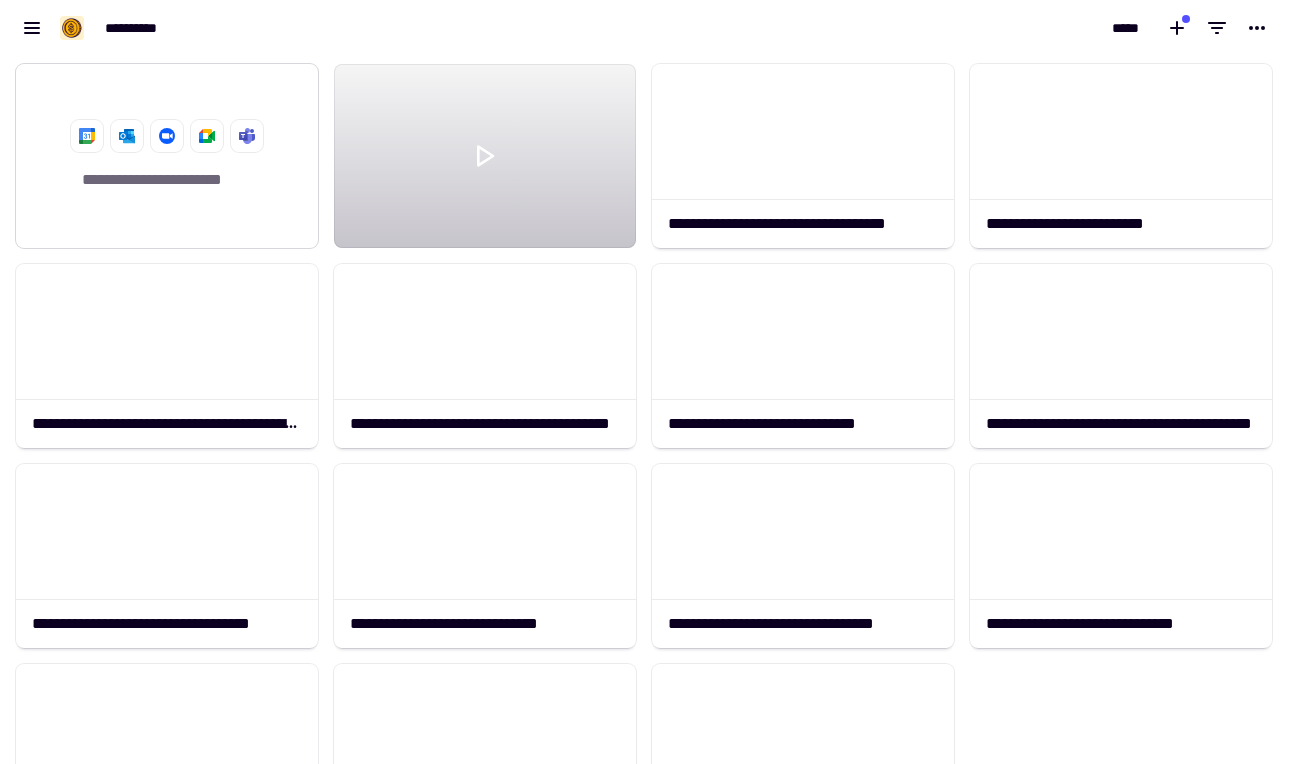 click on "**********" 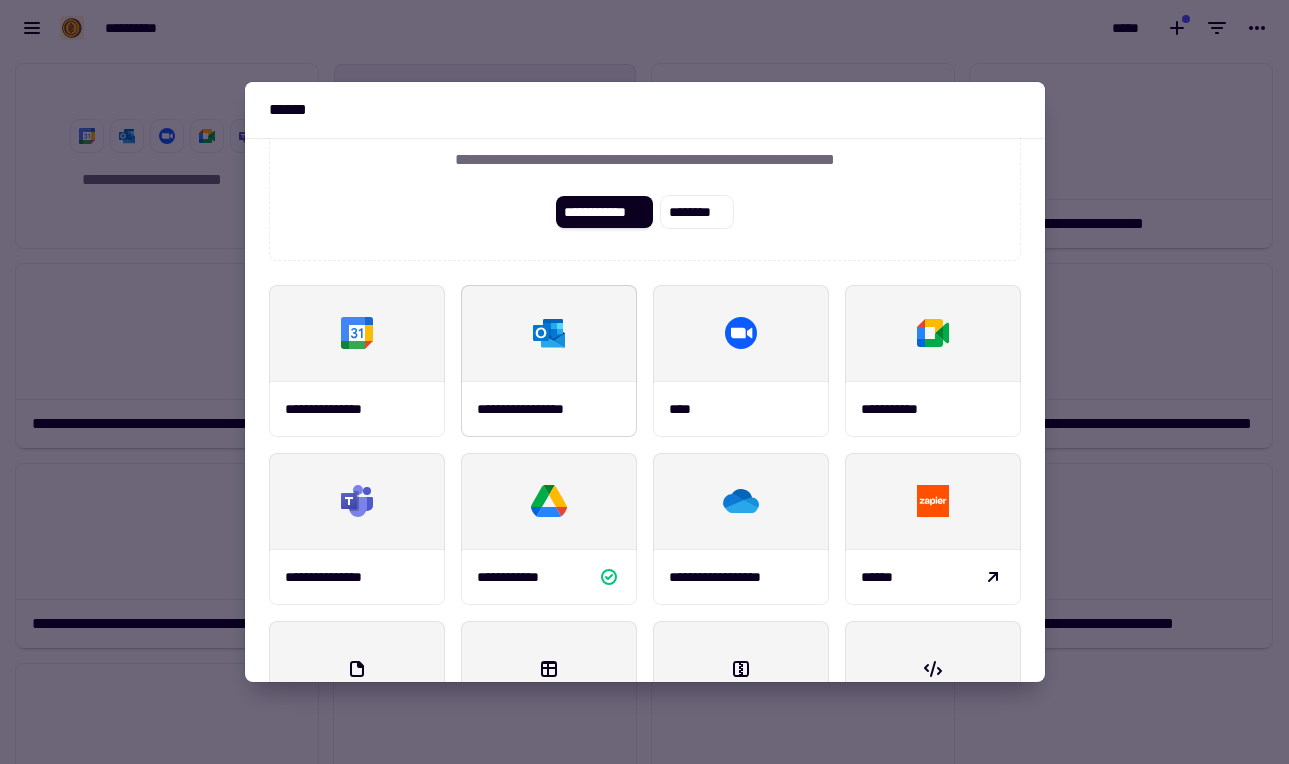 scroll, scrollTop: 132, scrollLeft: 0, axis: vertical 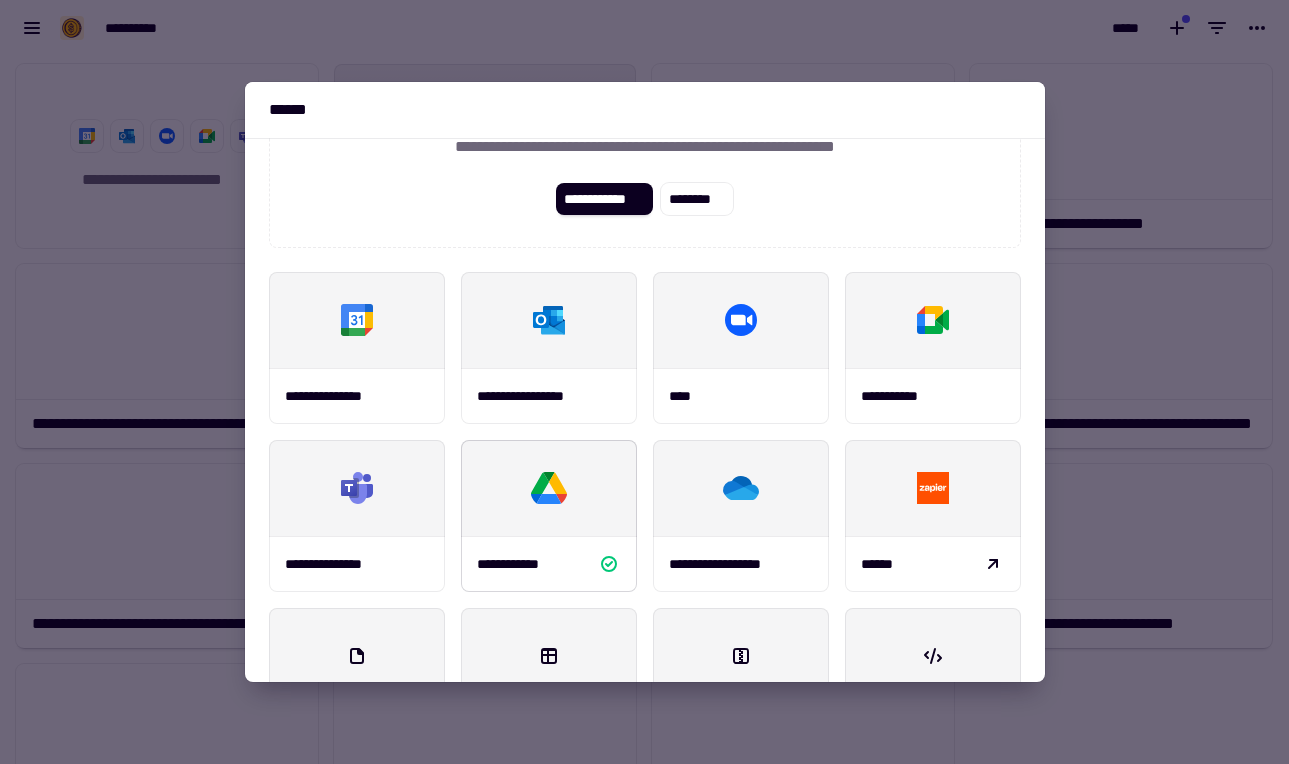 click 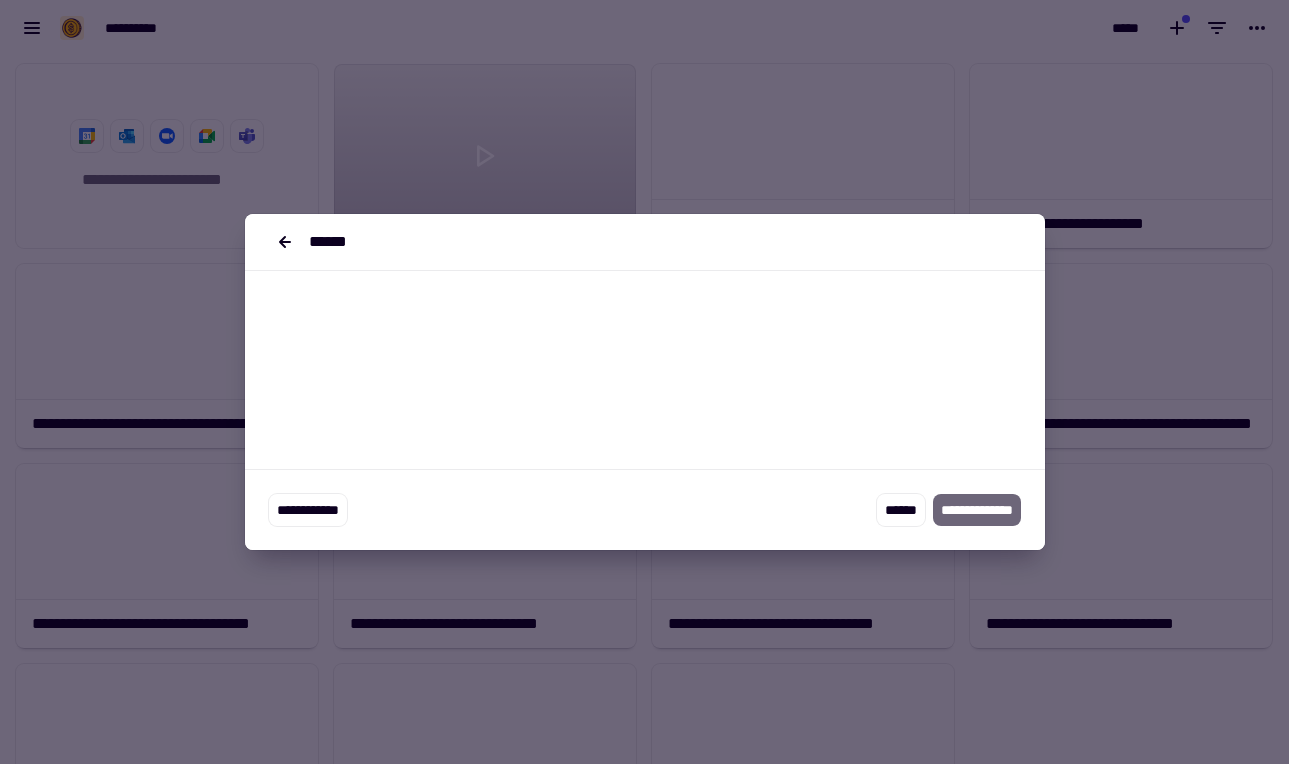 scroll, scrollTop: 0, scrollLeft: 0, axis: both 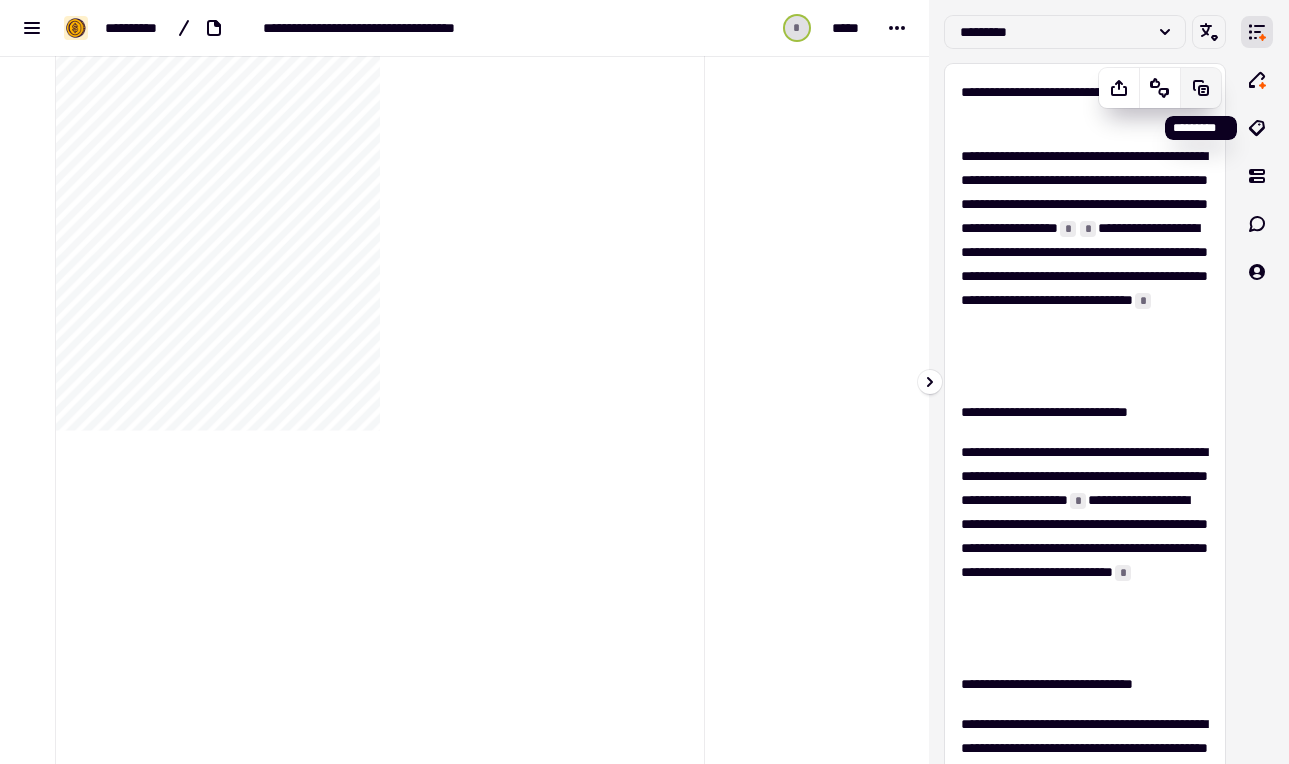 click 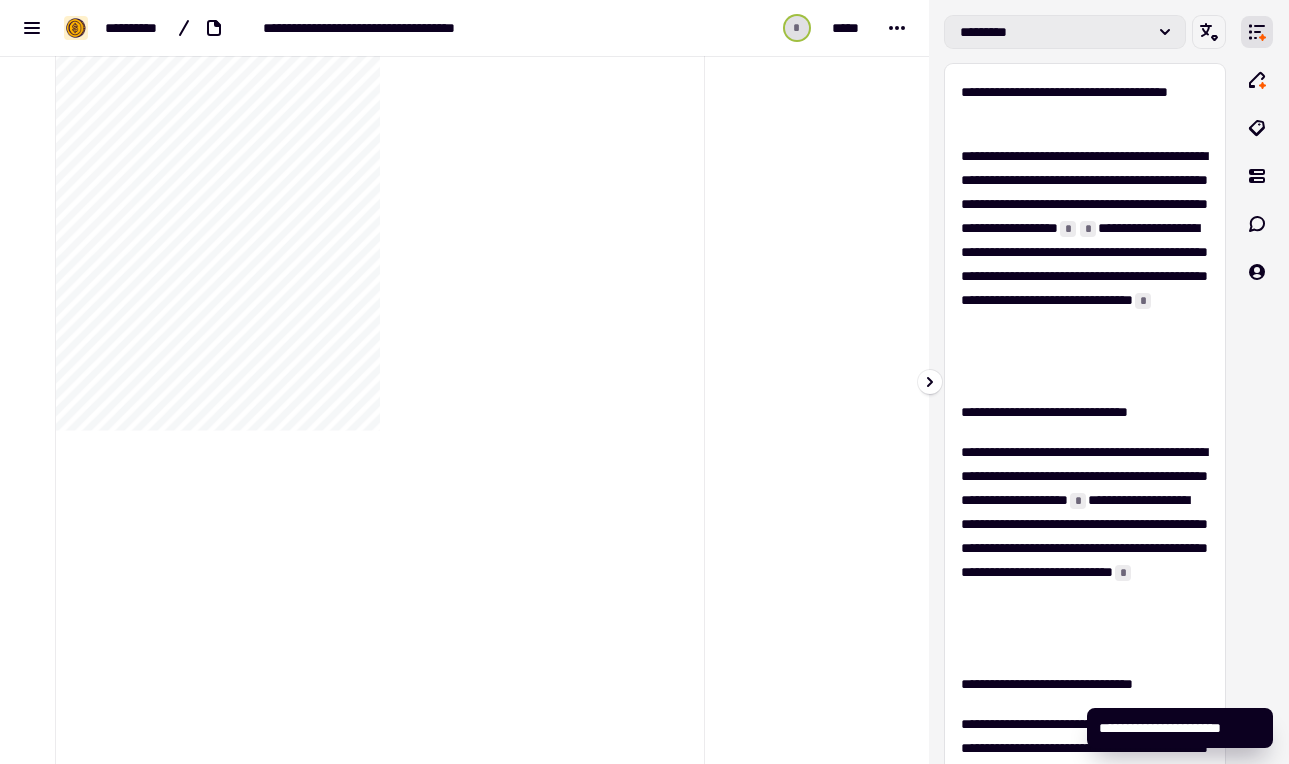 click on "*********" 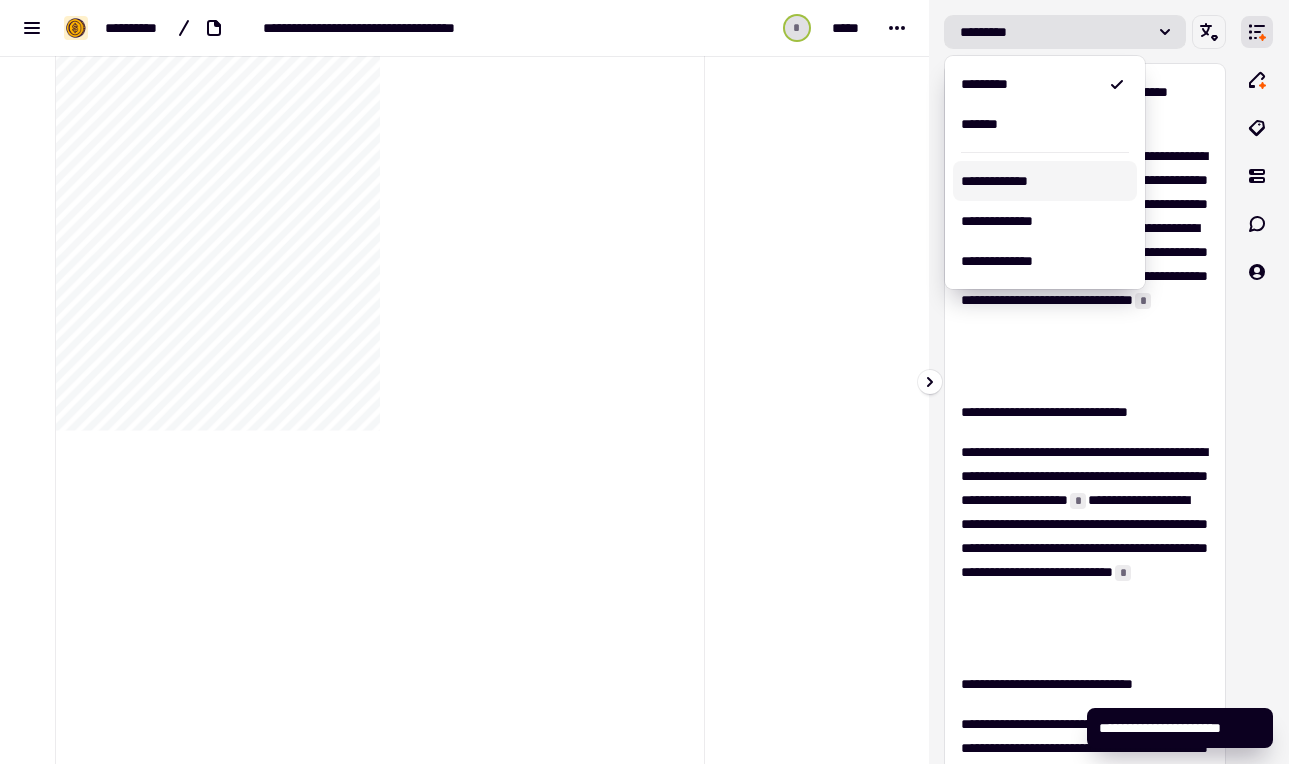 click on "**********" at bounding box center [1045, 181] 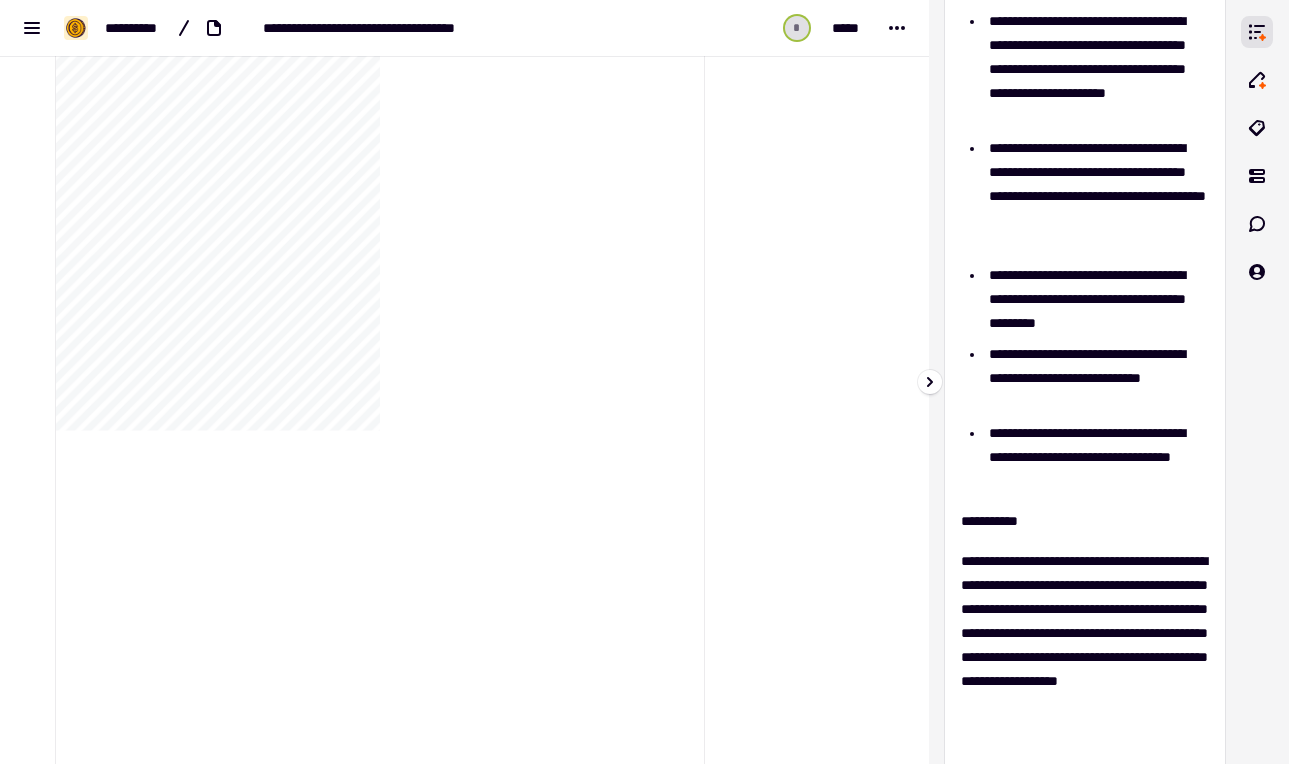 scroll, scrollTop: 0, scrollLeft: 0, axis: both 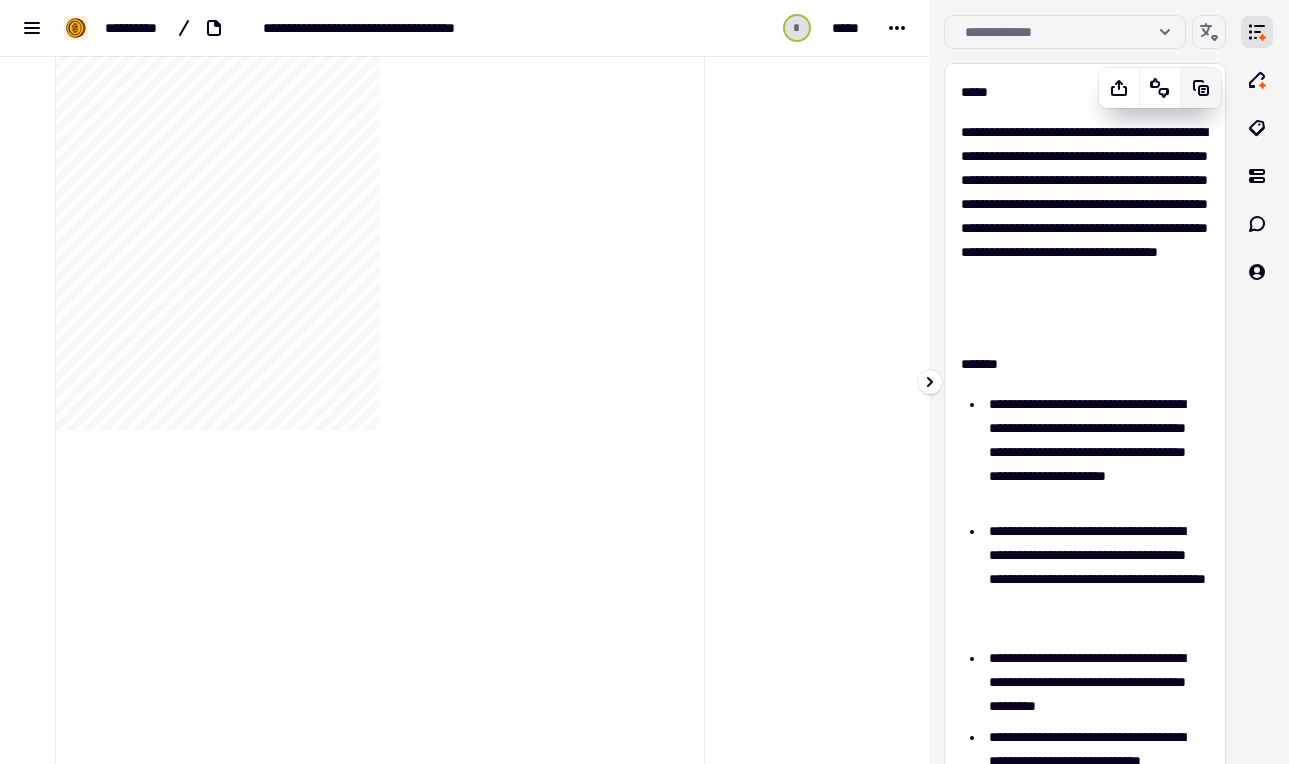 click 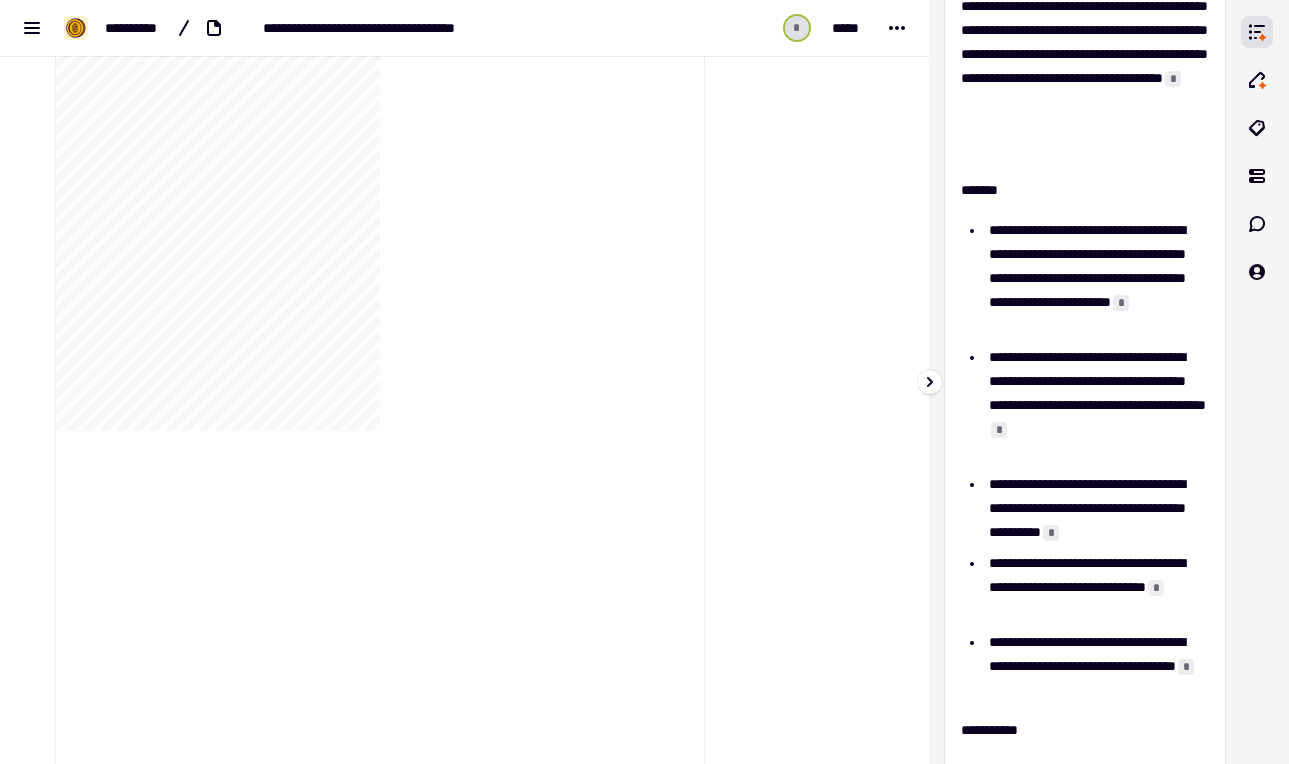 scroll, scrollTop: 0, scrollLeft: 0, axis: both 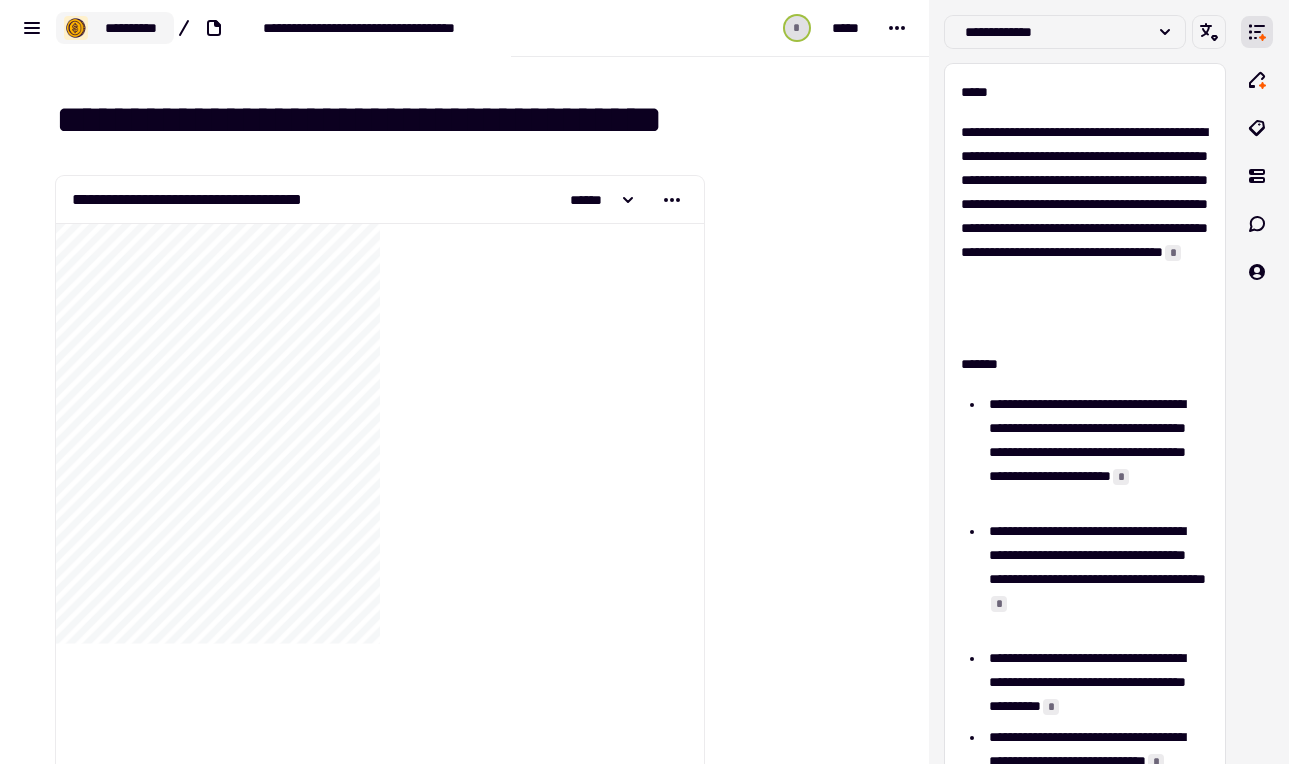 click on "**********" 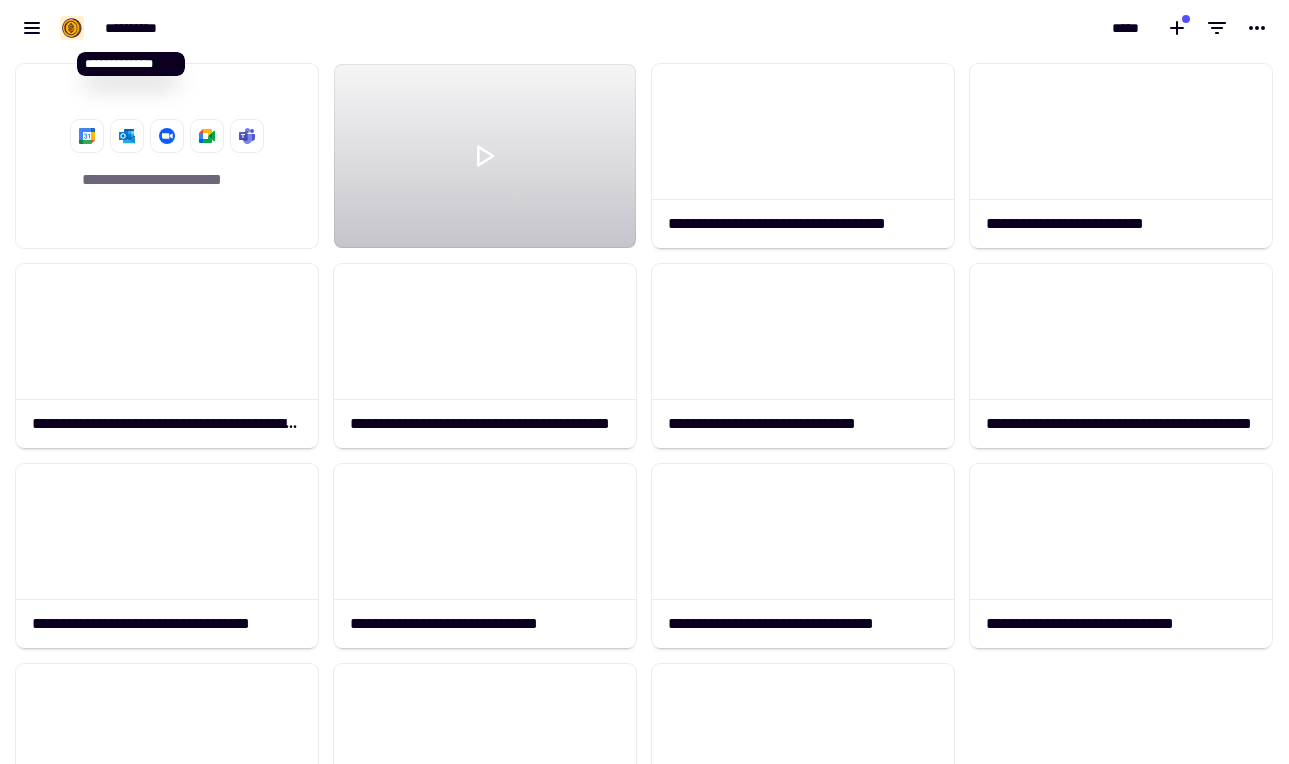 scroll, scrollTop: 1, scrollLeft: 1, axis: both 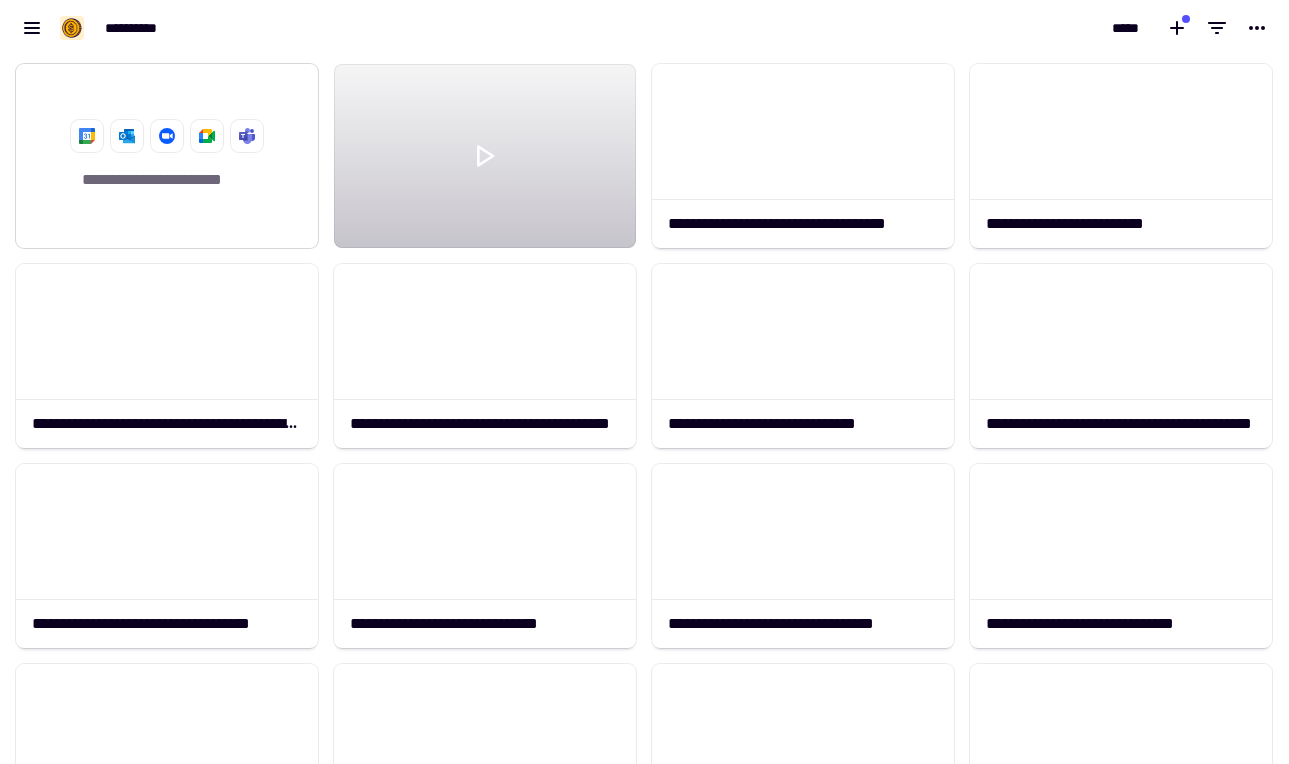 click on "**********" 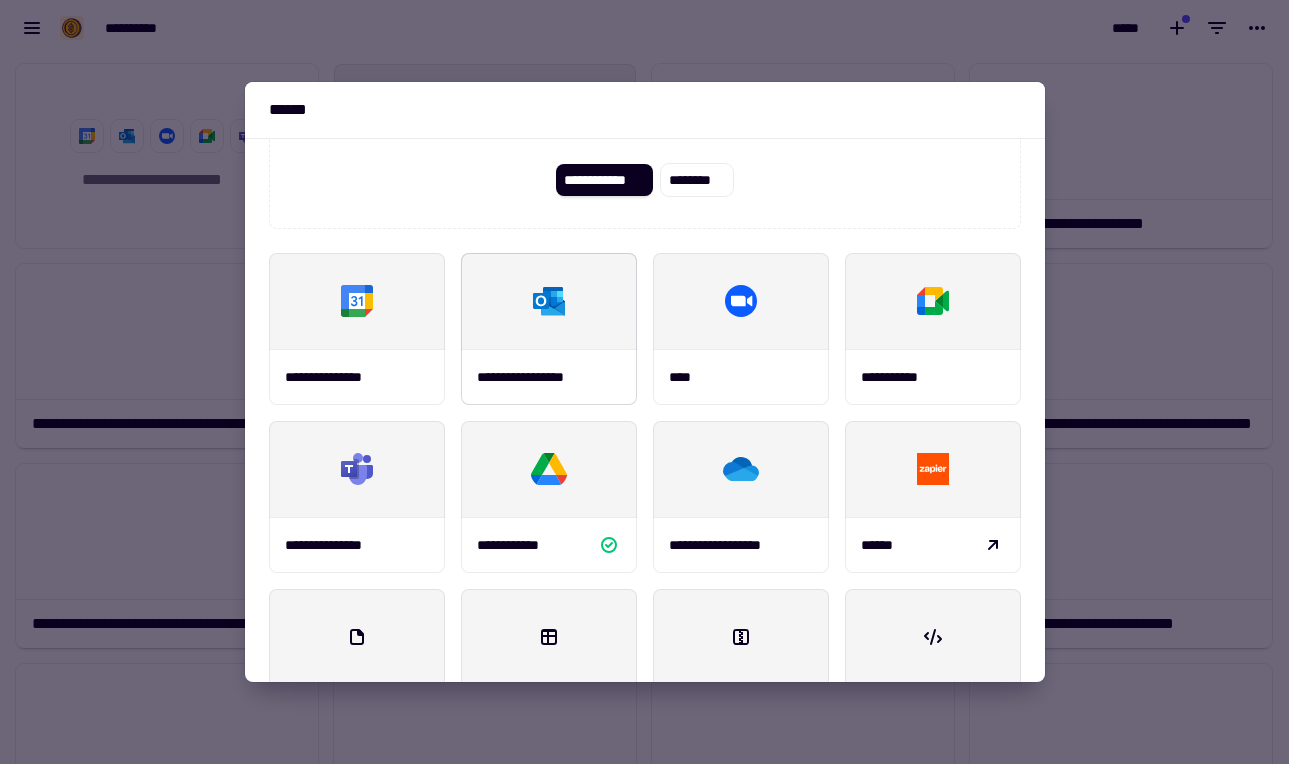scroll, scrollTop: 199, scrollLeft: 0, axis: vertical 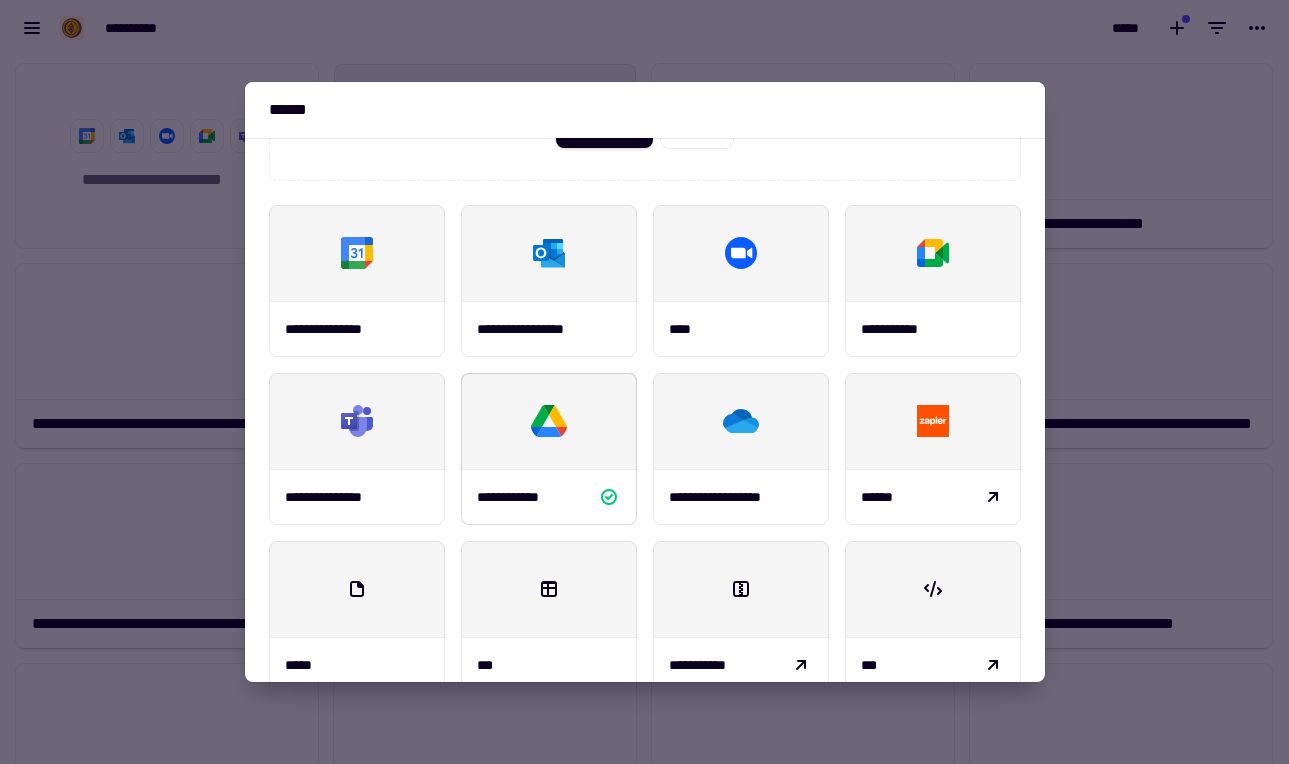 click on "**********" at bounding box center [519, 497] 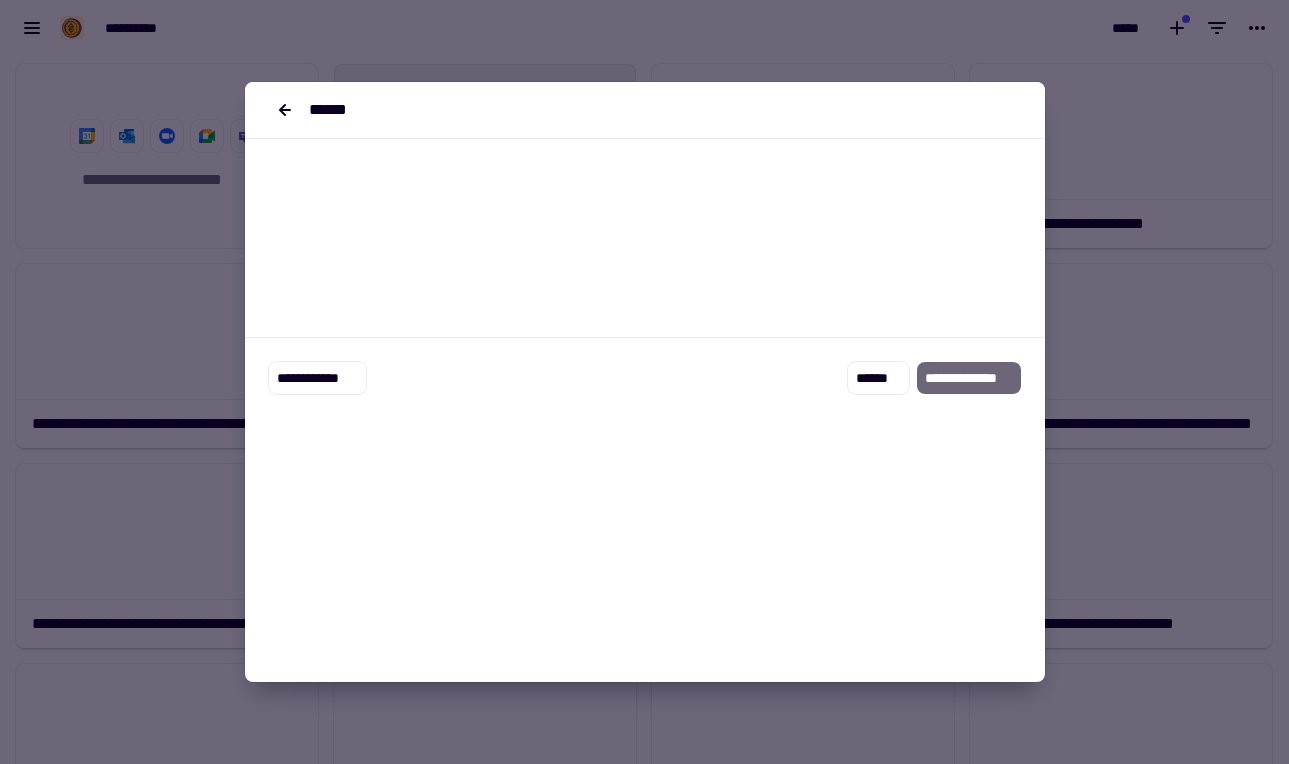 scroll, scrollTop: 0, scrollLeft: 0, axis: both 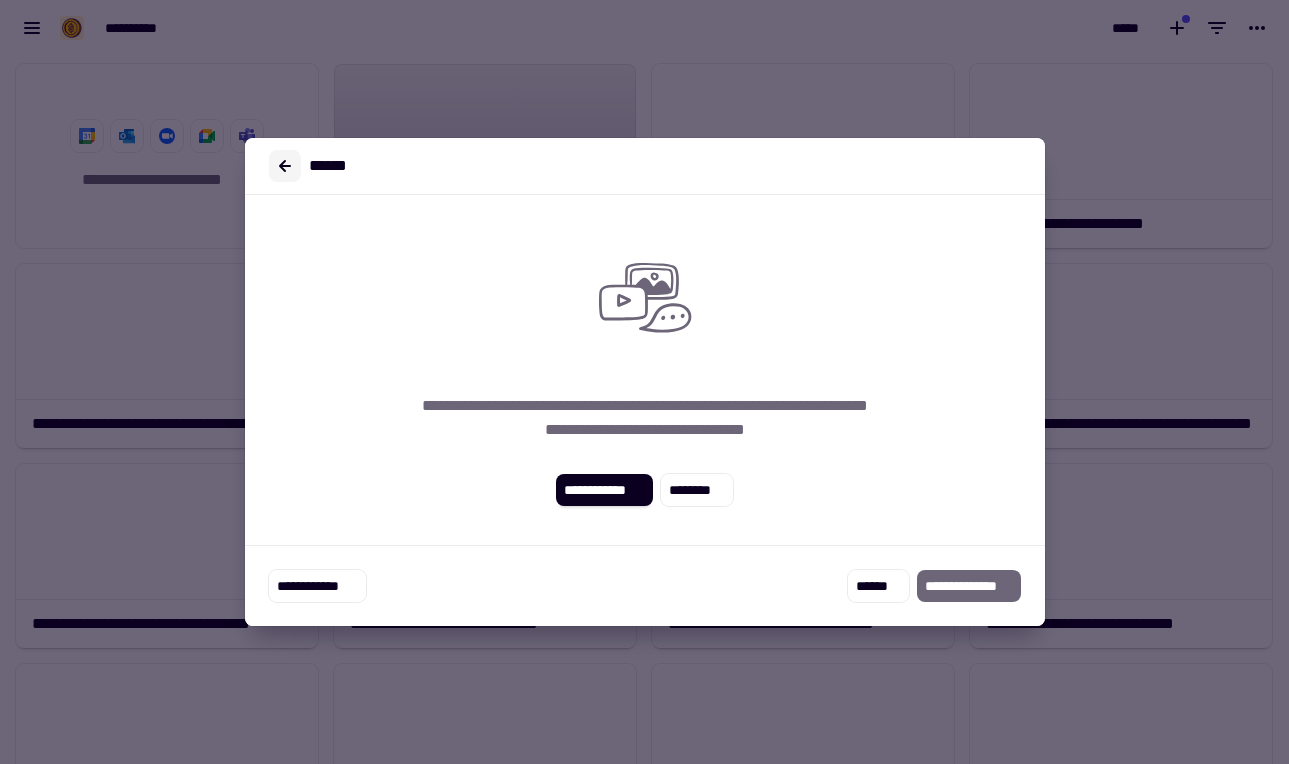 click 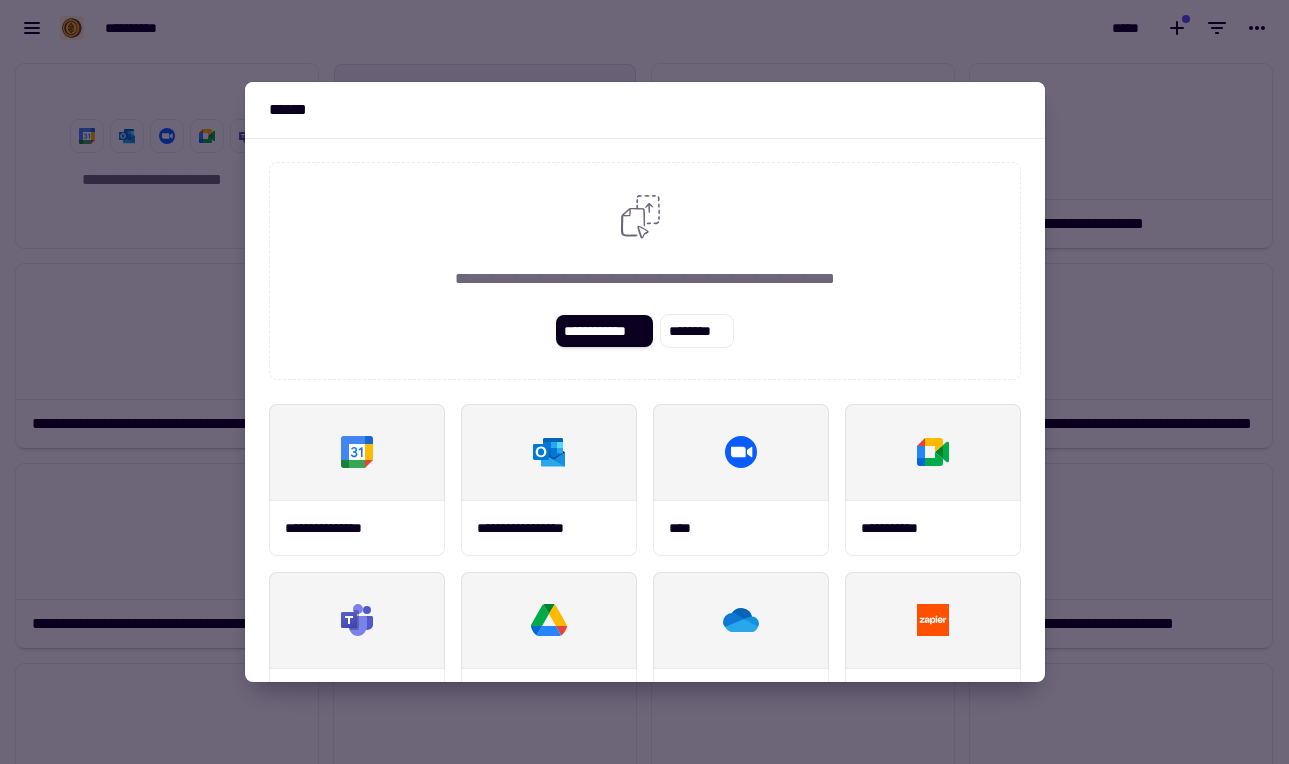 scroll, scrollTop: 182, scrollLeft: 0, axis: vertical 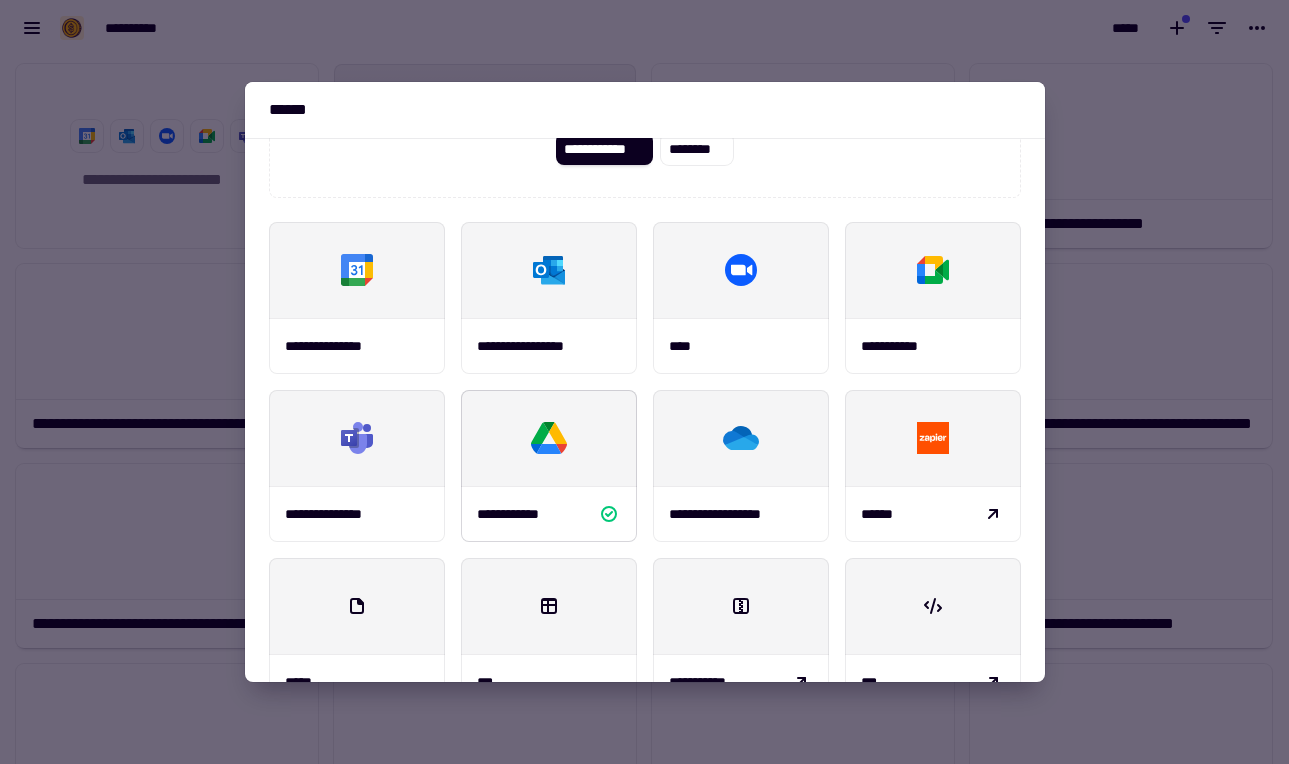 click at bounding box center [549, 438] 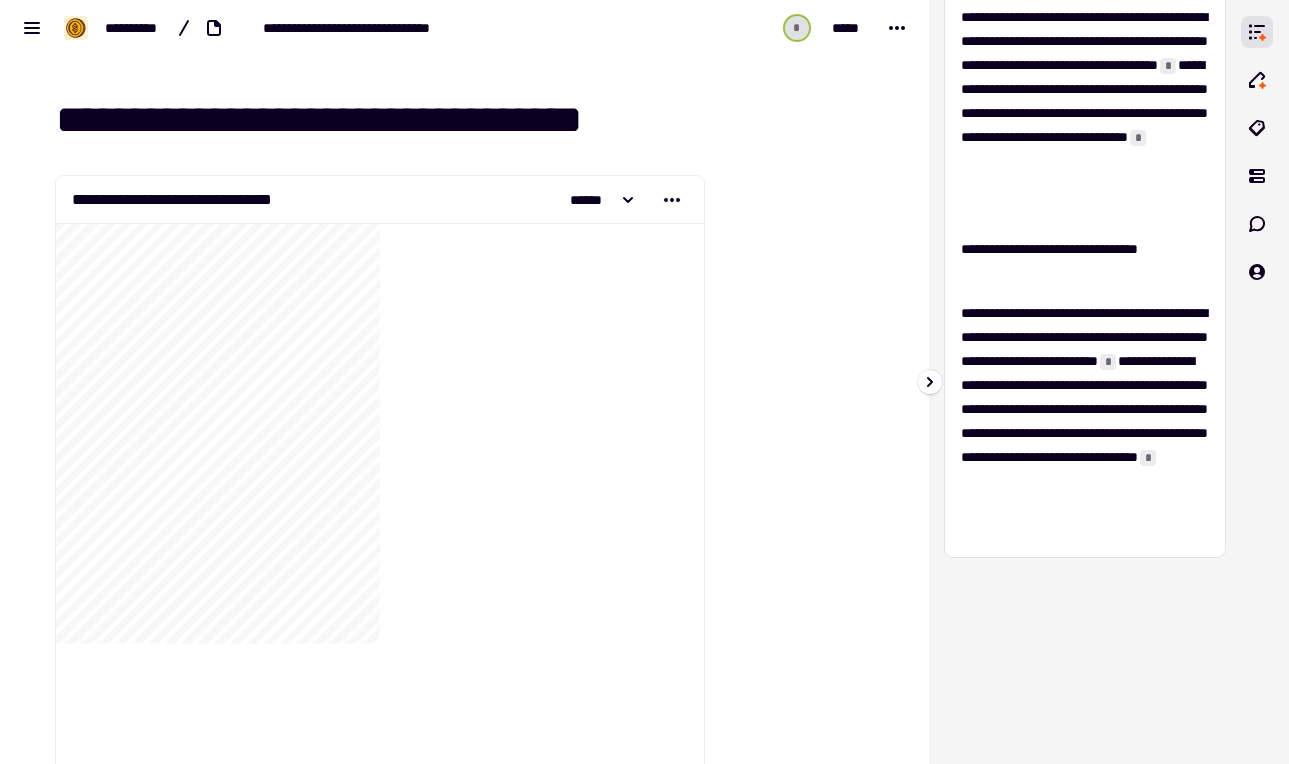 scroll, scrollTop: 0, scrollLeft: 0, axis: both 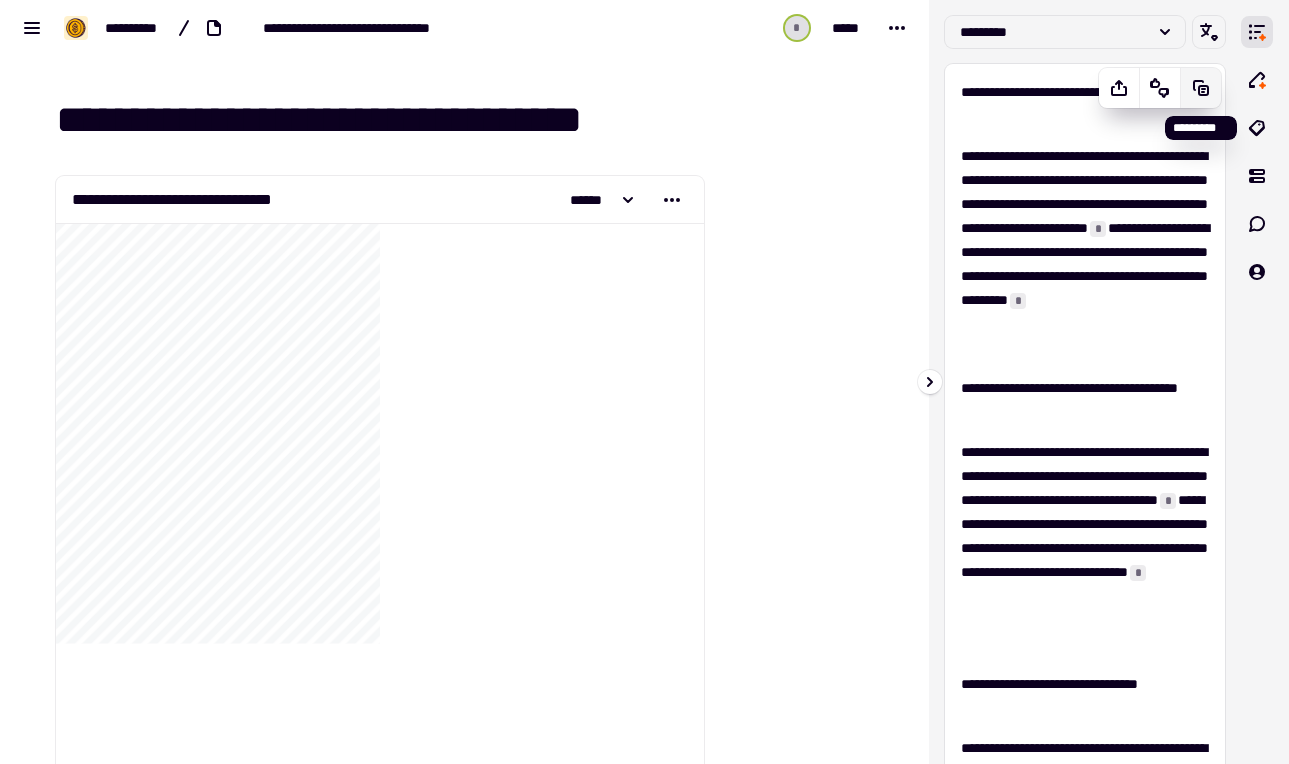 click 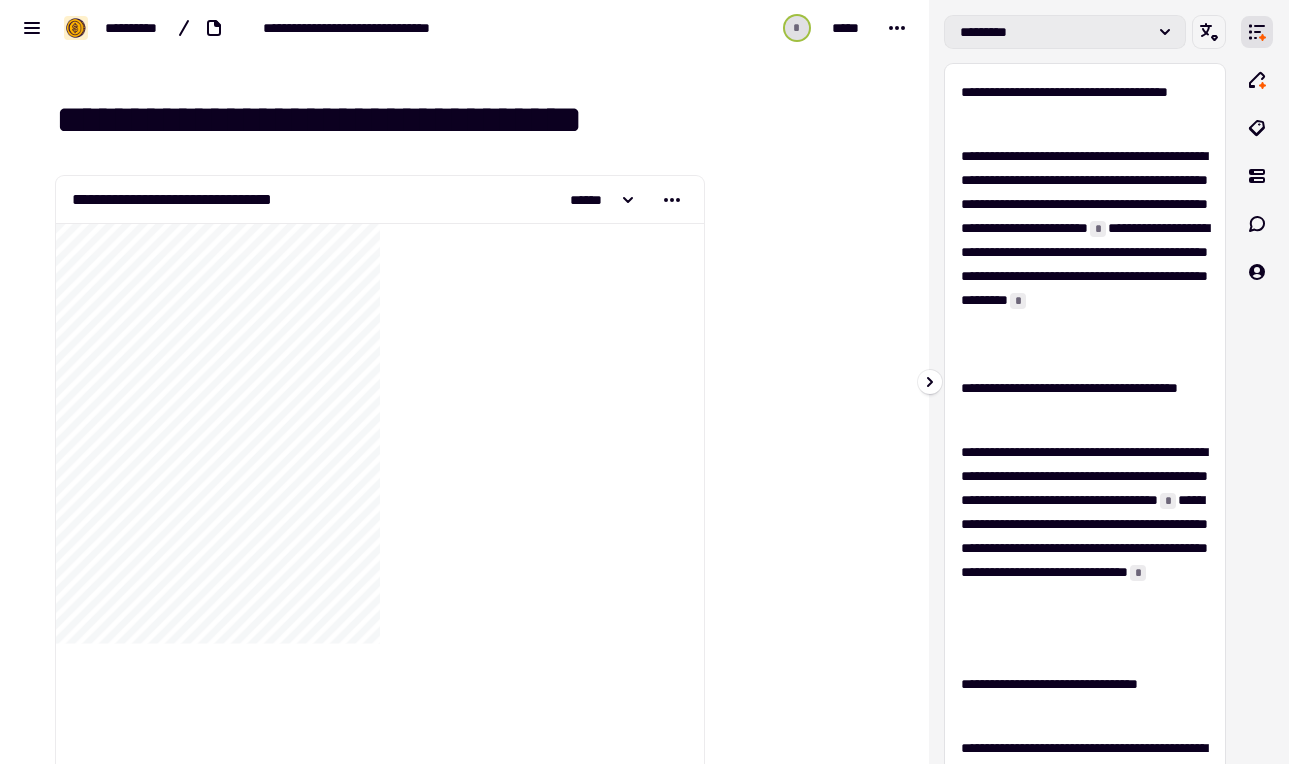 click 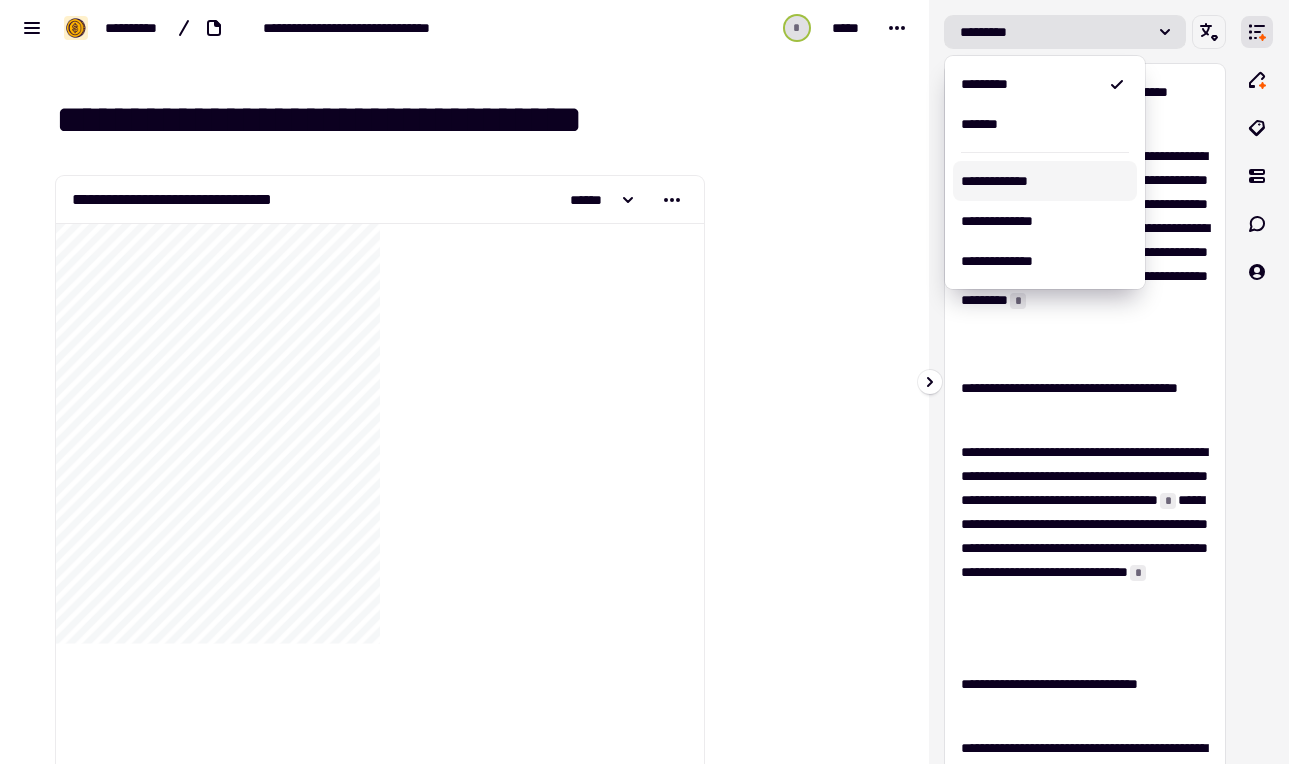 click on "**********" at bounding box center (1045, 181) 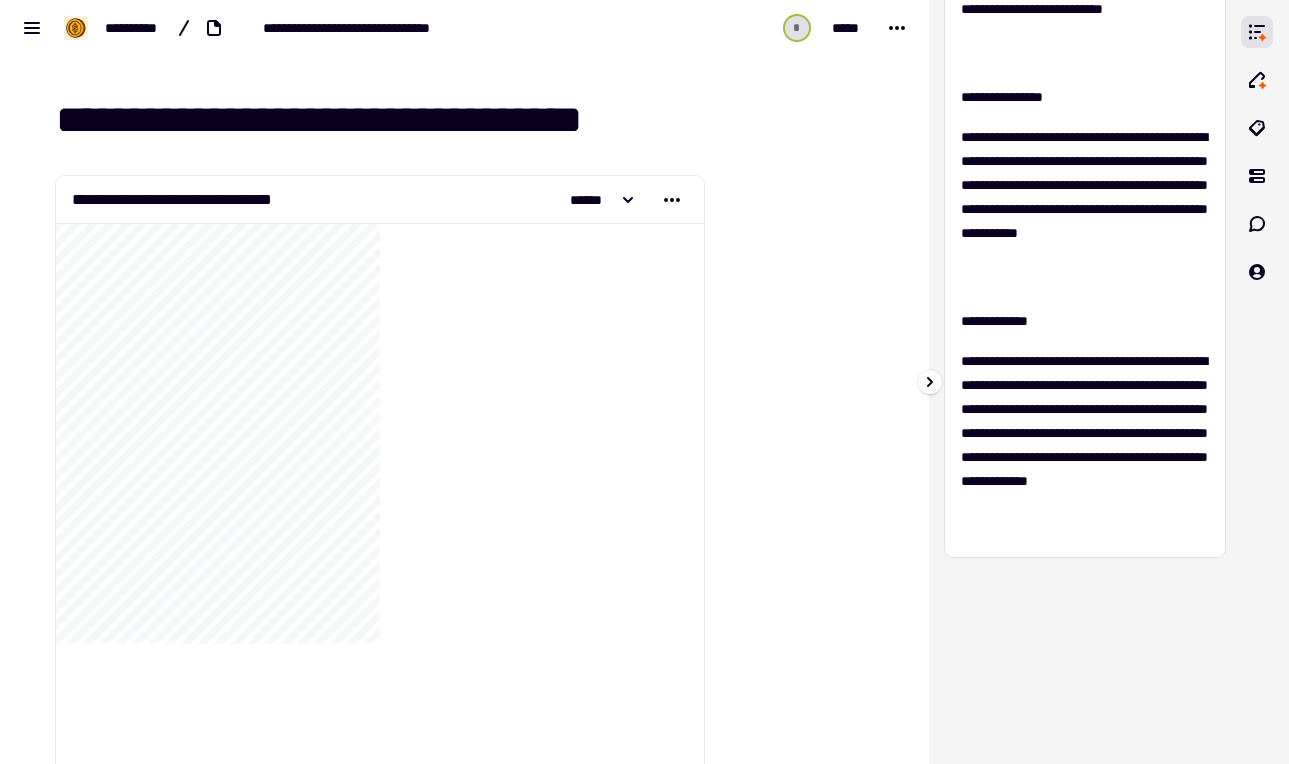 scroll, scrollTop: 0, scrollLeft: 0, axis: both 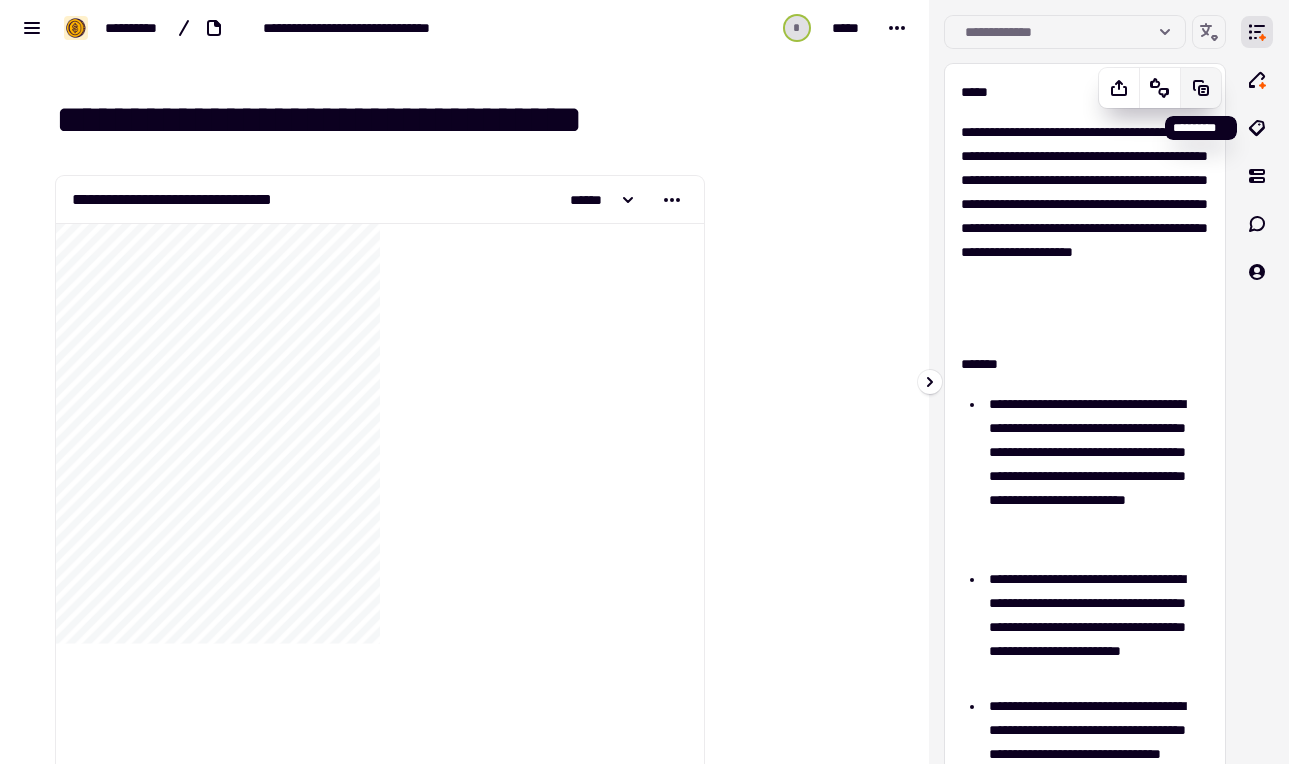 click 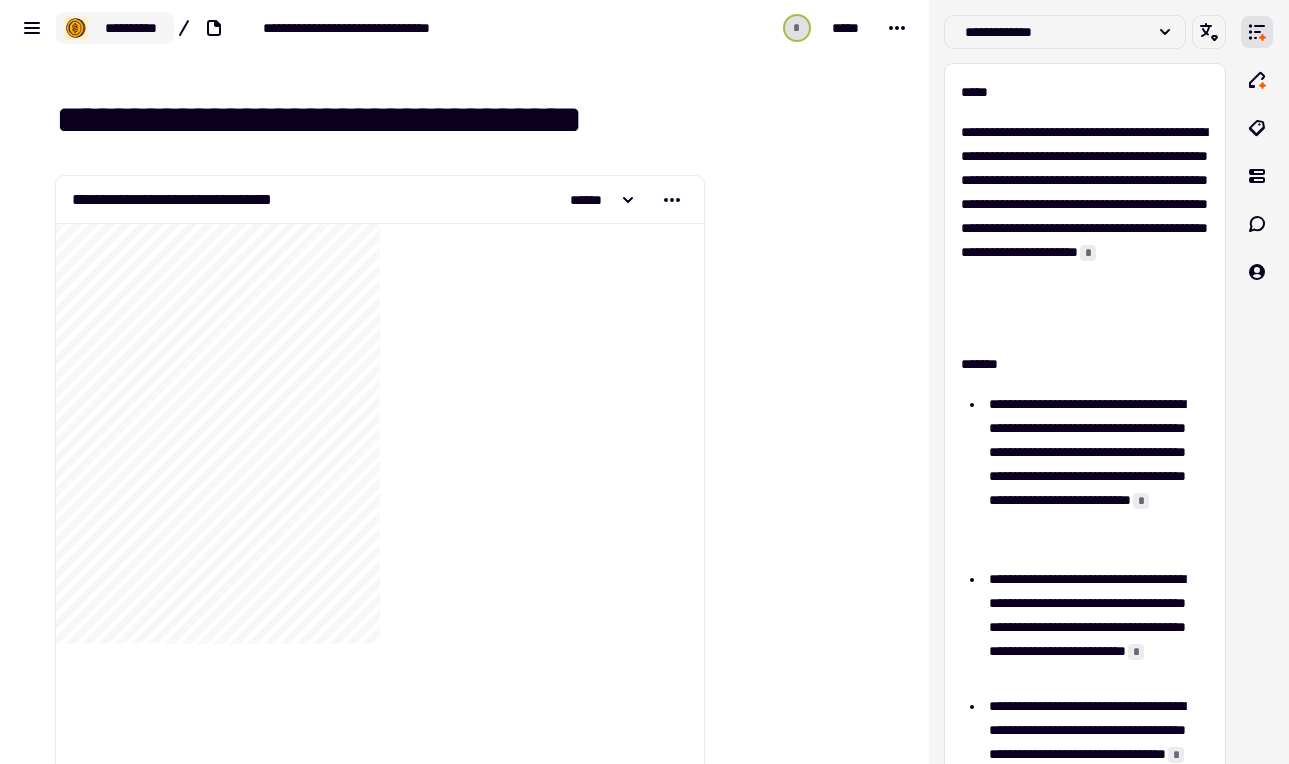 click on "**********" 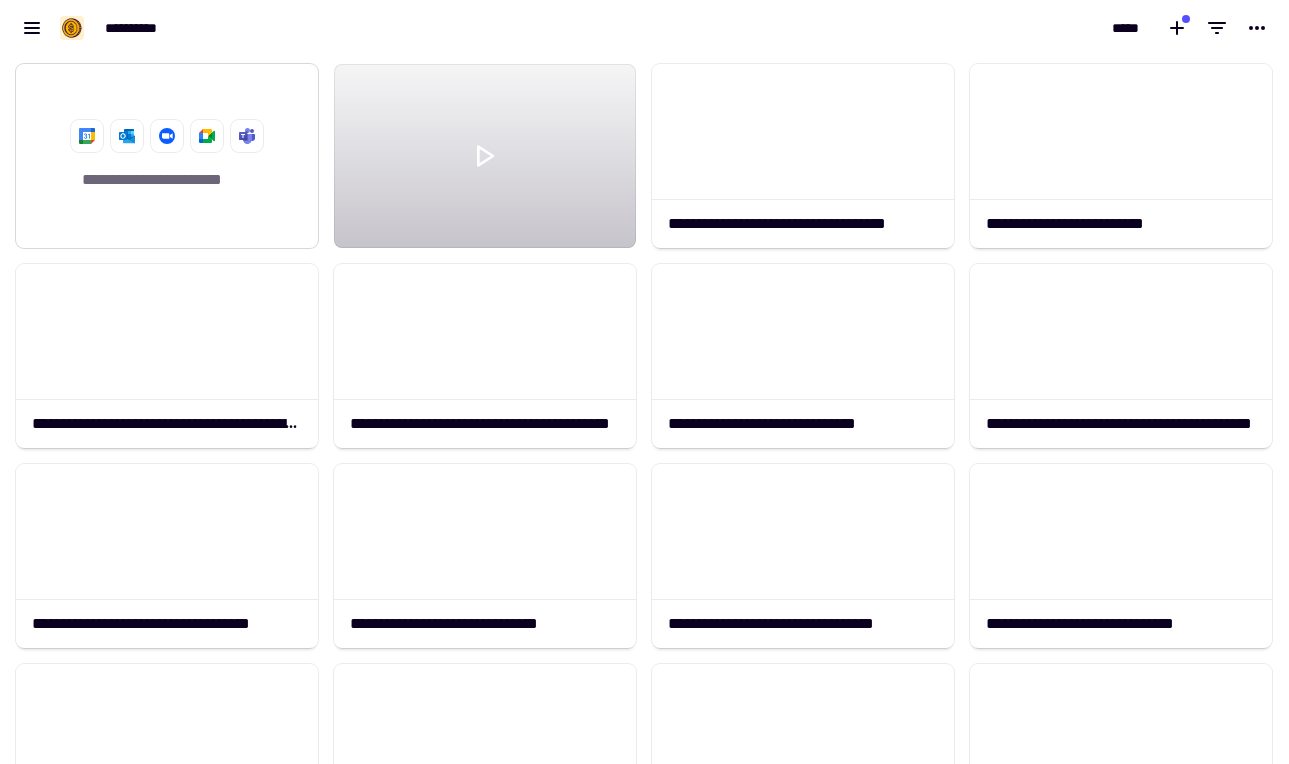scroll, scrollTop: 1, scrollLeft: 1, axis: both 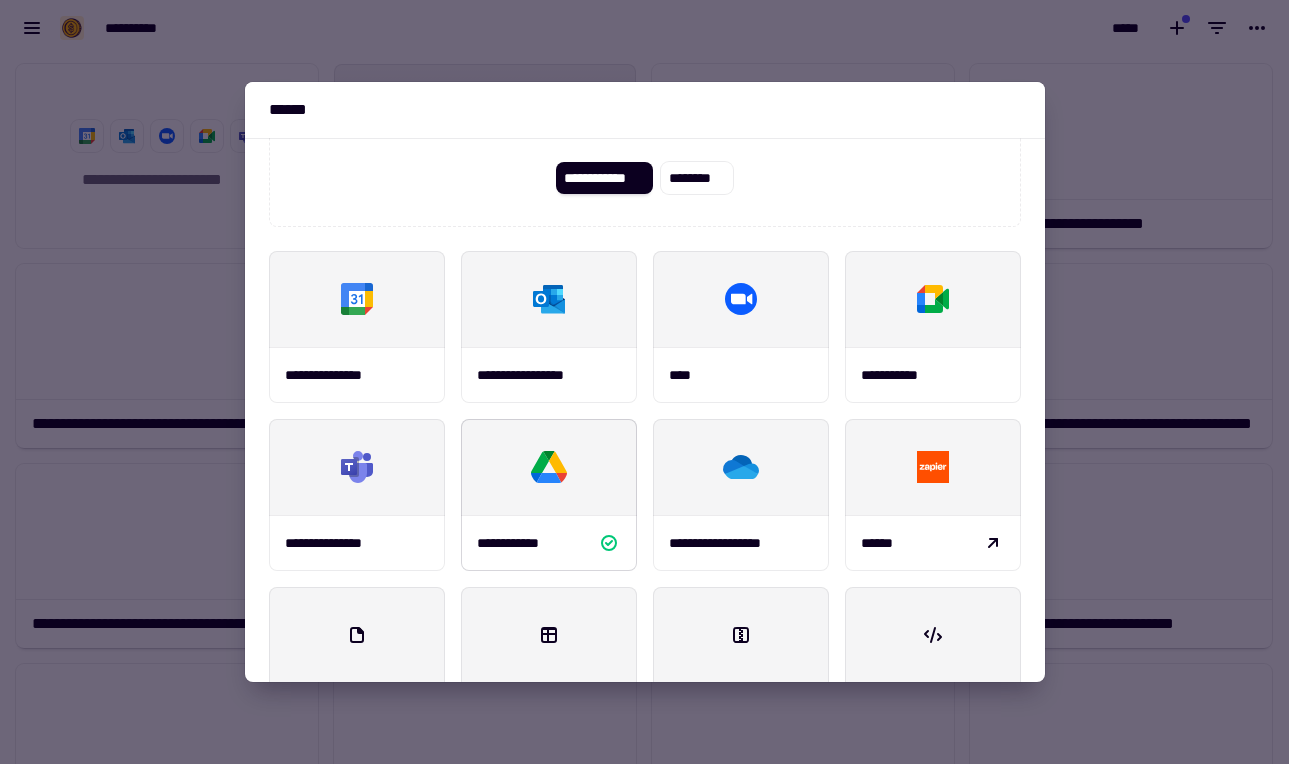 click on "**********" at bounding box center (519, 543) 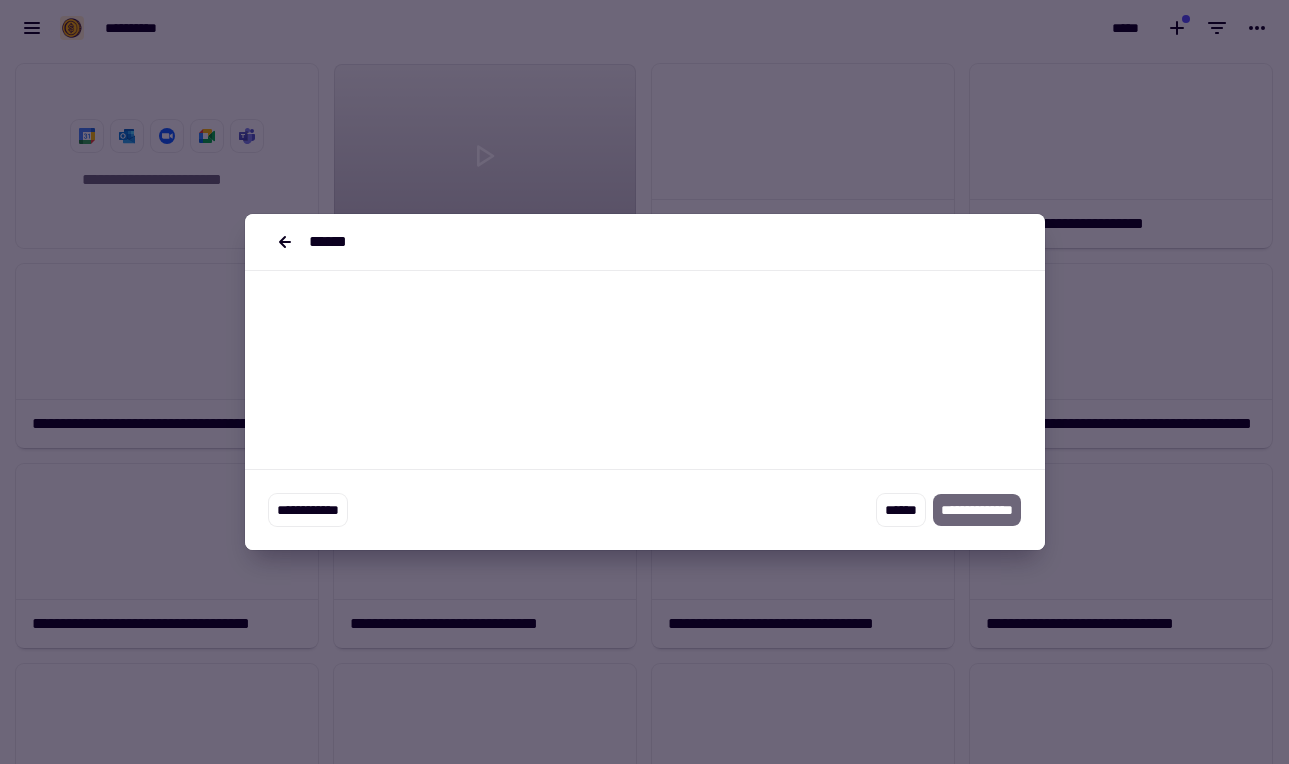 scroll, scrollTop: 0, scrollLeft: 0, axis: both 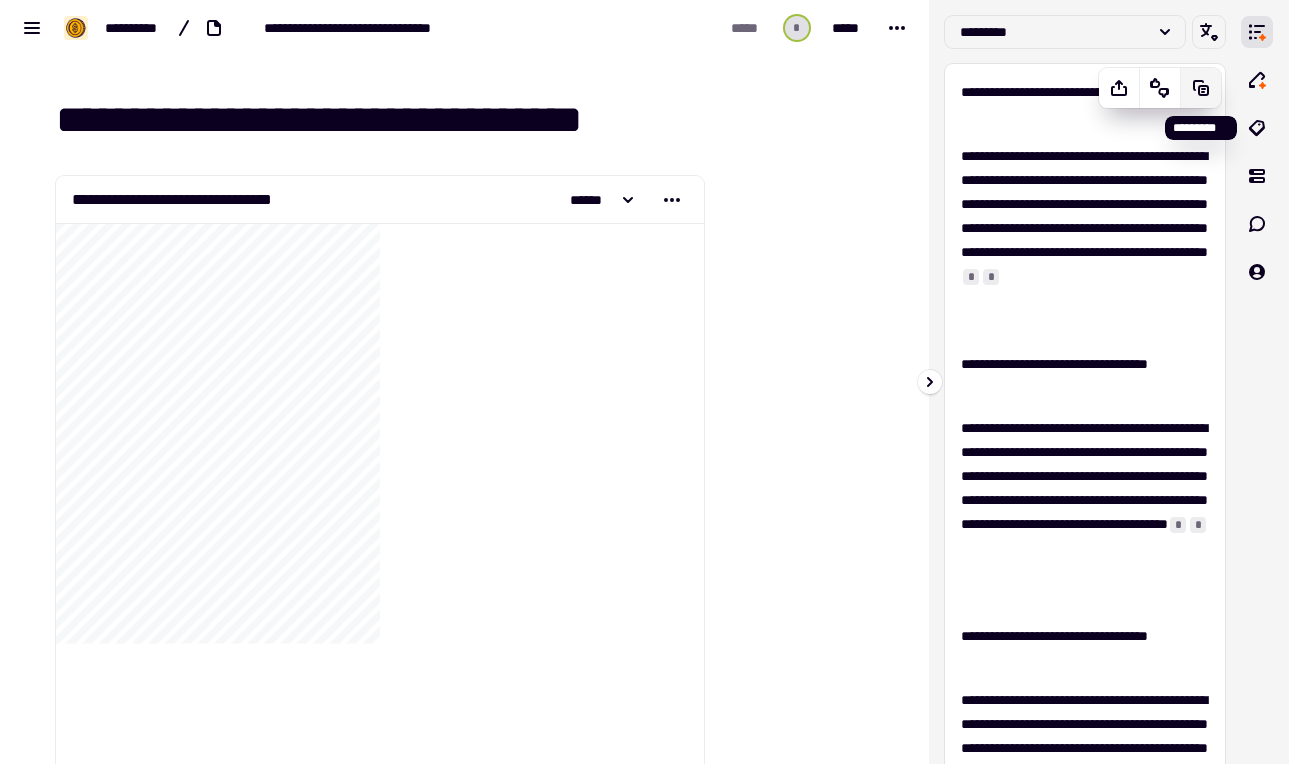 click 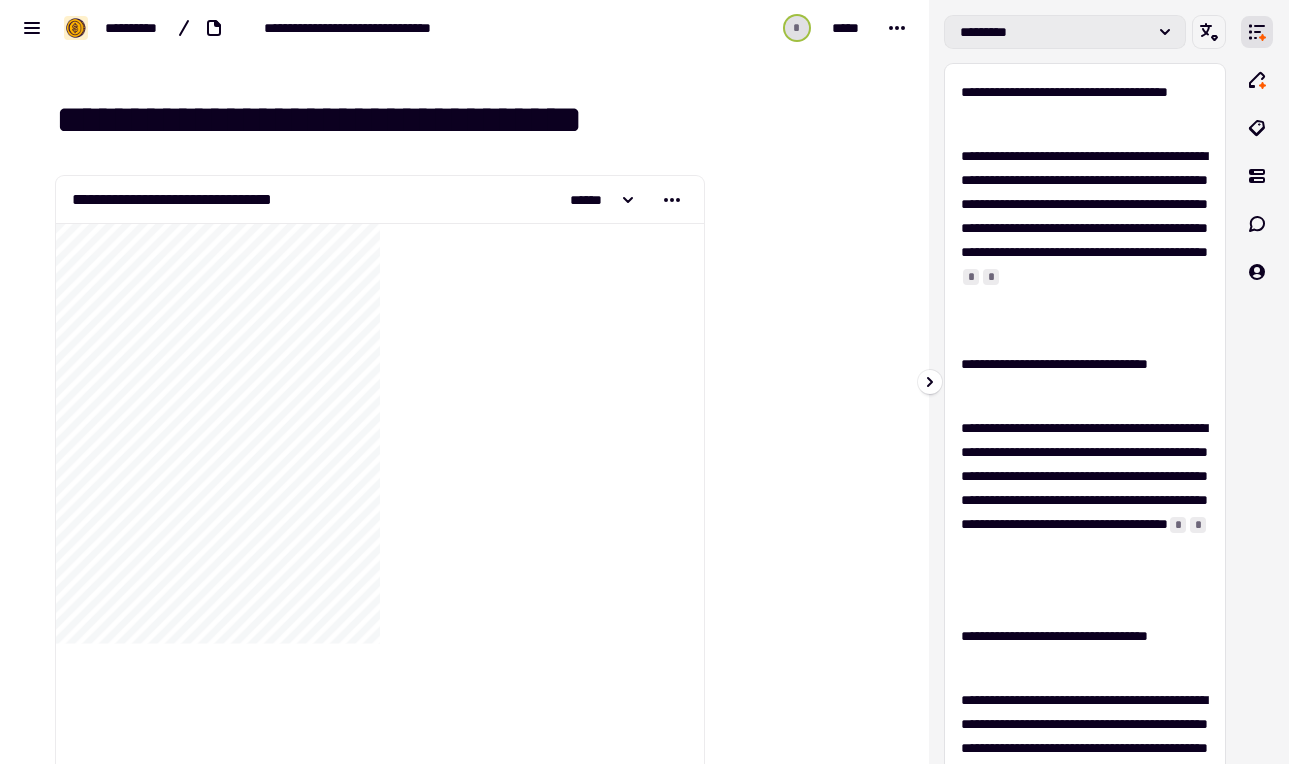 click on "*********" 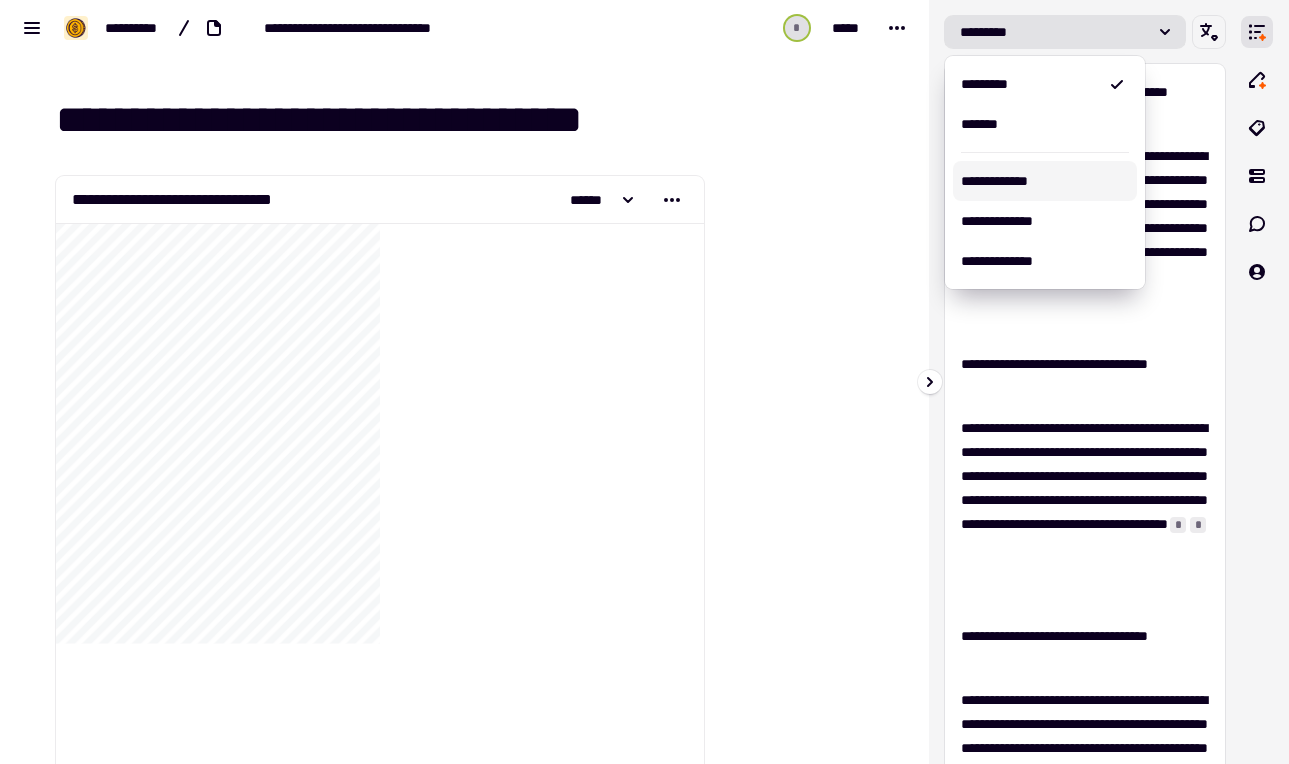 click on "**********" at bounding box center (1045, 181) 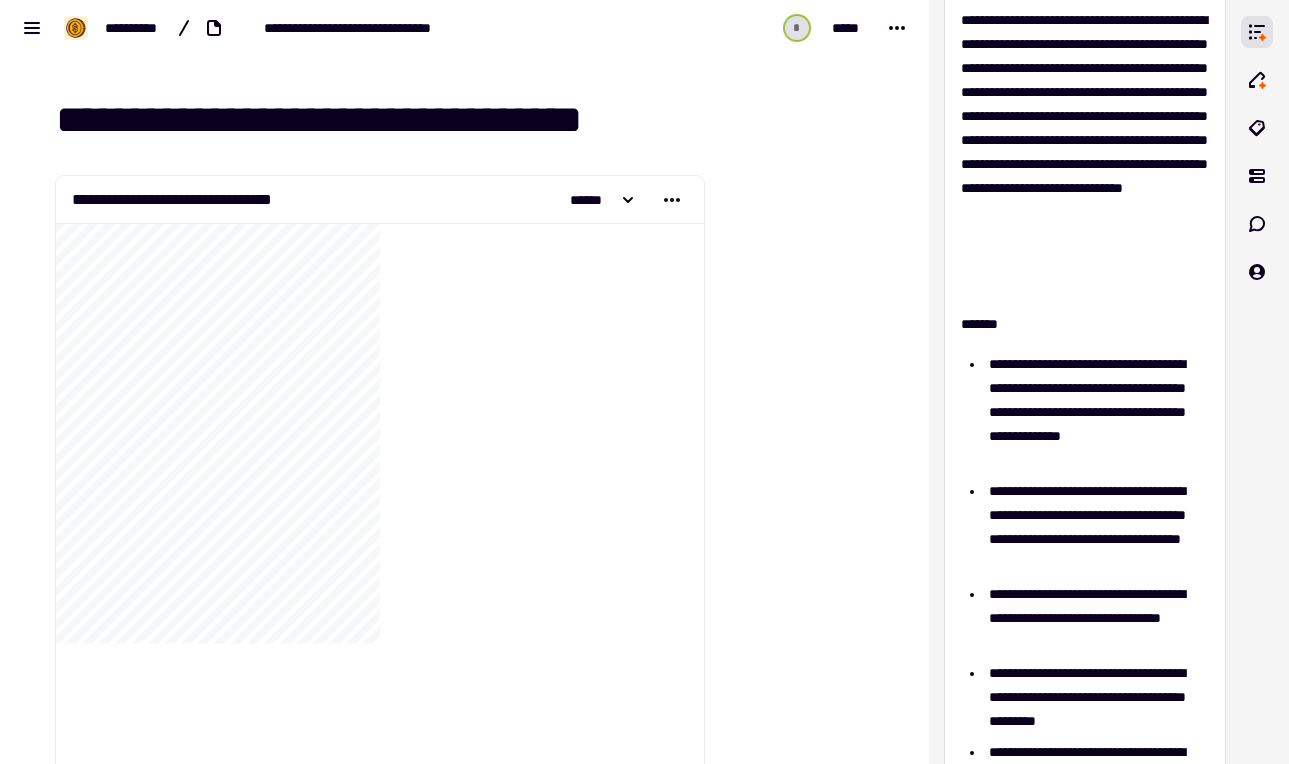 scroll, scrollTop: 0, scrollLeft: 0, axis: both 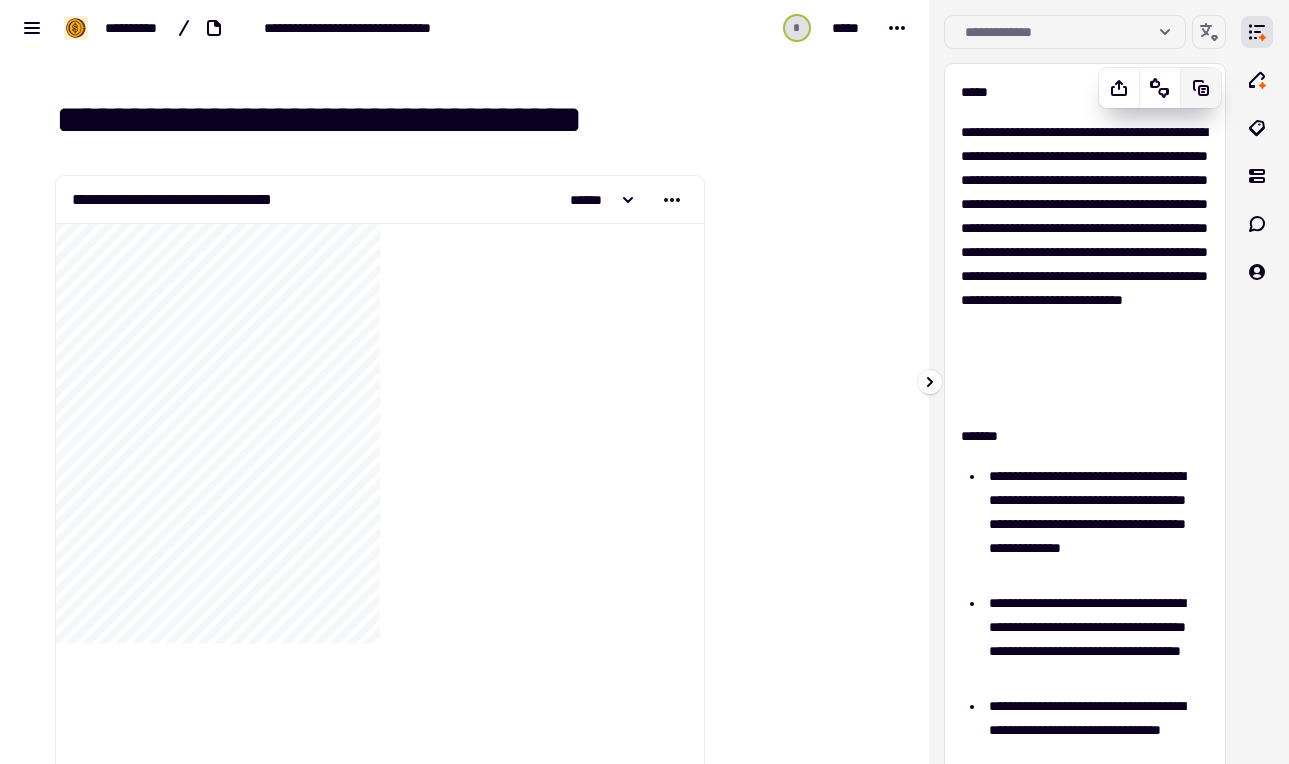 click 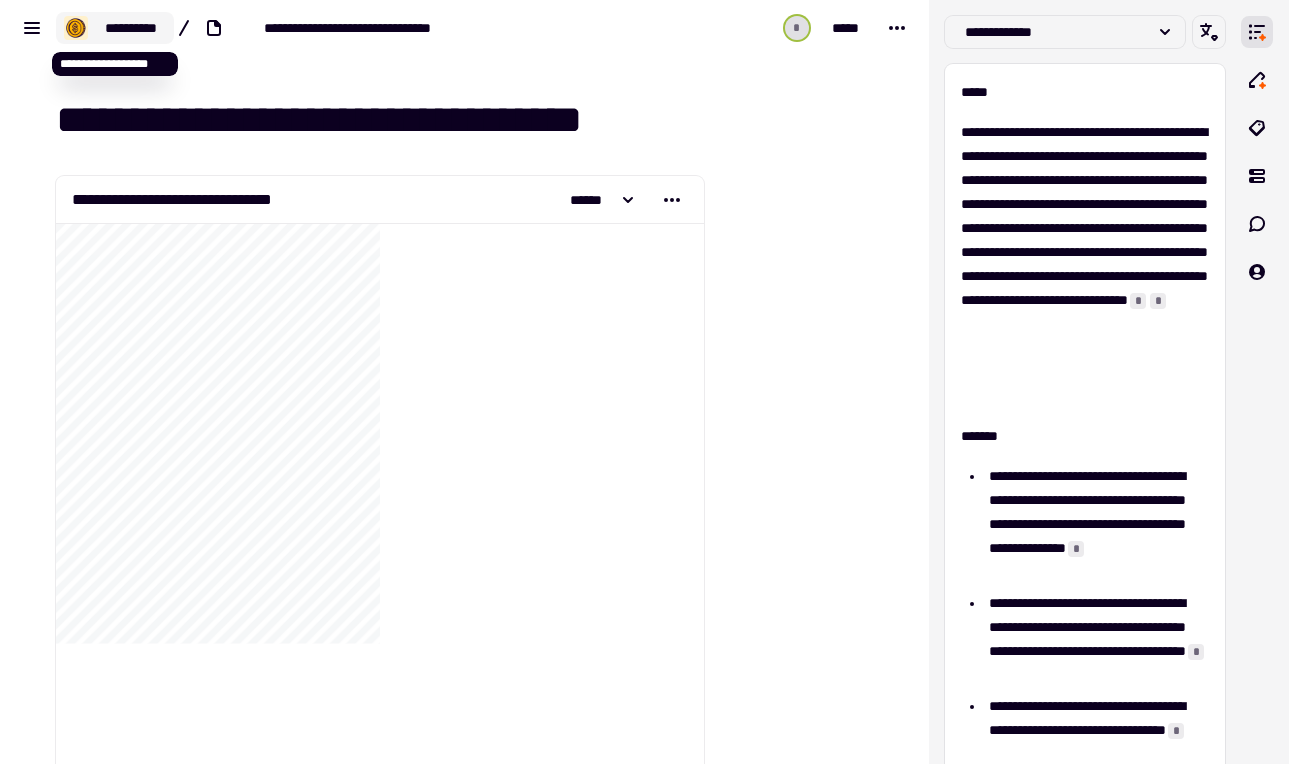 drag, startPoint x: 97, startPoint y: 35, endPoint x: 138, endPoint y: 220, distance: 189.48878 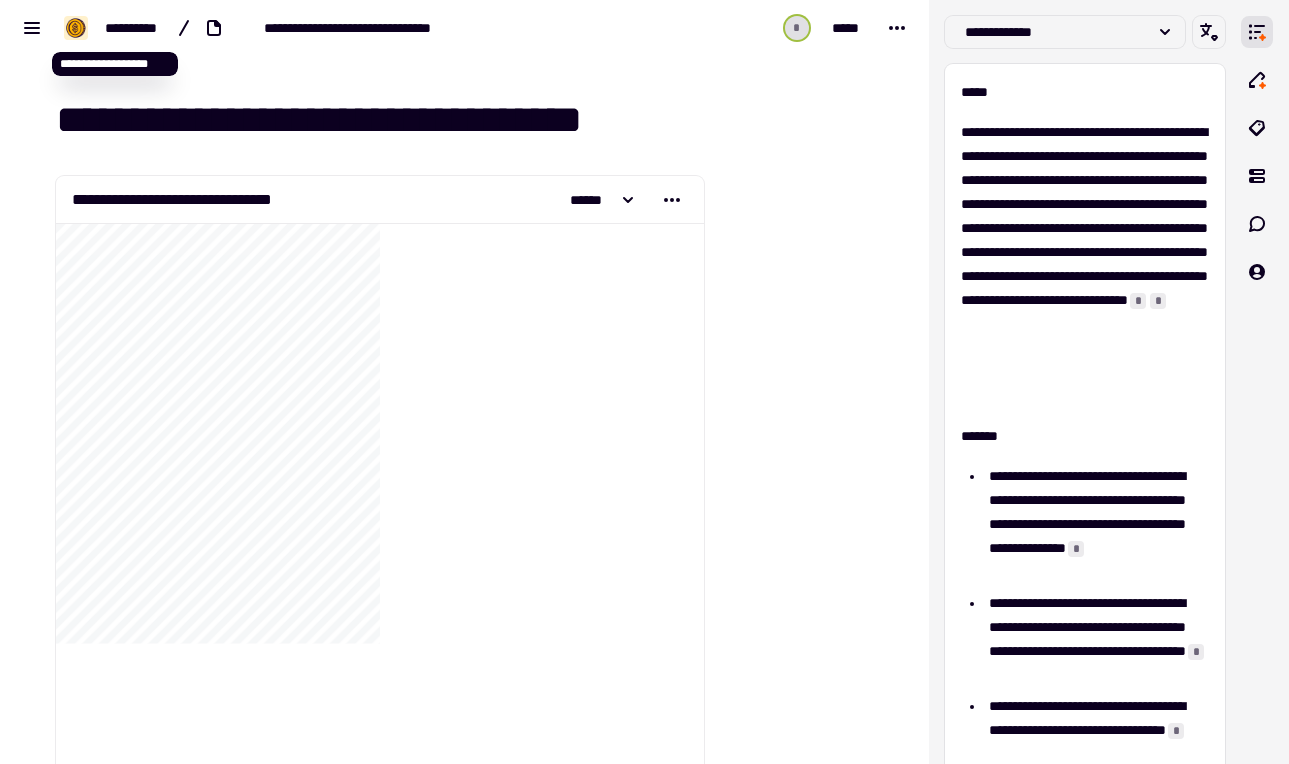 click on "**********" 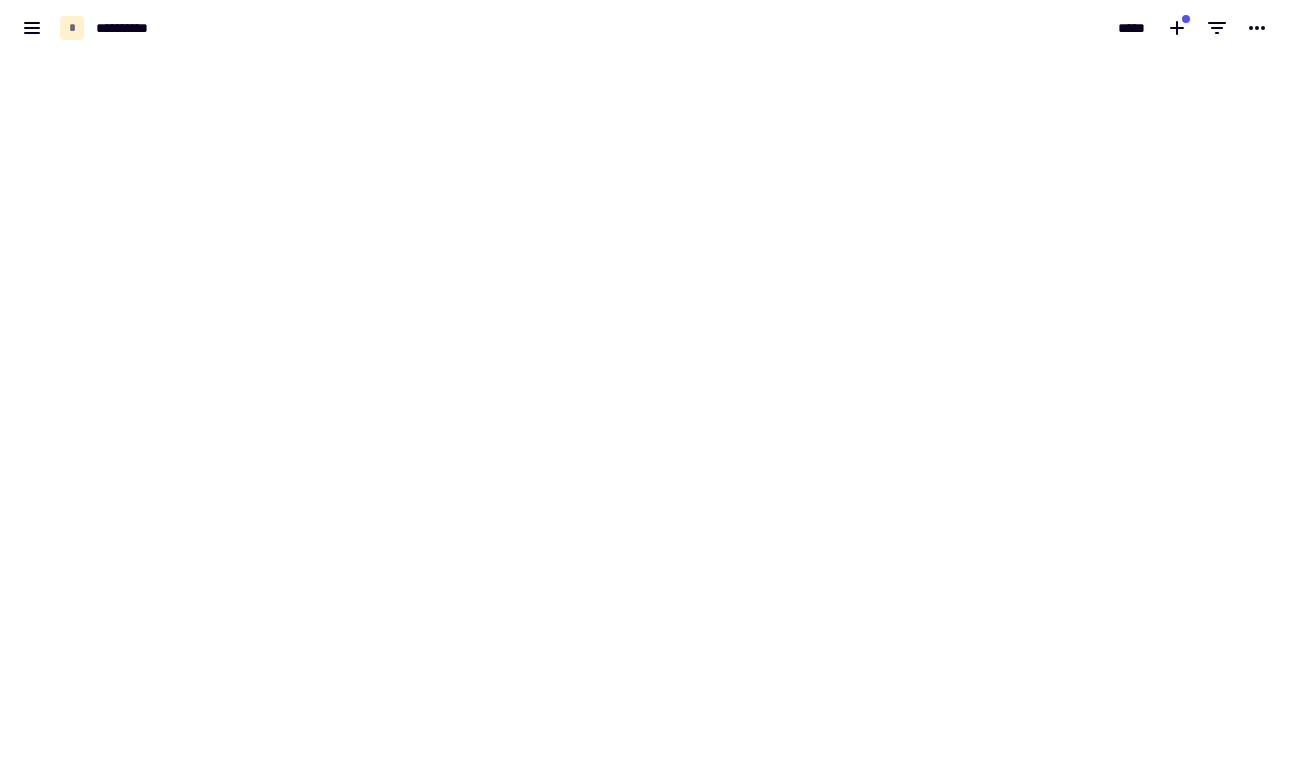 click on "**********" 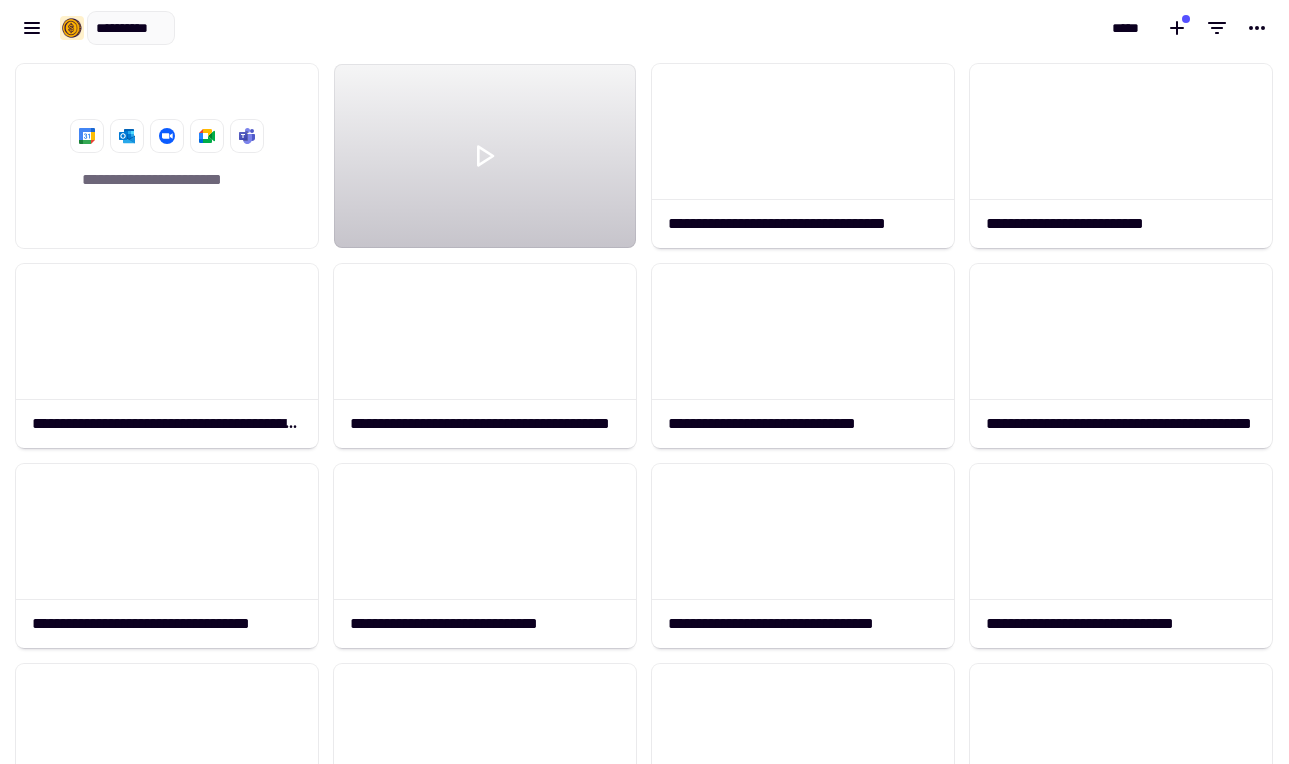 scroll, scrollTop: 1, scrollLeft: 1, axis: both 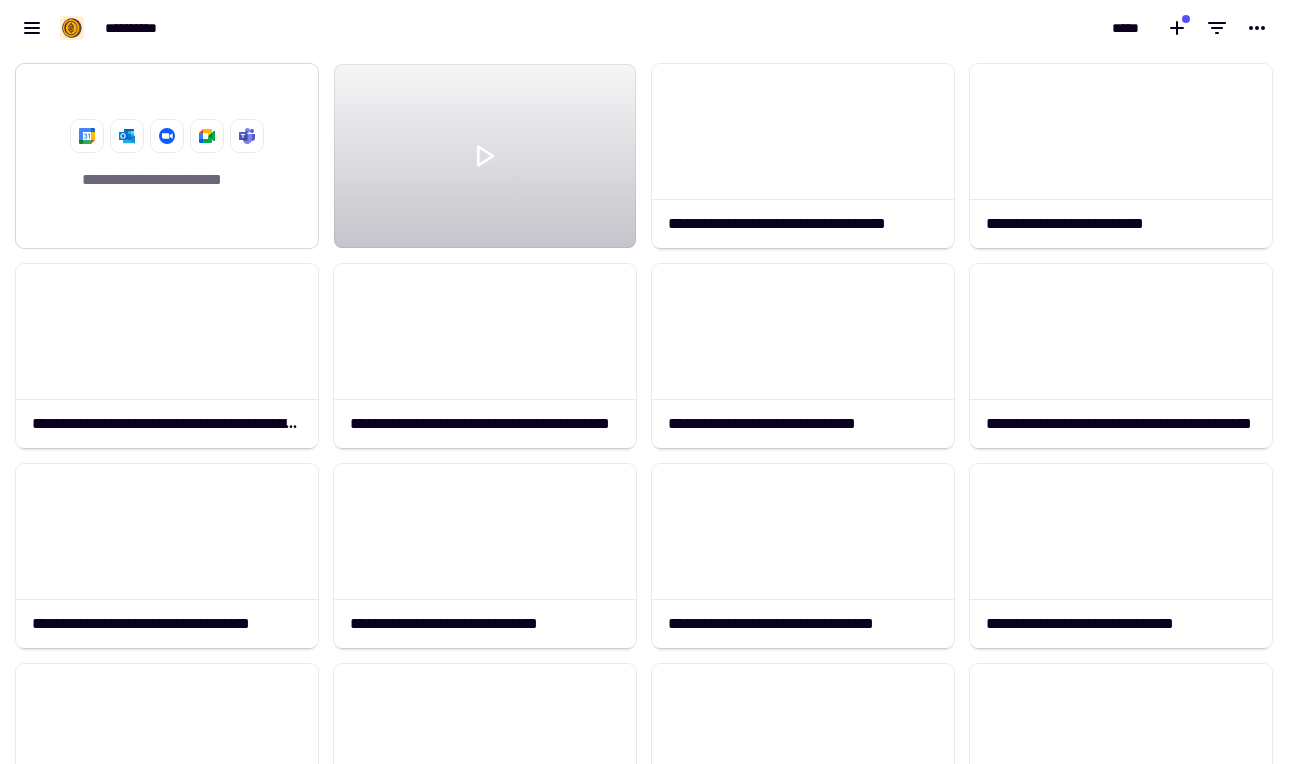 click on "**********" 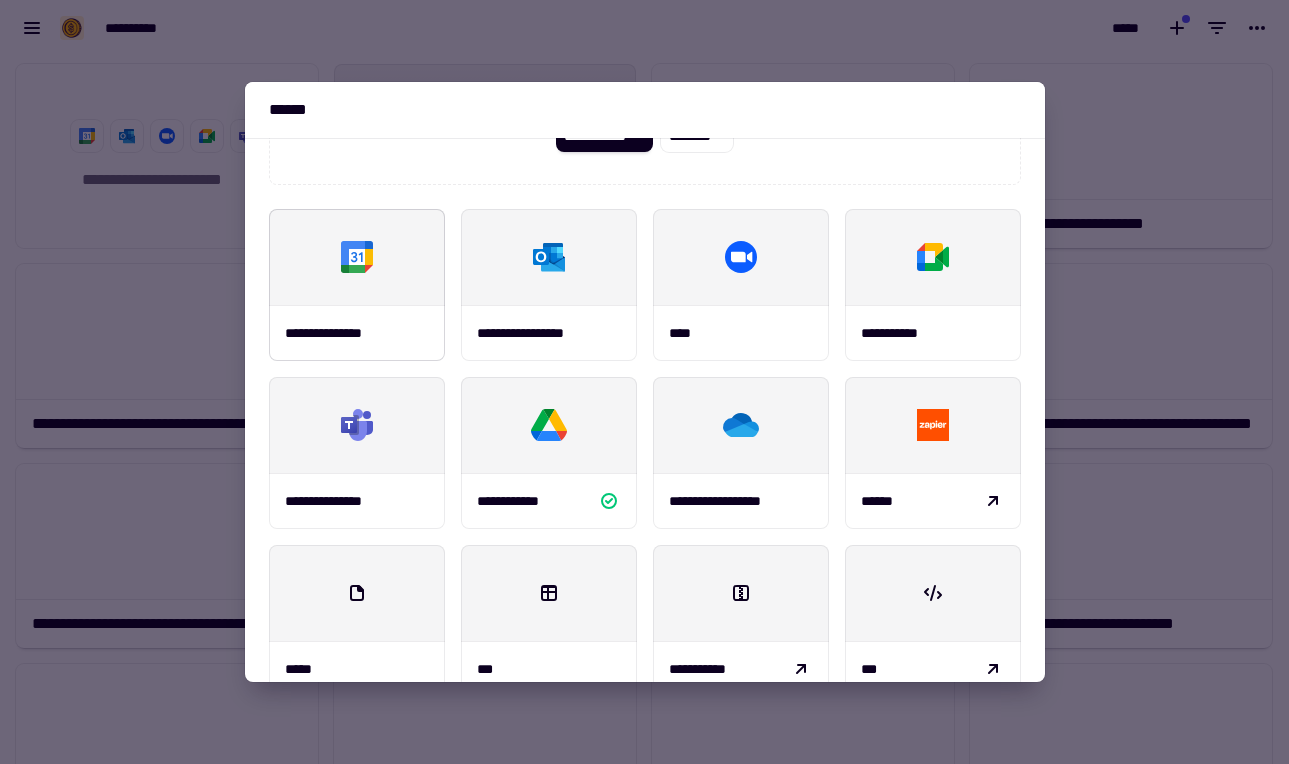 scroll, scrollTop: 193, scrollLeft: 0, axis: vertical 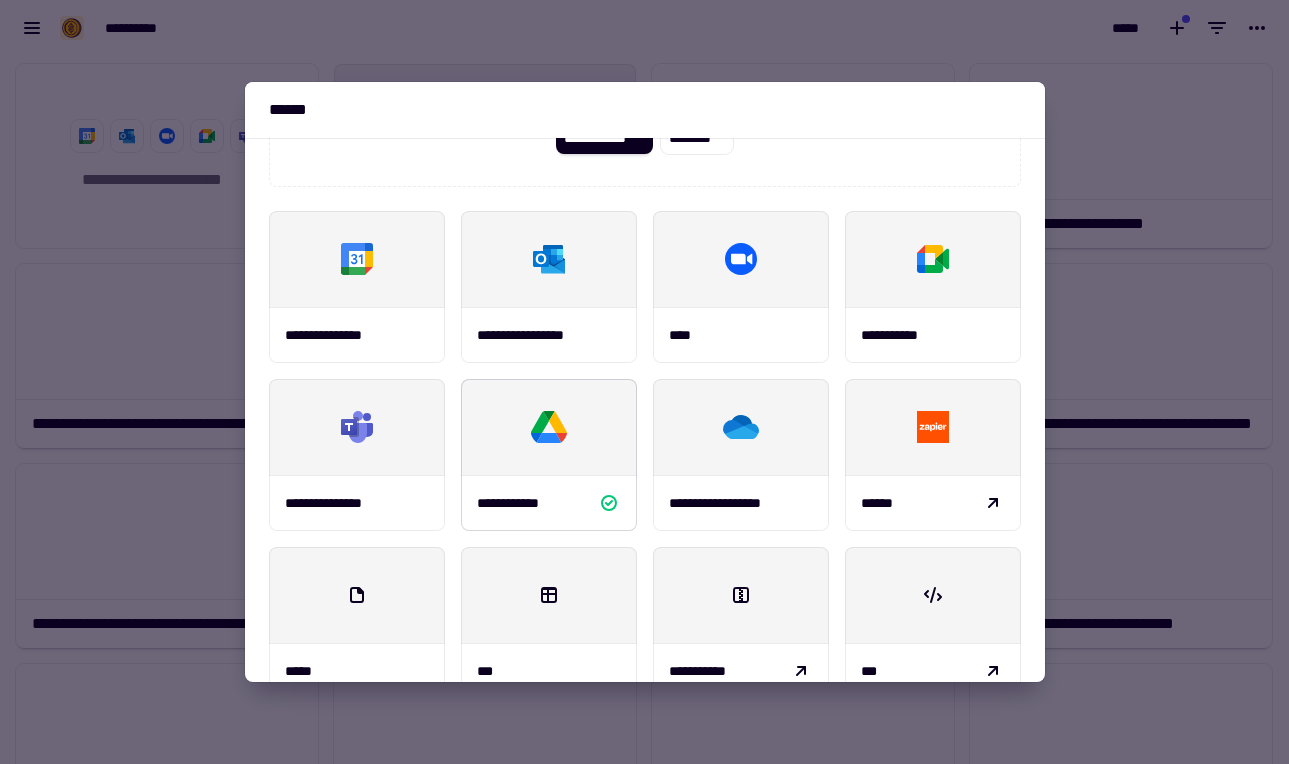click on "**********" at bounding box center (549, 503) 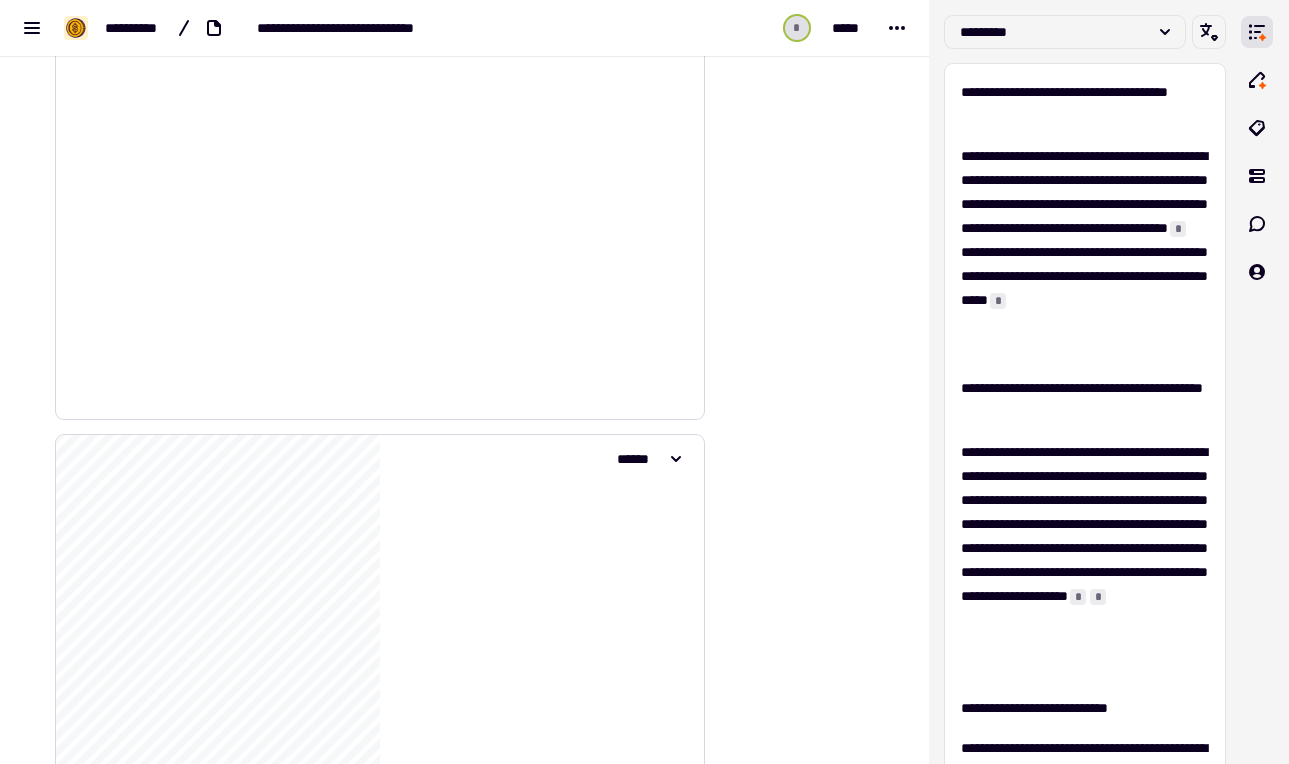 scroll, scrollTop: 874, scrollLeft: 0, axis: vertical 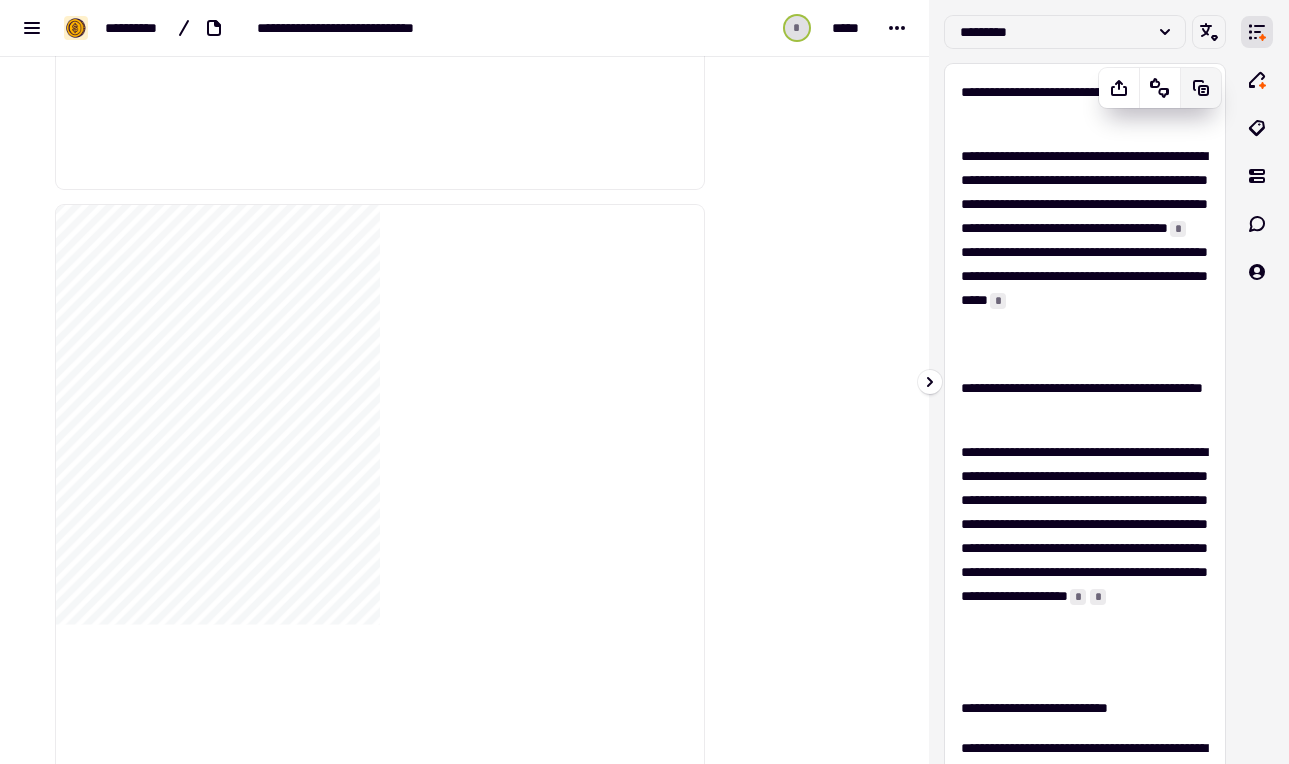 click 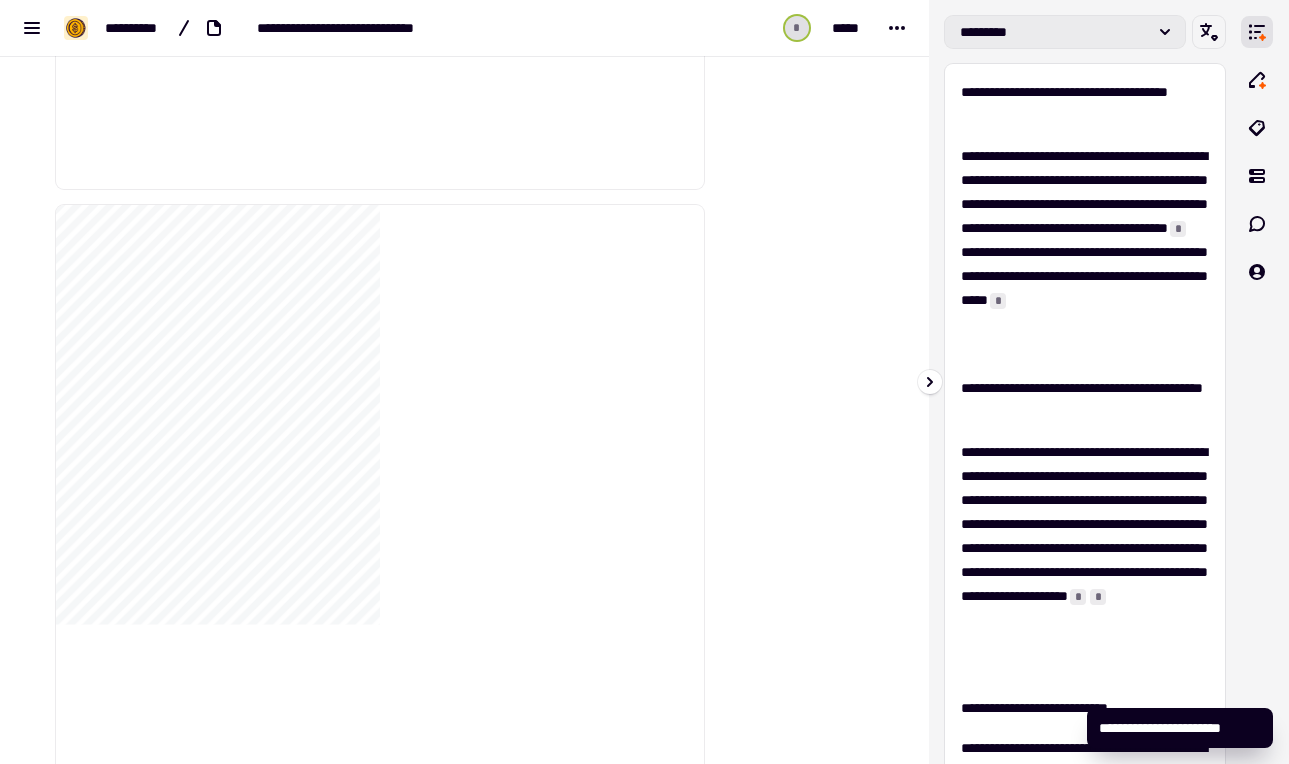 click 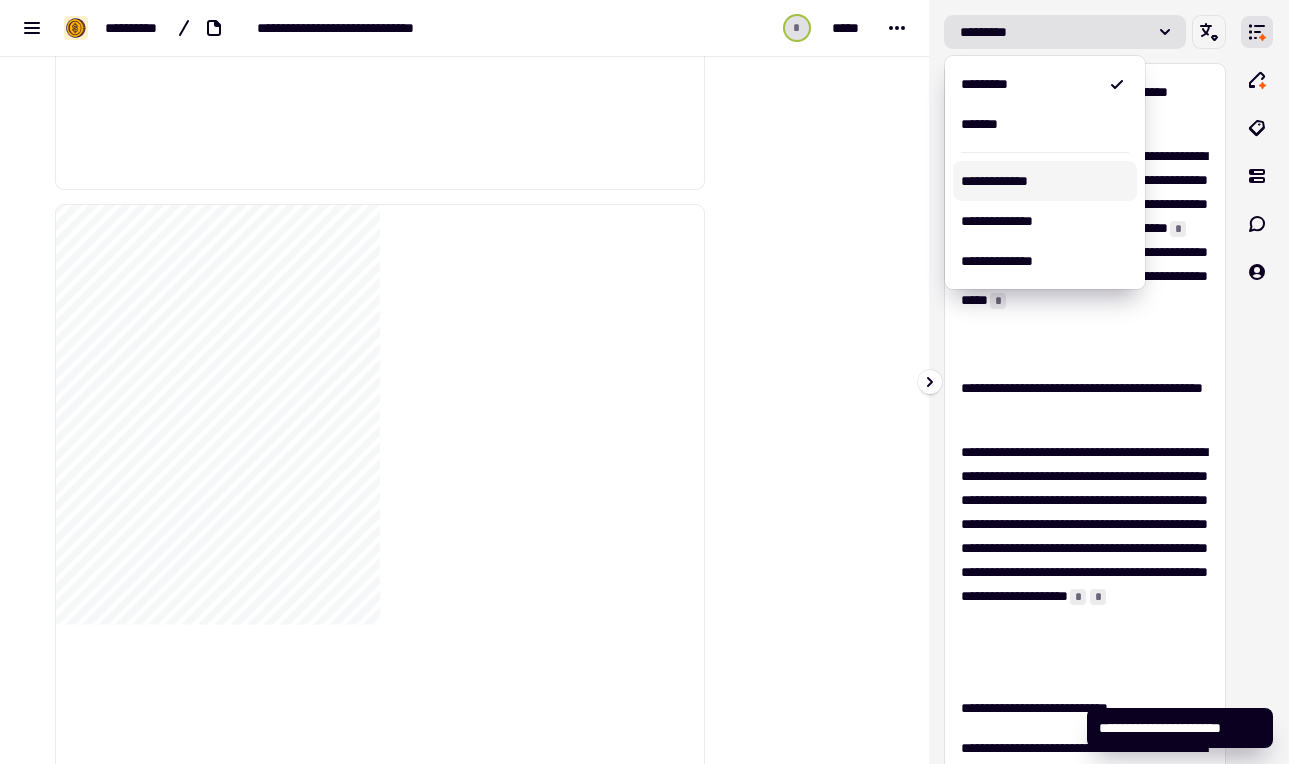 click on "**********" at bounding box center (1045, 181) 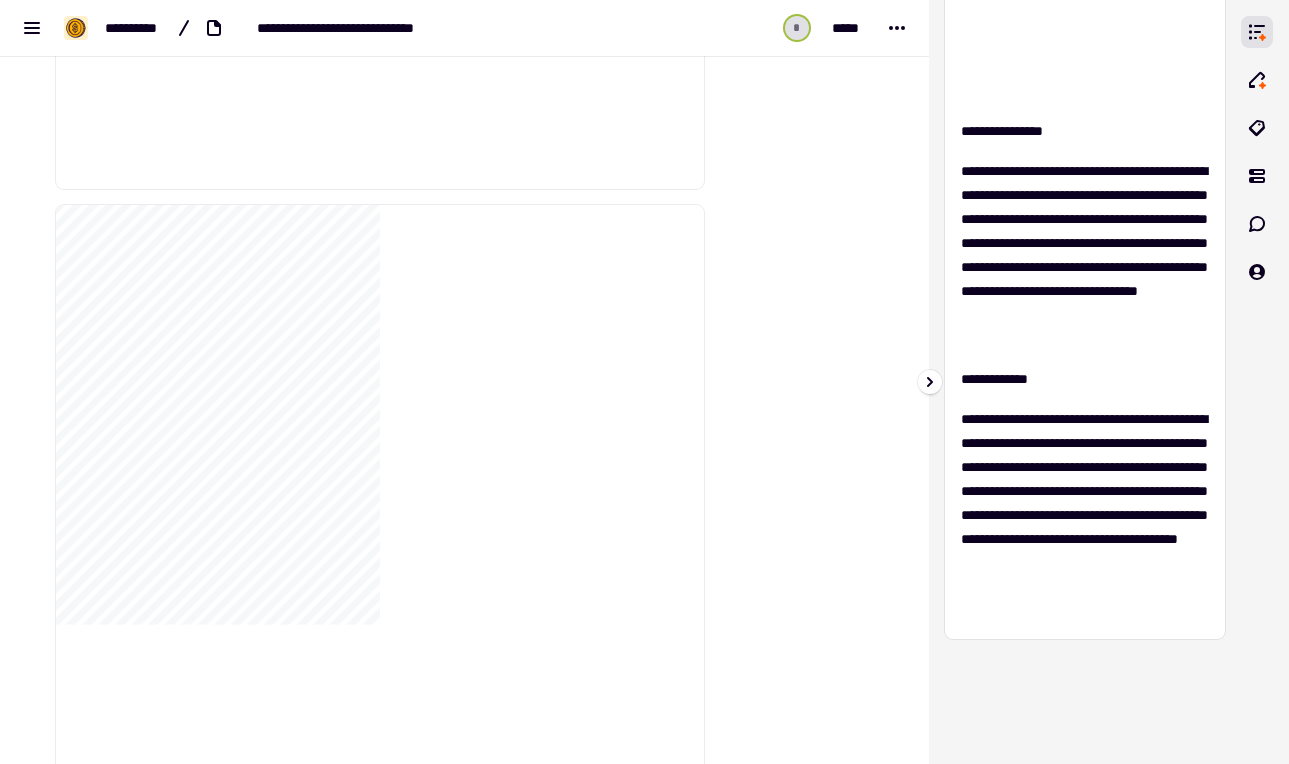 scroll, scrollTop: 0, scrollLeft: 0, axis: both 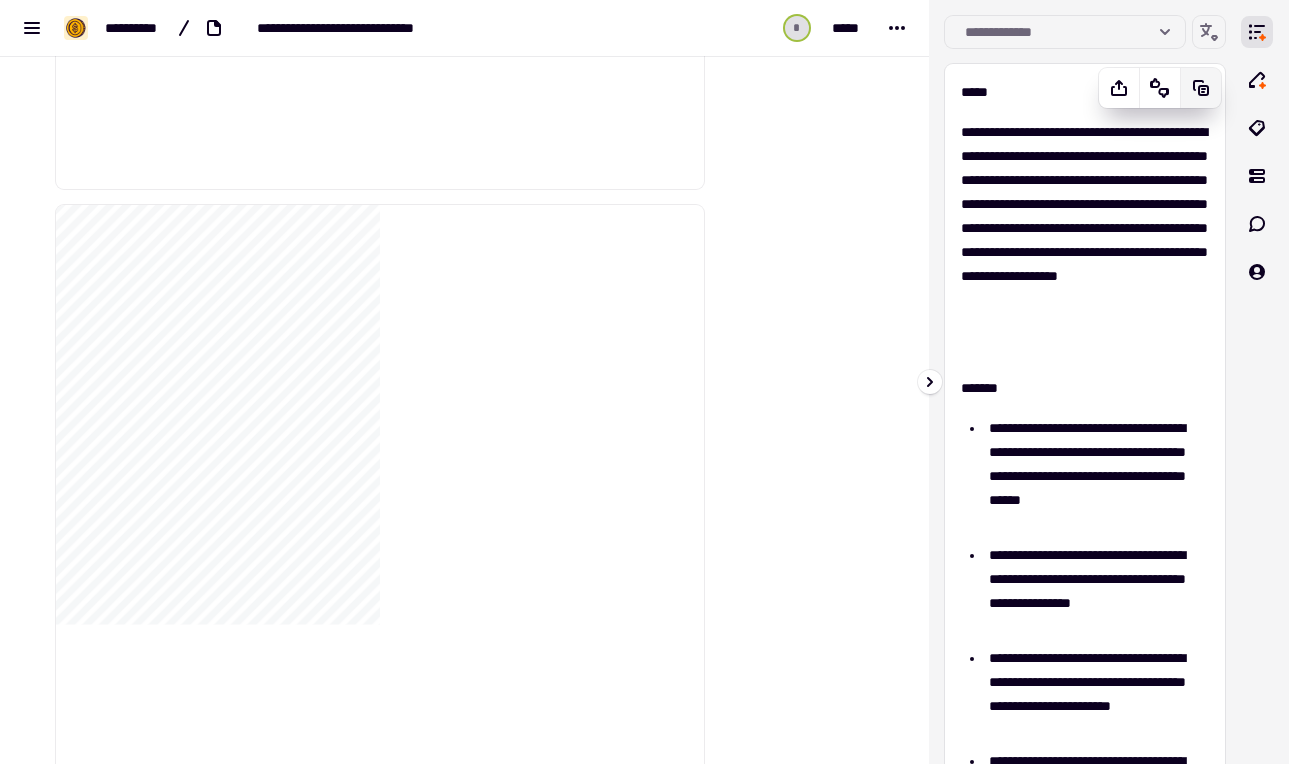 click 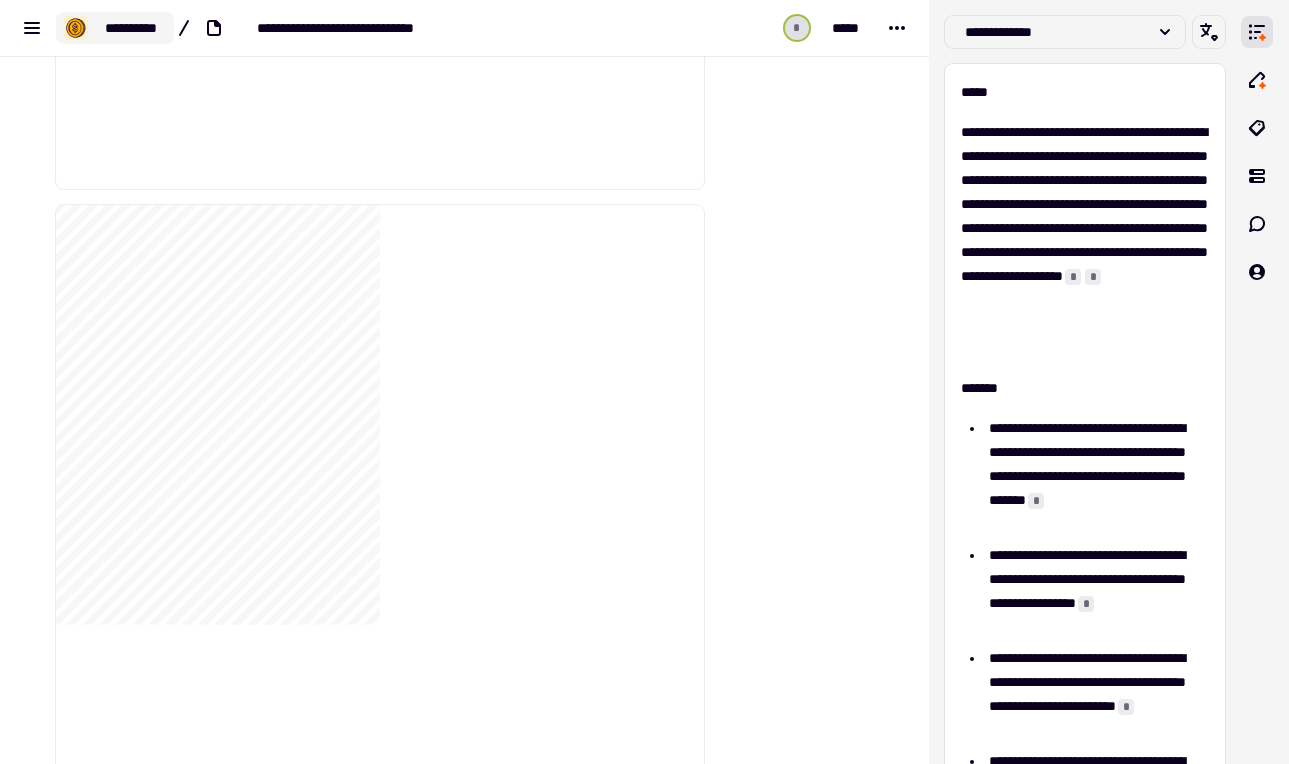 click on "**********" 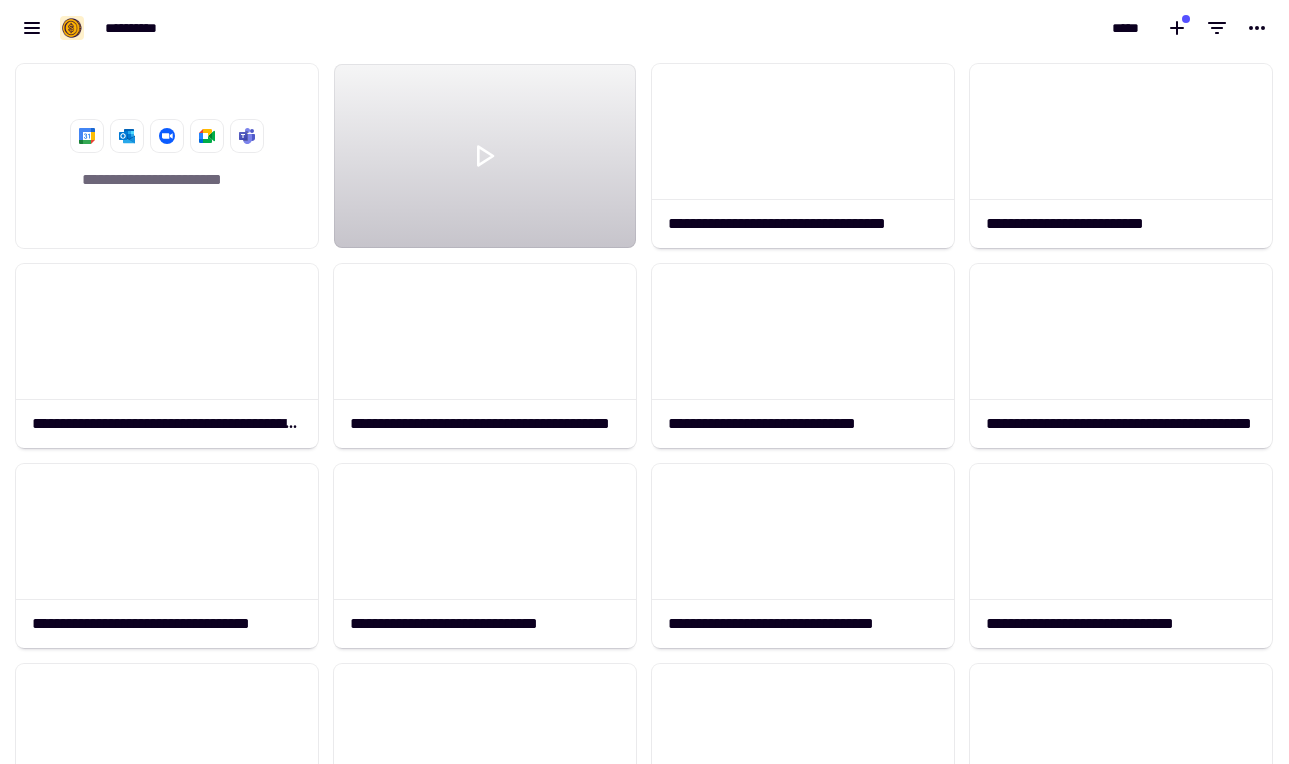 scroll, scrollTop: 1, scrollLeft: 1, axis: both 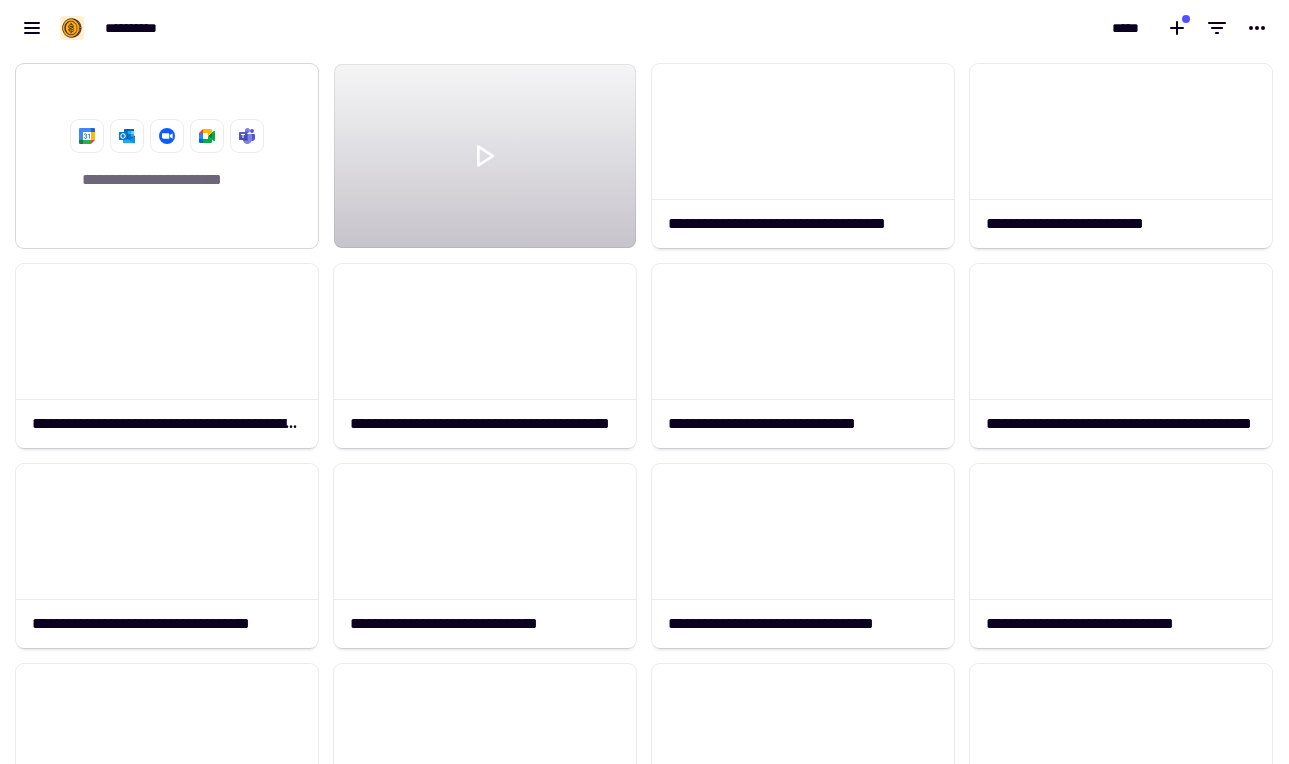 click on "**********" 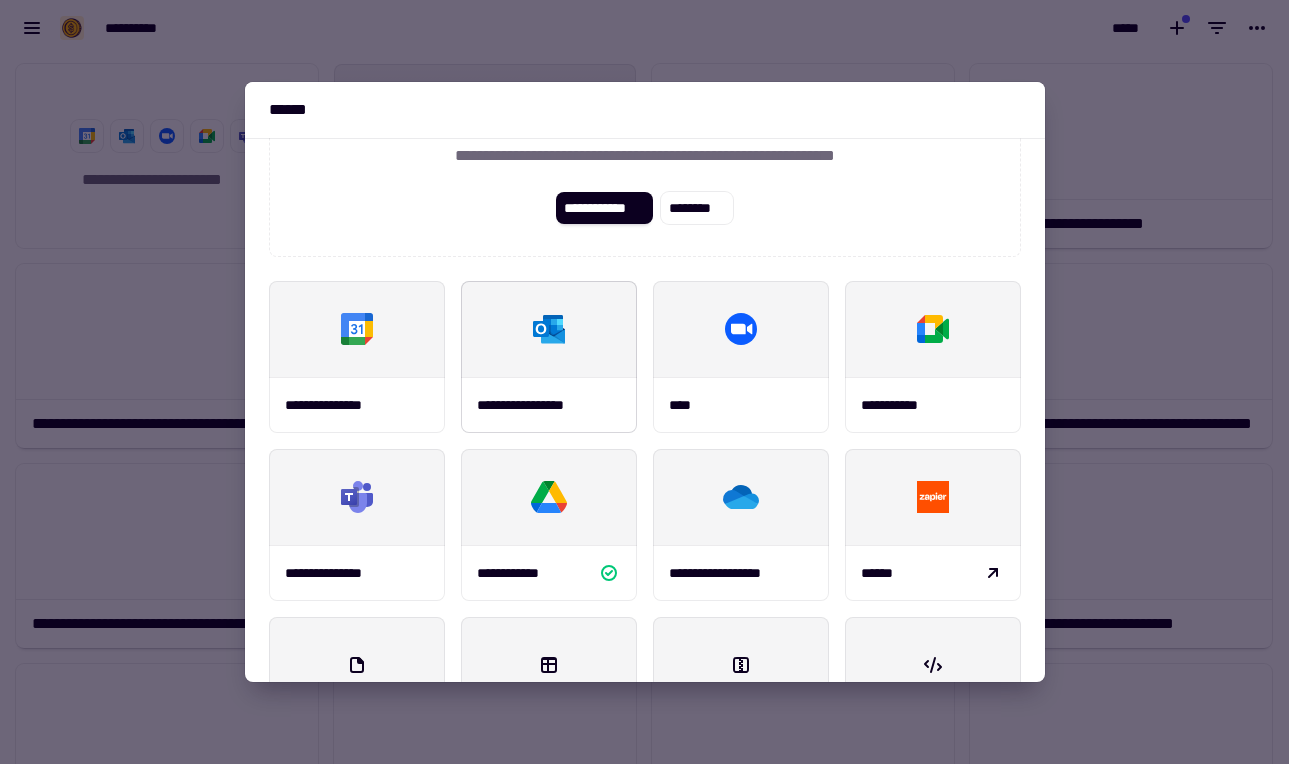 scroll, scrollTop: 144, scrollLeft: 0, axis: vertical 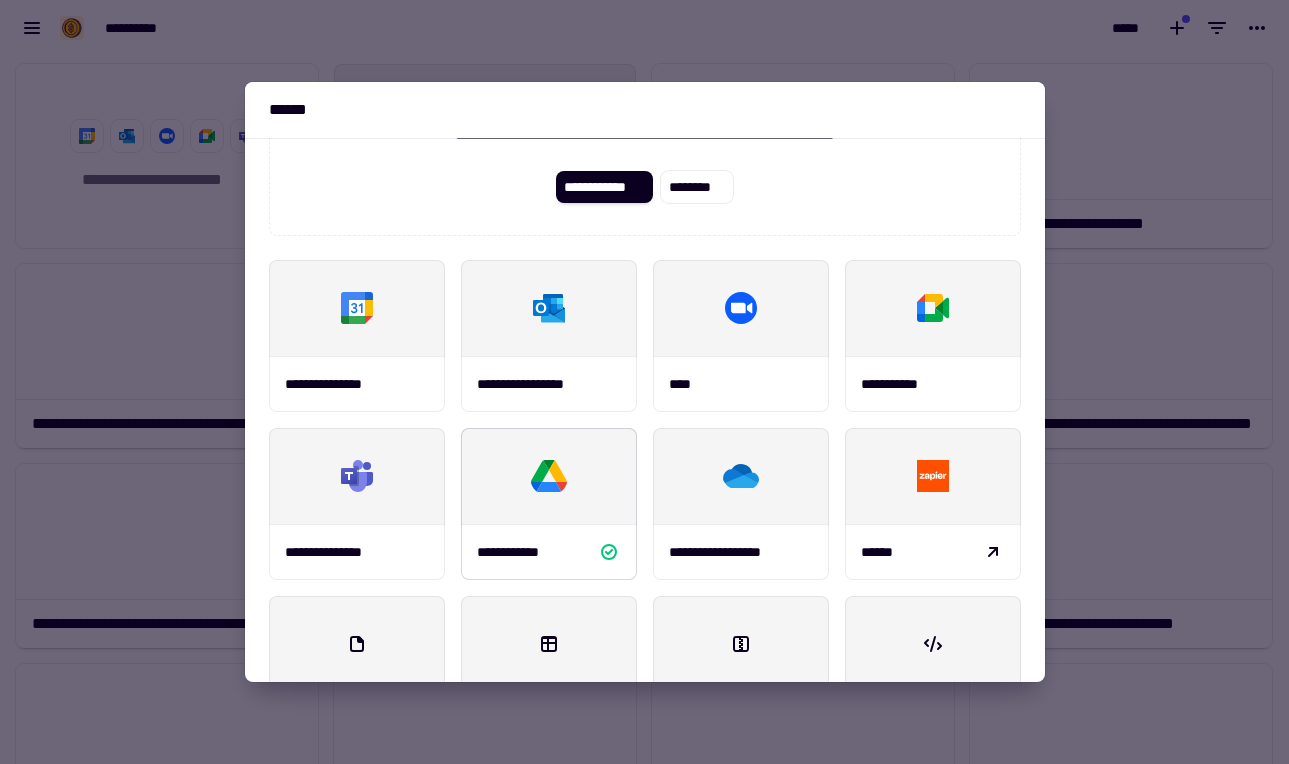 click at bounding box center (549, 476) 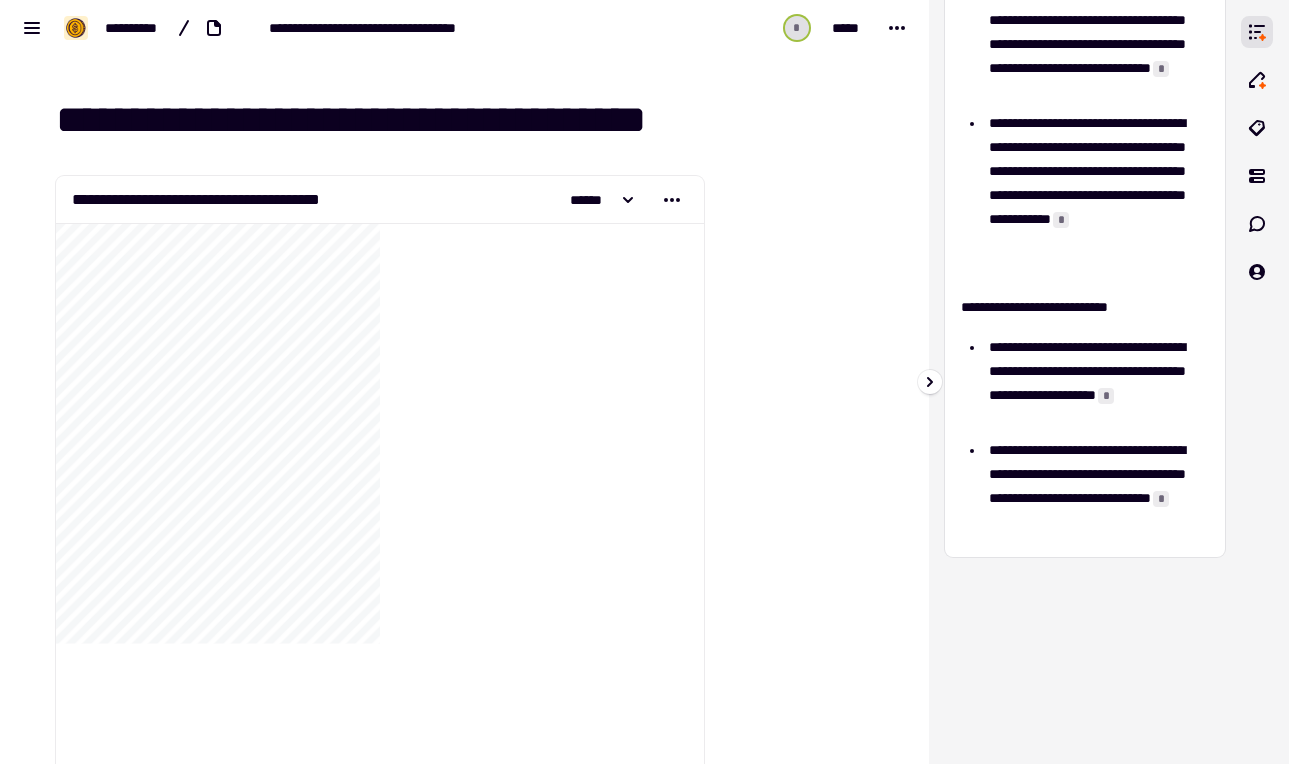 scroll, scrollTop: 0, scrollLeft: 0, axis: both 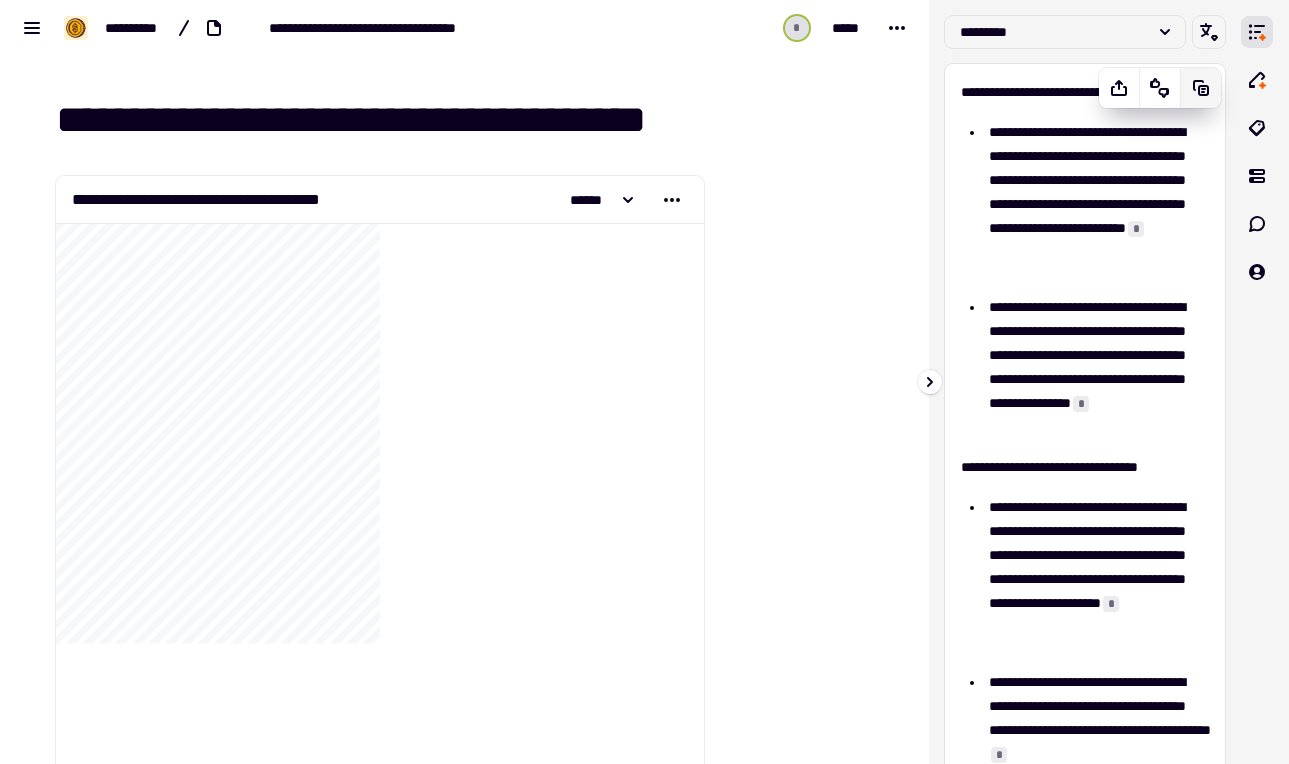 click 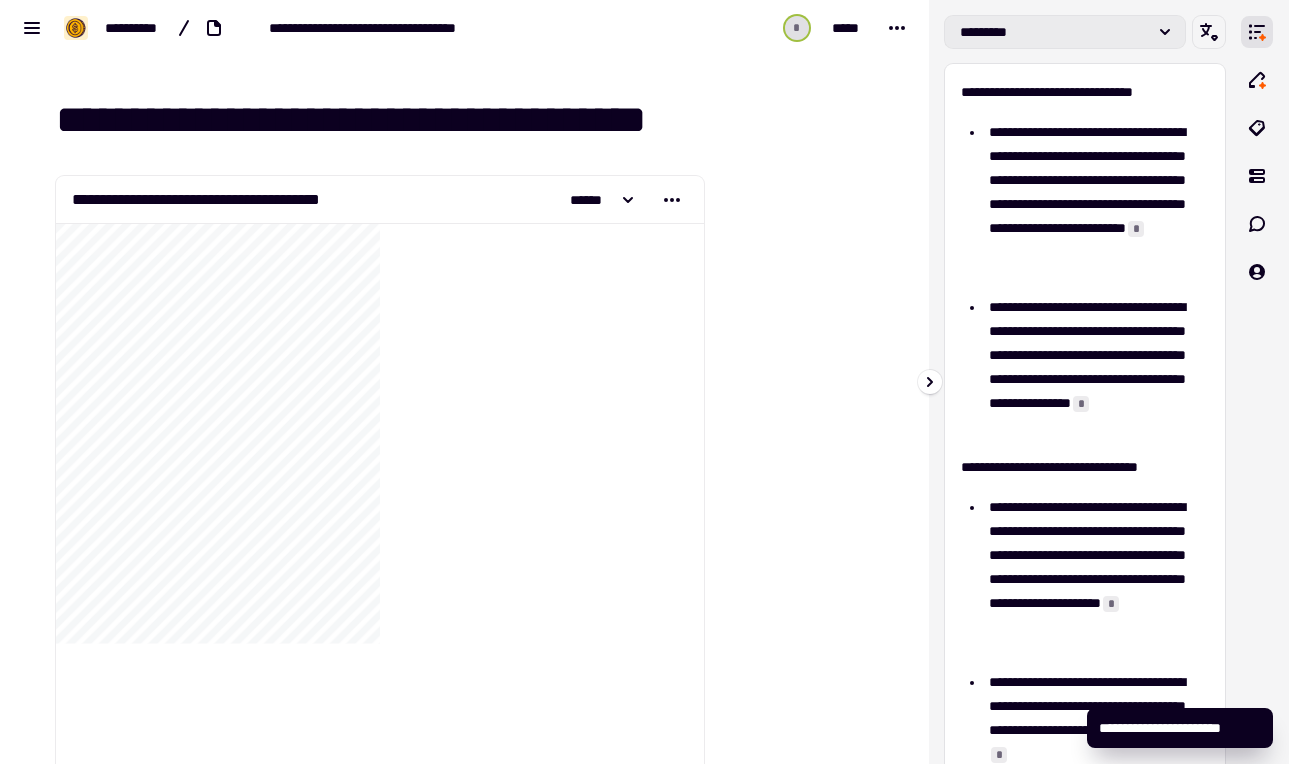 click 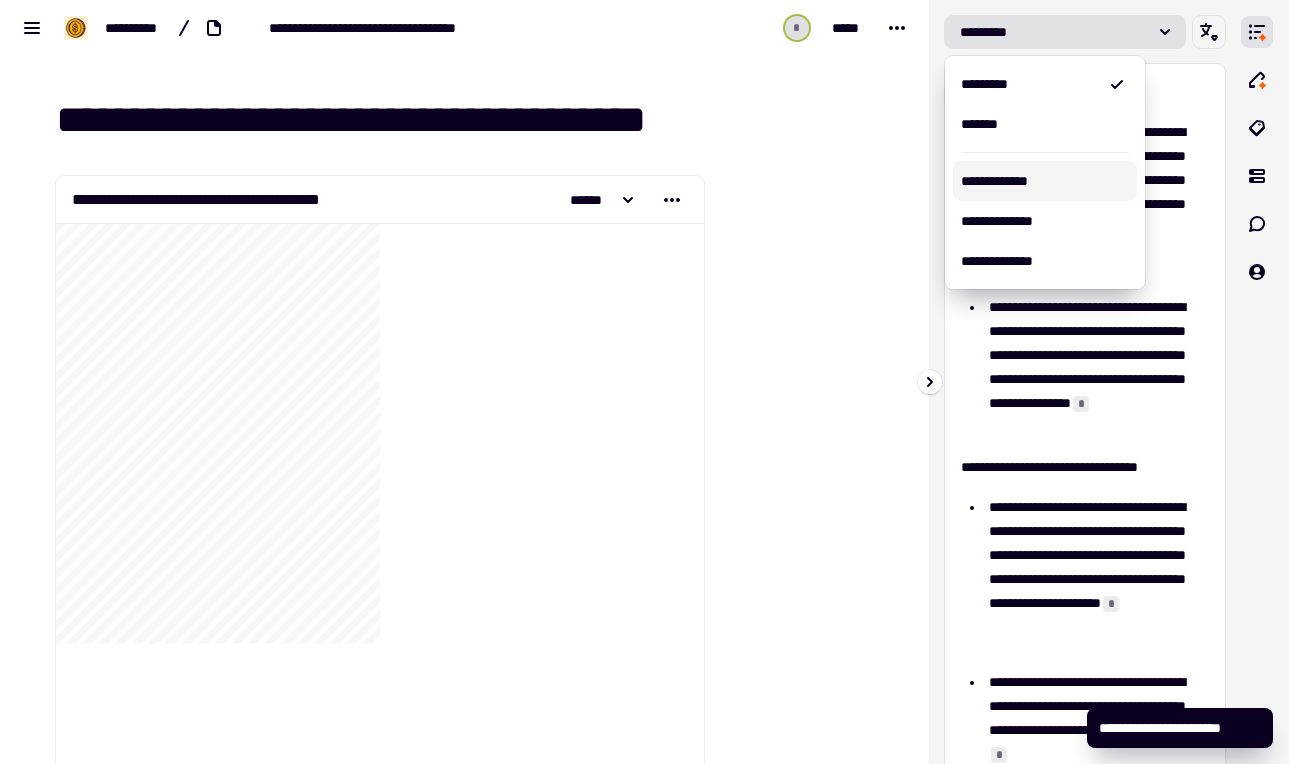 click on "**********" at bounding box center (1045, 181) 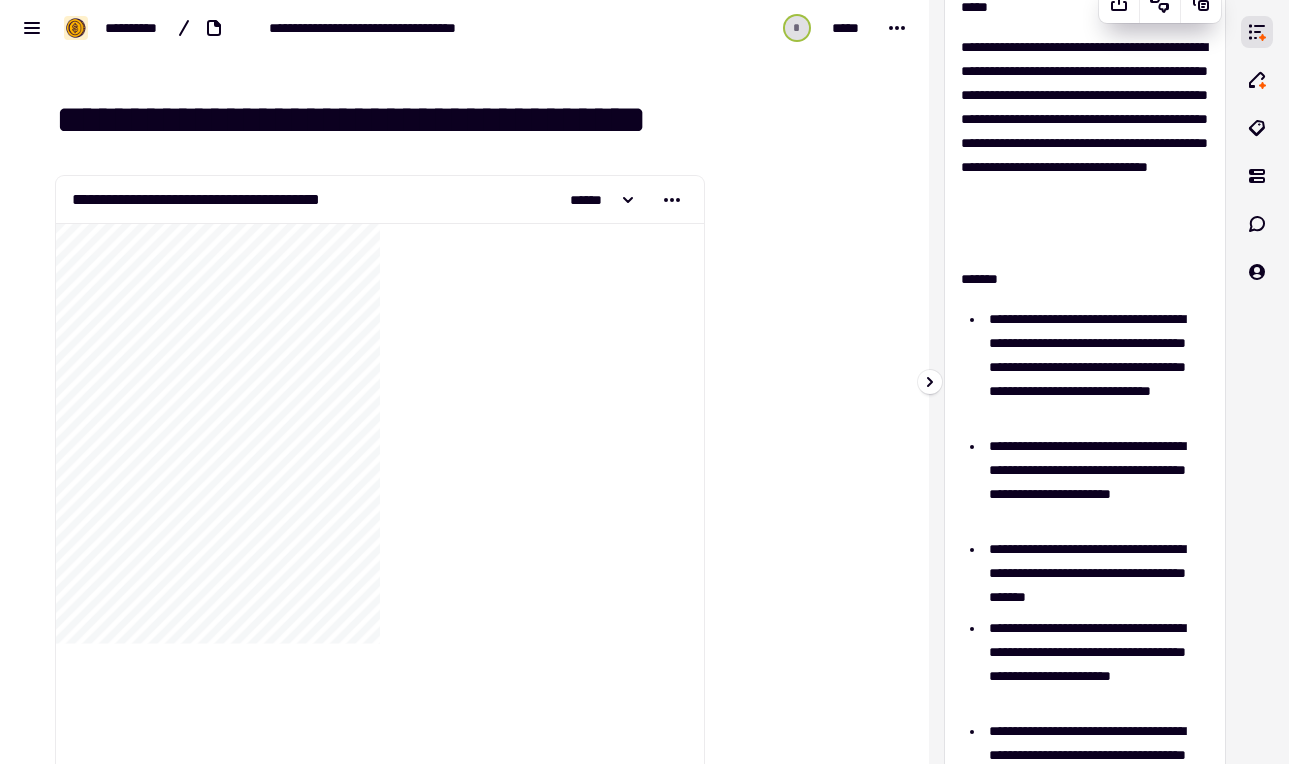scroll, scrollTop: 0, scrollLeft: 0, axis: both 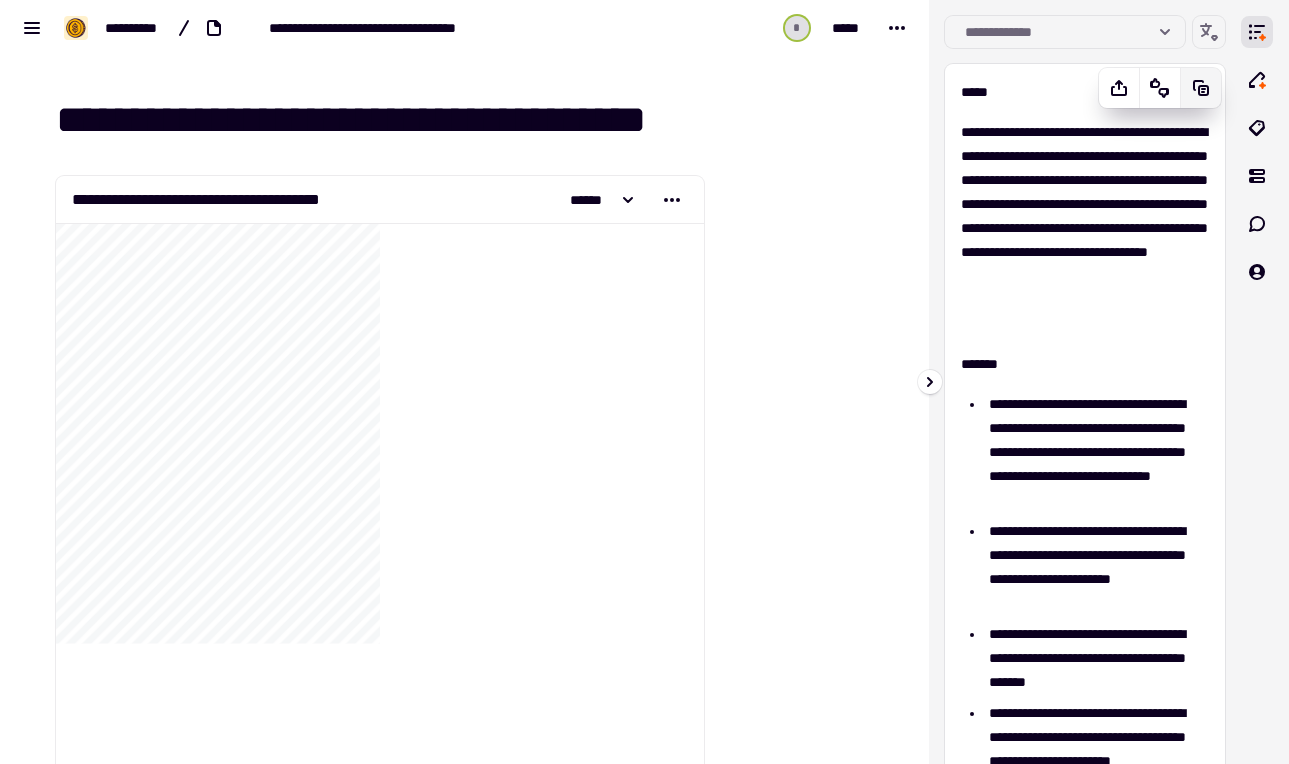 click 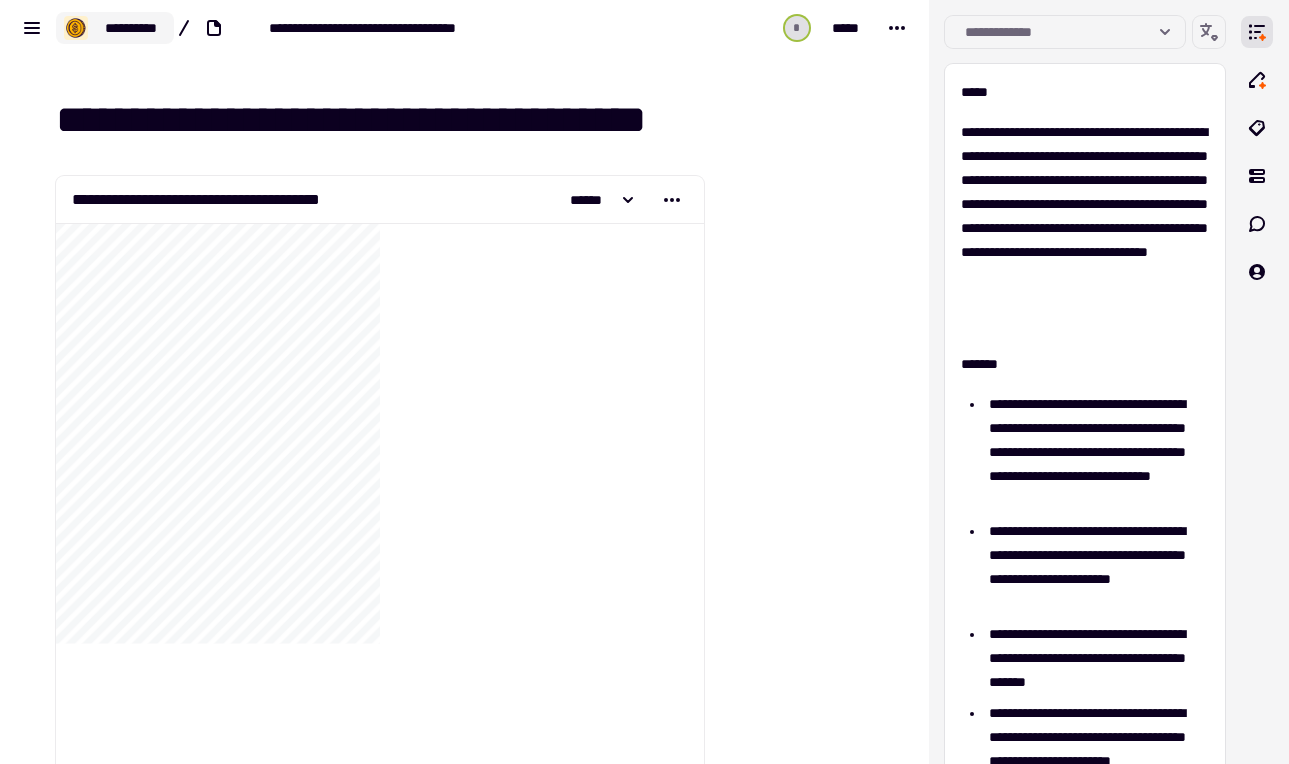 click on "**********" 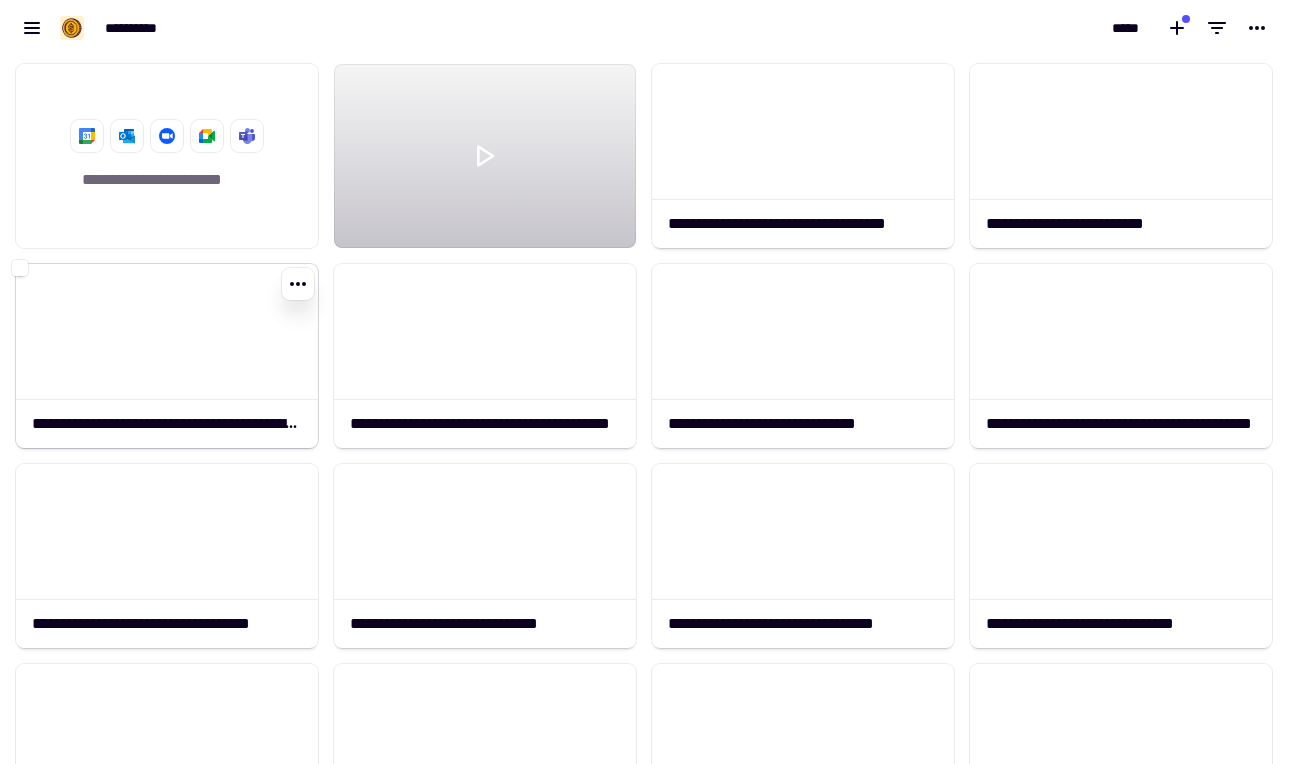 scroll, scrollTop: 1, scrollLeft: 1, axis: both 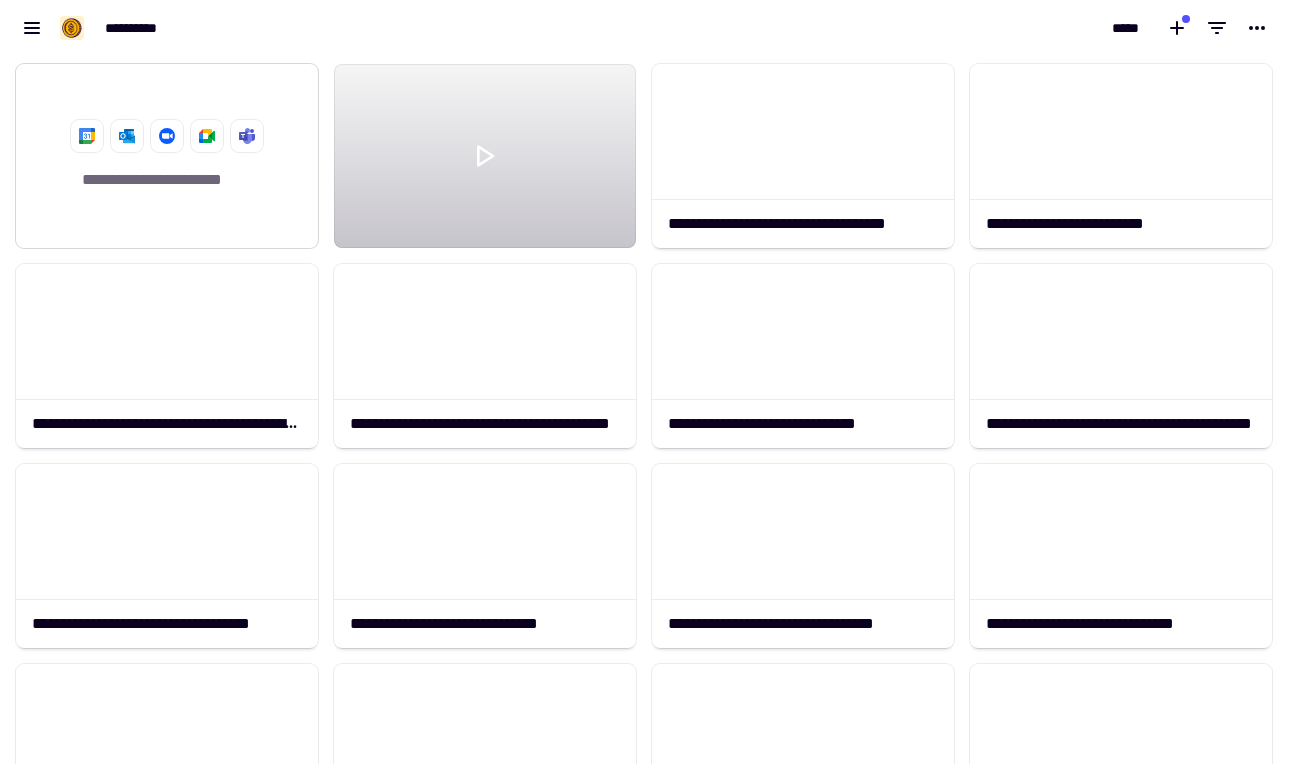 click 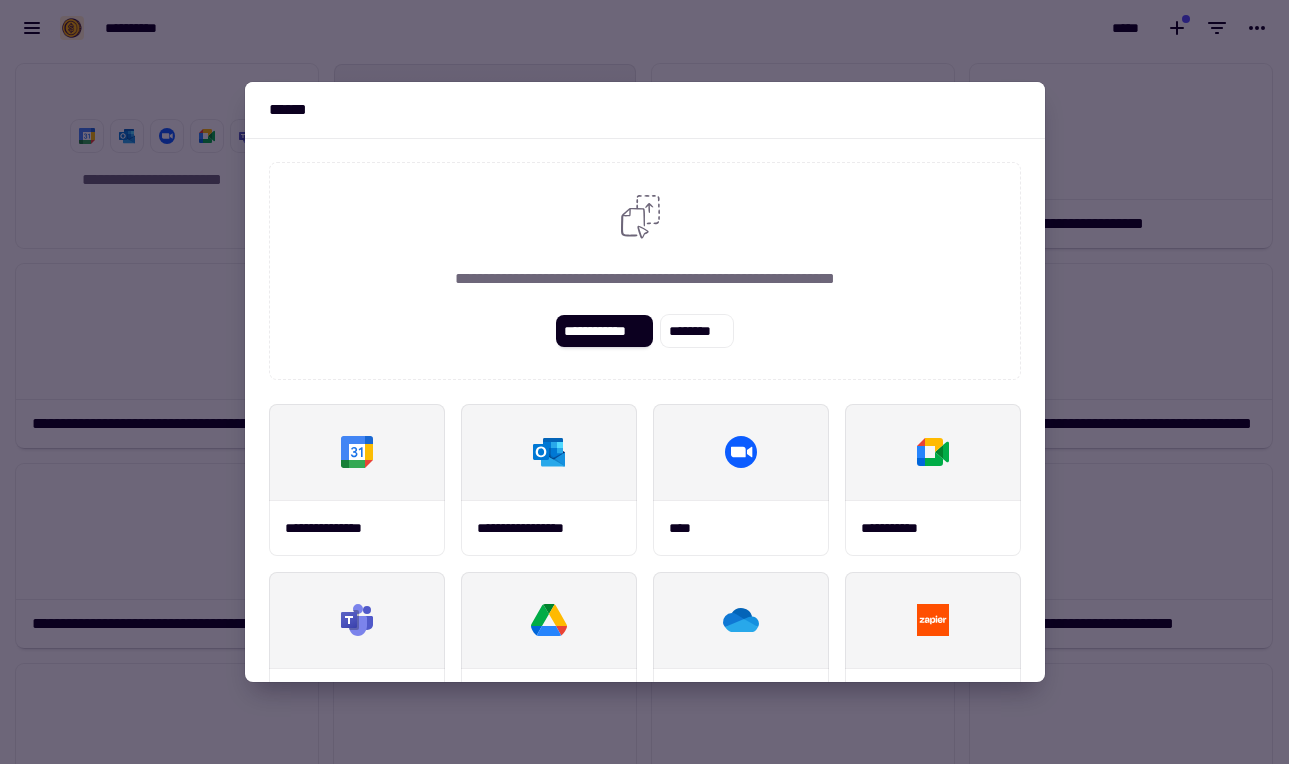 scroll, scrollTop: 188, scrollLeft: 0, axis: vertical 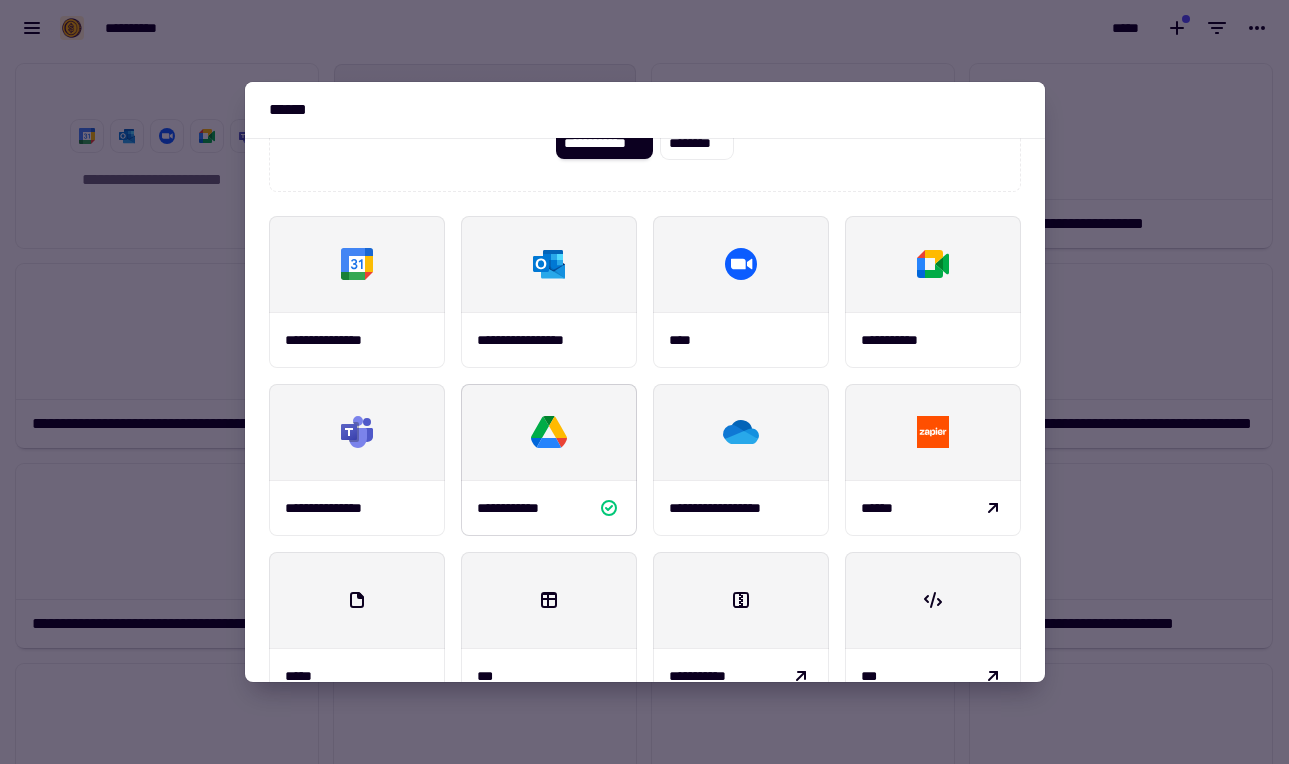 click on "**********" at bounding box center (519, 508) 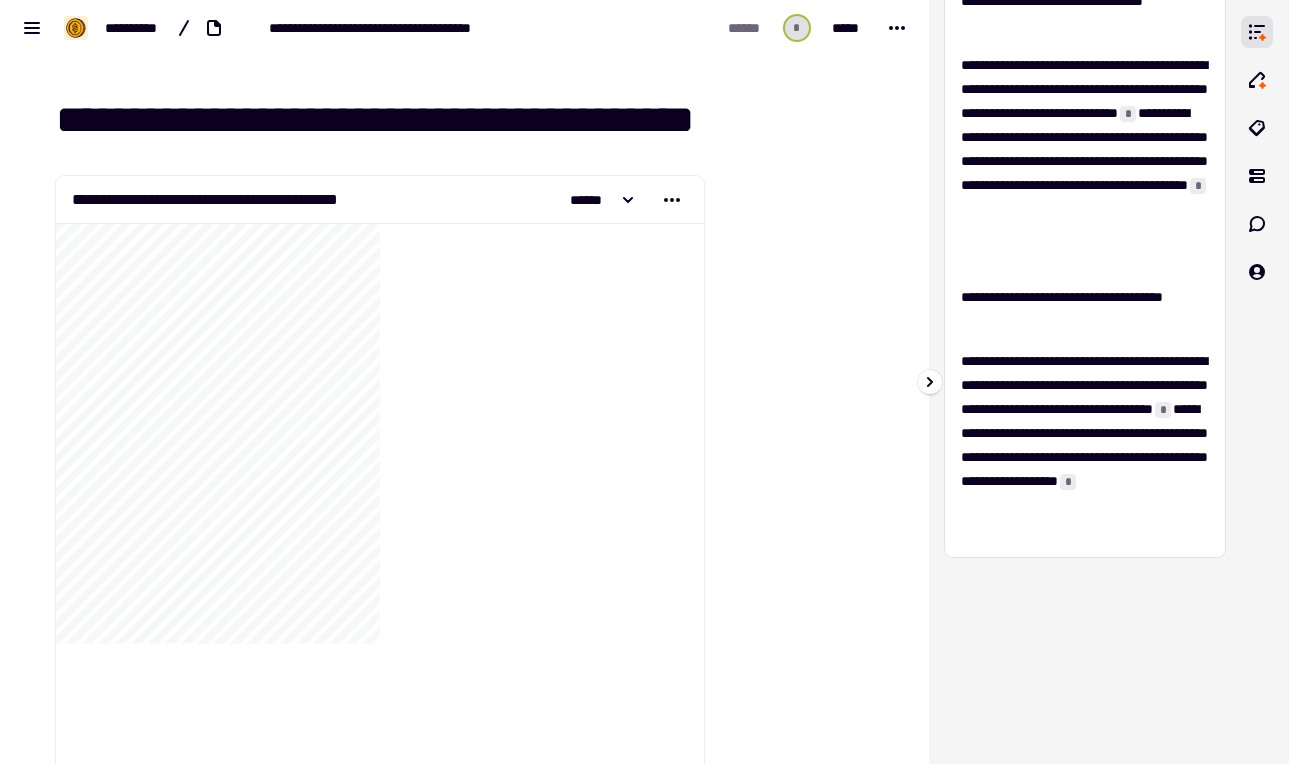 scroll, scrollTop: 0, scrollLeft: 0, axis: both 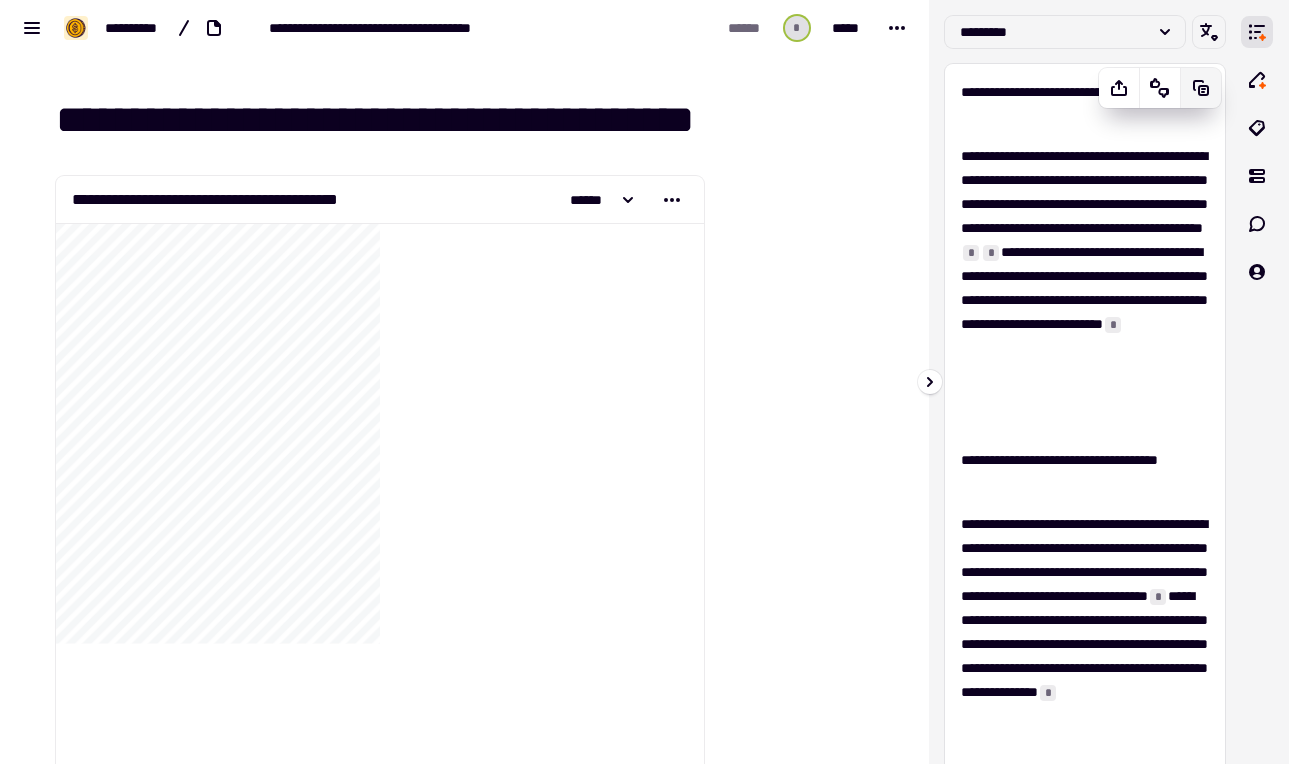 click 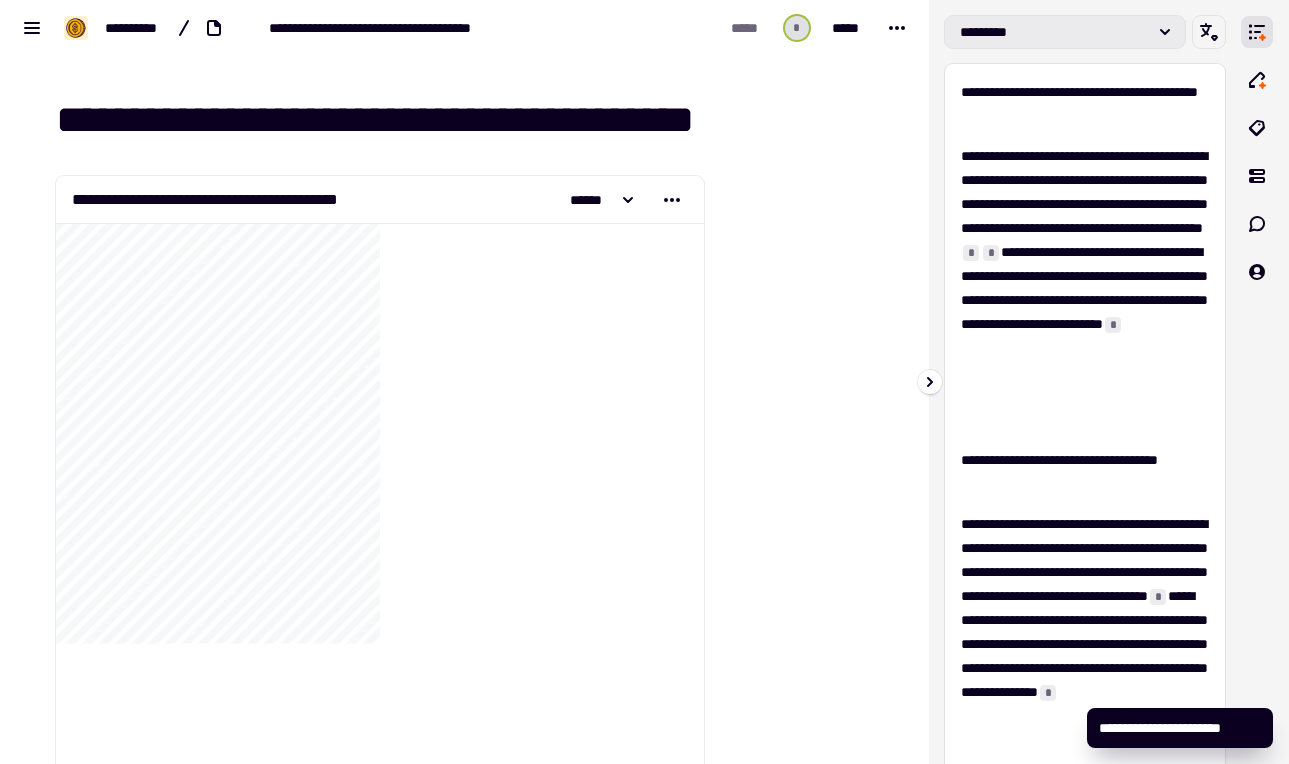 click 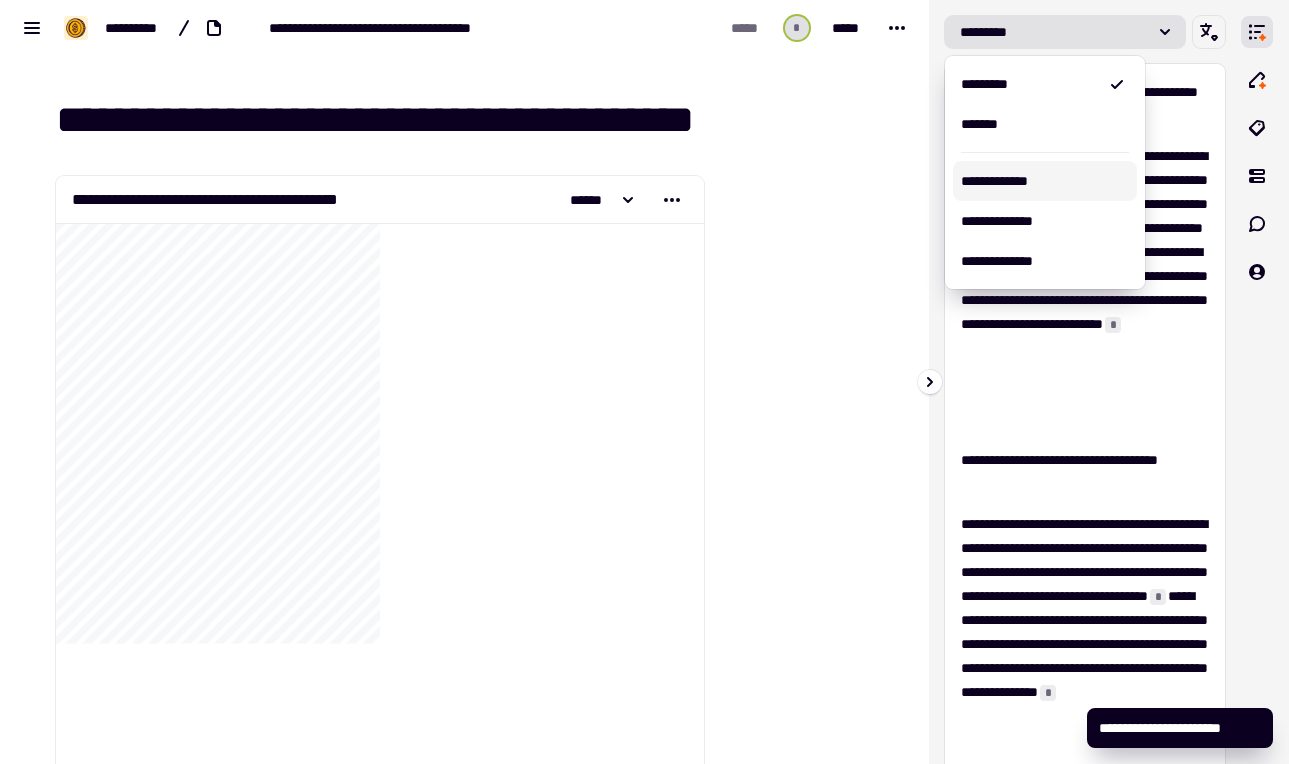 click on "**********" at bounding box center [1045, 181] 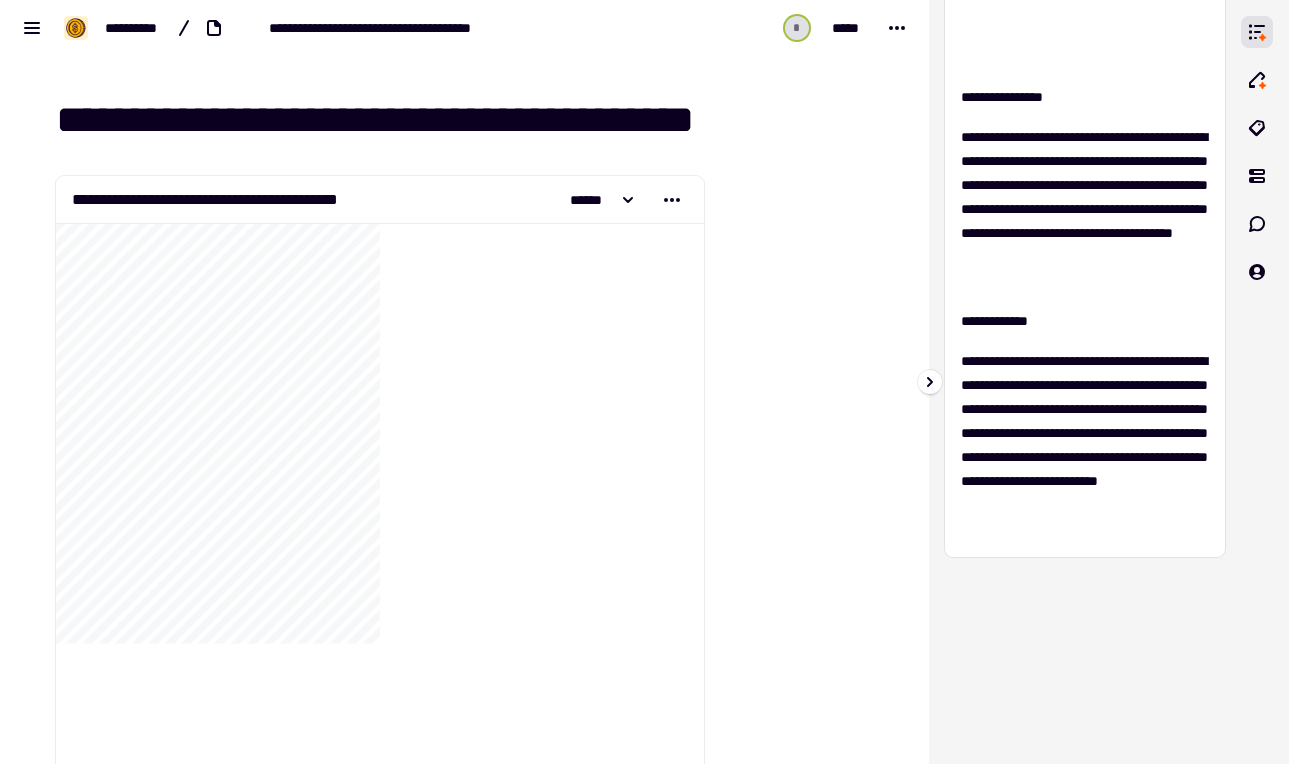 scroll, scrollTop: 0, scrollLeft: 0, axis: both 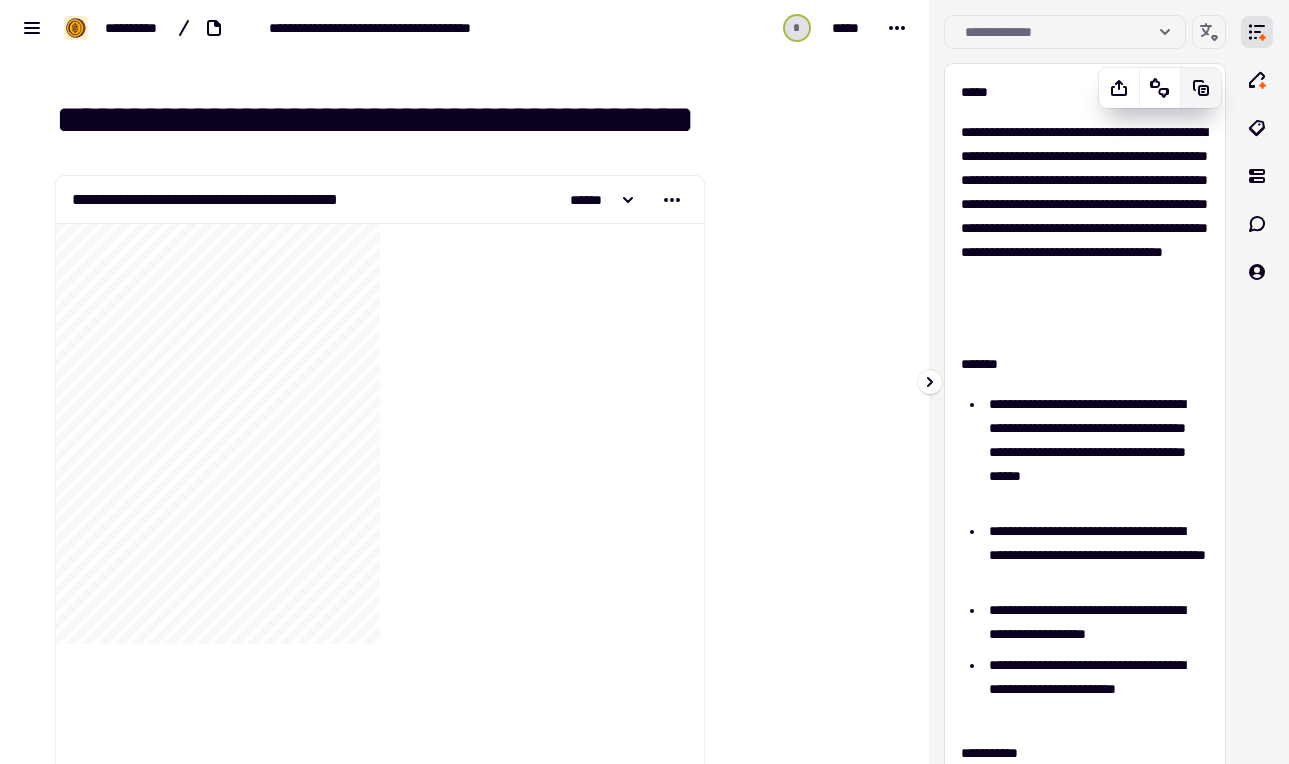 click 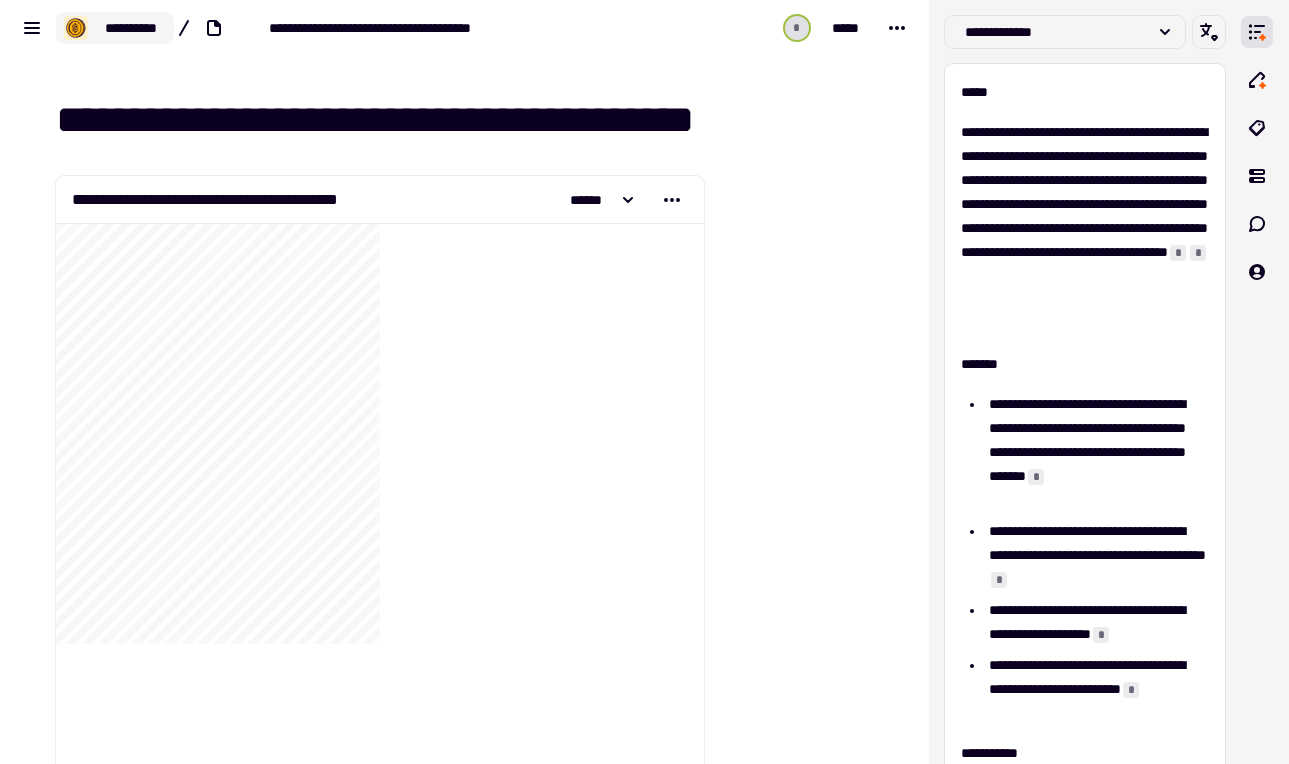 click on "**********" 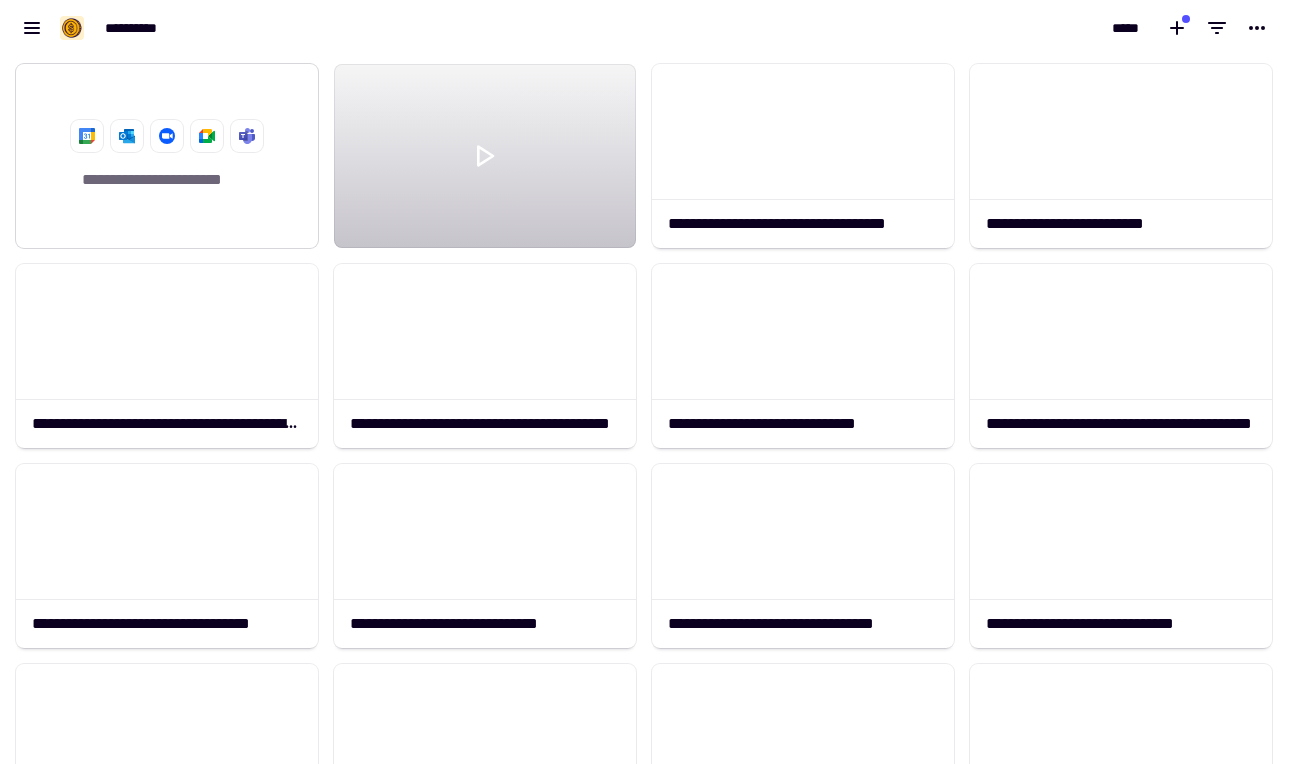 scroll, scrollTop: 1, scrollLeft: 1, axis: both 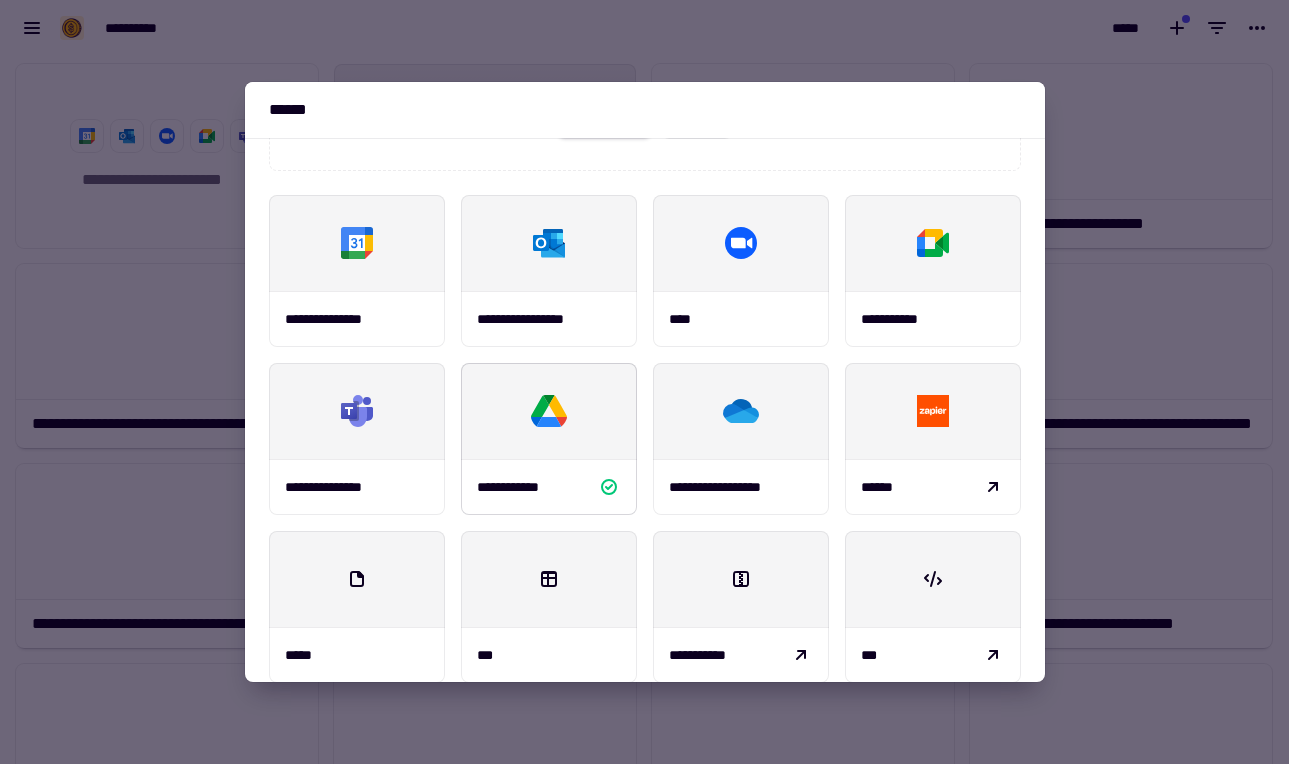 click at bounding box center [549, 411] 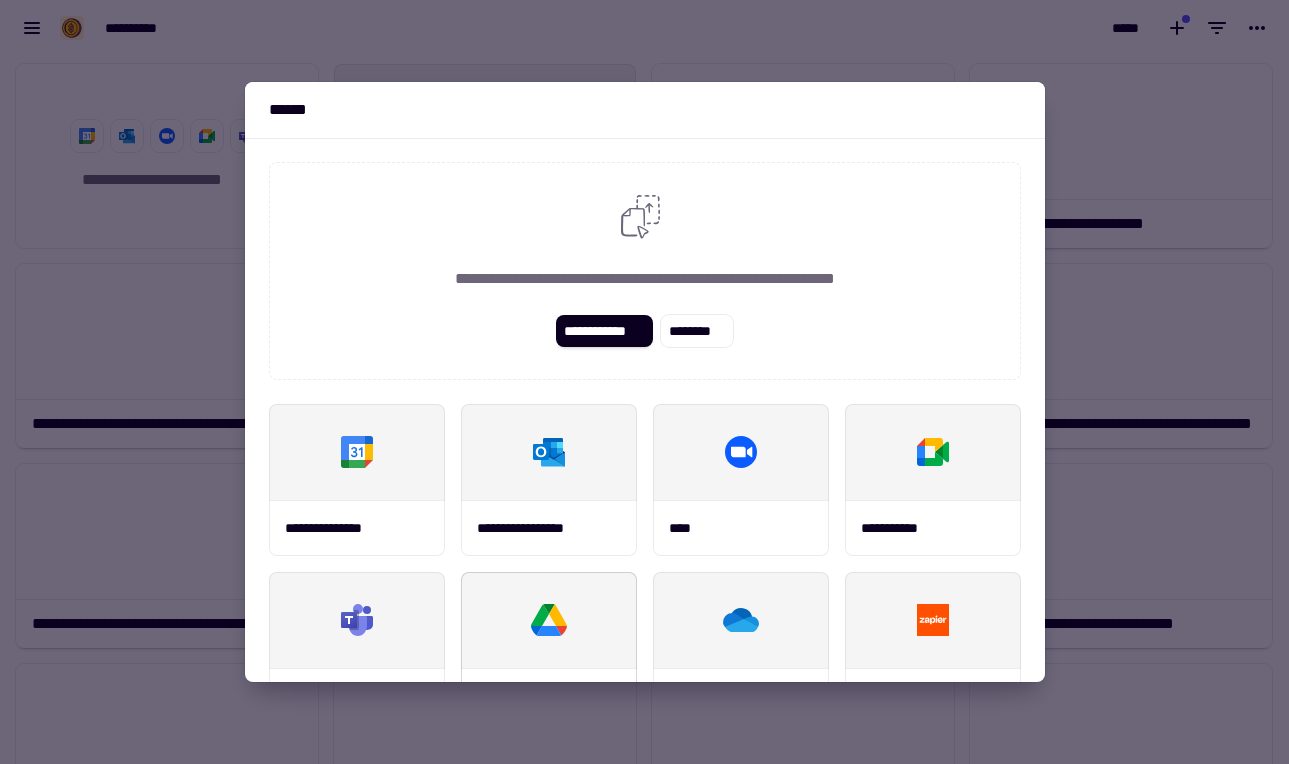 click on "**********" at bounding box center (645, 539) 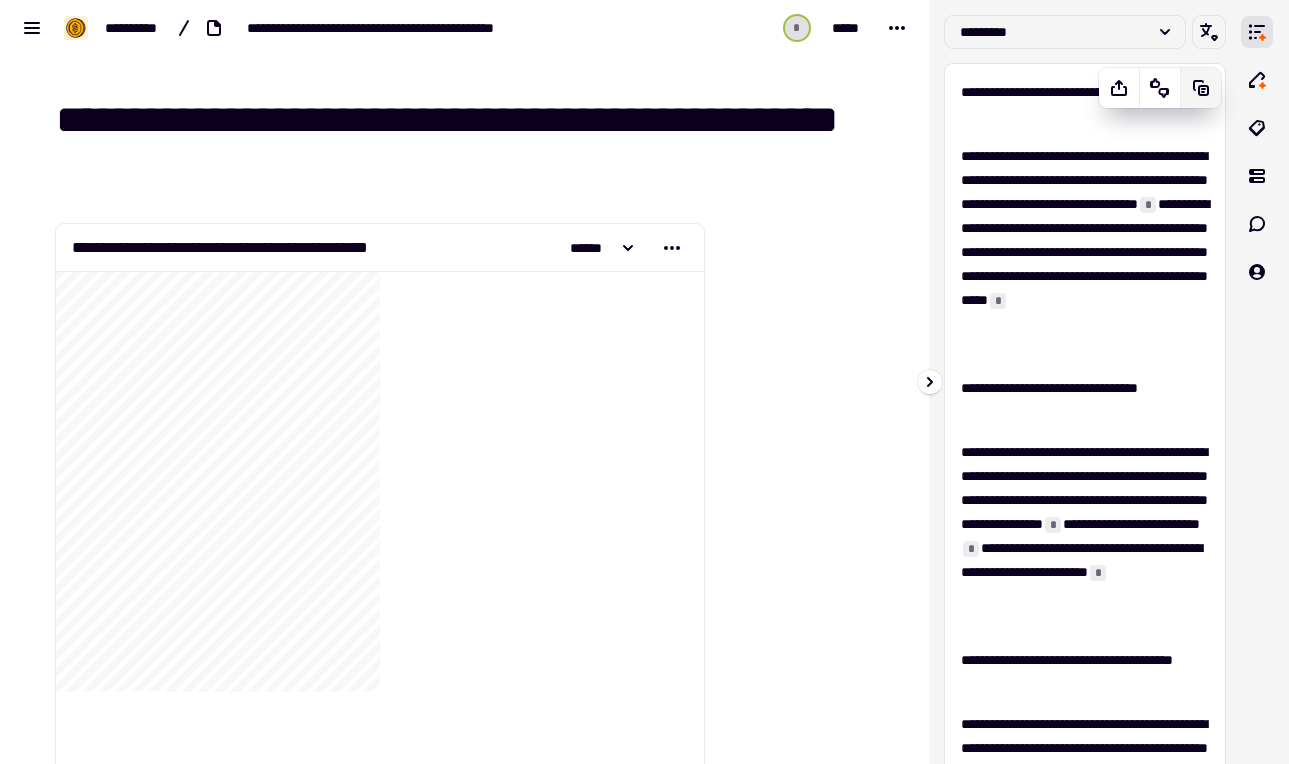 click 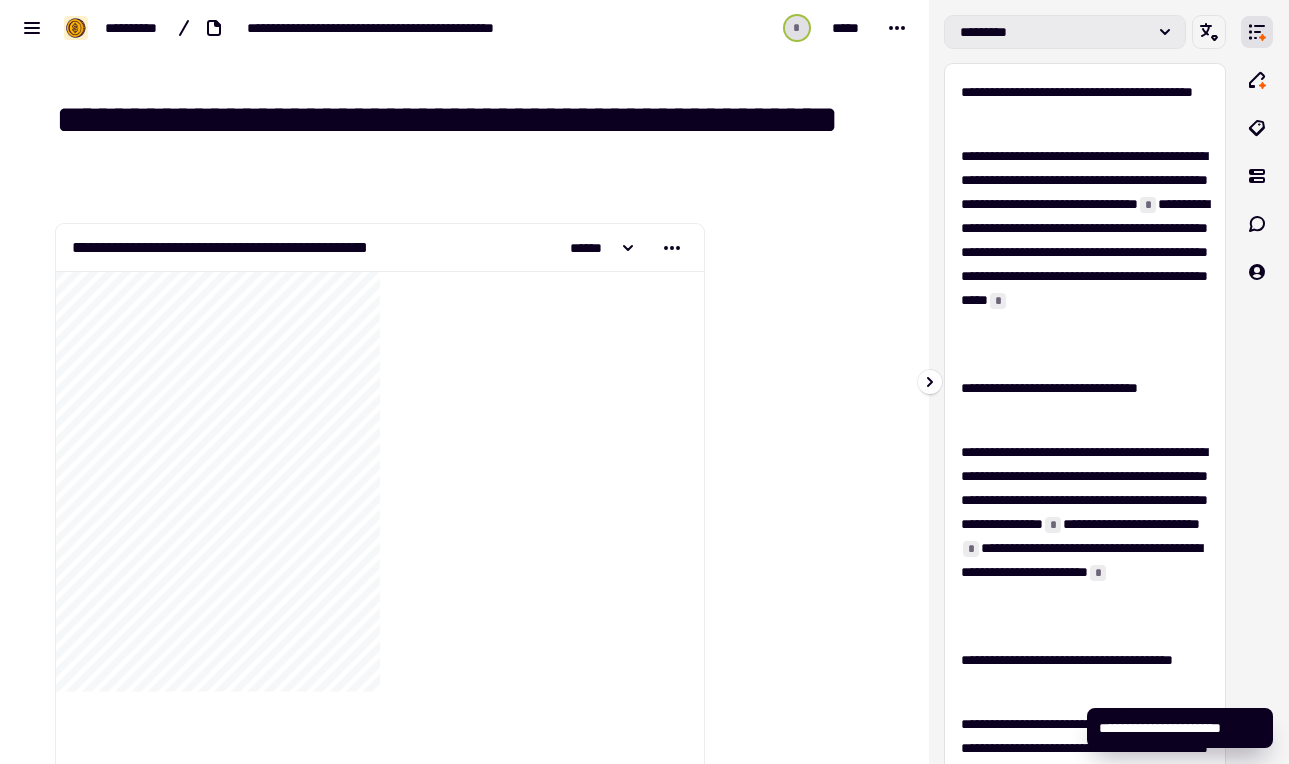 click on "*********" 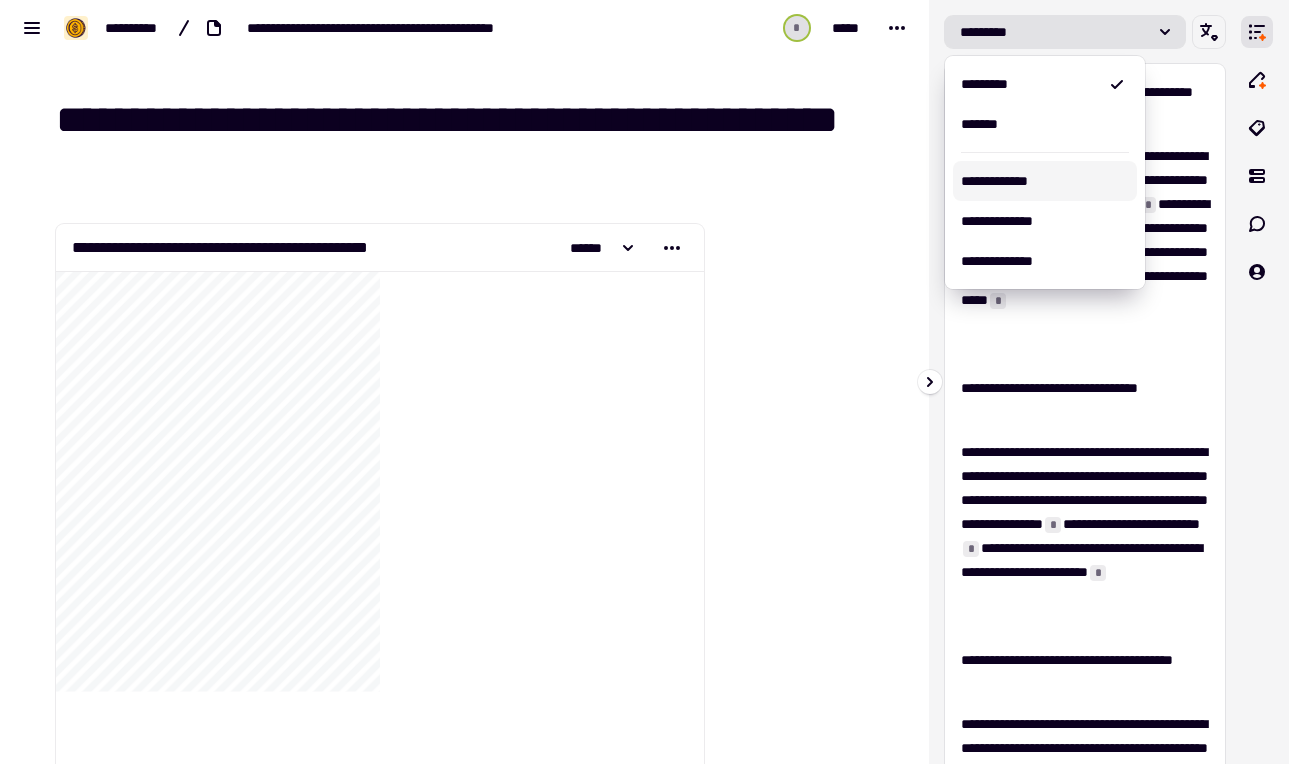 click on "**********" at bounding box center [1045, 181] 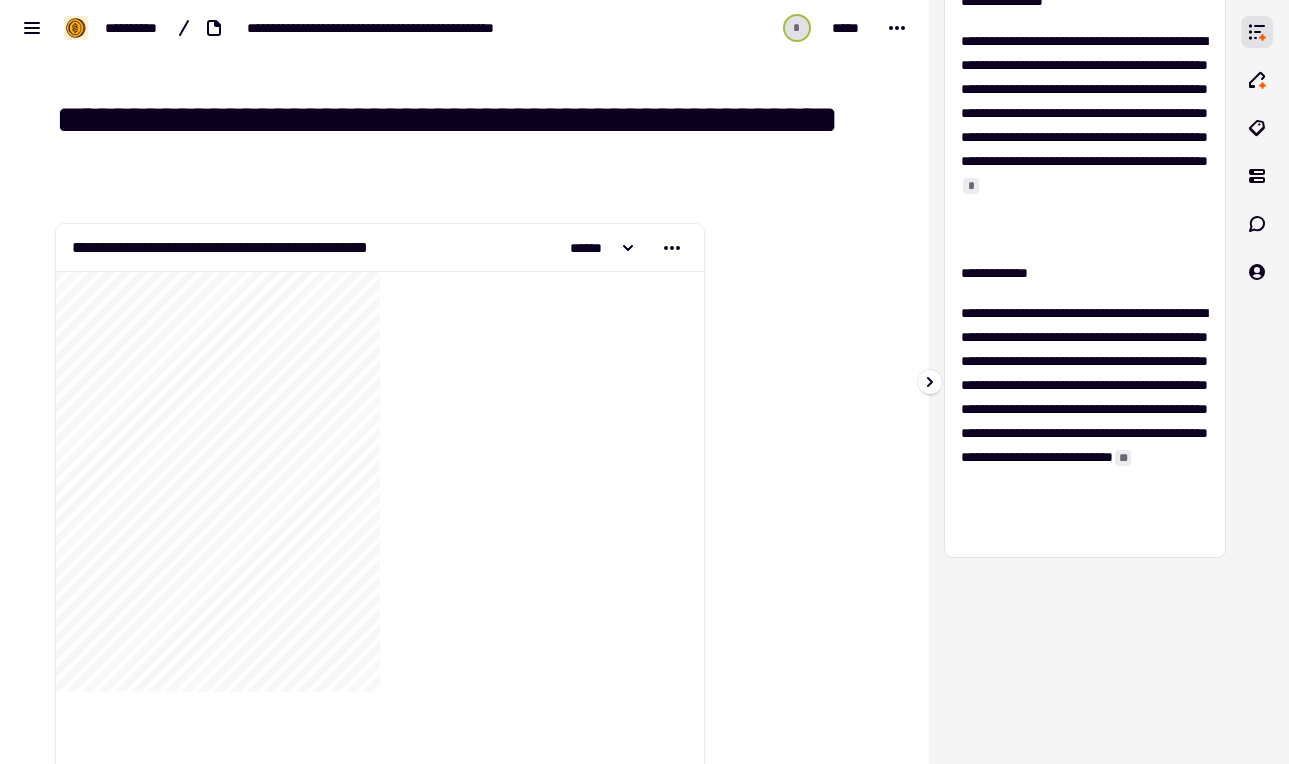 scroll, scrollTop: 0, scrollLeft: 0, axis: both 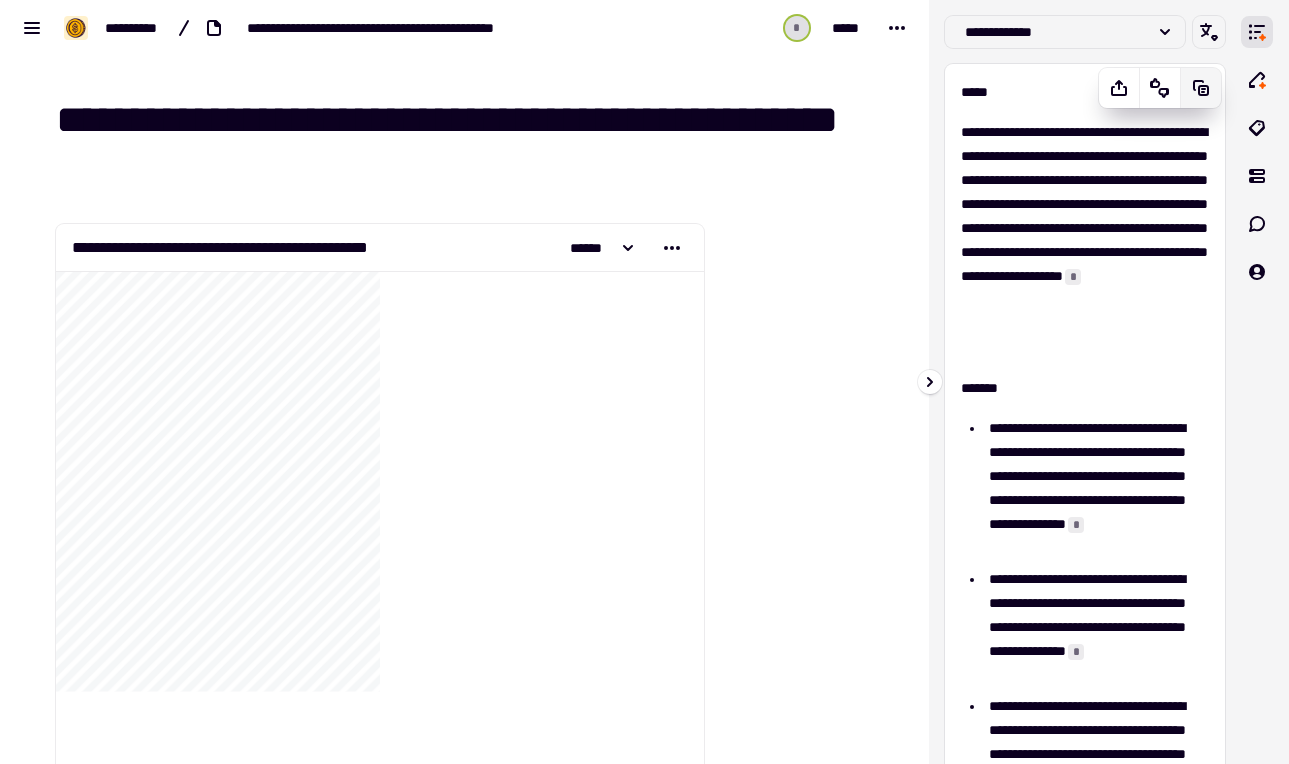 click 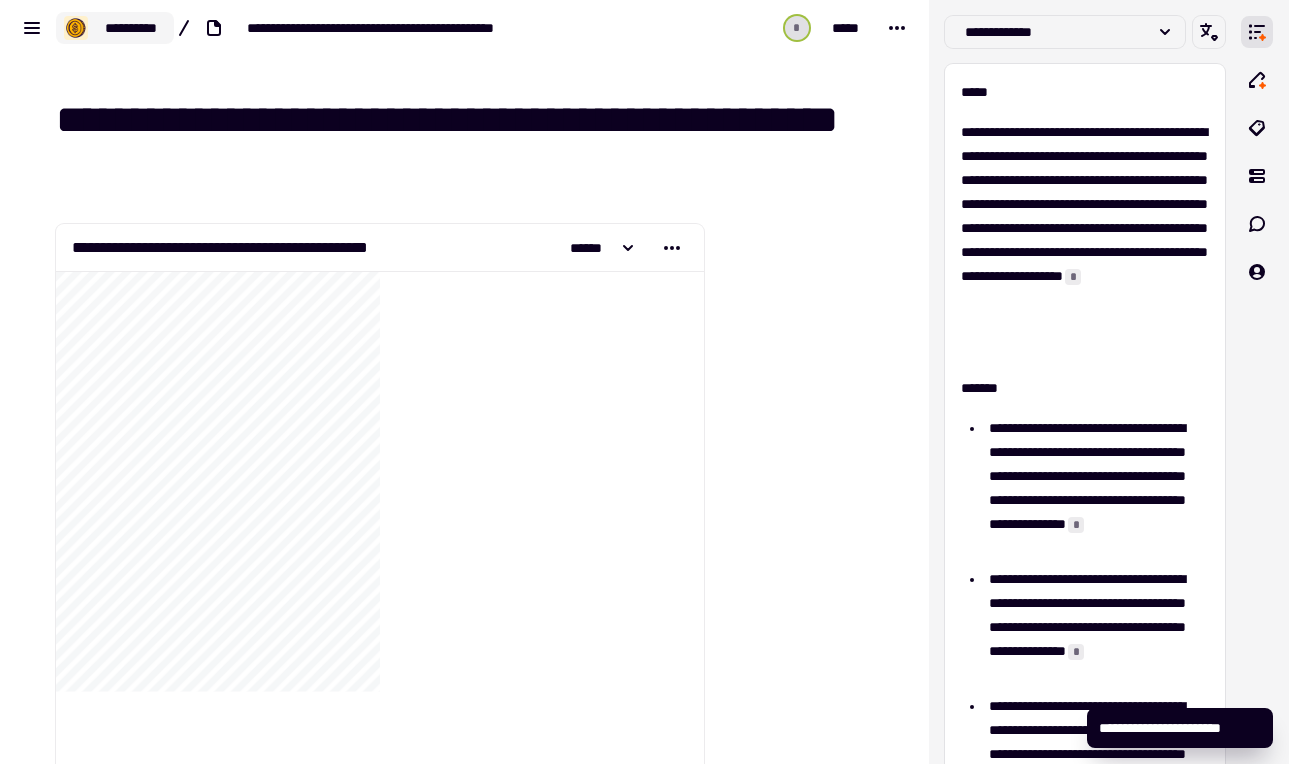 click on "**********" 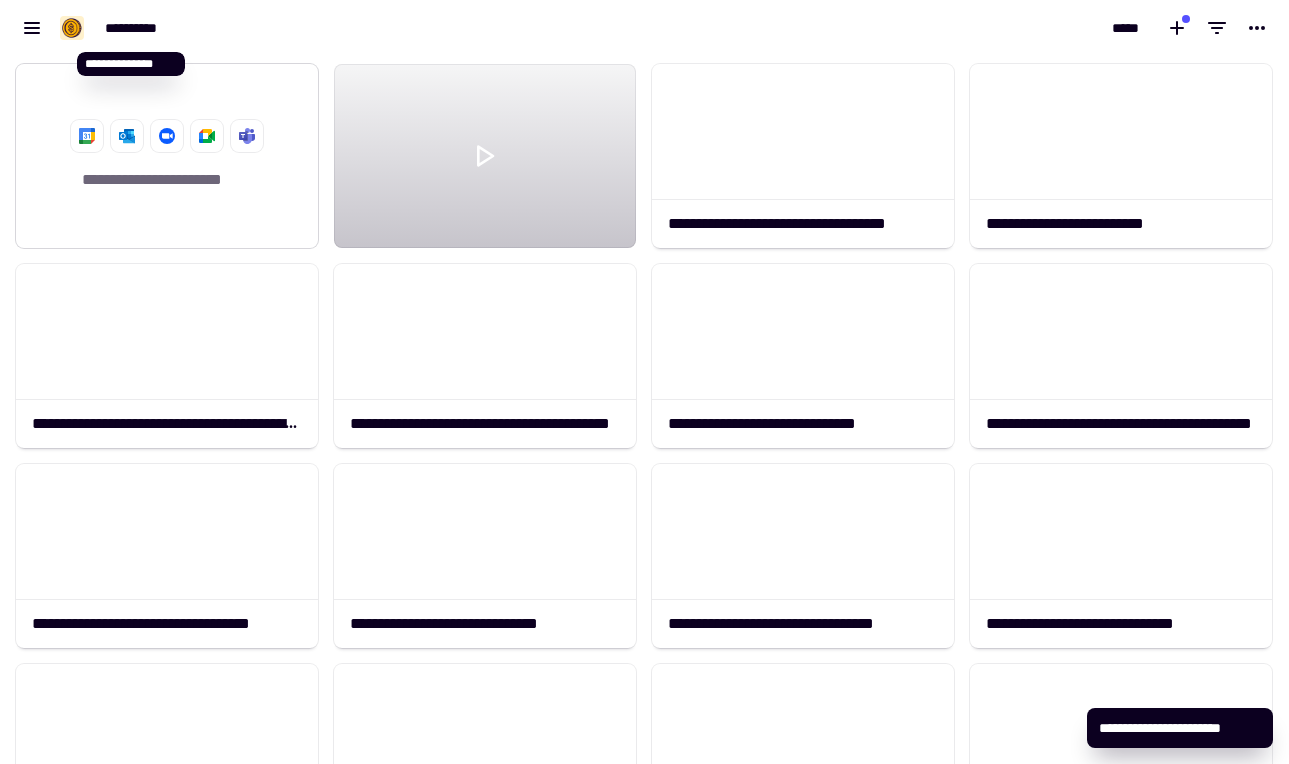 scroll, scrollTop: 1, scrollLeft: 1, axis: both 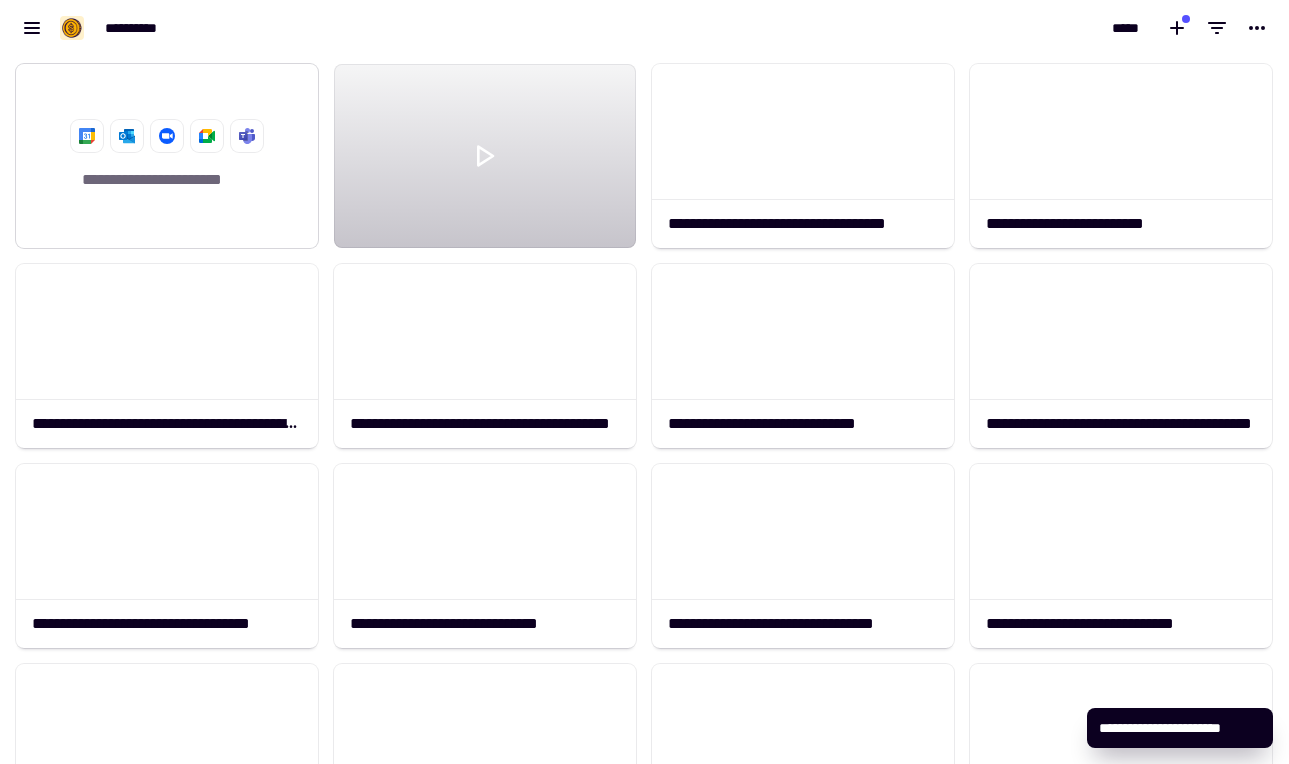 click on "**********" 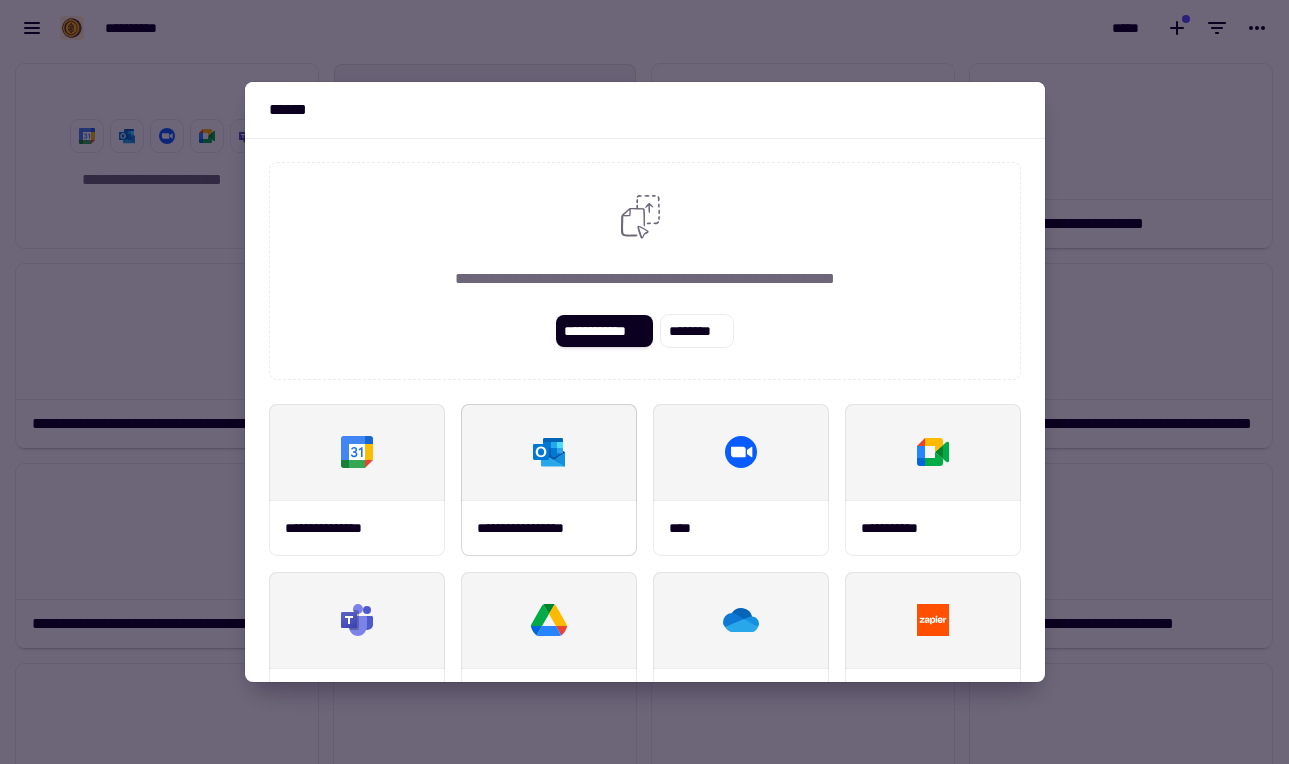 scroll, scrollTop: 242, scrollLeft: 0, axis: vertical 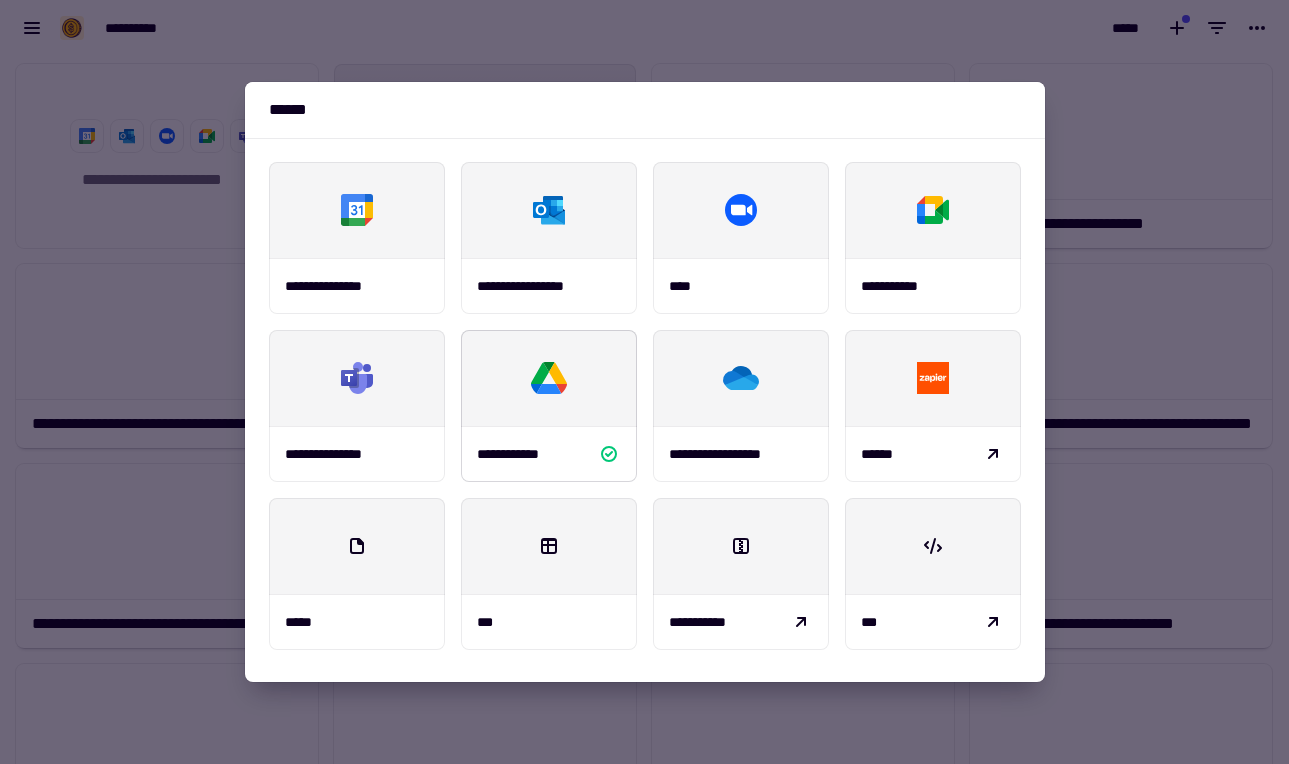 click 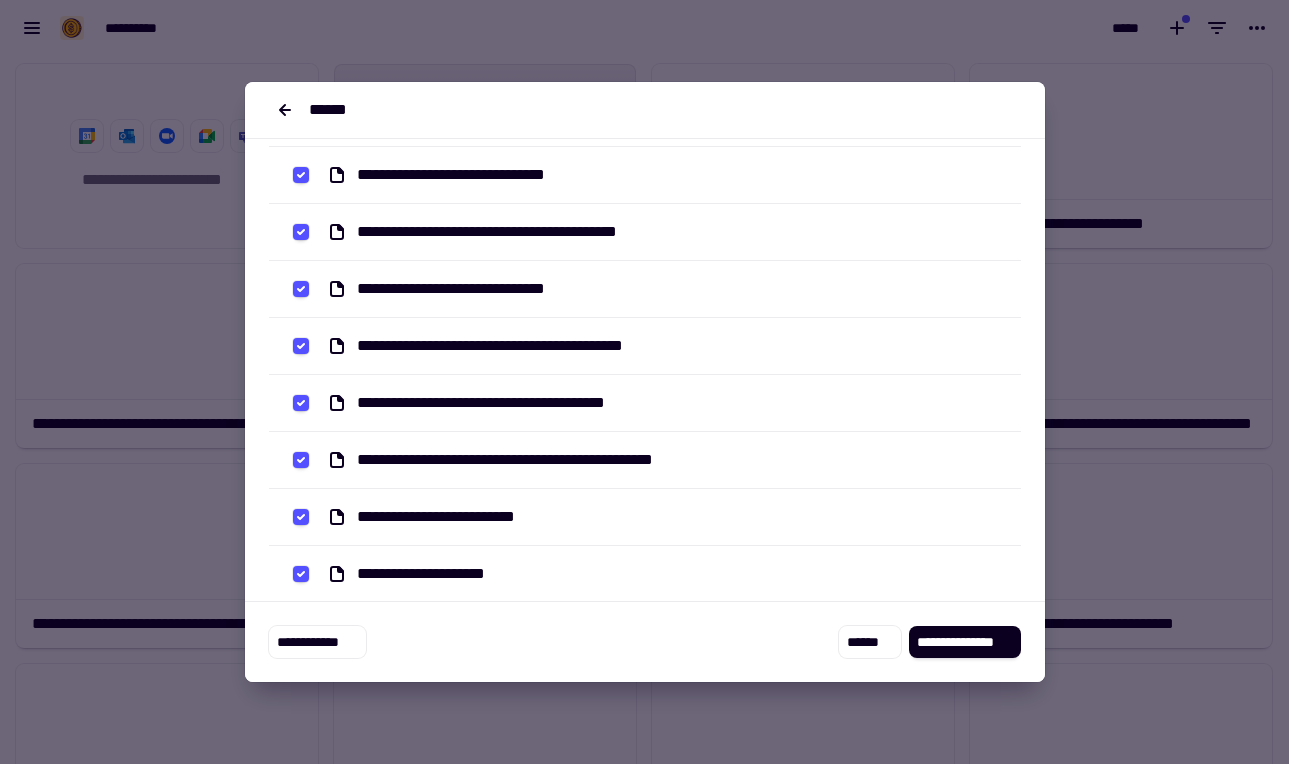 scroll, scrollTop: 894, scrollLeft: 0, axis: vertical 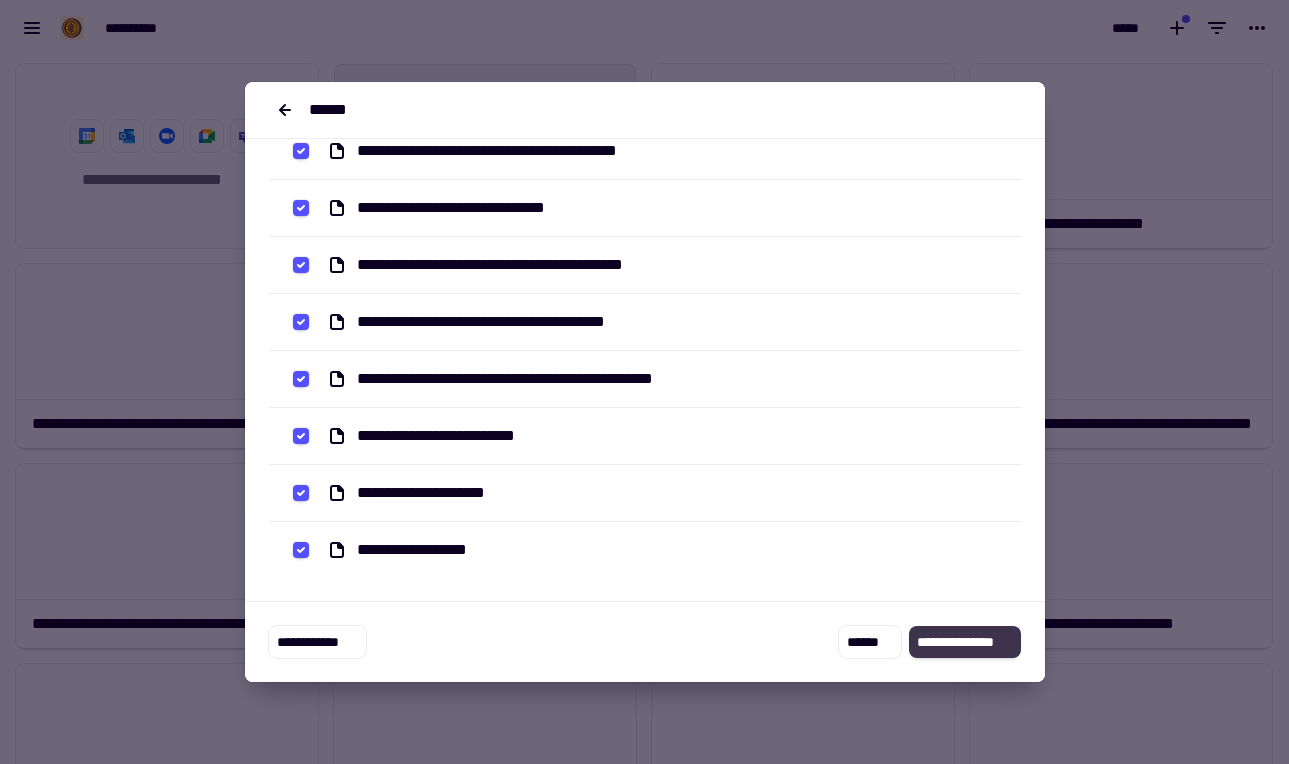 click on "**********" 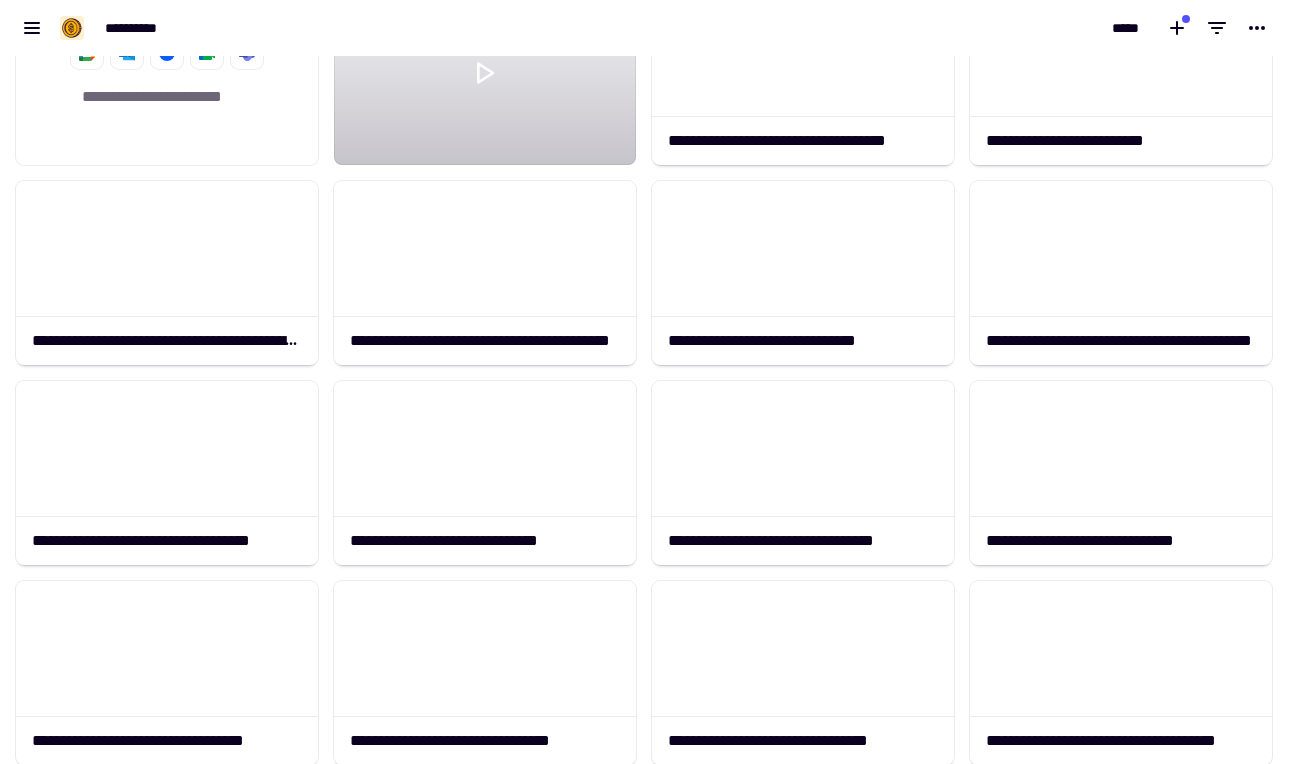 scroll, scrollTop: 0, scrollLeft: 0, axis: both 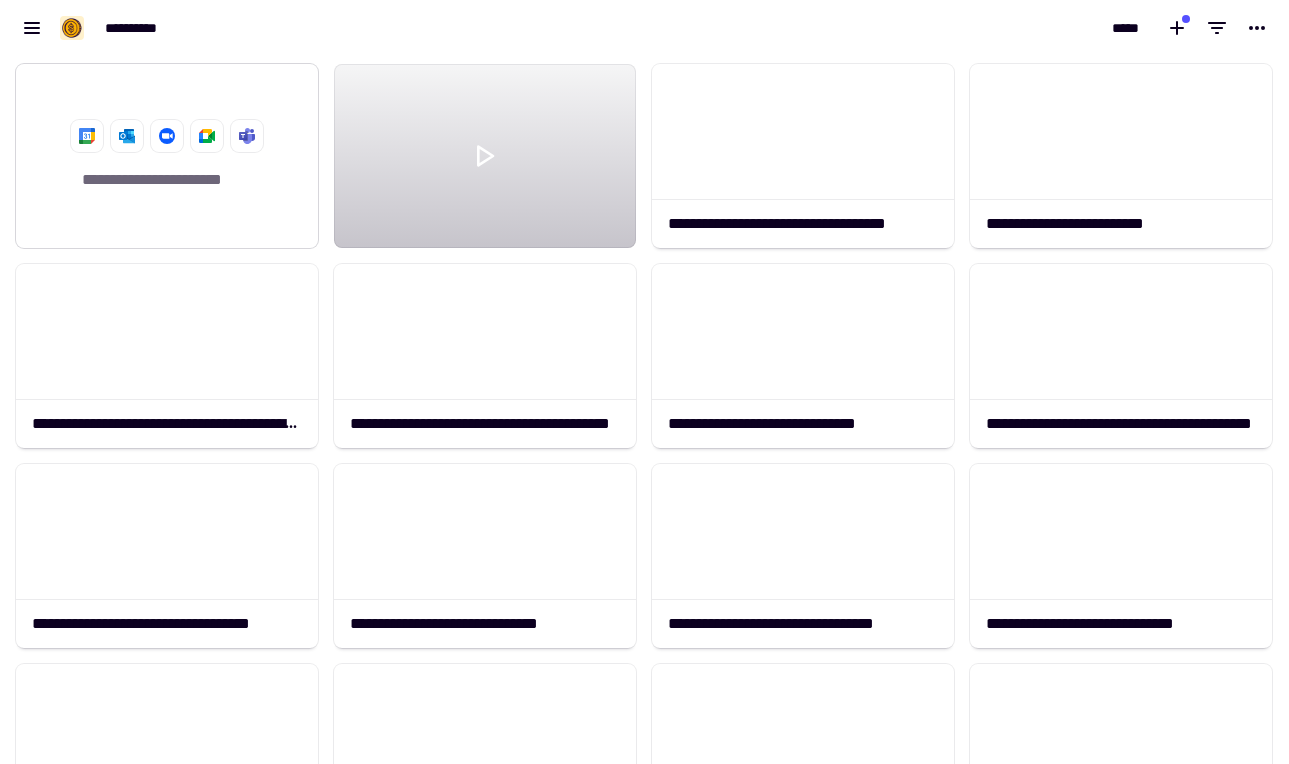 click on "**********" 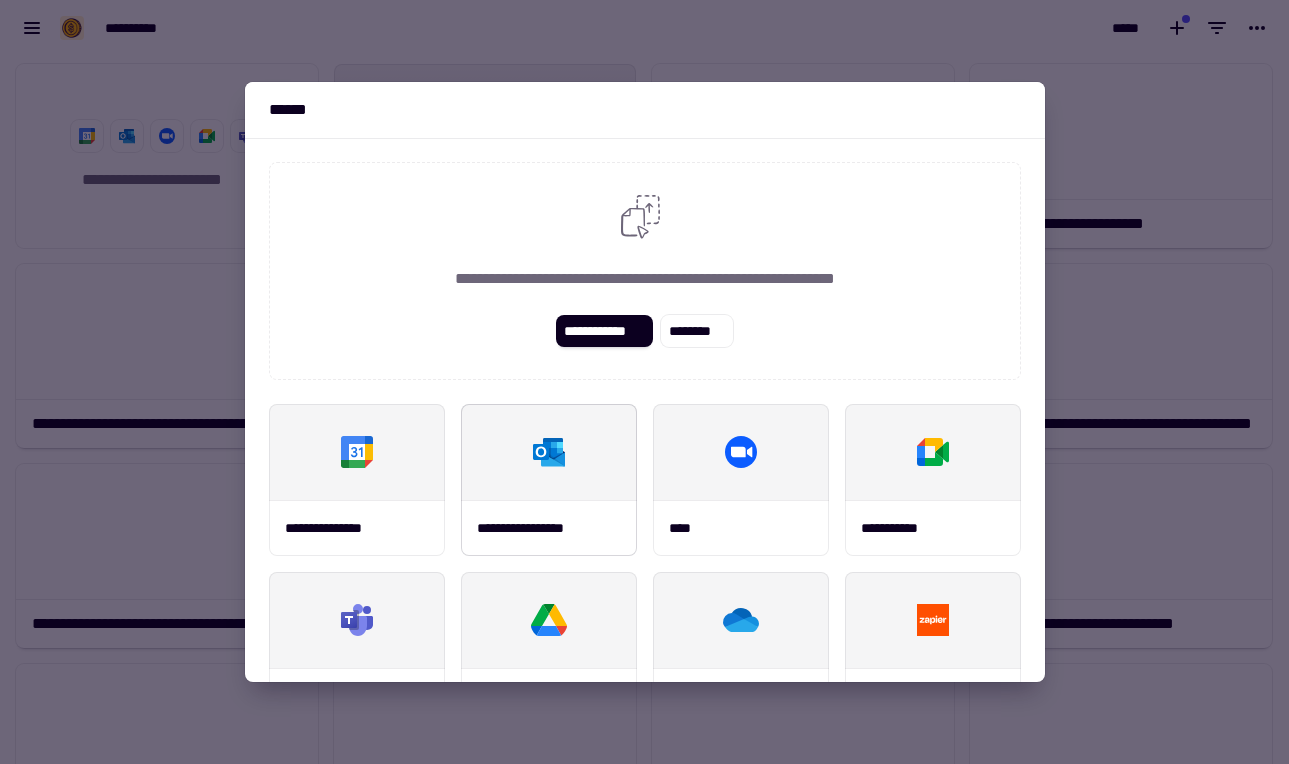 scroll, scrollTop: 258, scrollLeft: 0, axis: vertical 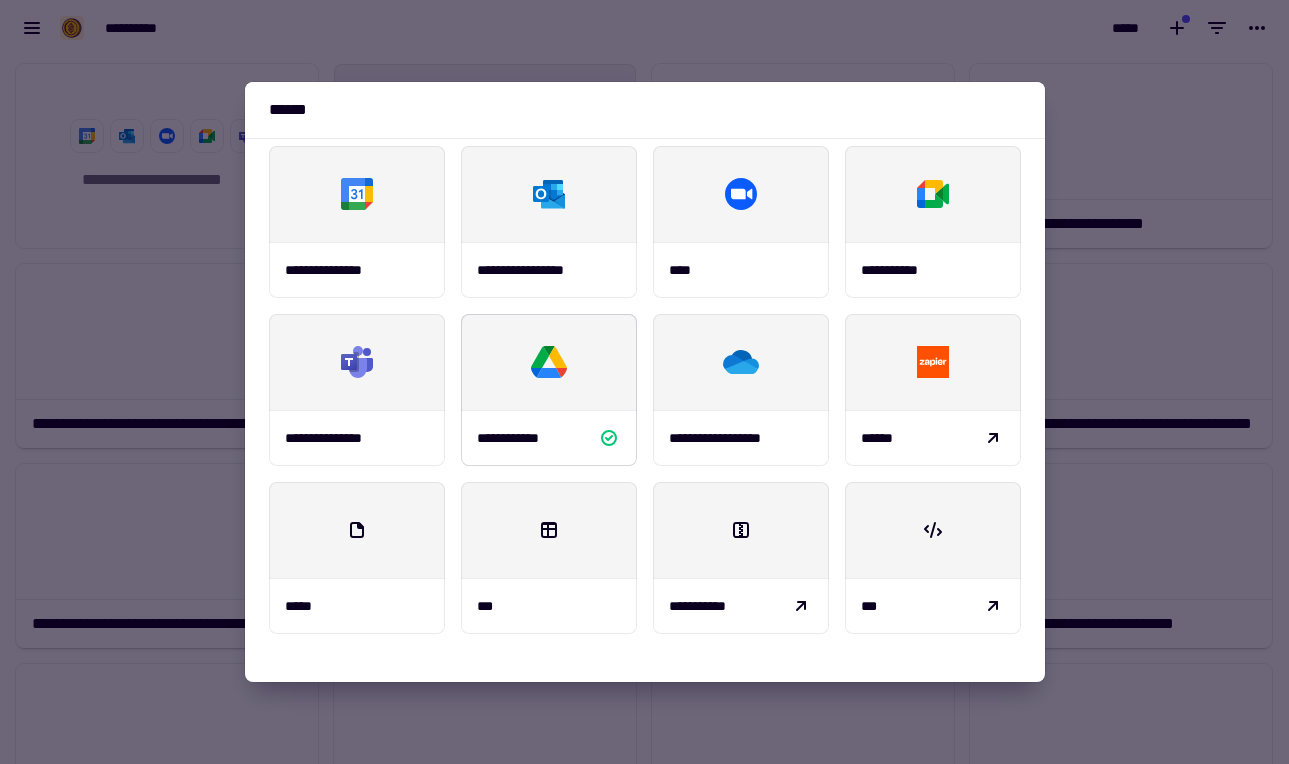 click 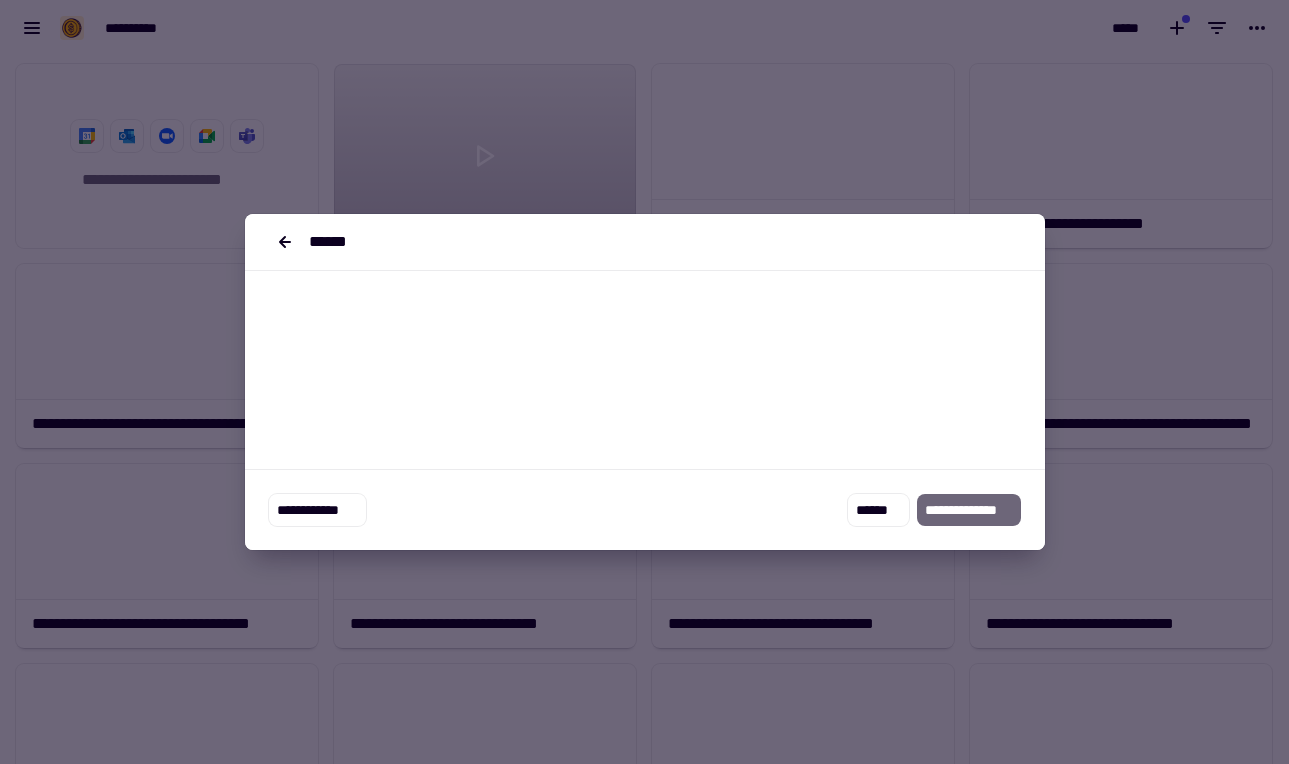 scroll, scrollTop: 0, scrollLeft: 0, axis: both 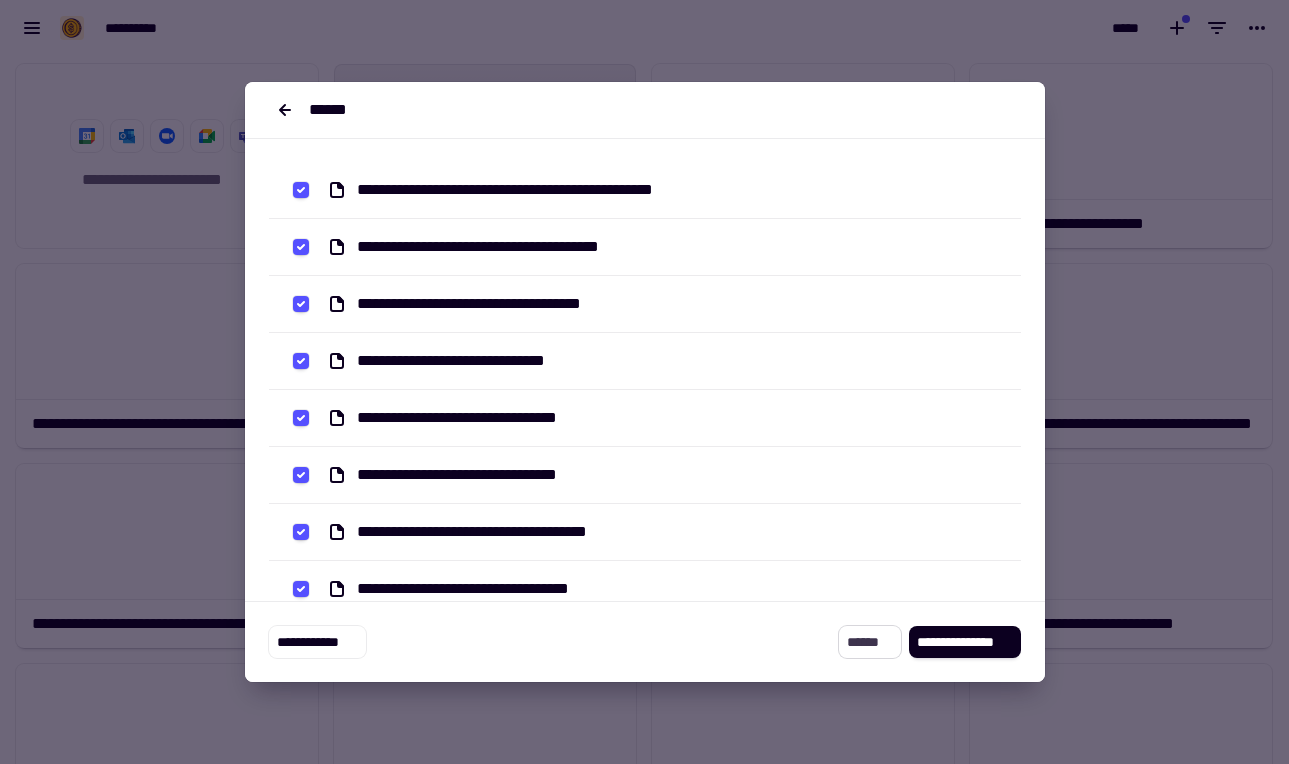 click on "******" 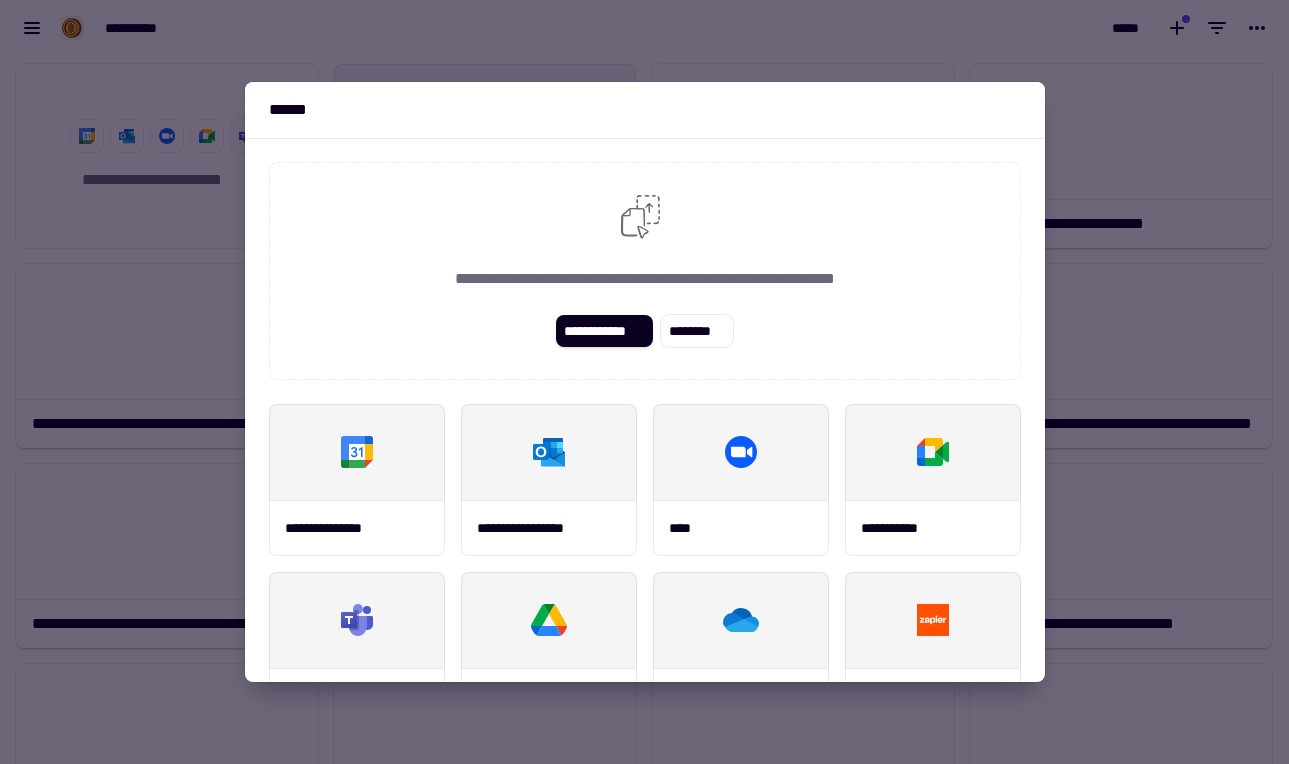 click at bounding box center [644, 382] 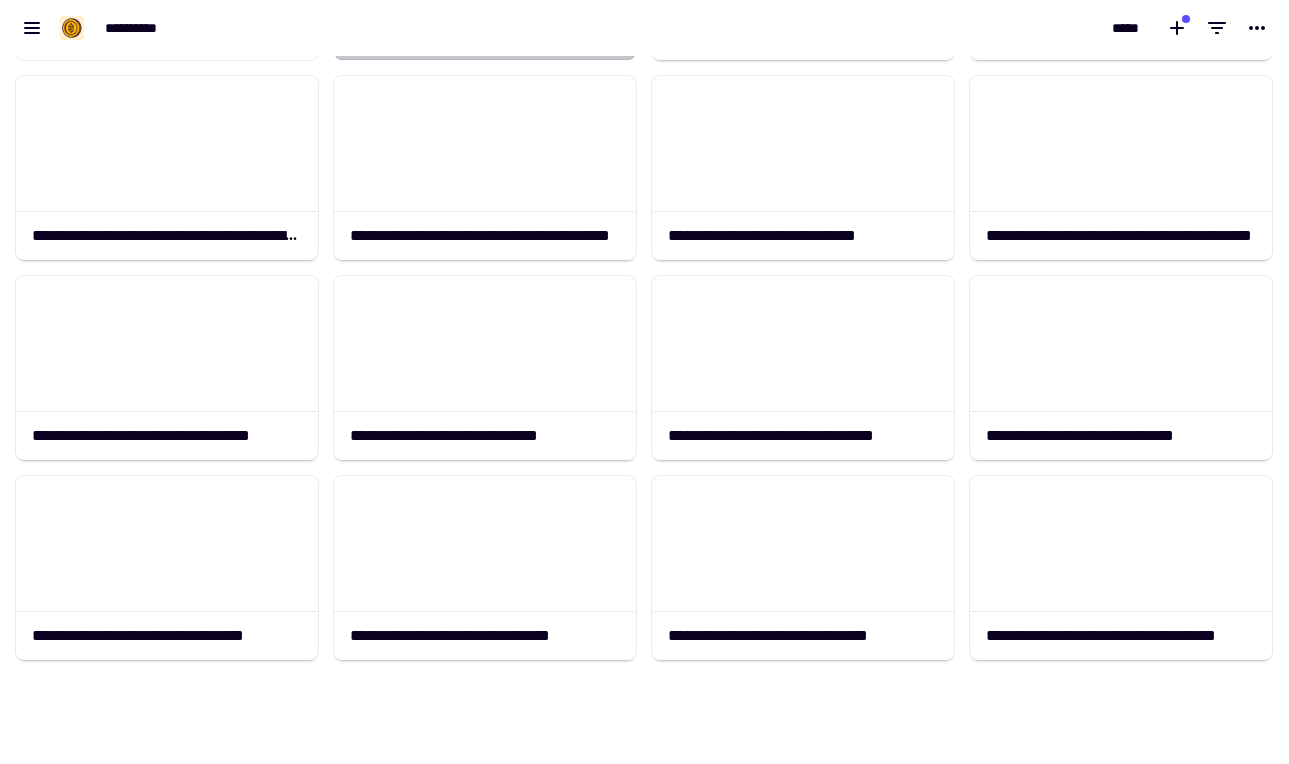 scroll, scrollTop: 0, scrollLeft: 0, axis: both 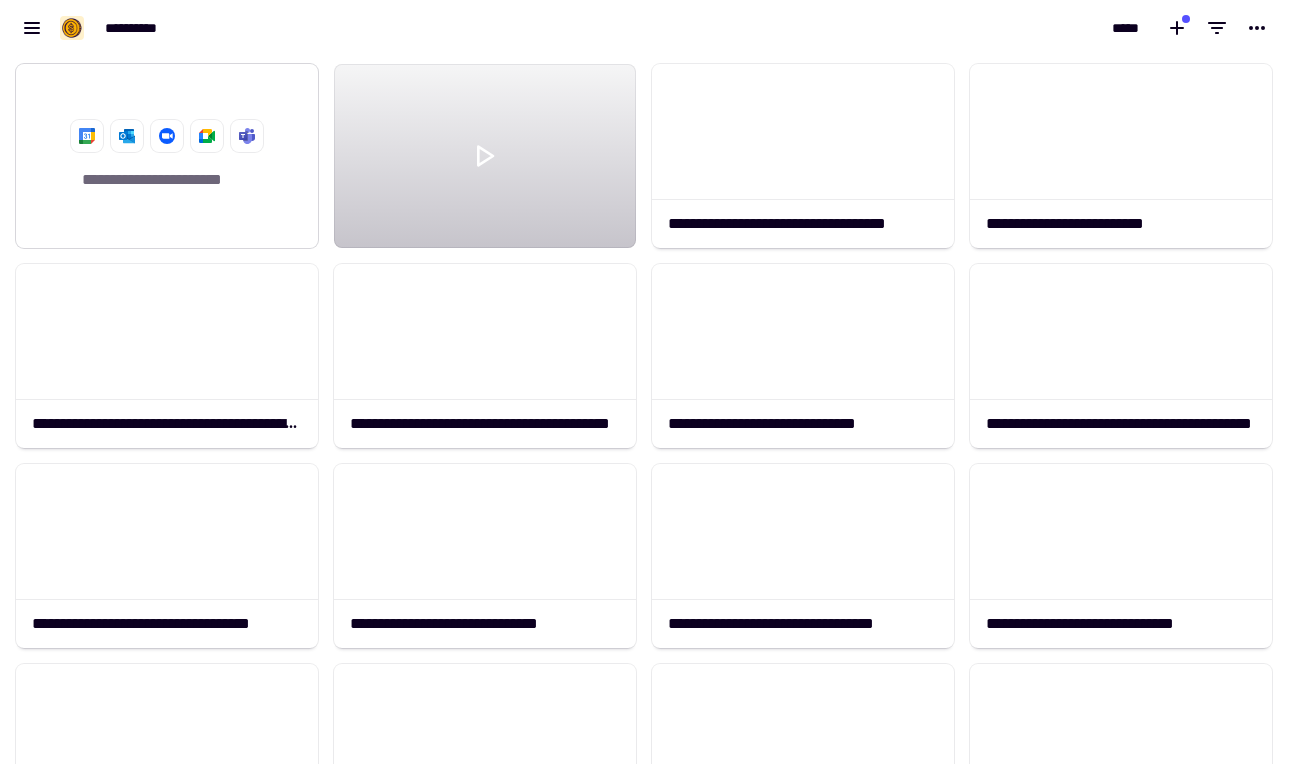 click on "**********" 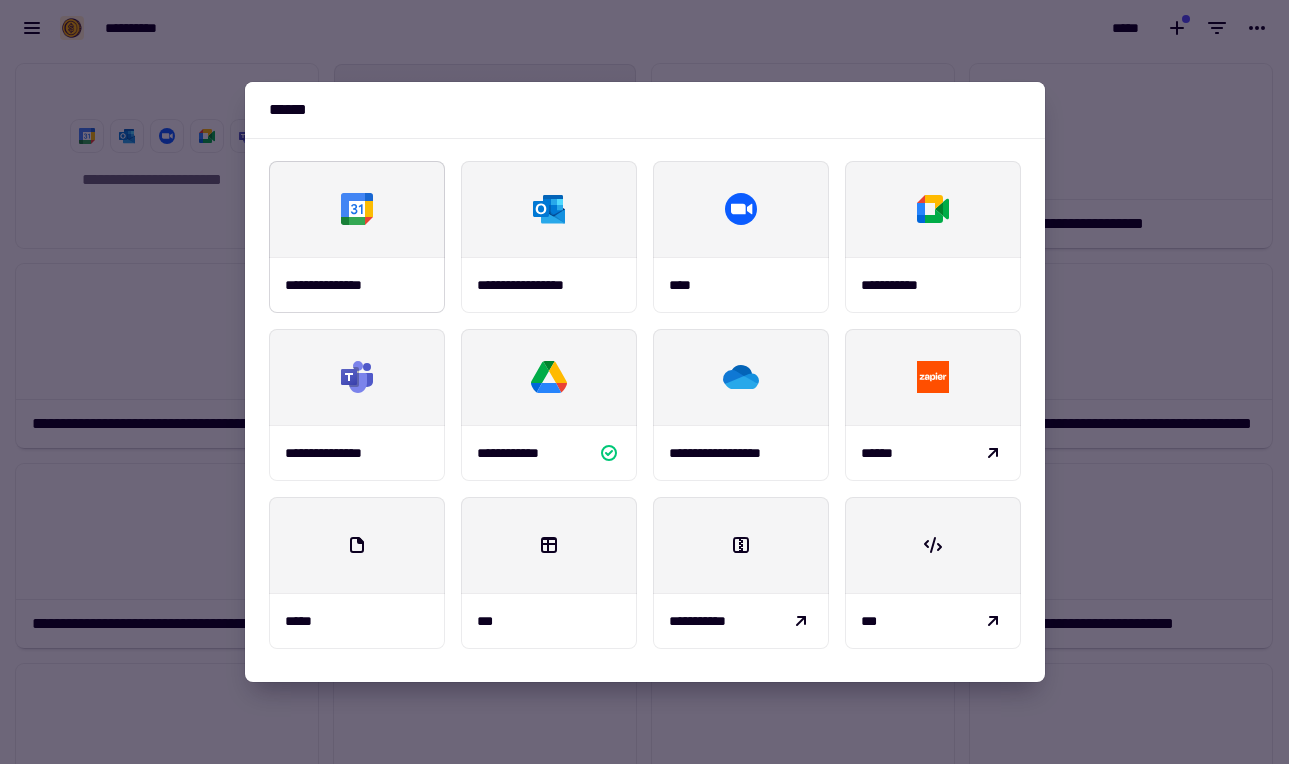 scroll, scrollTop: 258, scrollLeft: 0, axis: vertical 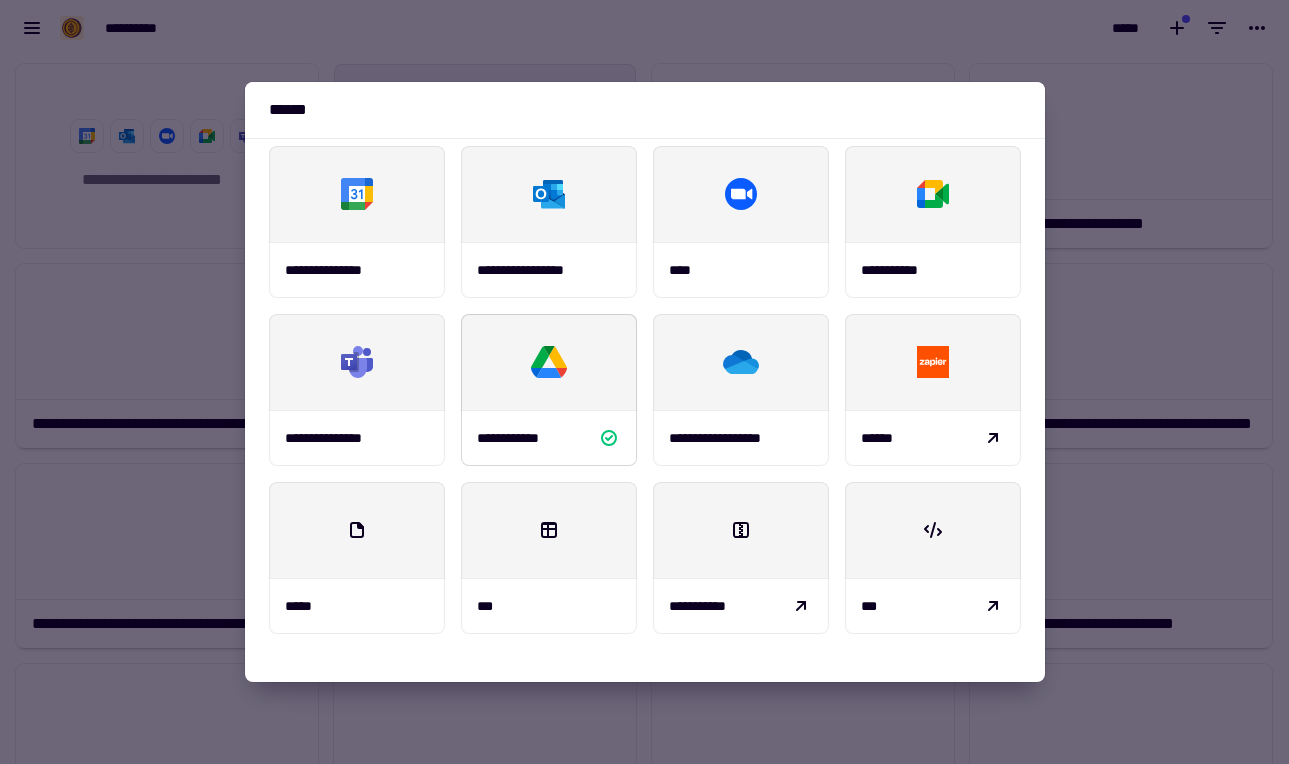 click 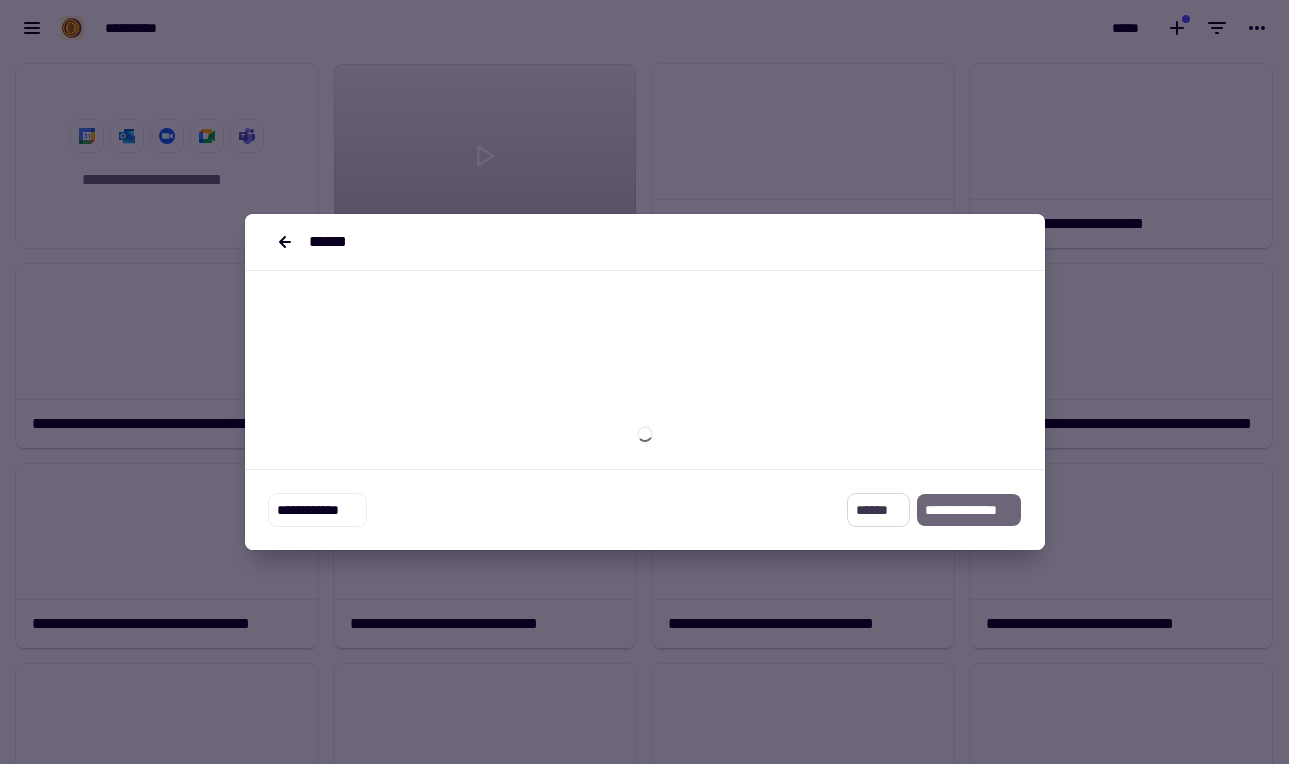 click on "******" 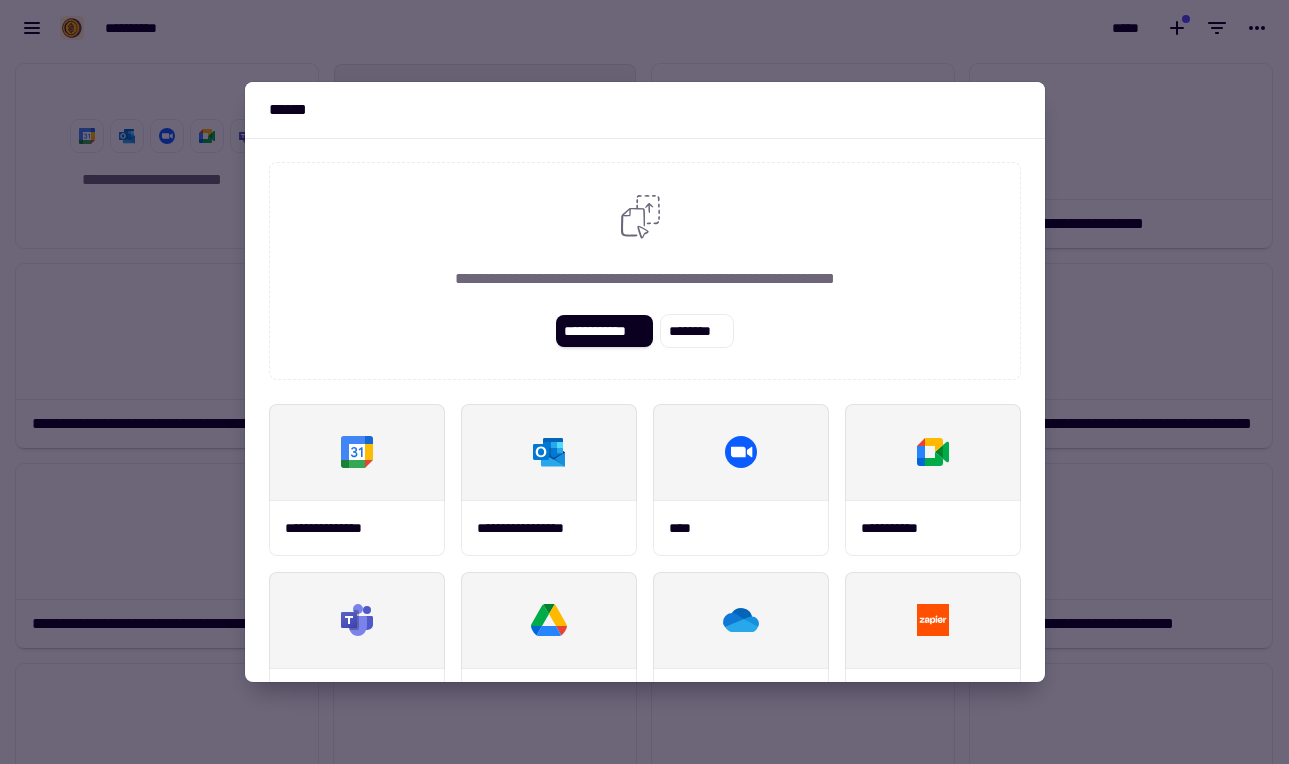 click at bounding box center (644, 382) 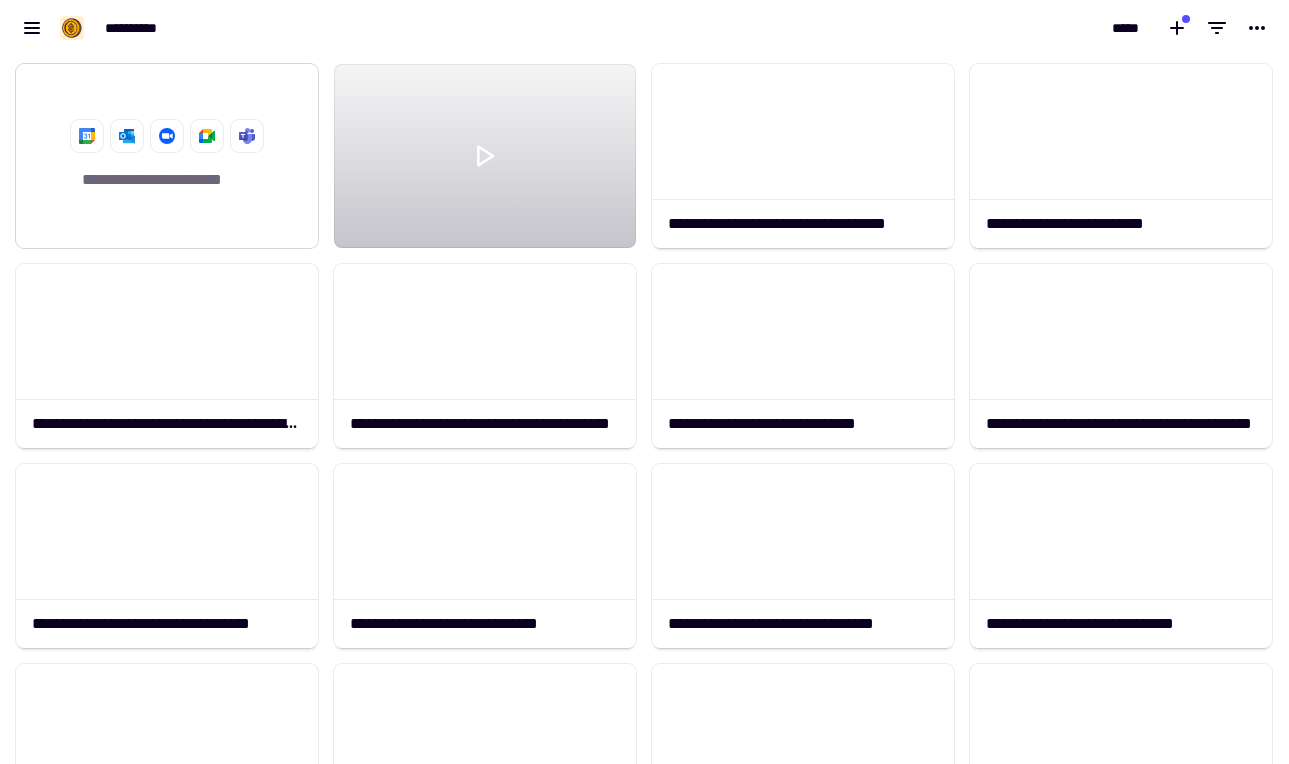 click on "**********" 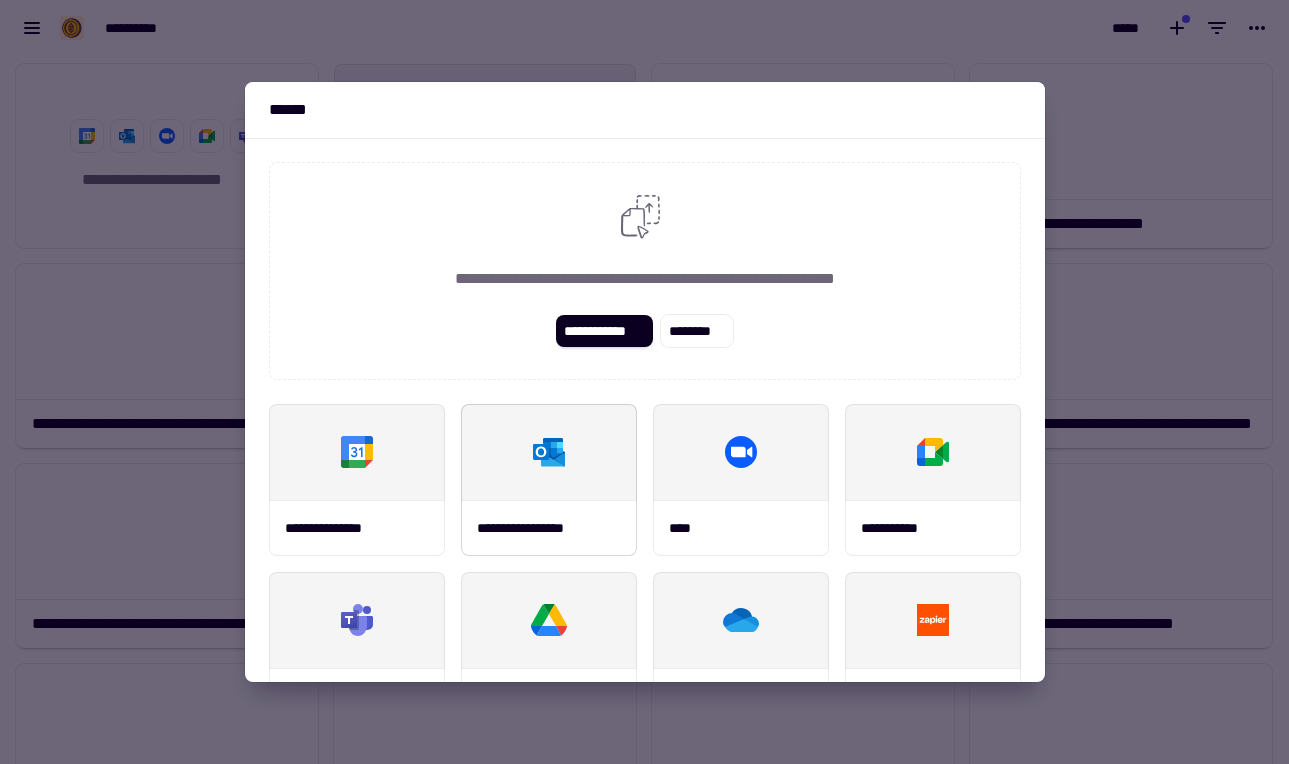 scroll, scrollTop: 85, scrollLeft: 0, axis: vertical 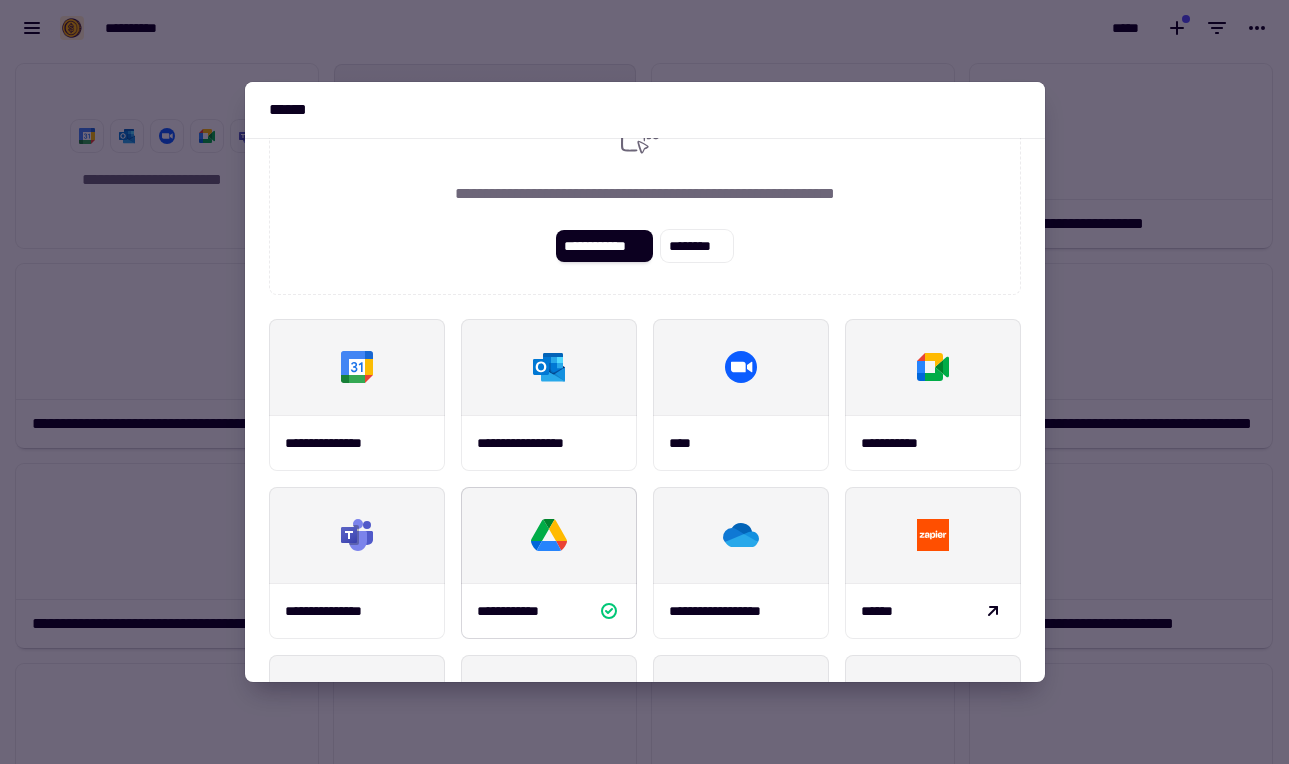 click at bounding box center [549, 535] 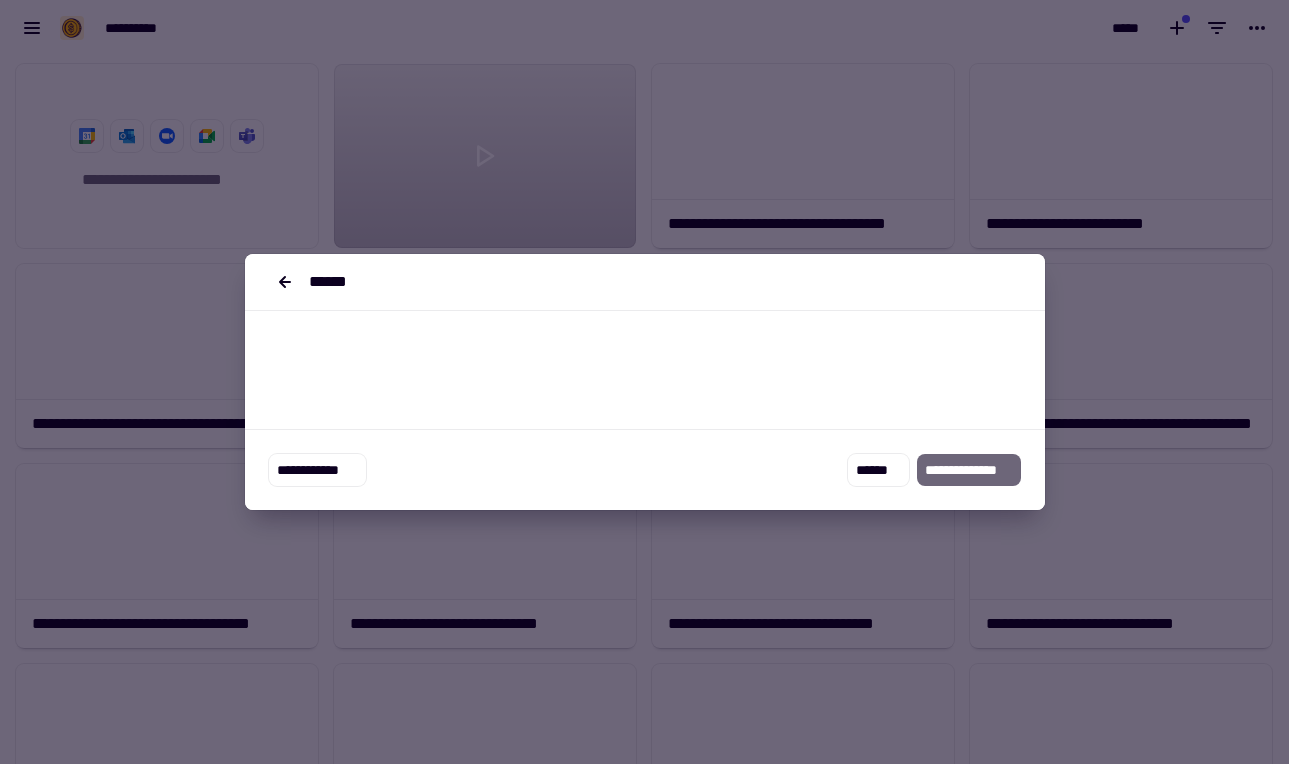 scroll, scrollTop: 0, scrollLeft: 0, axis: both 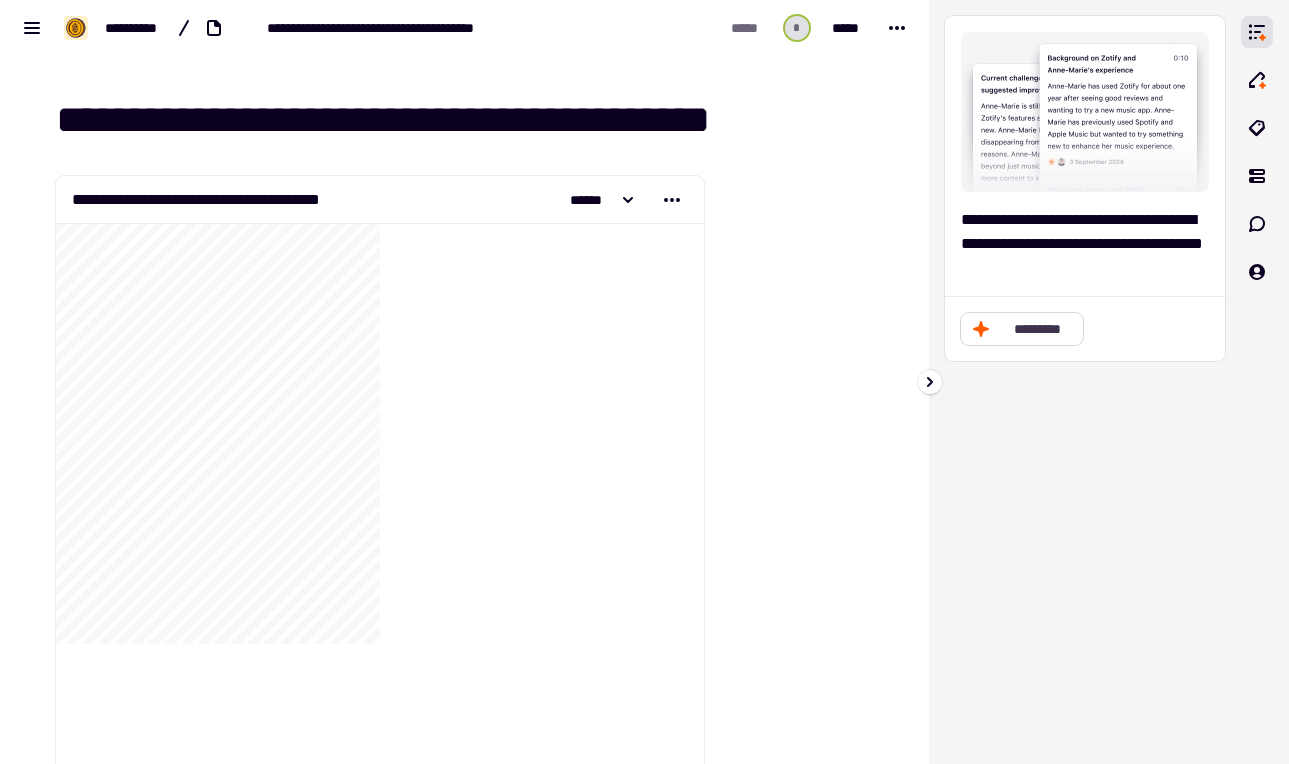 click on "*********" 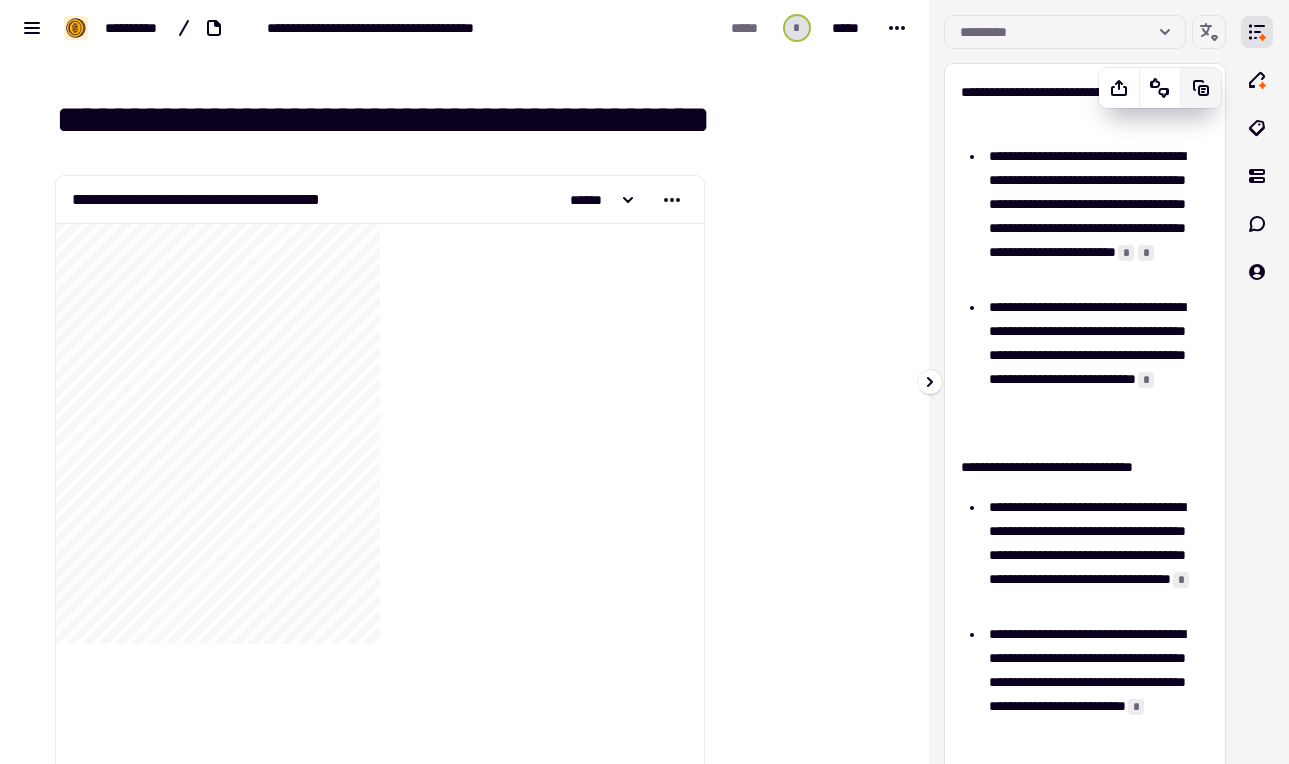 click 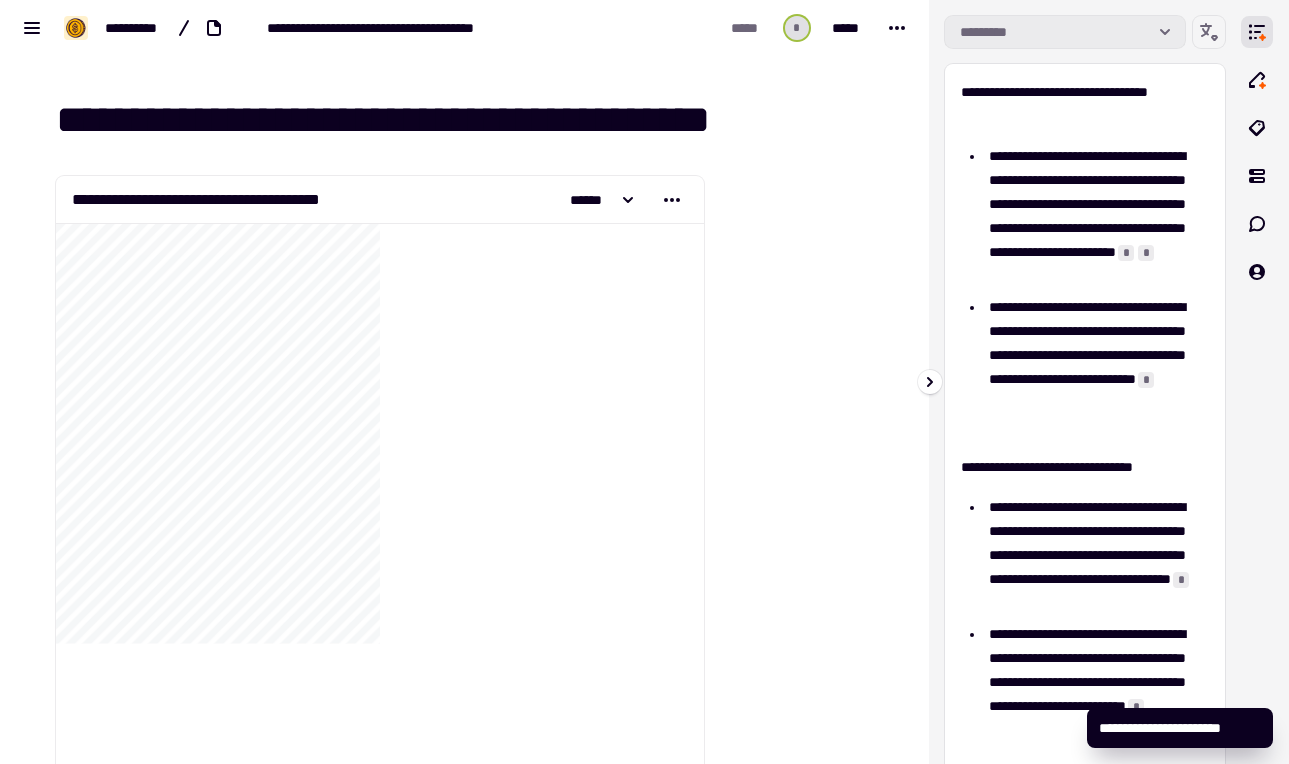 click 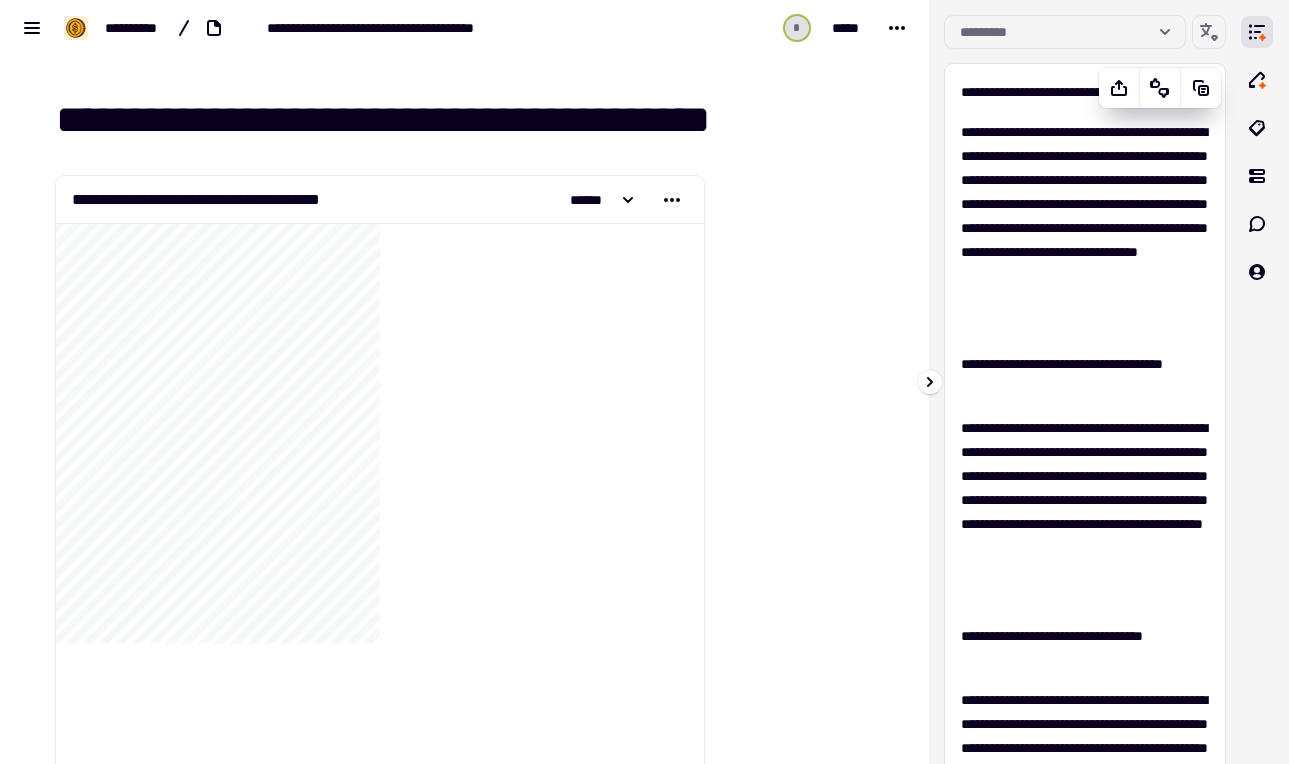 click on "**********" at bounding box center (1085, 228) 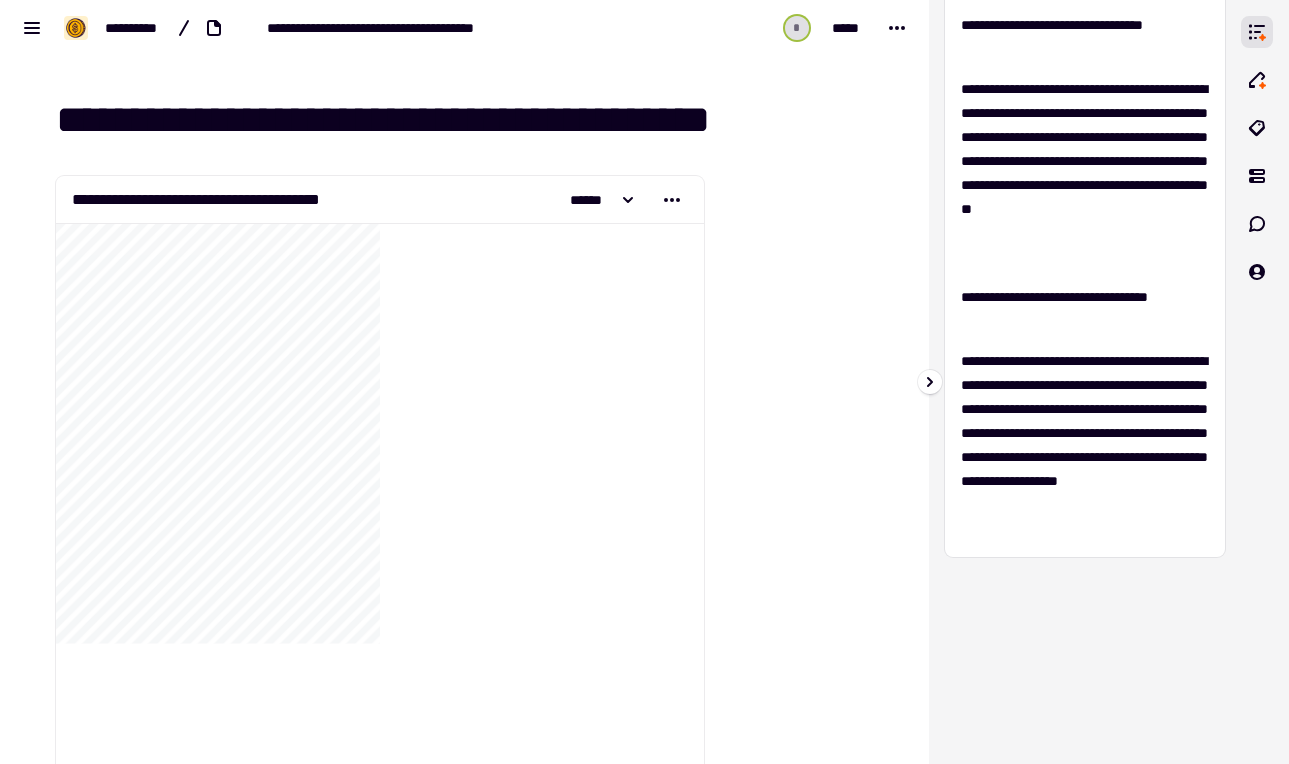 scroll, scrollTop: 0, scrollLeft: 0, axis: both 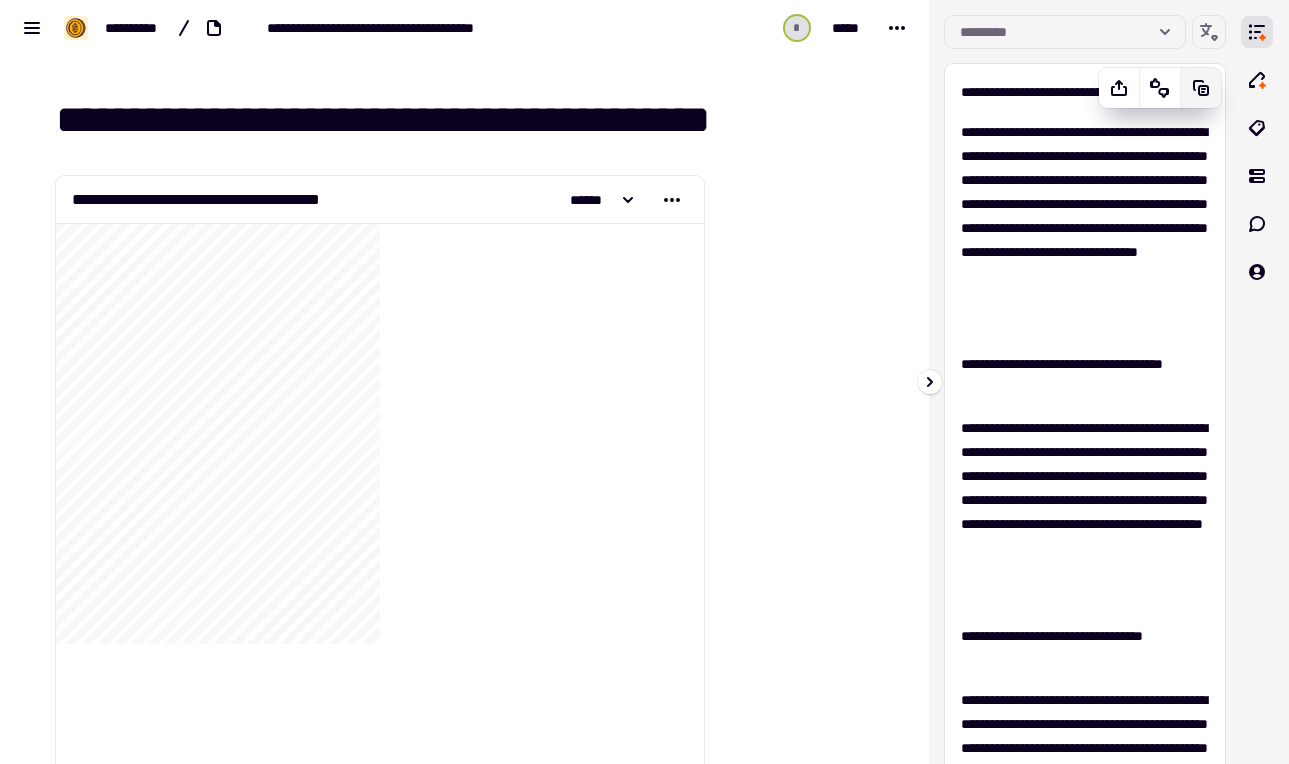 click 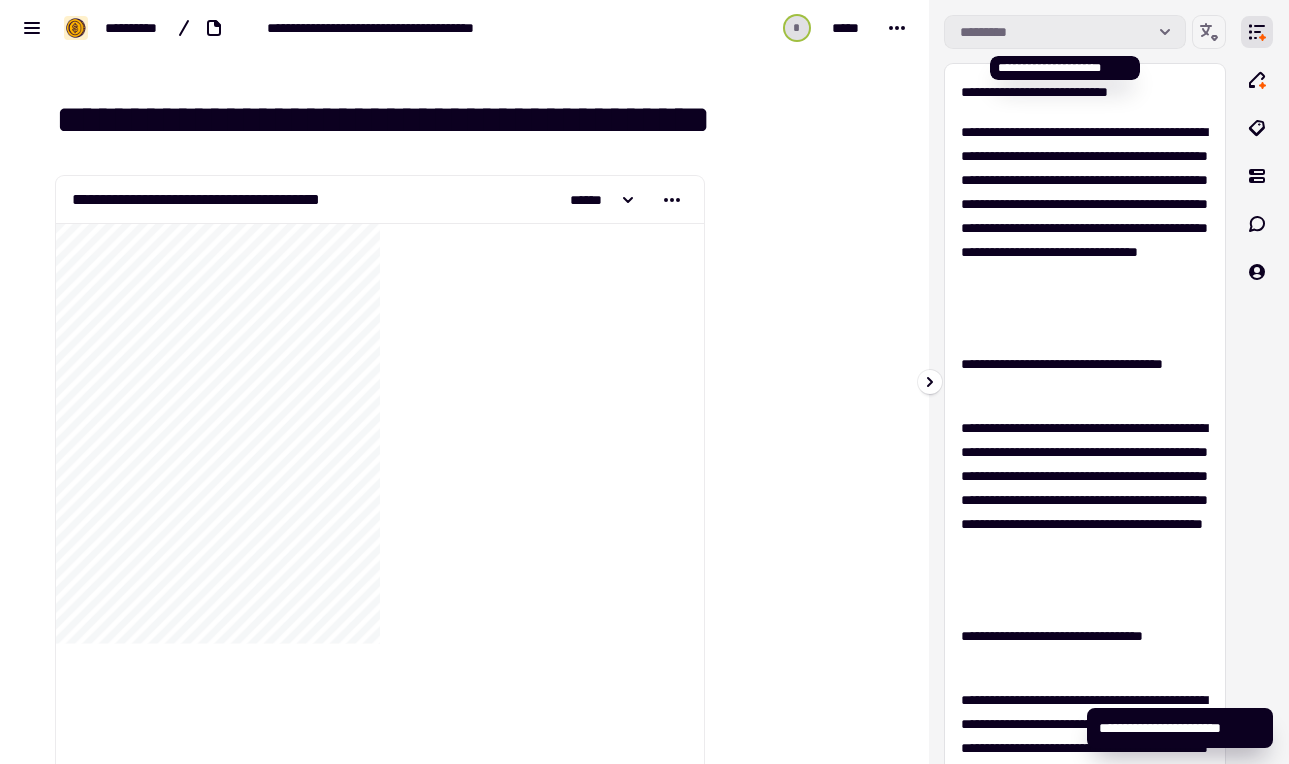click 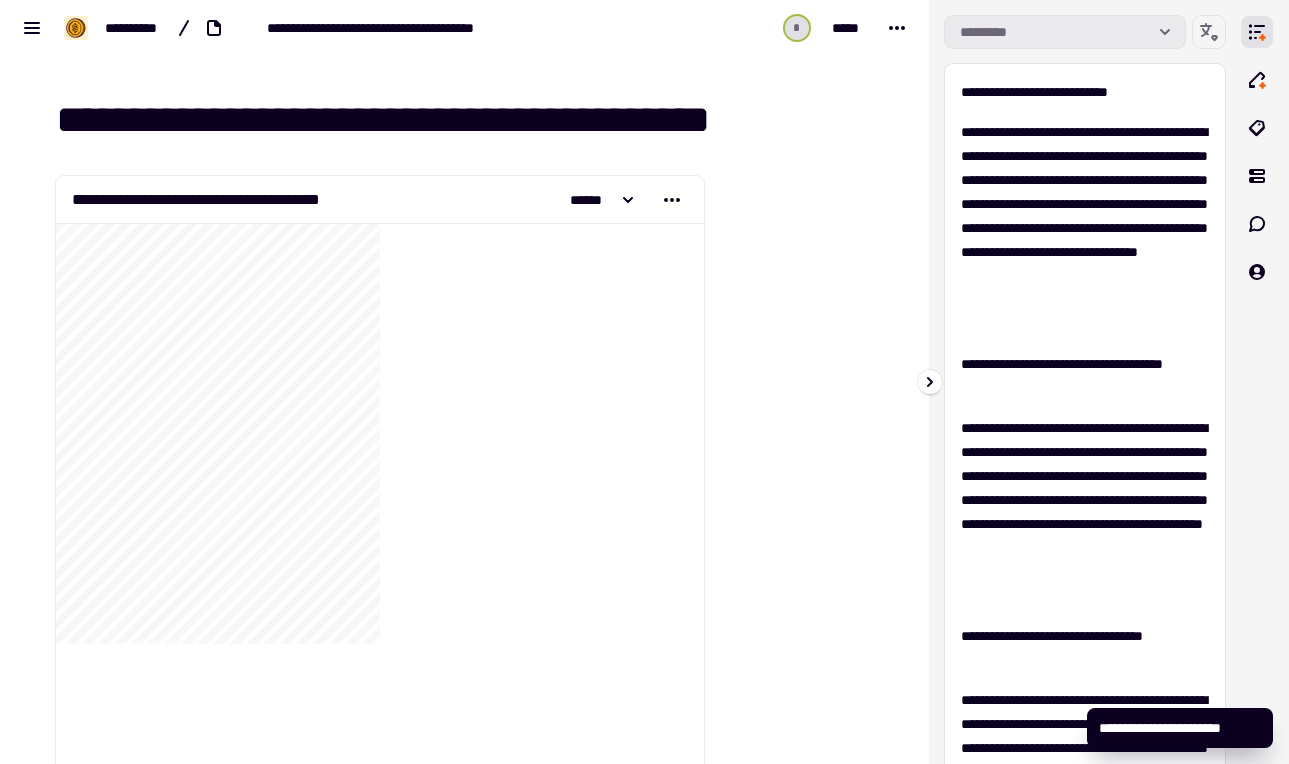 click 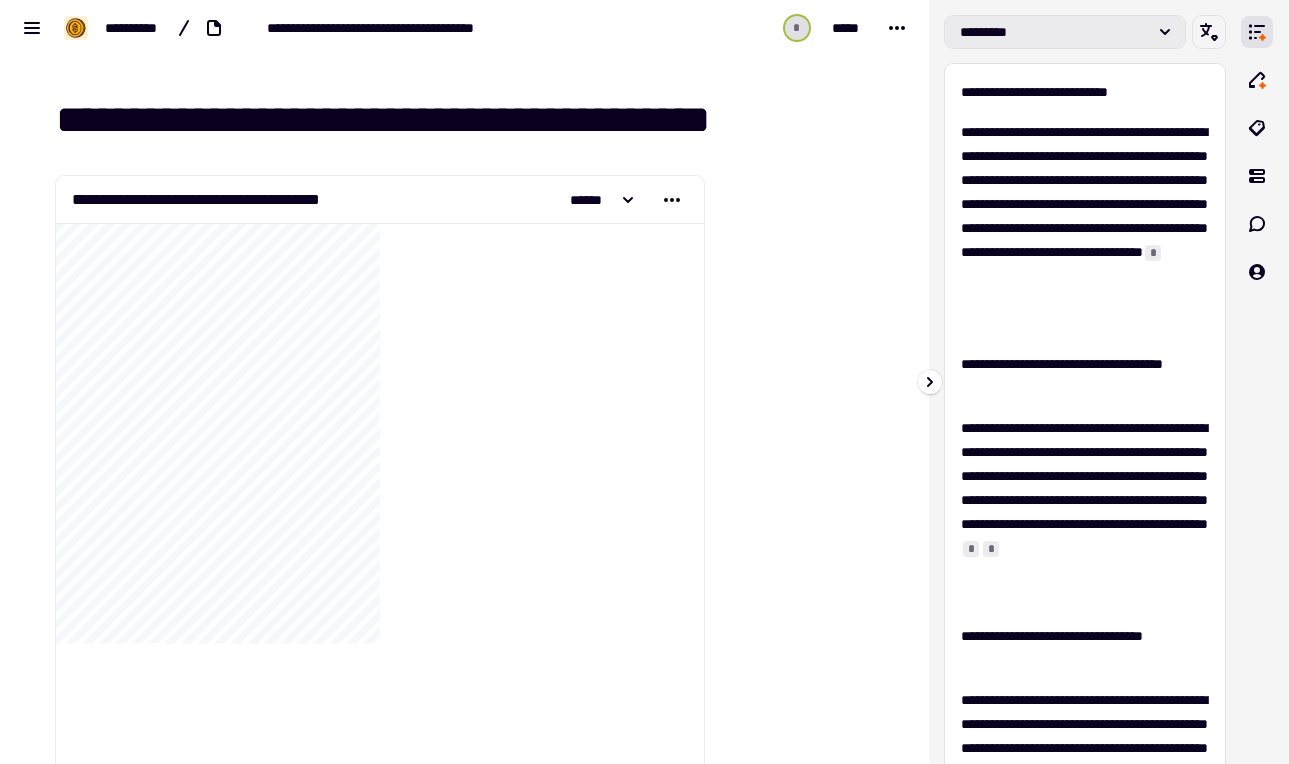 click on "*********" 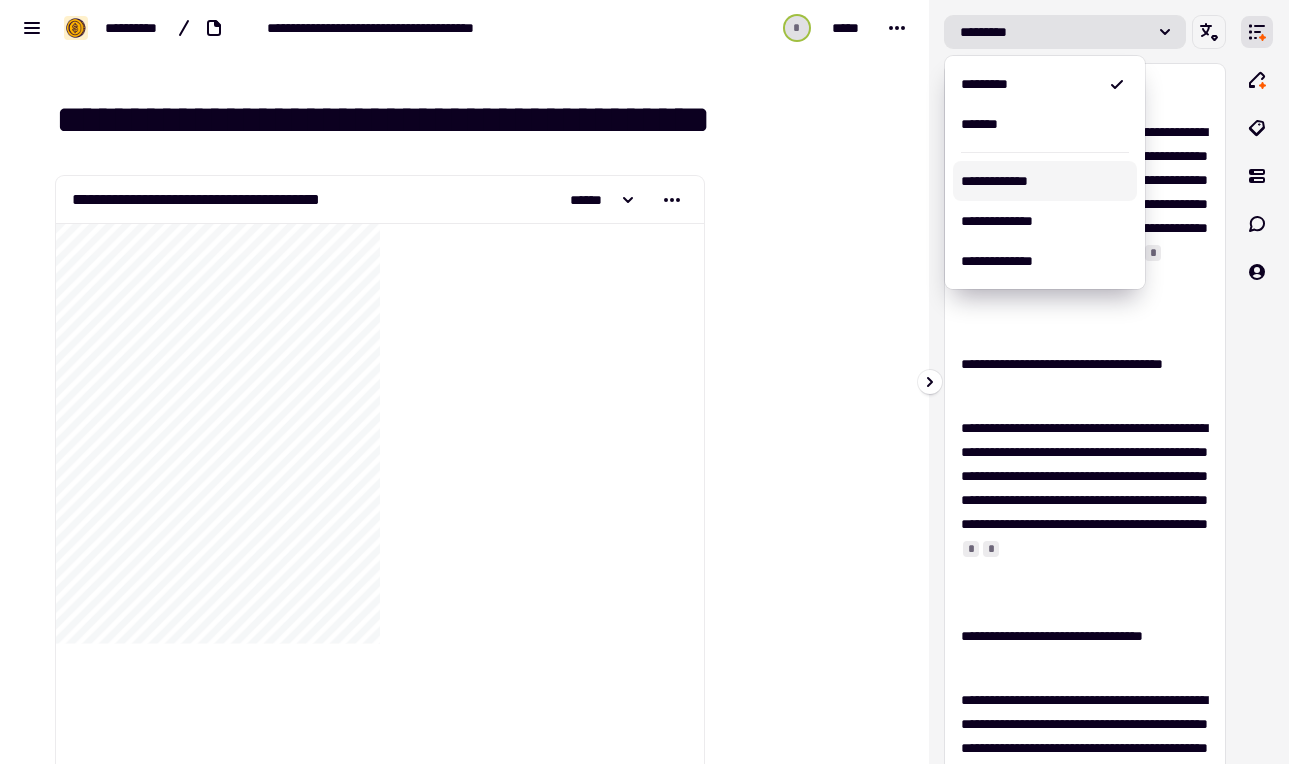 click on "**********" at bounding box center [1045, 181] 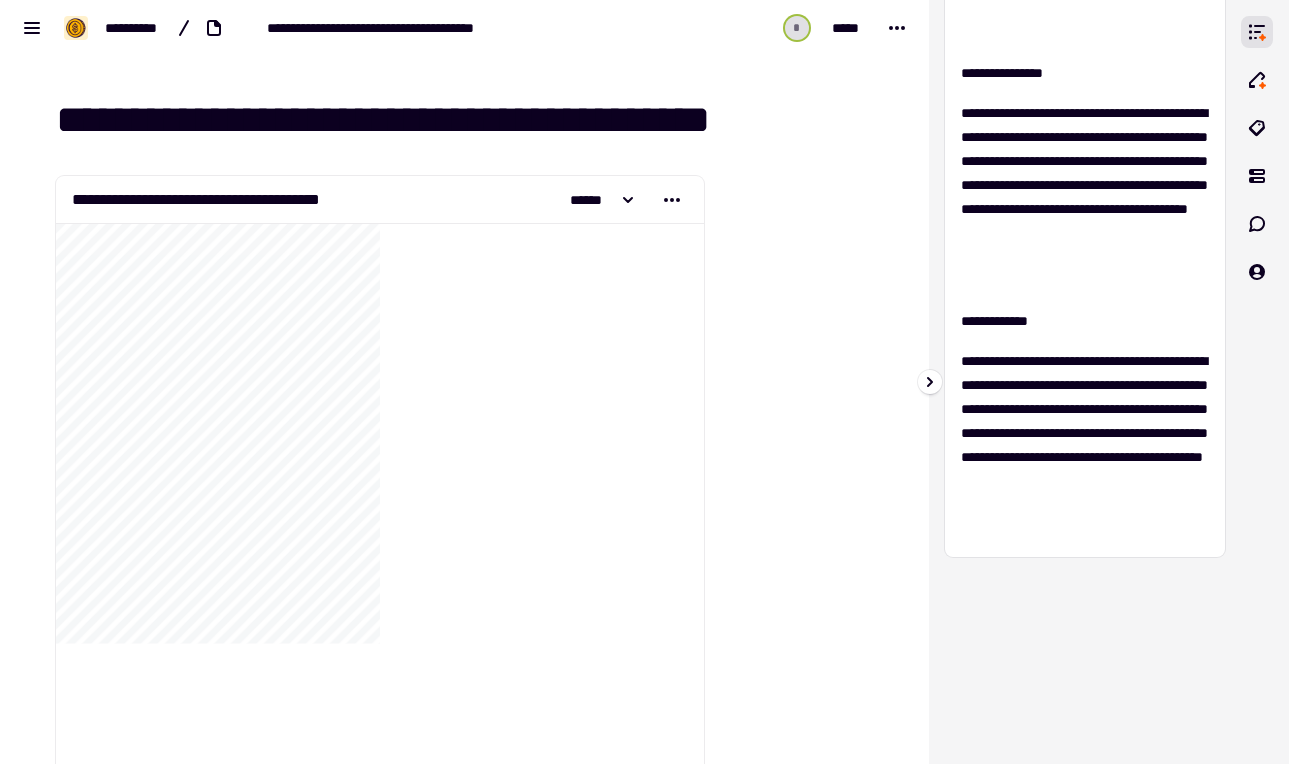 scroll, scrollTop: 0, scrollLeft: 0, axis: both 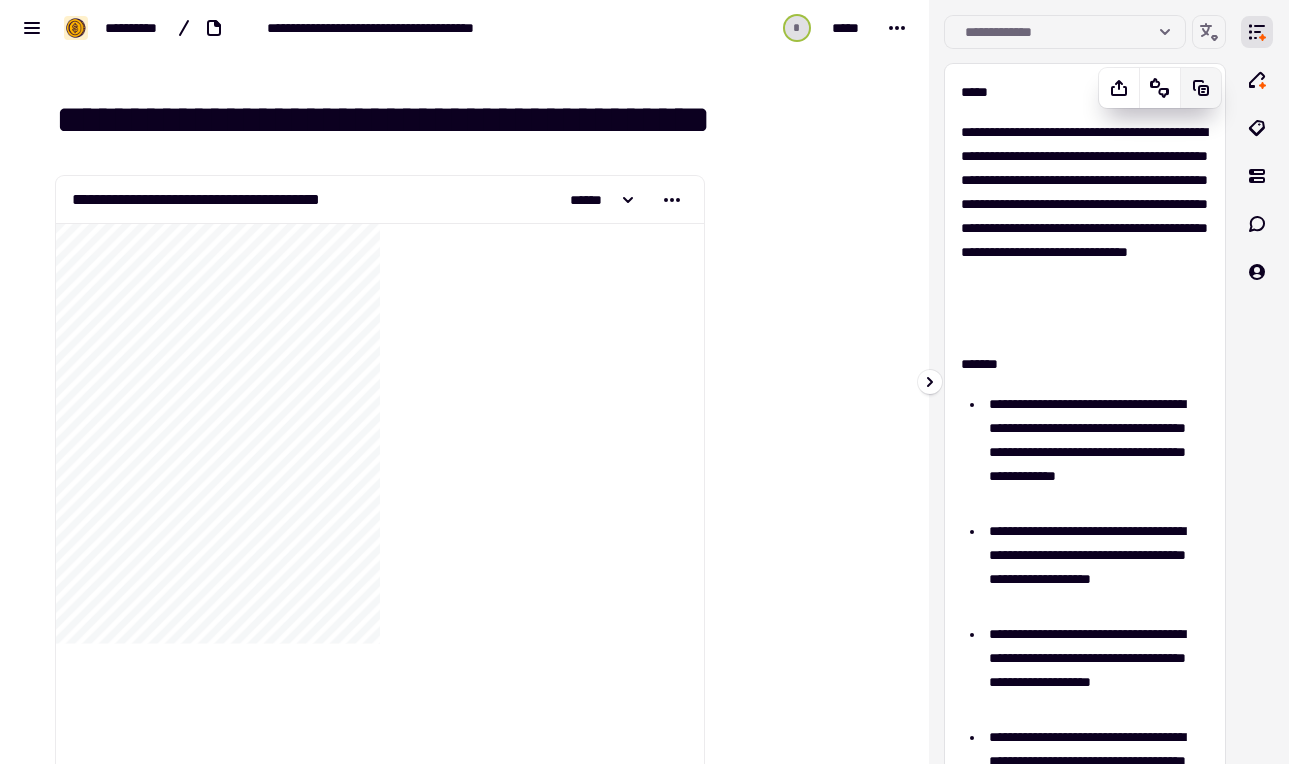 click 